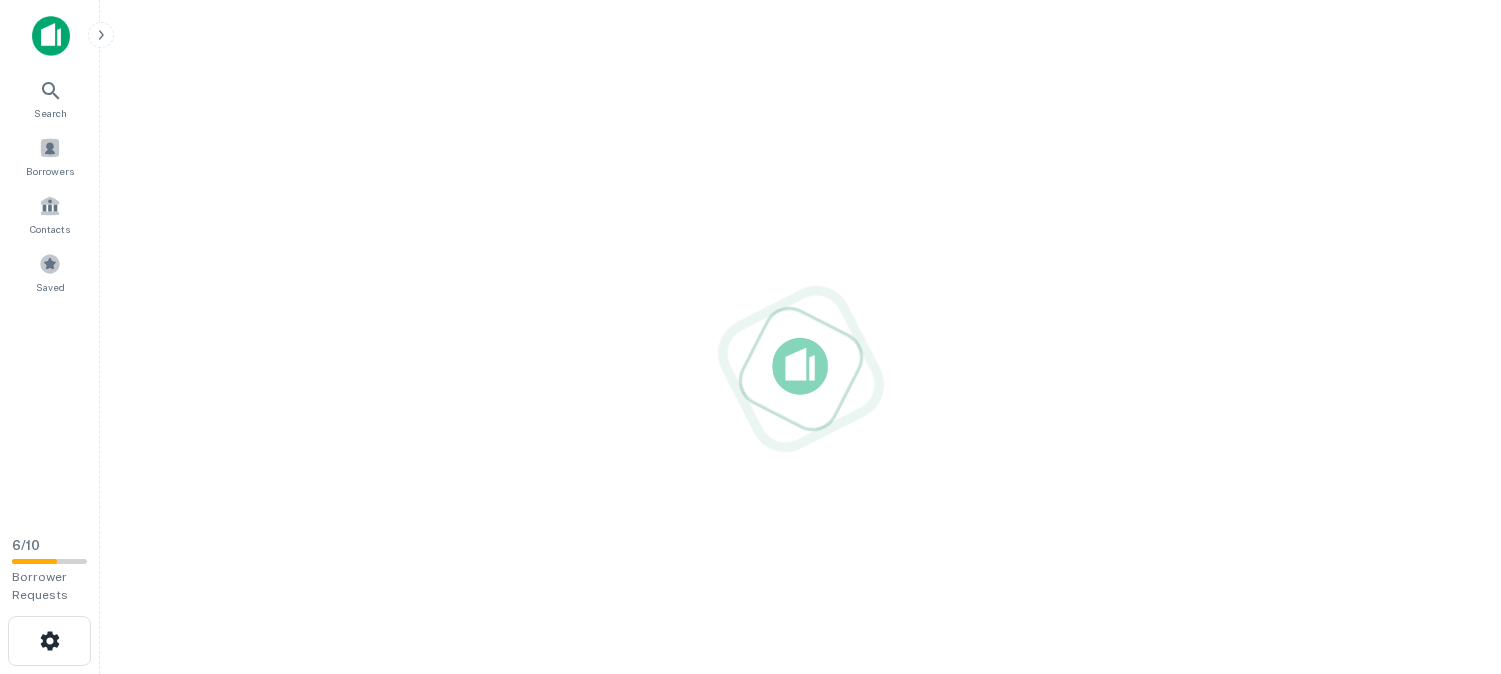 scroll, scrollTop: 0, scrollLeft: 0, axis: both 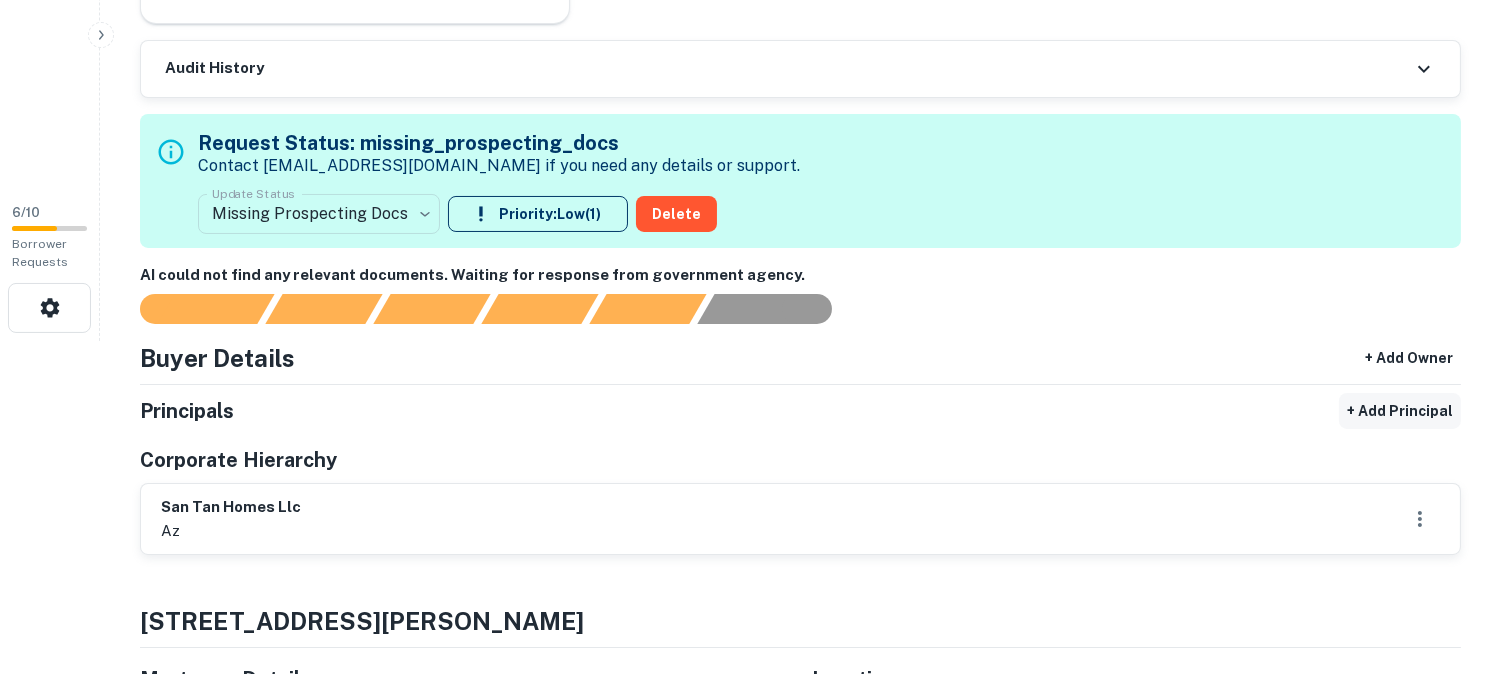 click on "+ Add Principal" at bounding box center (1400, 411) 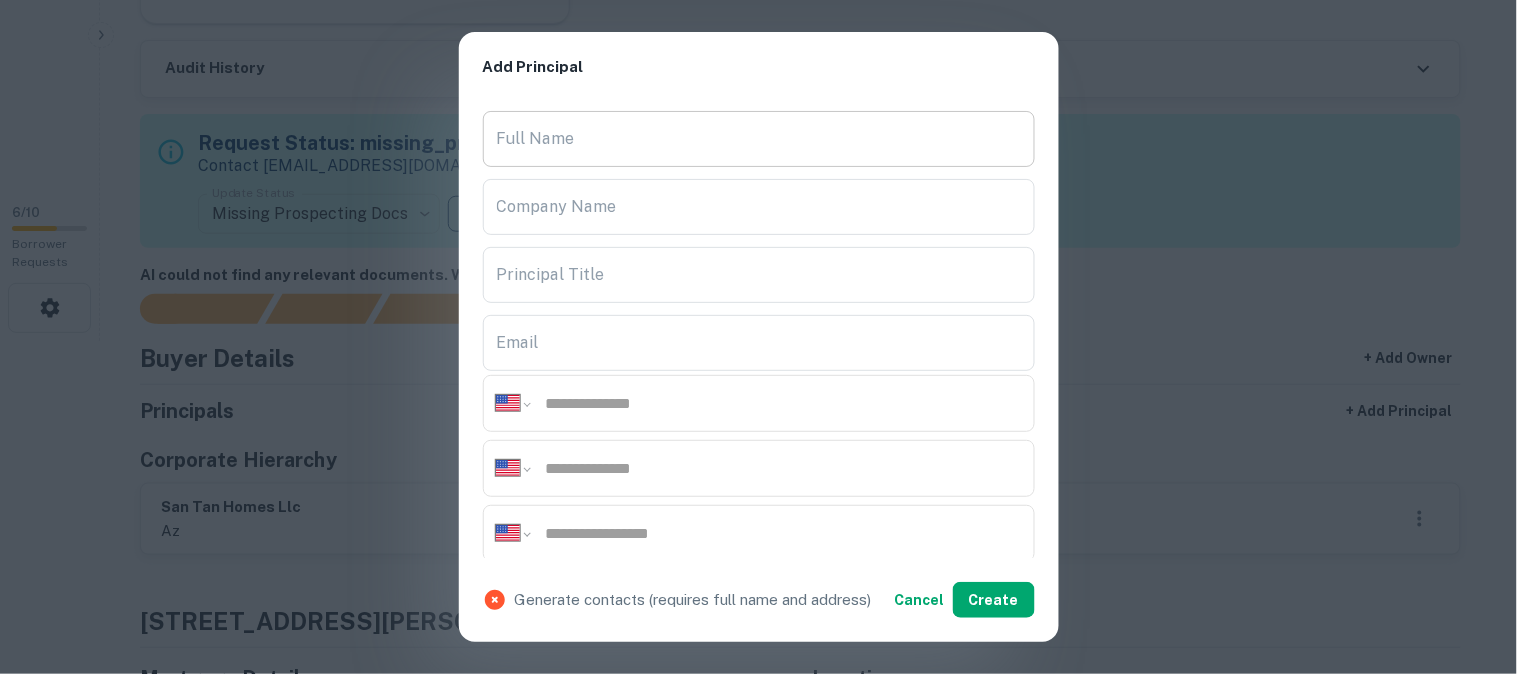 click on "Full Name" at bounding box center [759, 139] 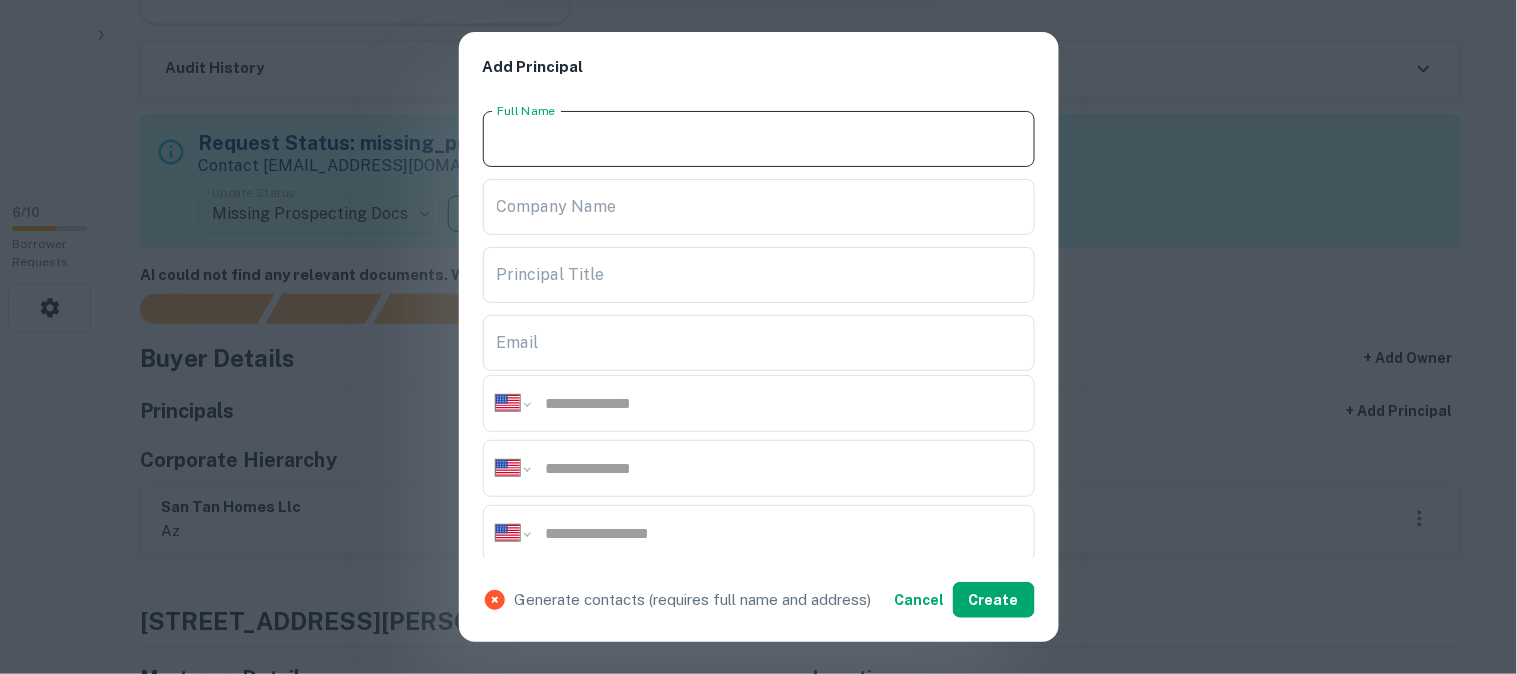 paste on "**********" 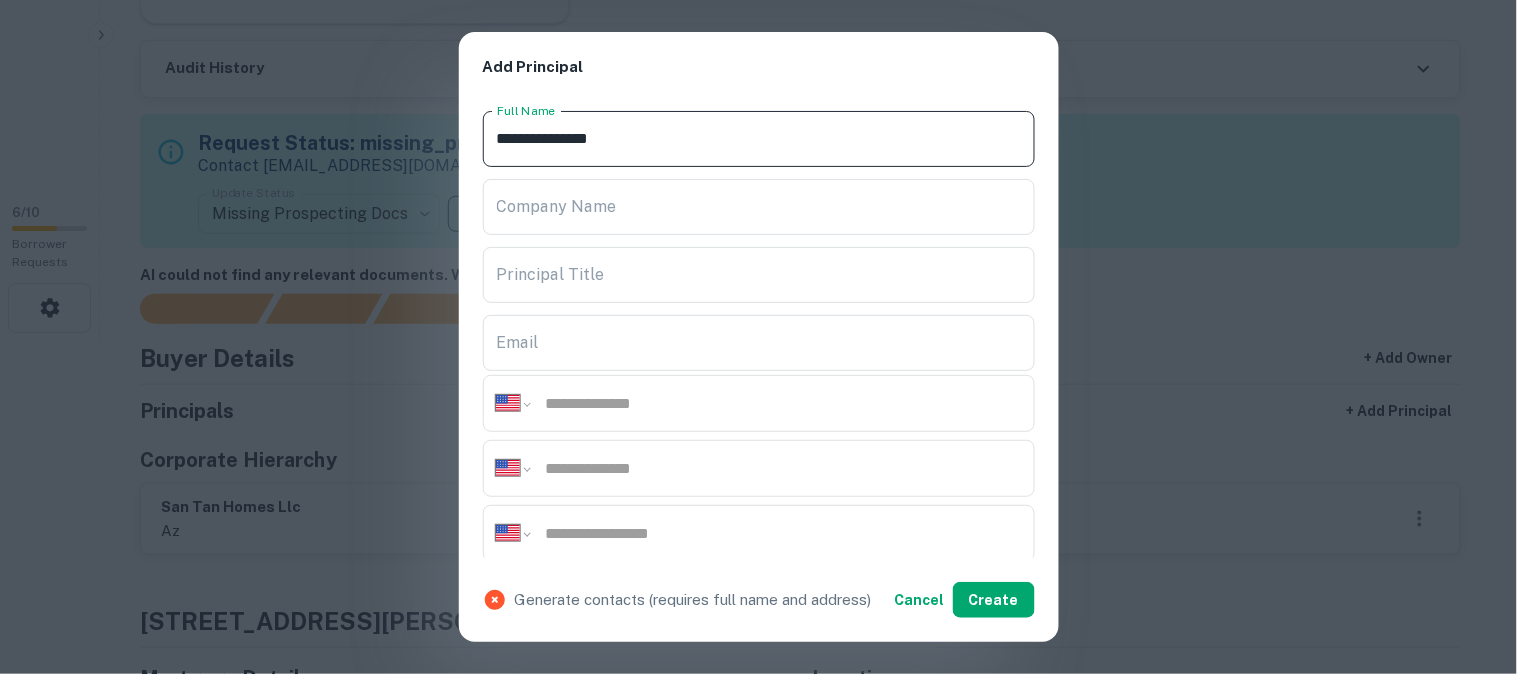 type on "**********" 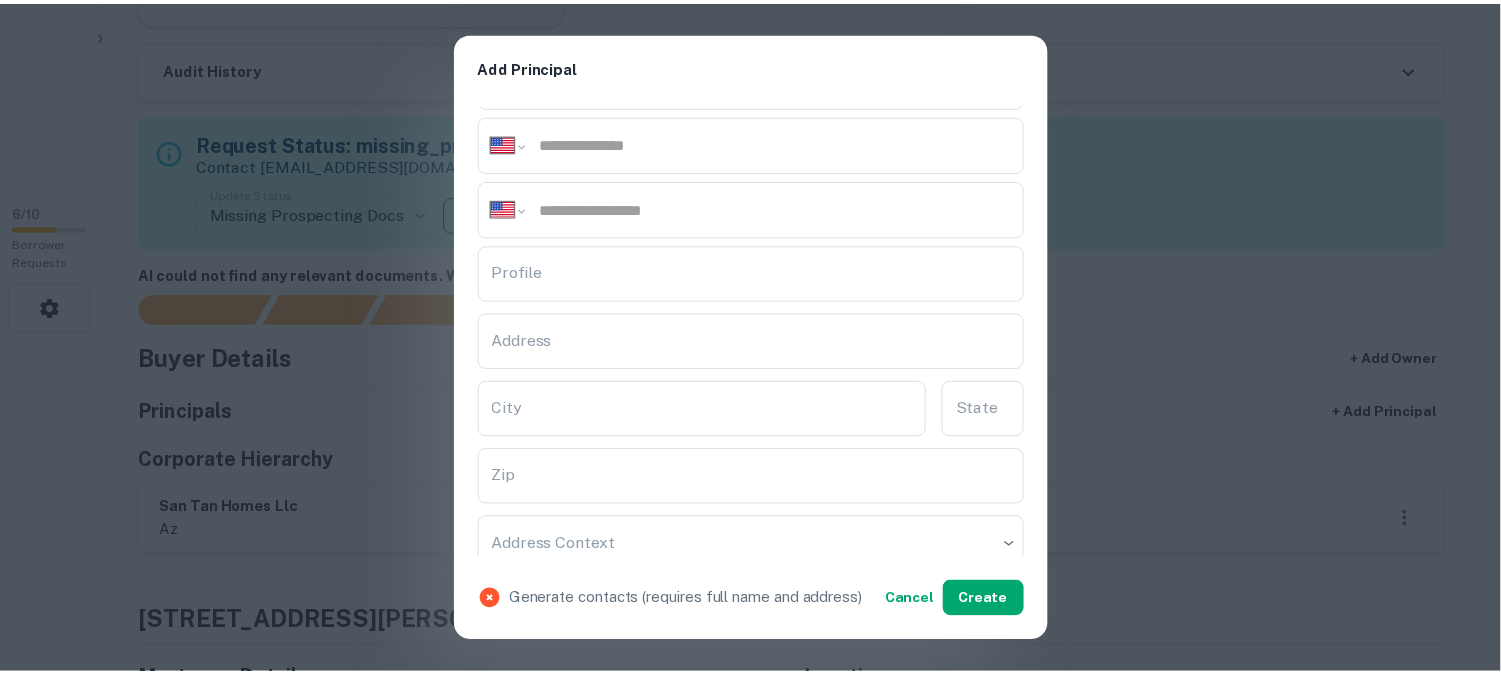 scroll, scrollTop: 333, scrollLeft: 0, axis: vertical 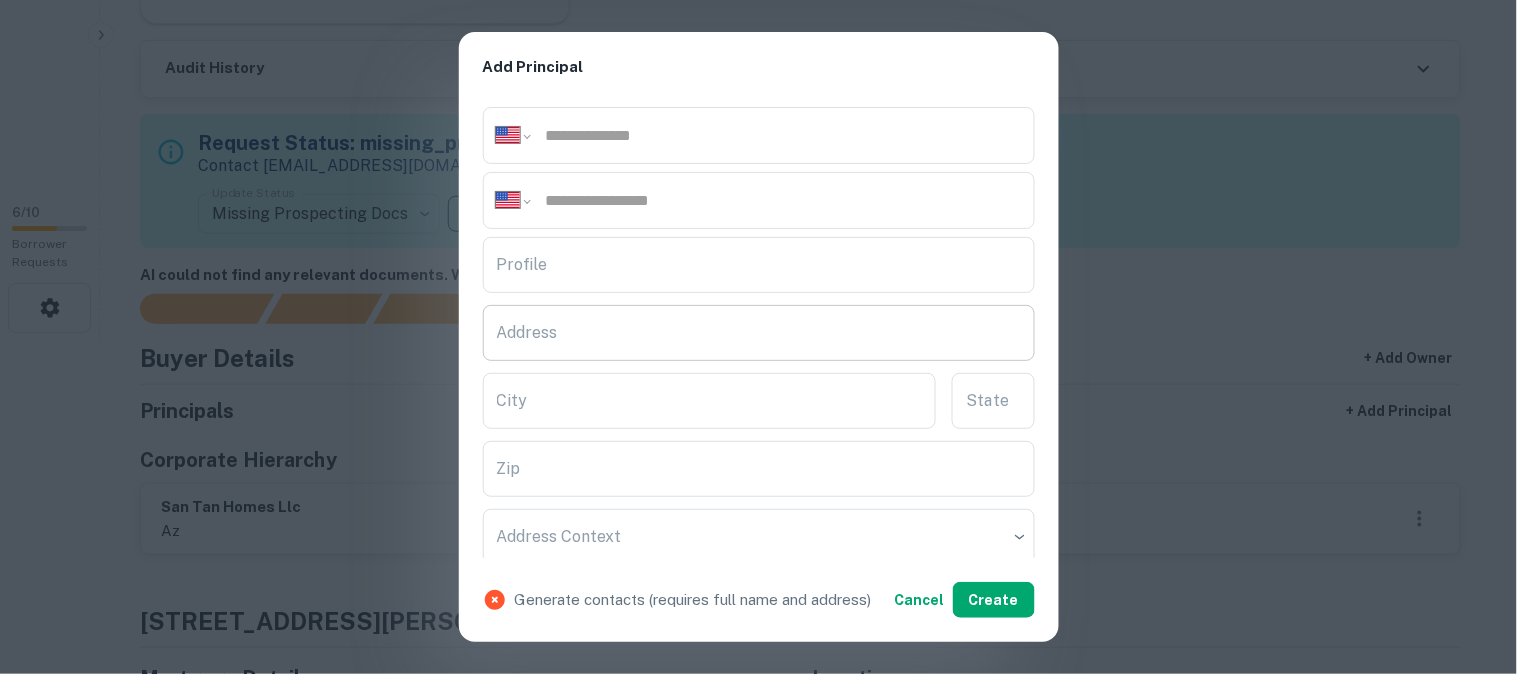 click on "Address" at bounding box center (759, 333) 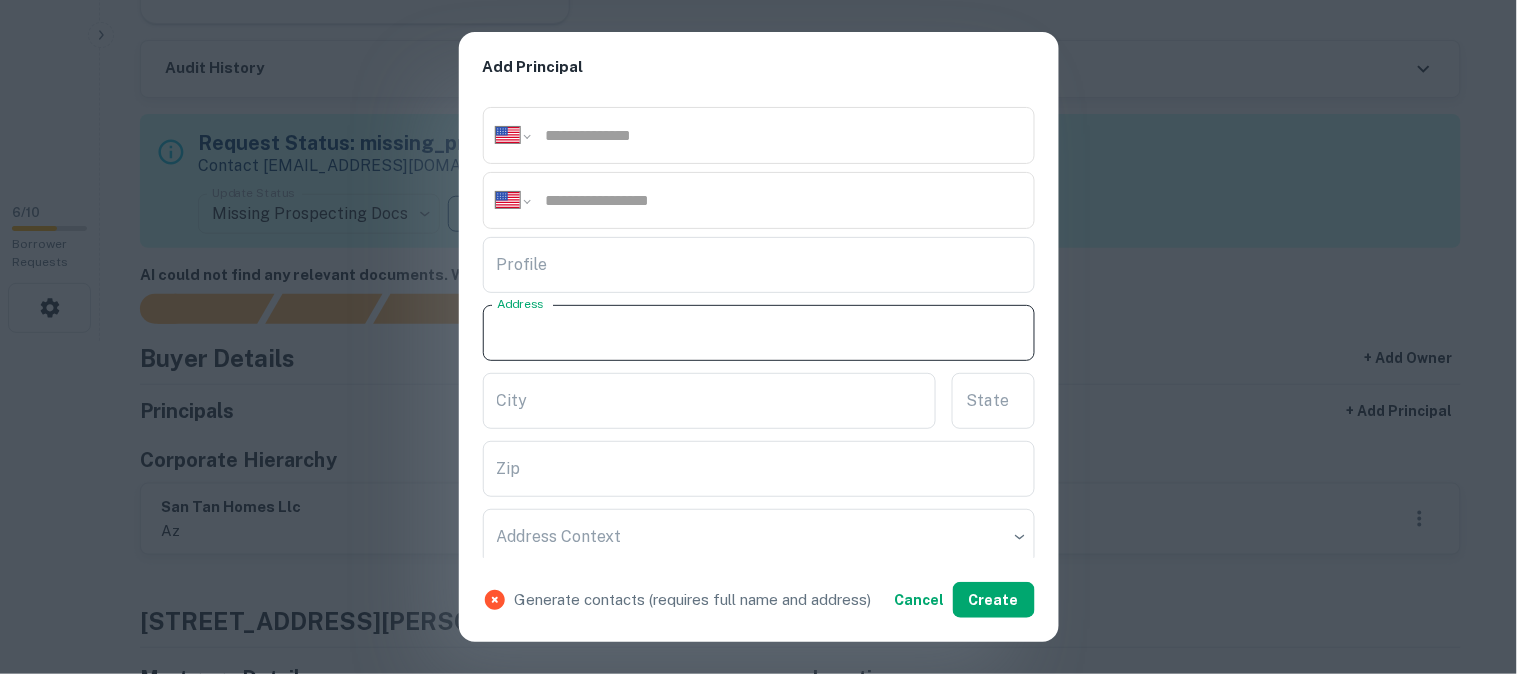 paste on "**********" 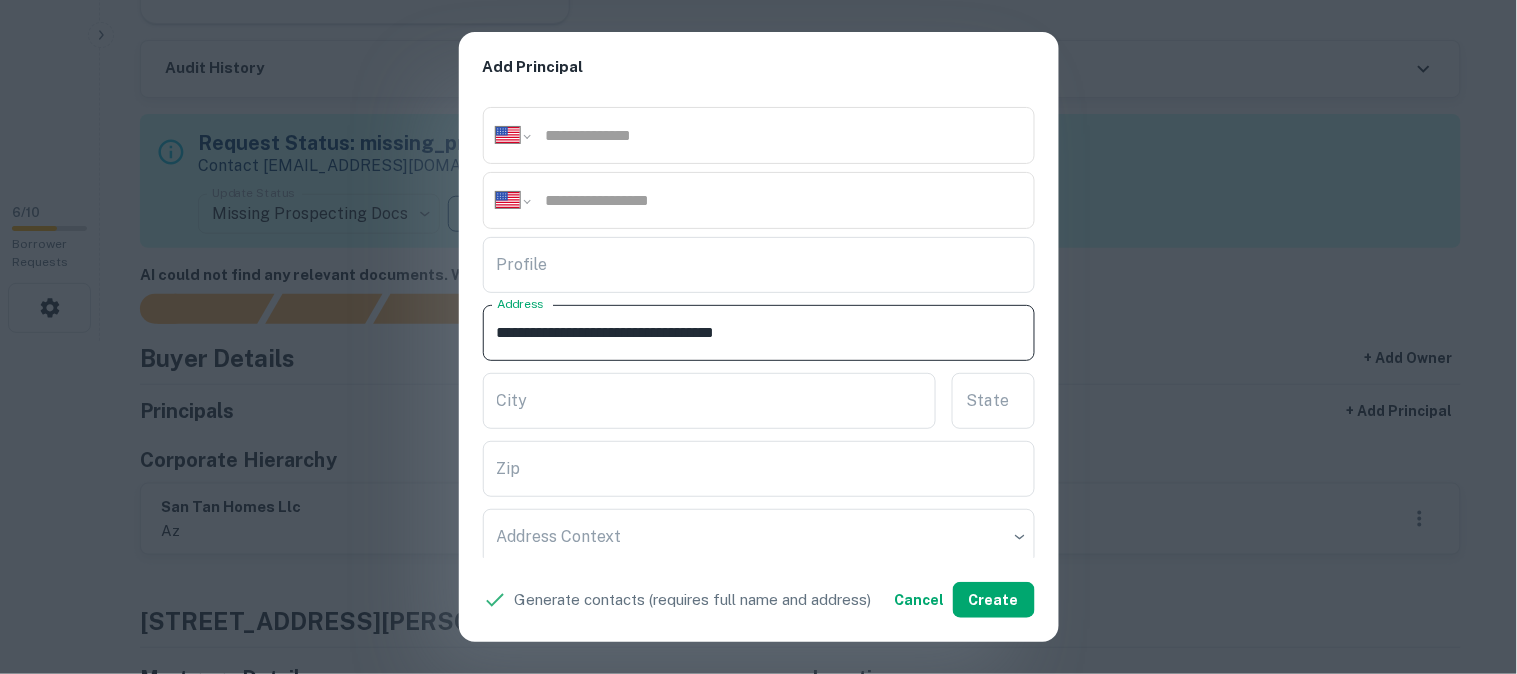 drag, startPoint x: 645, startPoint y: 326, endPoint x: 708, endPoint y: 350, distance: 67.41662 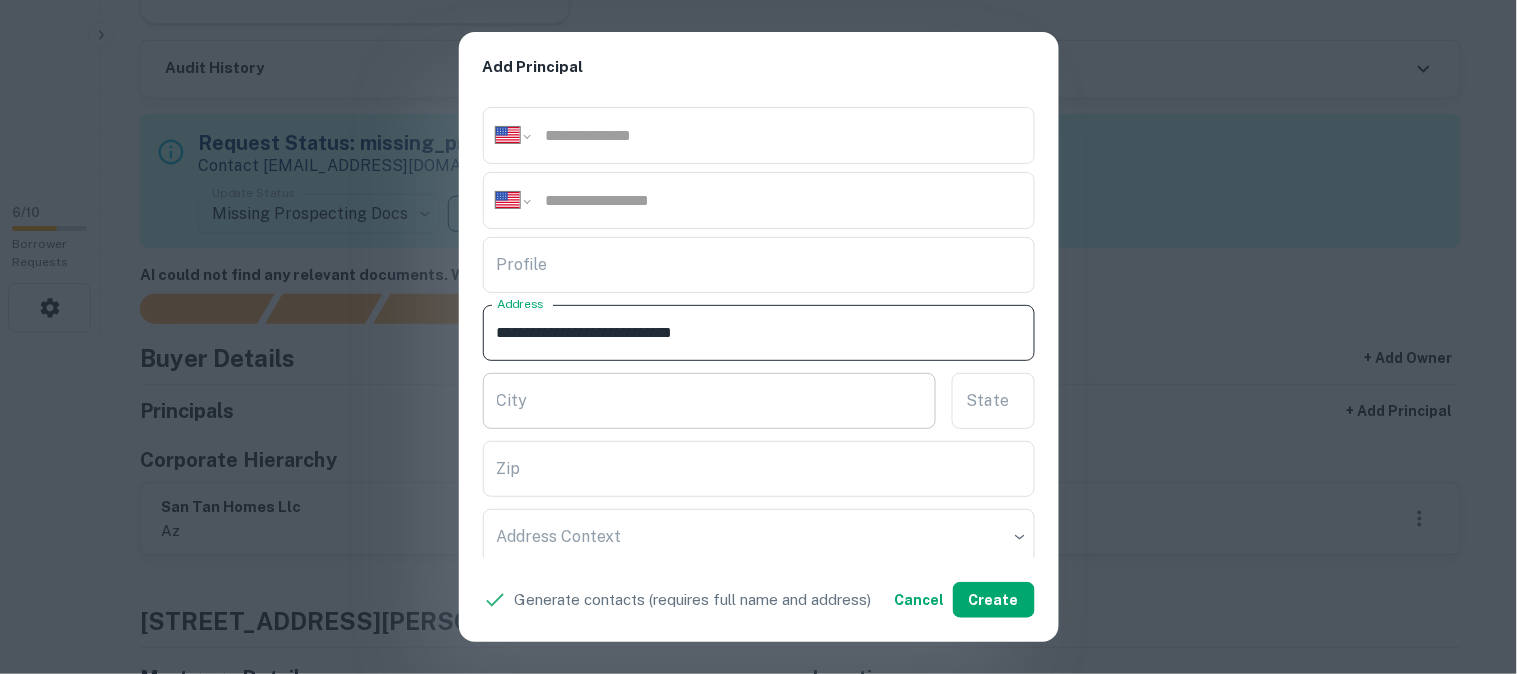 type on "**********" 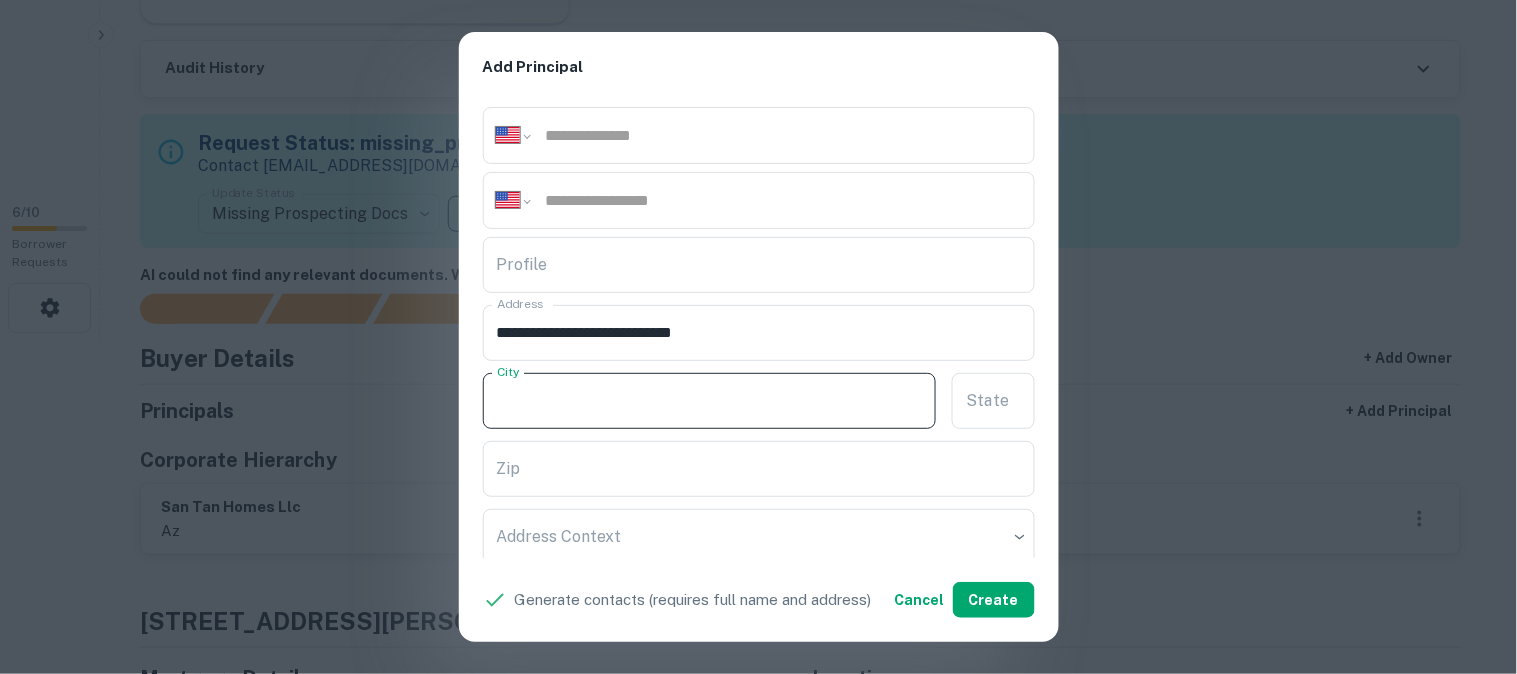 paste on "*******" 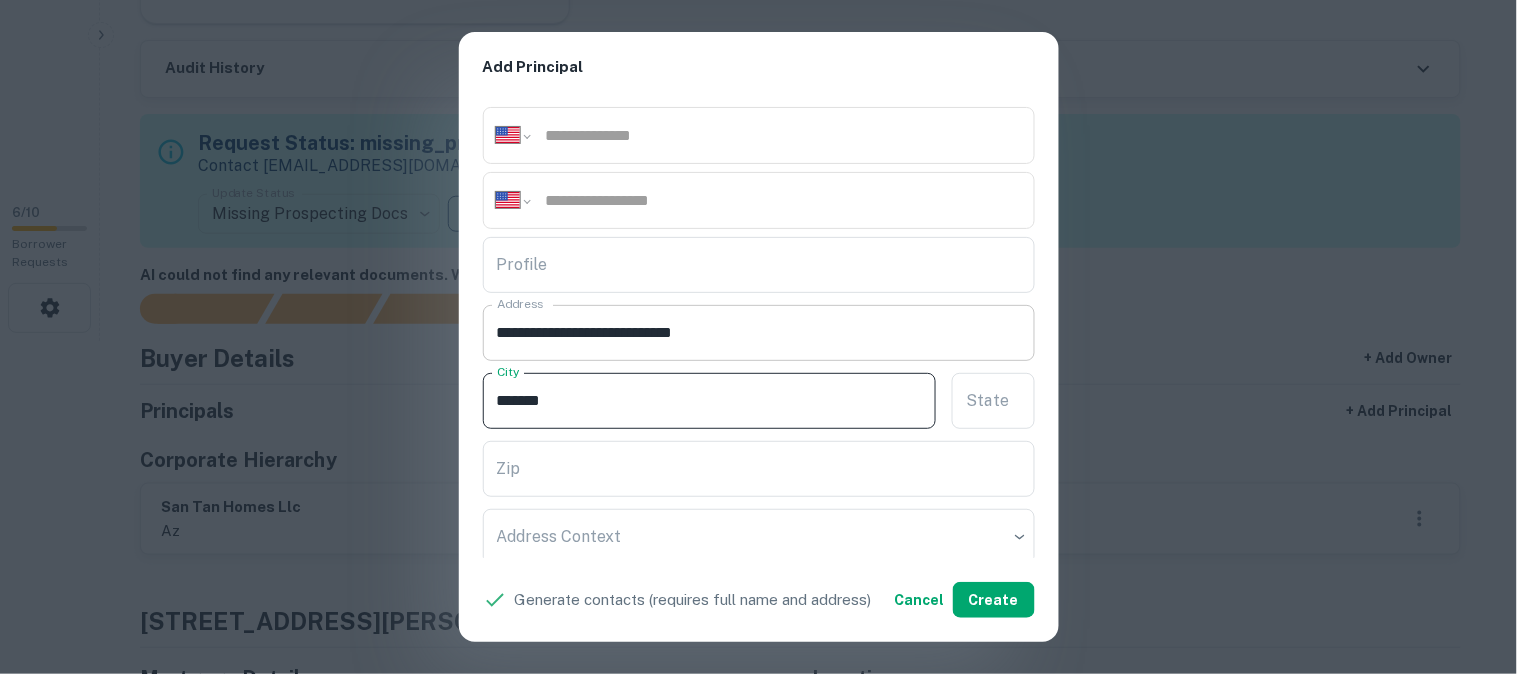 type on "*******" 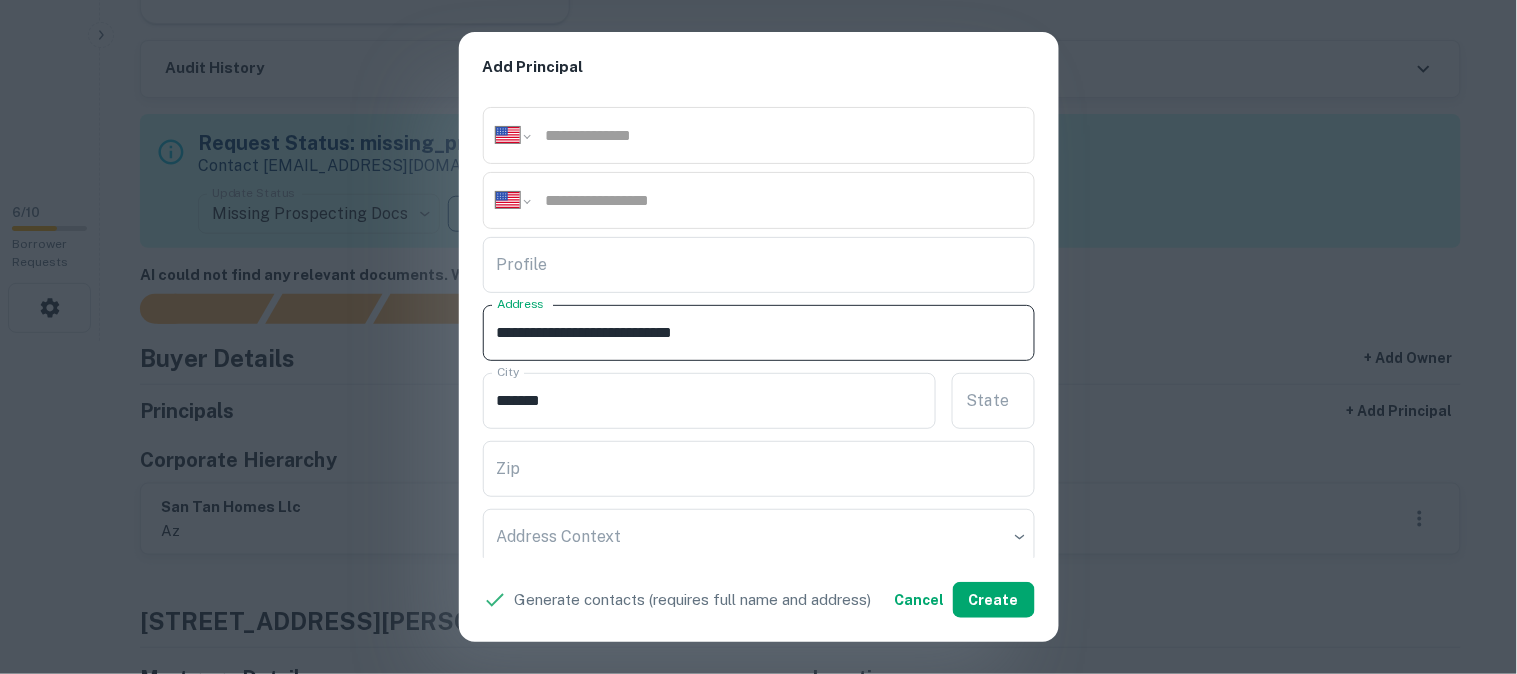 drag, startPoint x: 683, startPoint y: 328, endPoint x: 773, endPoint y: 331, distance: 90.04999 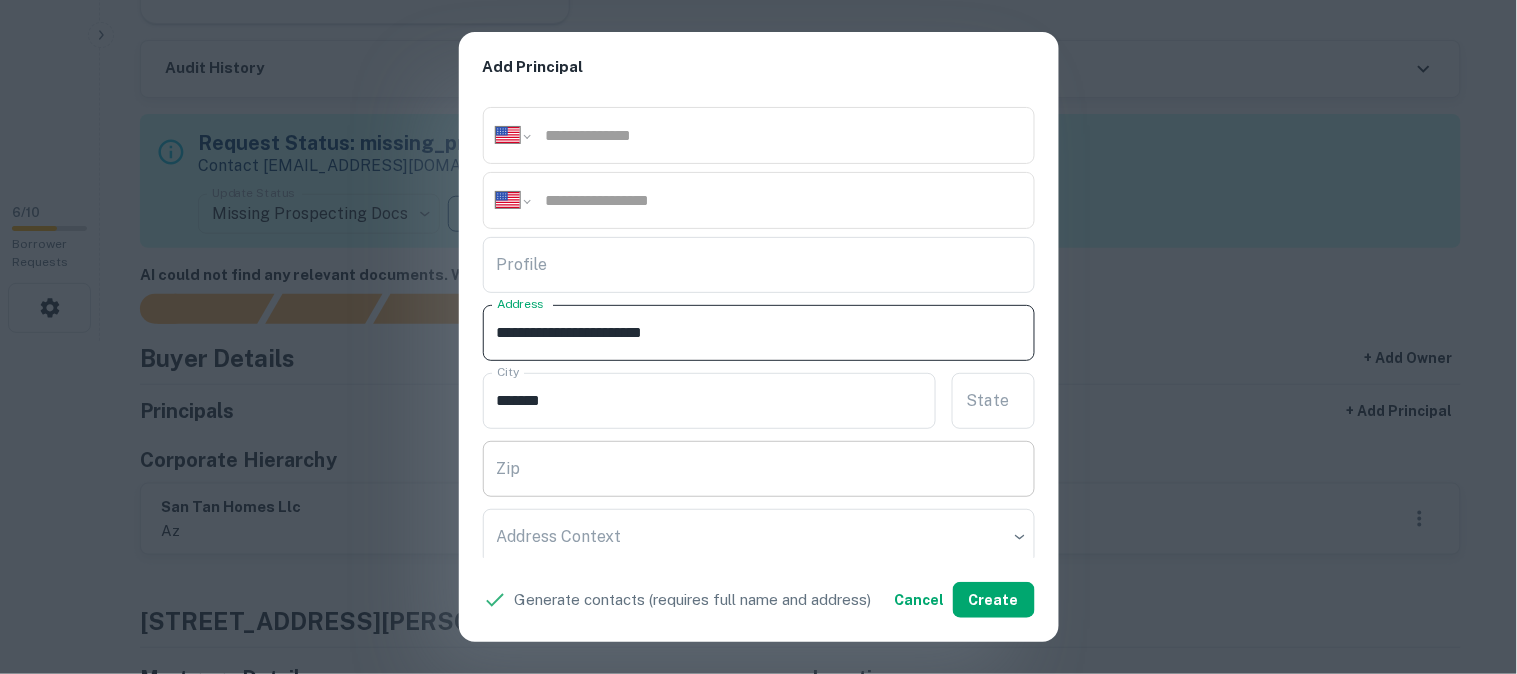 type on "**********" 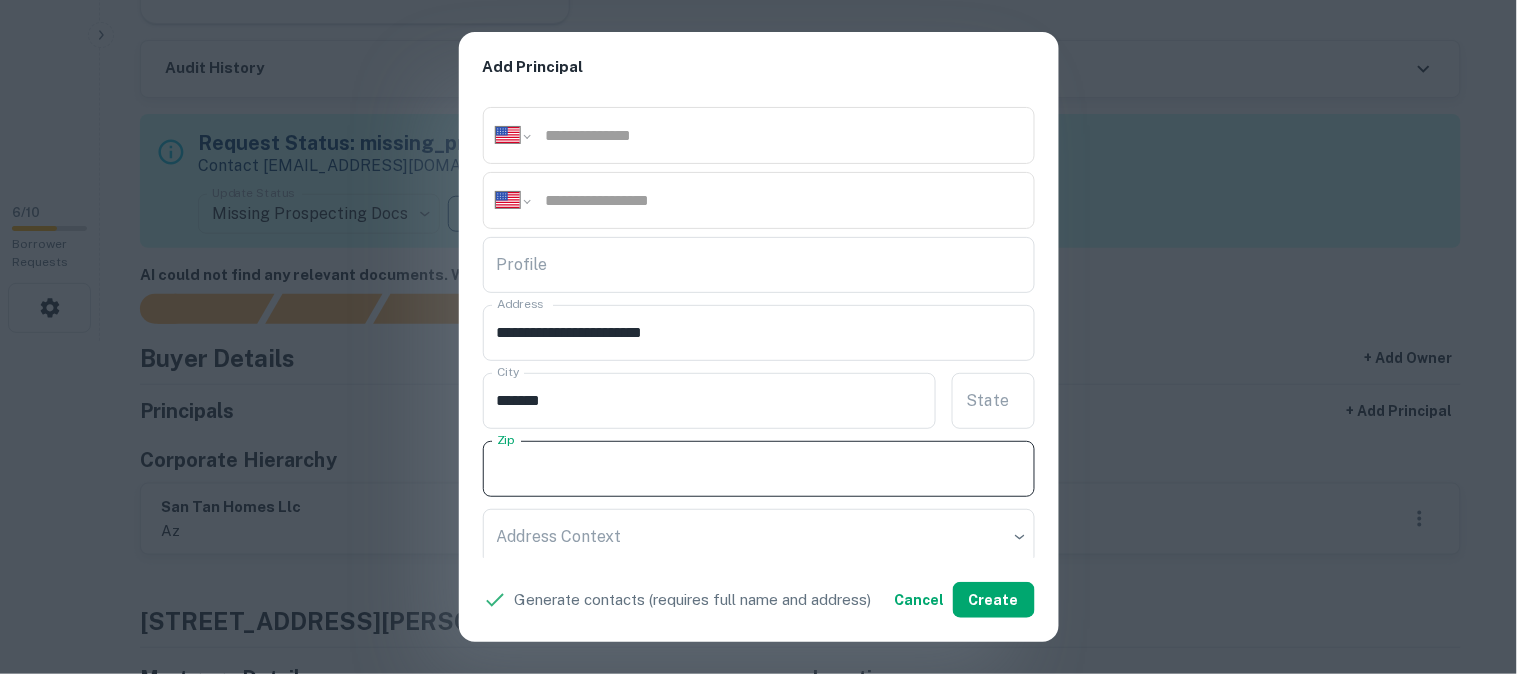 paste on "*****" 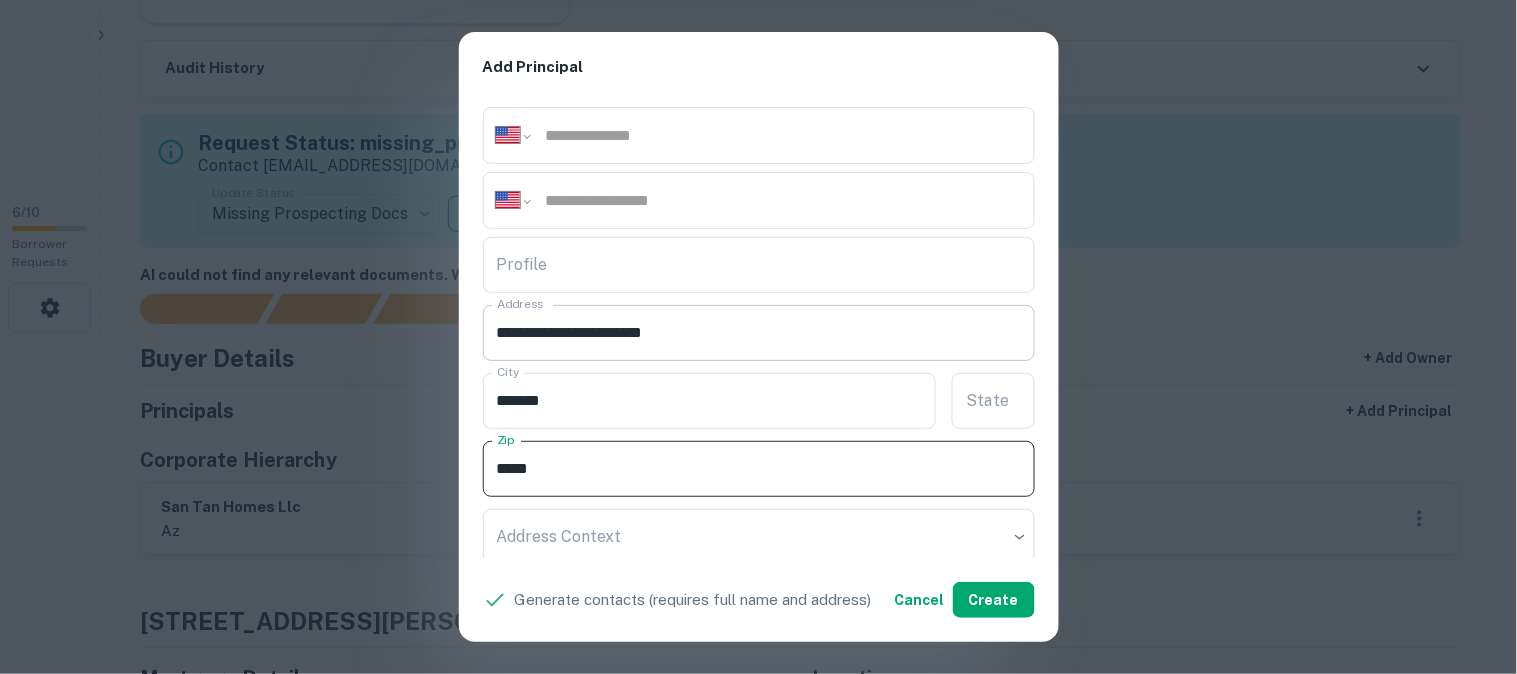 type on "*****" 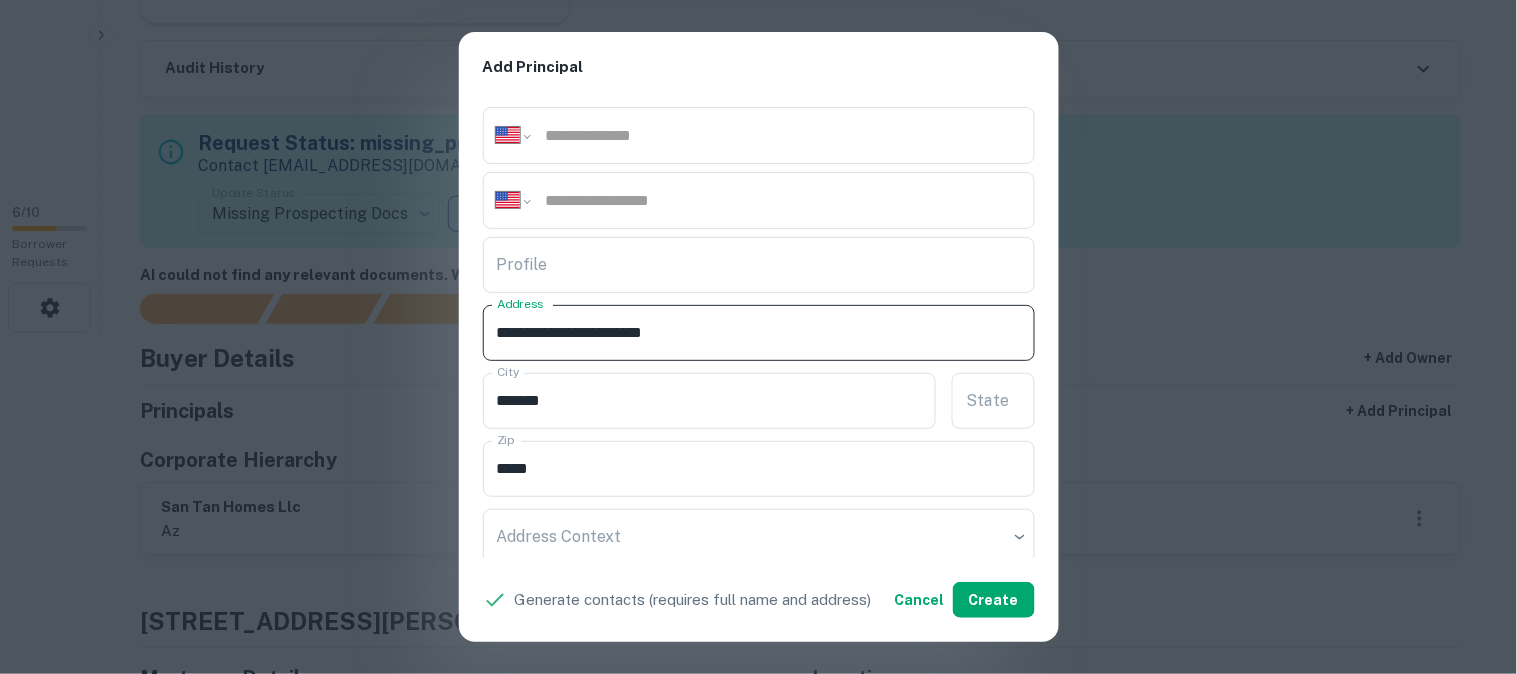 drag, startPoint x: 648, startPoint y: 330, endPoint x: 671, endPoint y: 352, distance: 31.827662 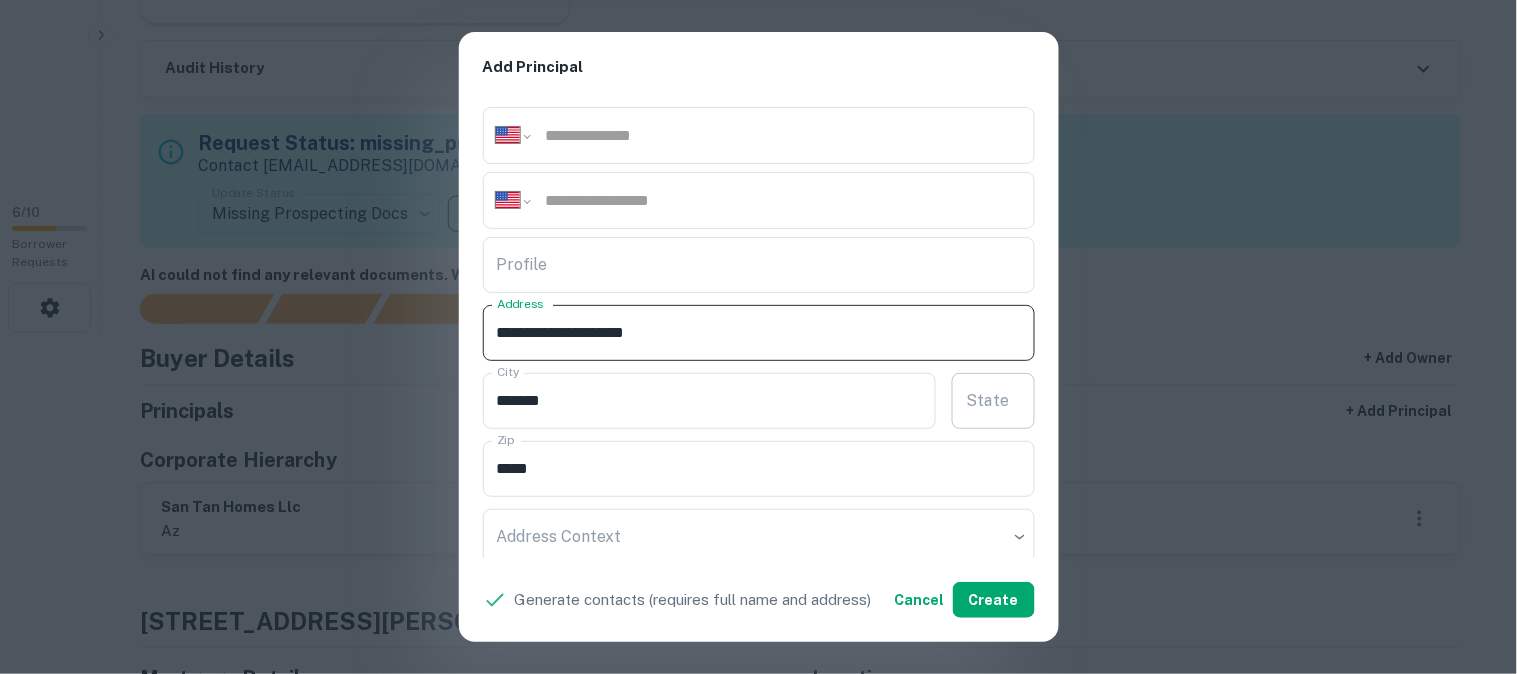 type on "**********" 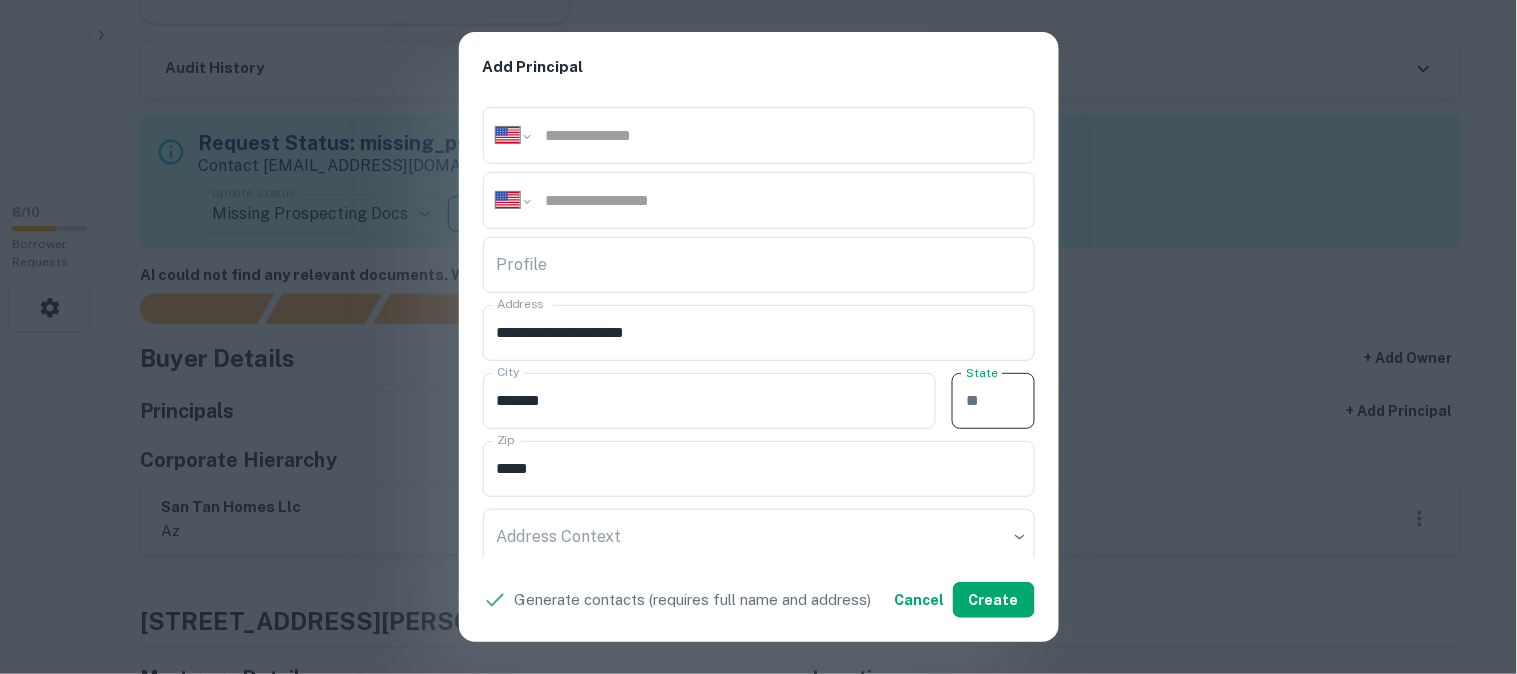paste on "**" 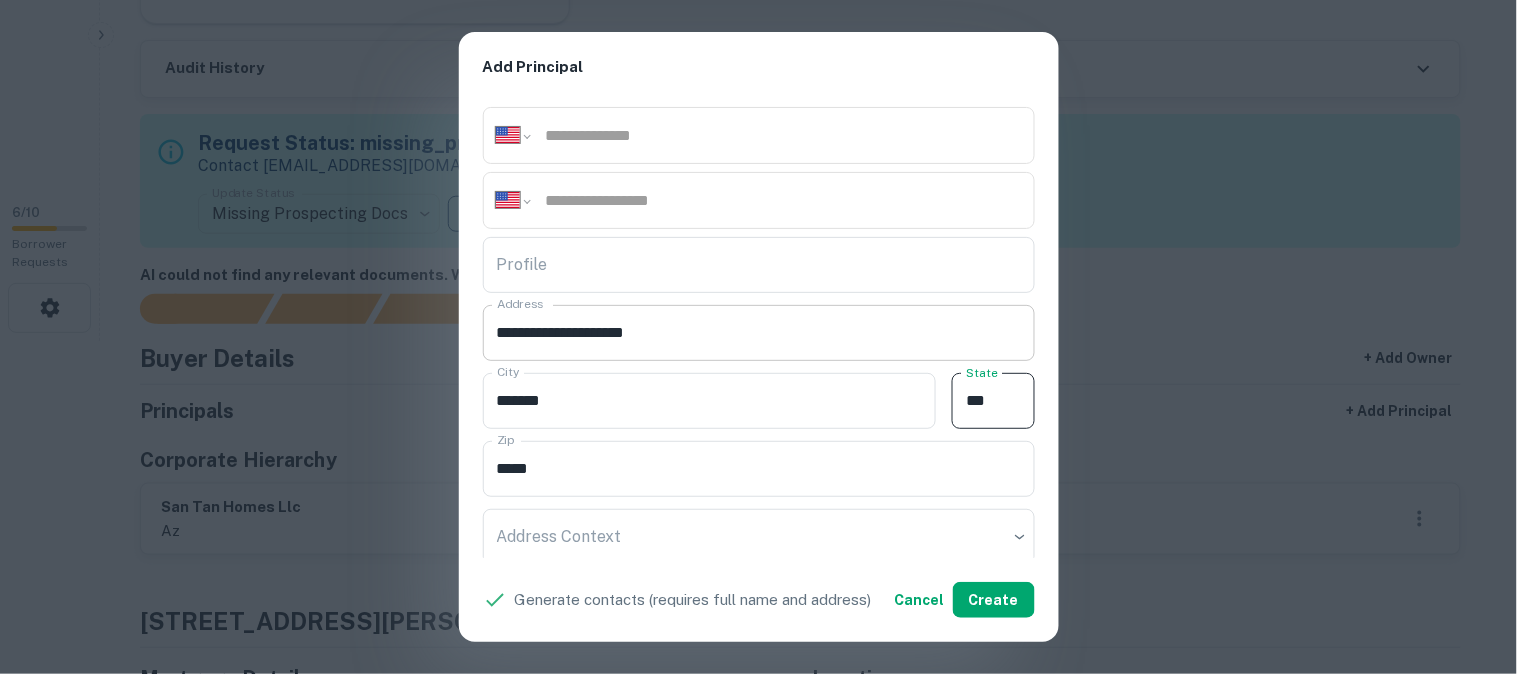 type on "**" 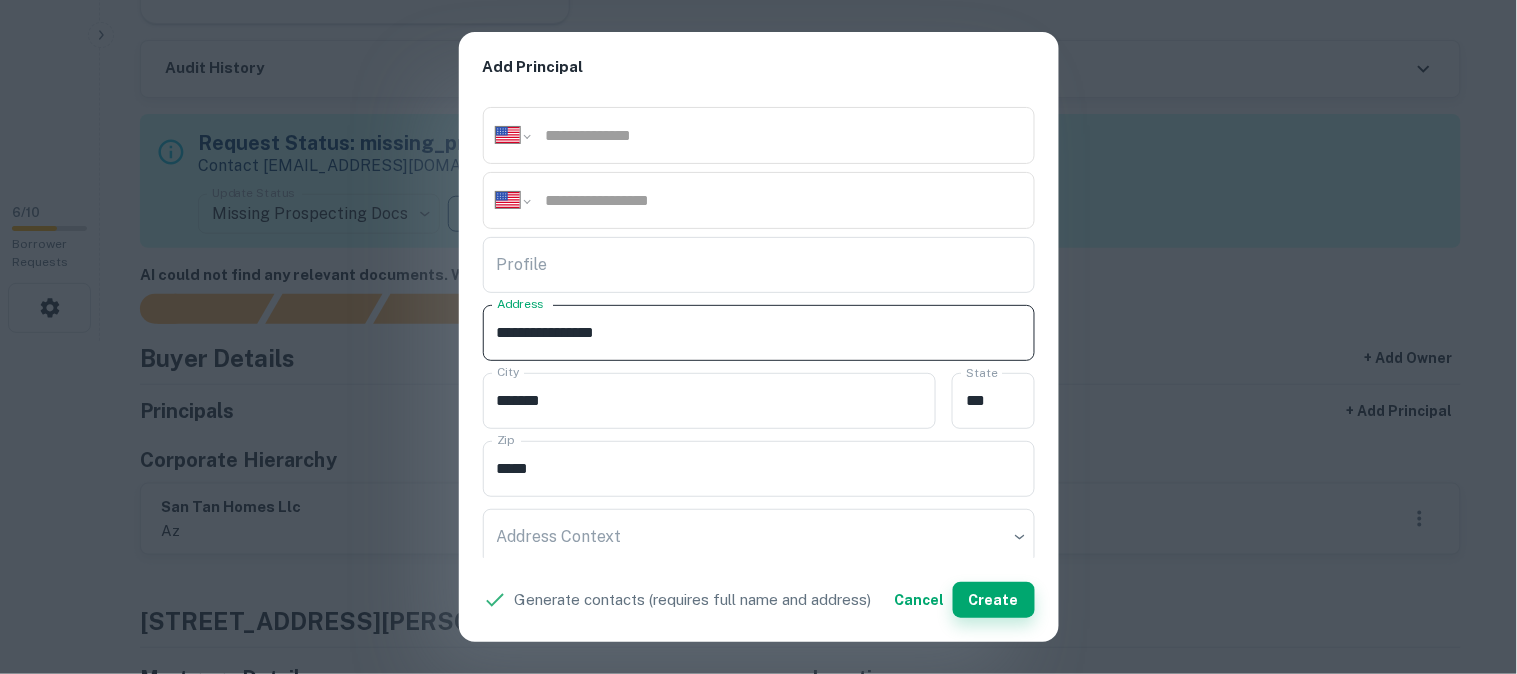 type on "**********" 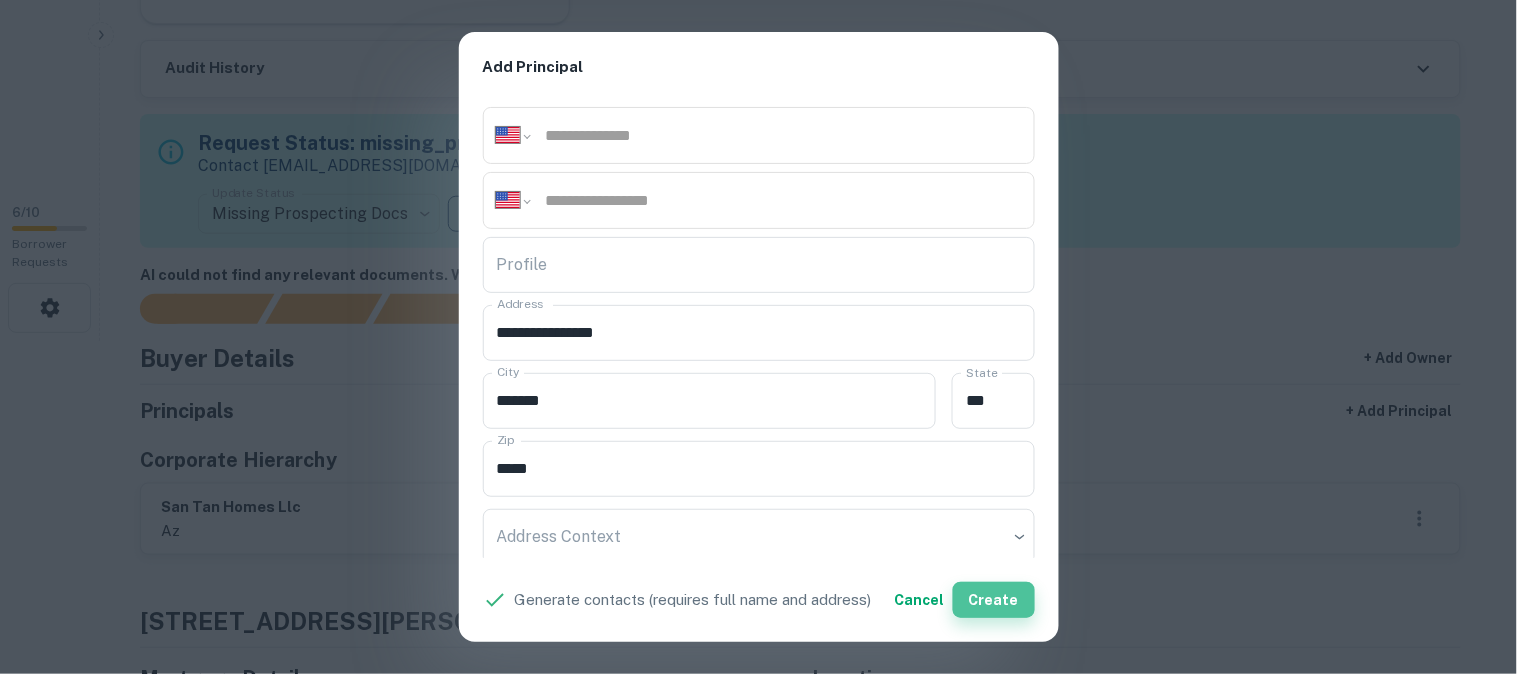 click on "Create" at bounding box center (994, 600) 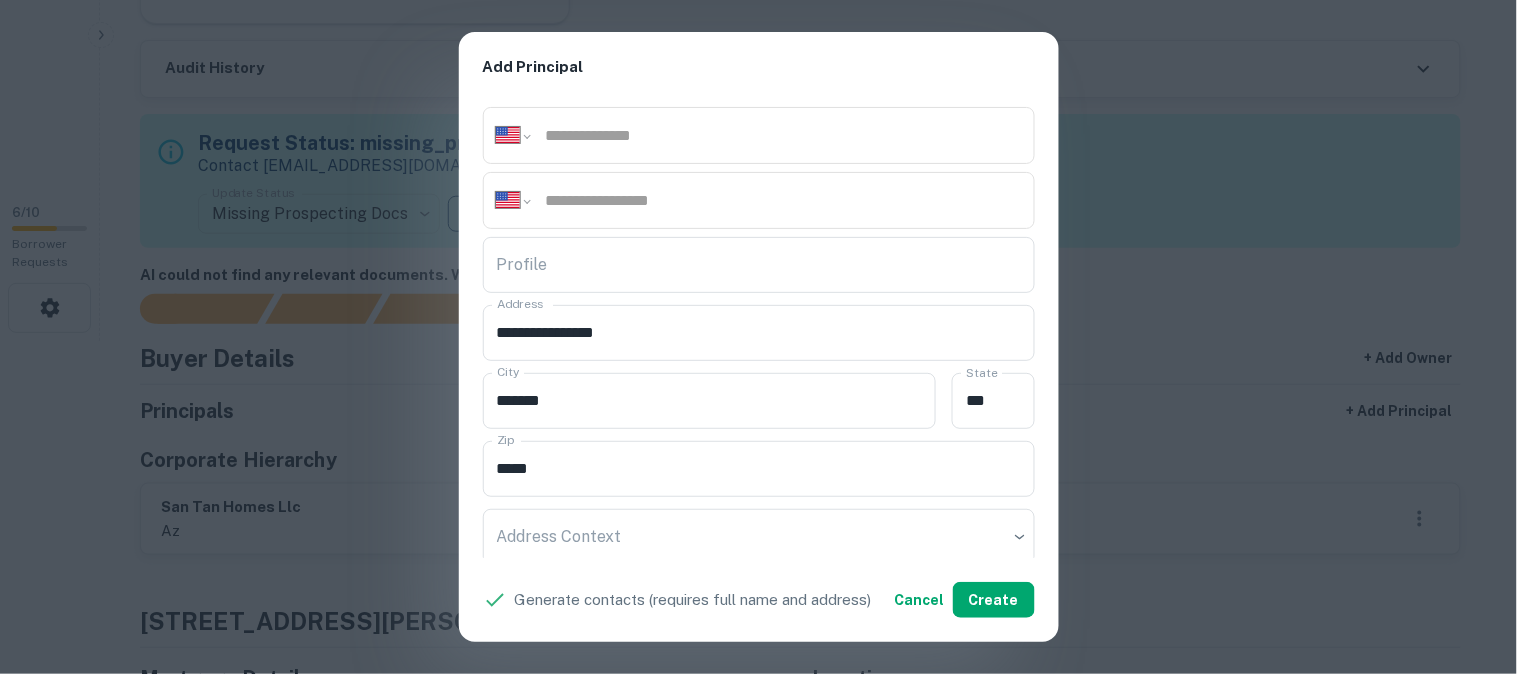 click on "**********" at bounding box center [758, 337] 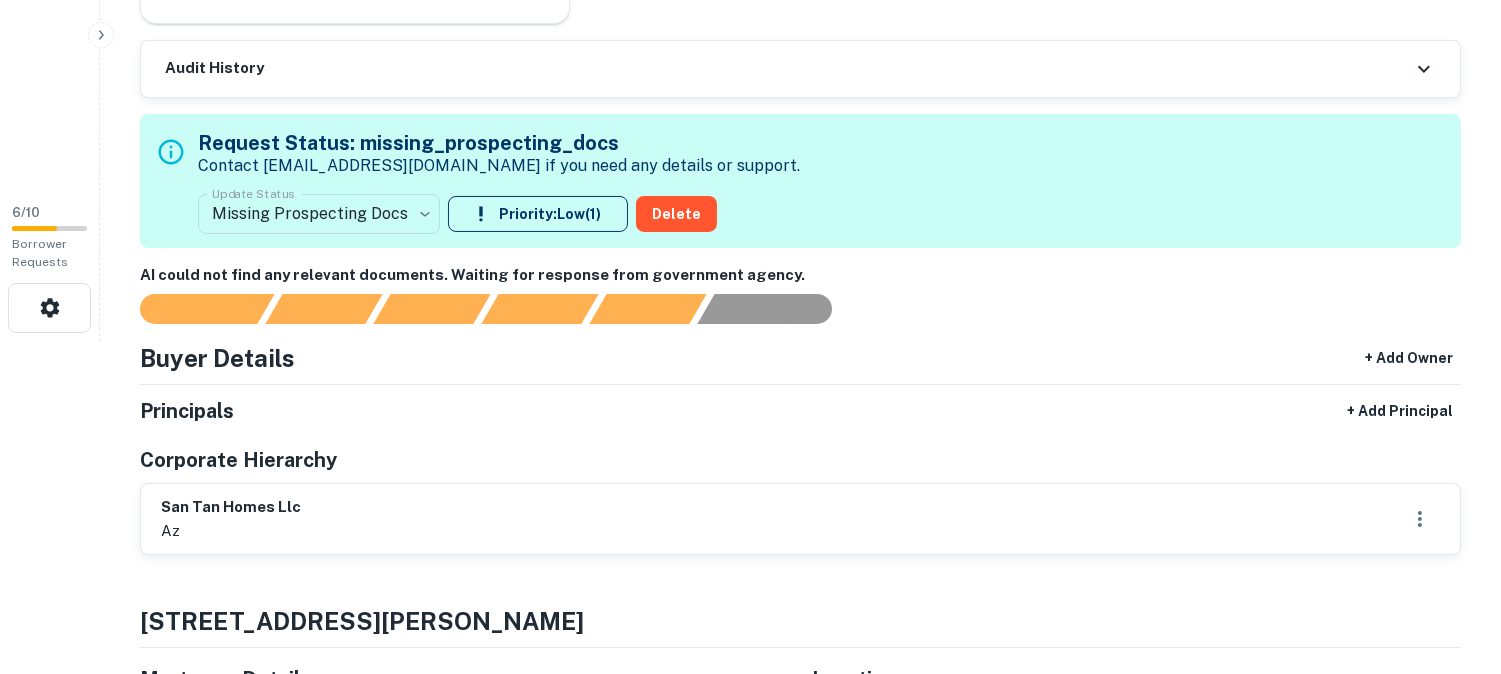 click on "**********" at bounding box center [750, 4] 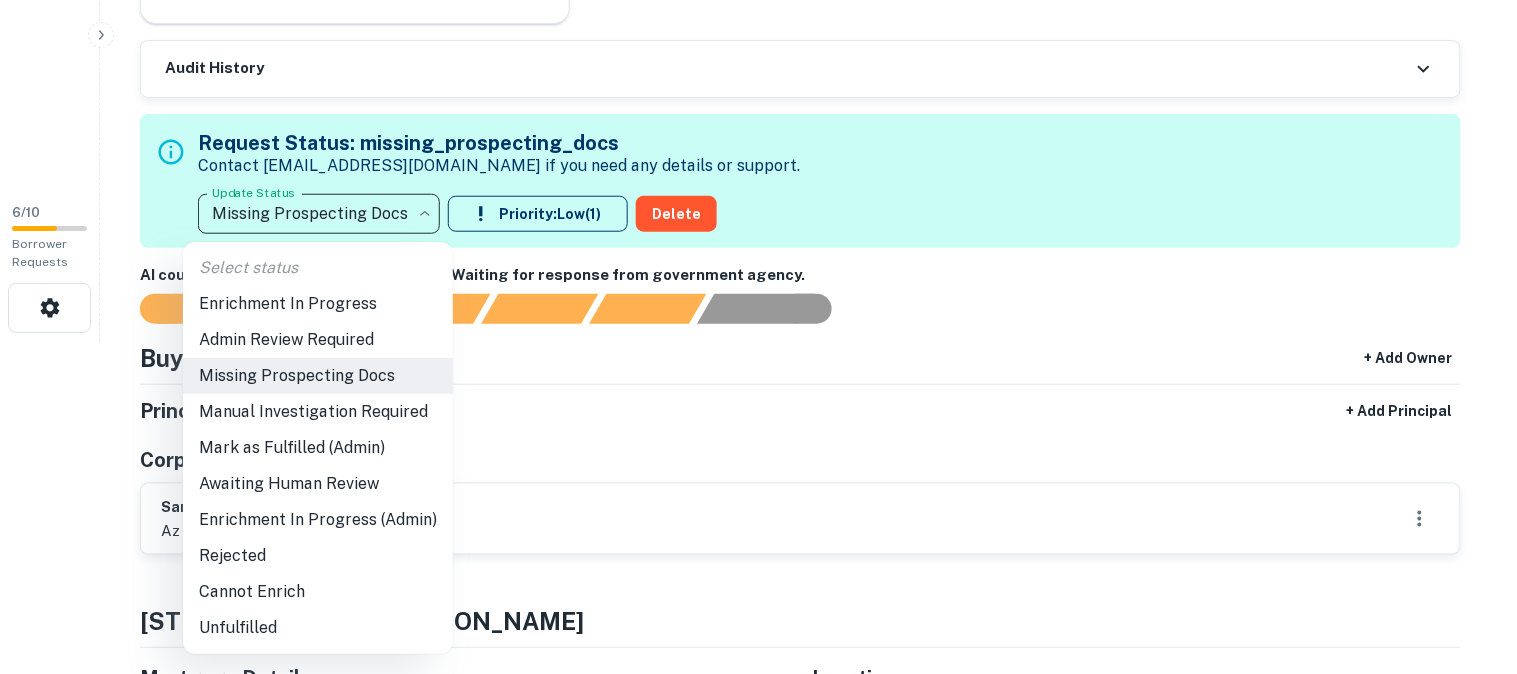 click on "Awaiting Human Review" at bounding box center (318, 484) 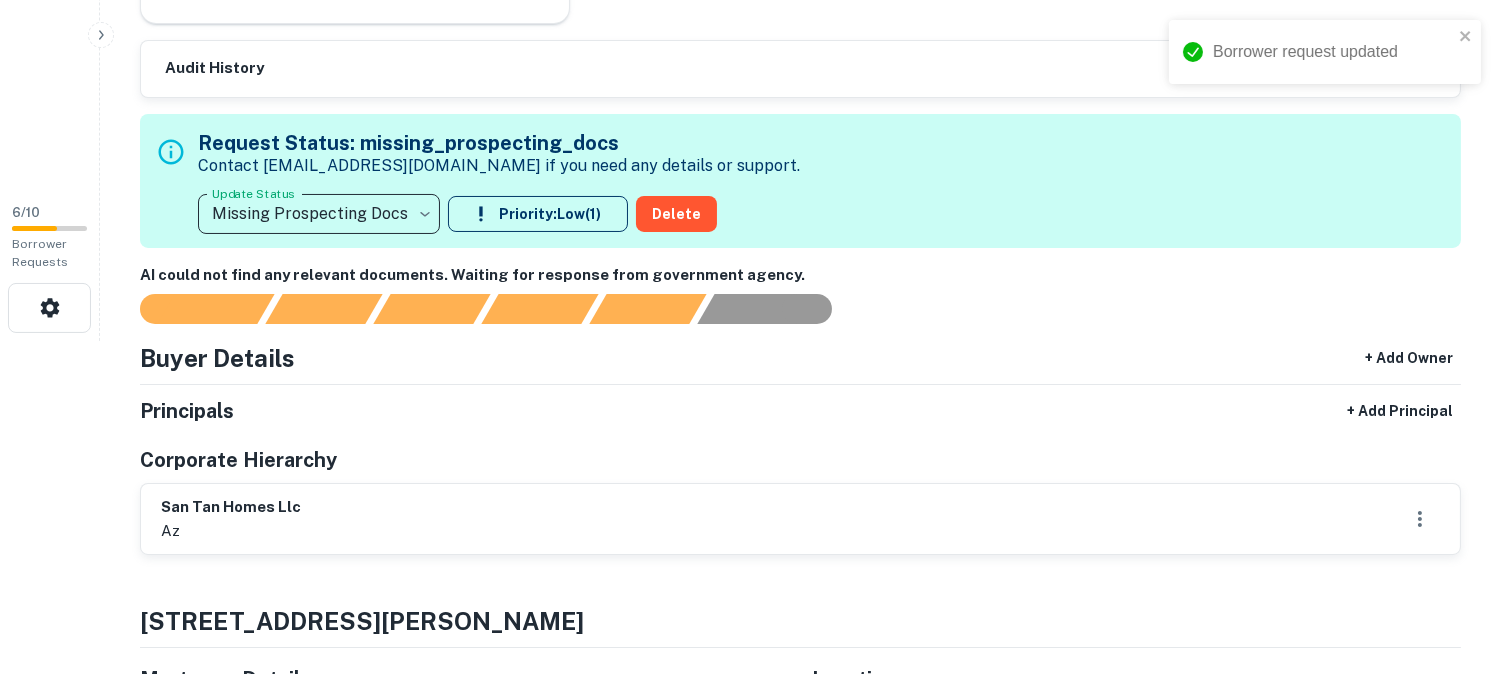 type on "**********" 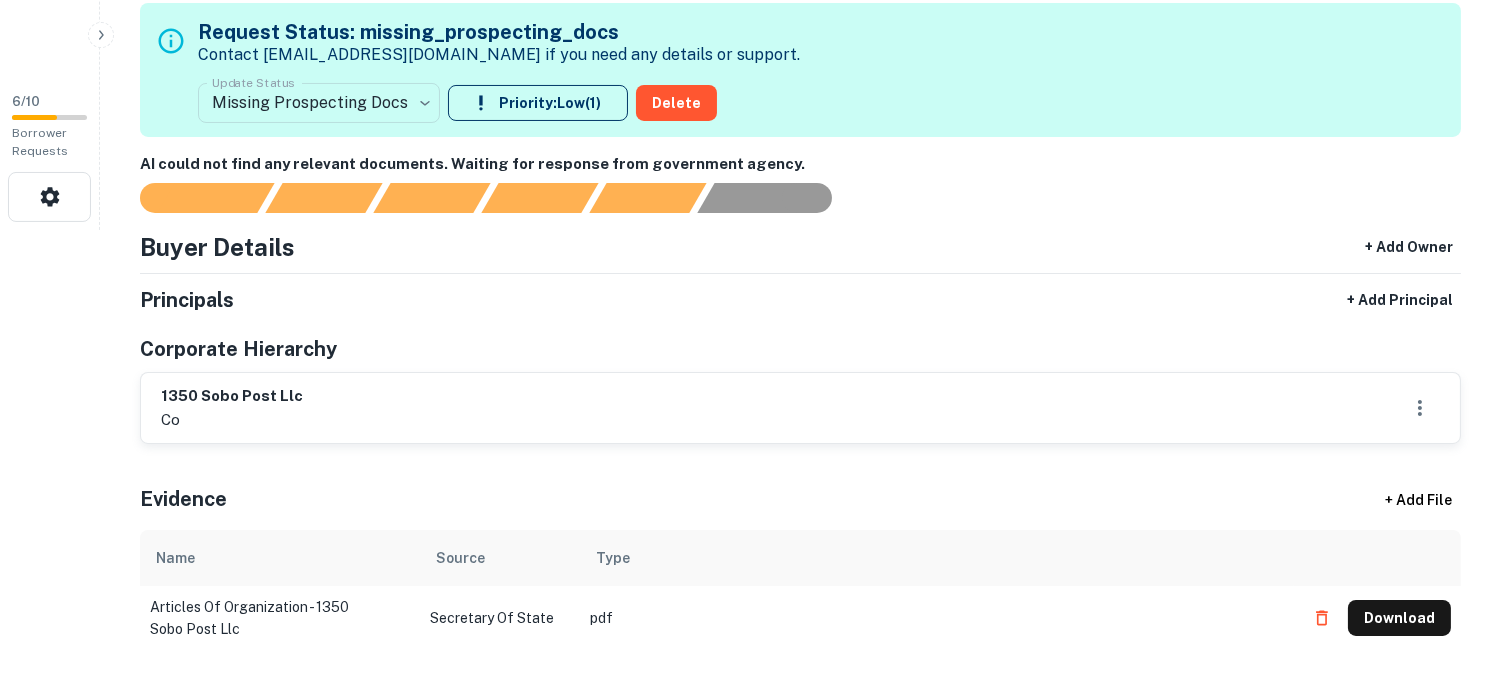 scroll, scrollTop: 444, scrollLeft: 0, axis: vertical 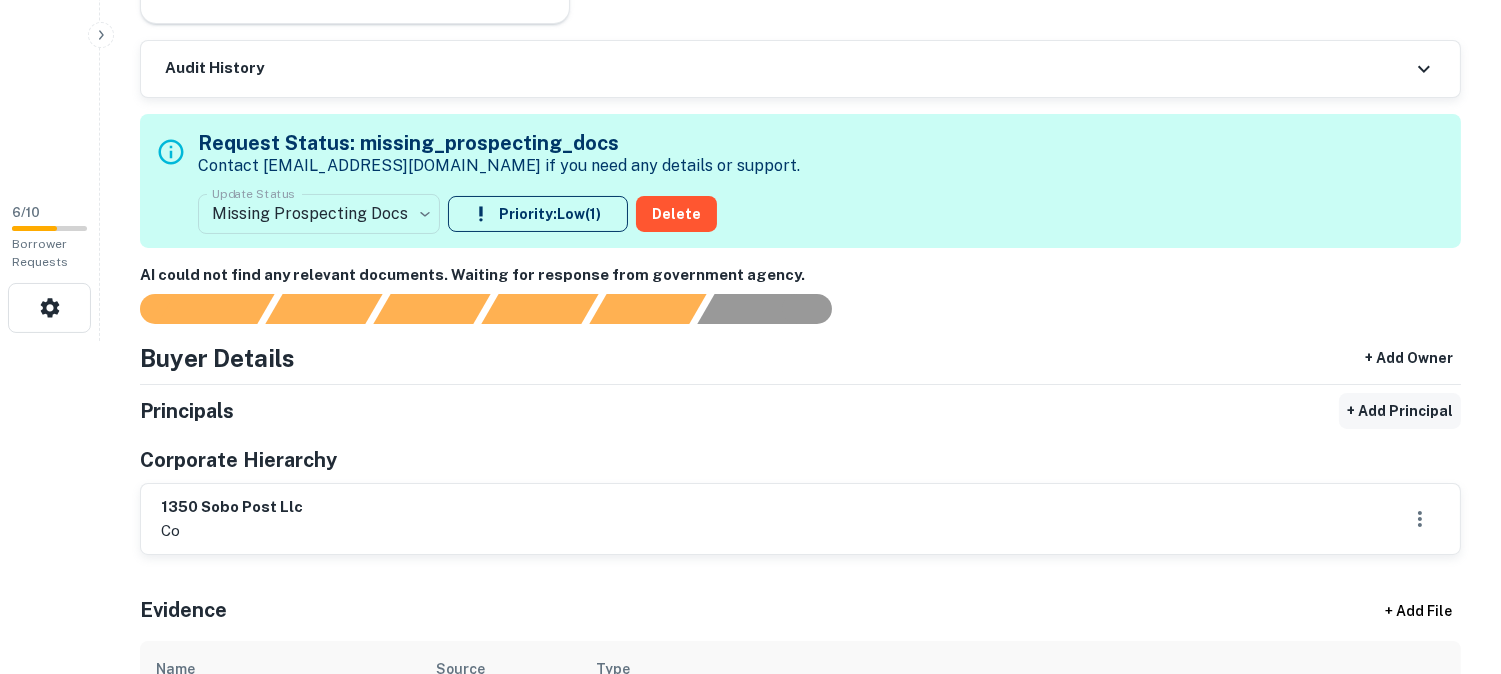 click on "+ Add Principal" at bounding box center [1400, 411] 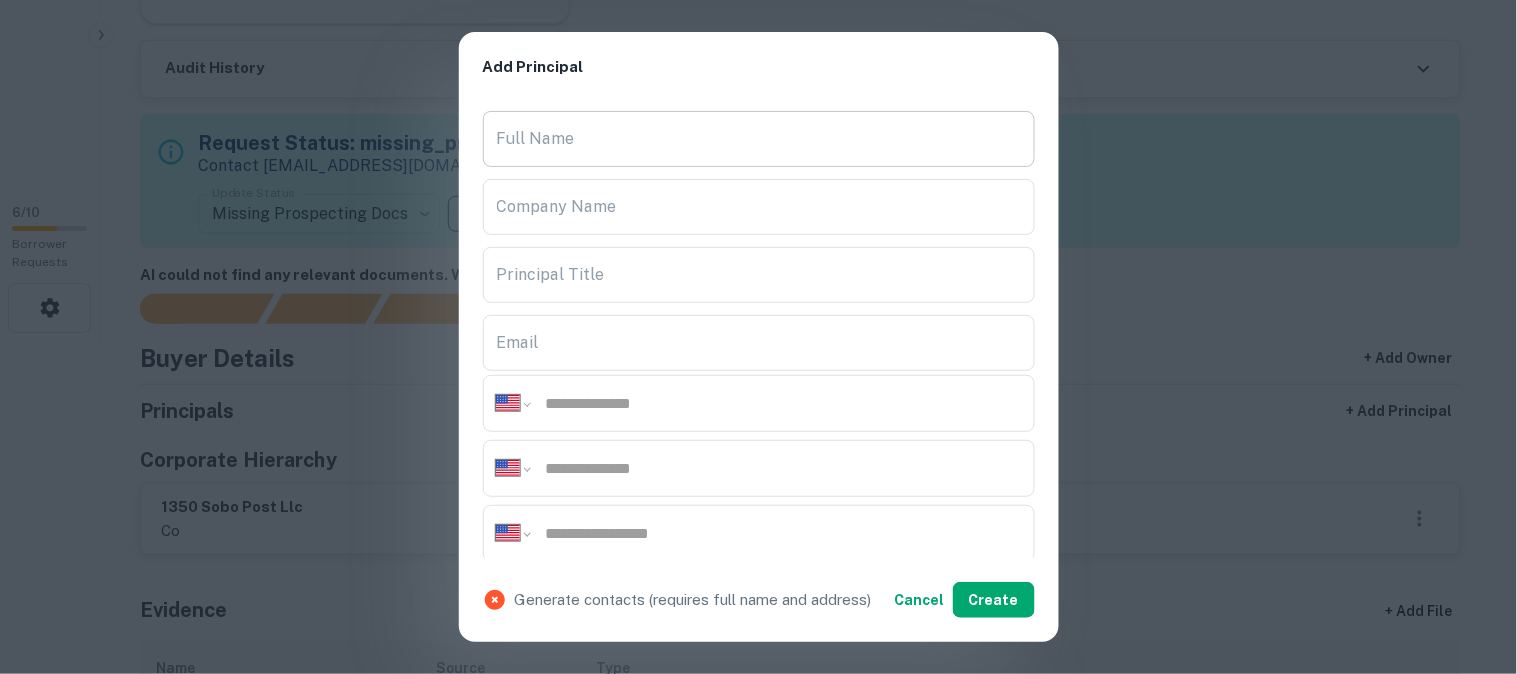 click on "Full Name Full Name" at bounding box center (759, 139) 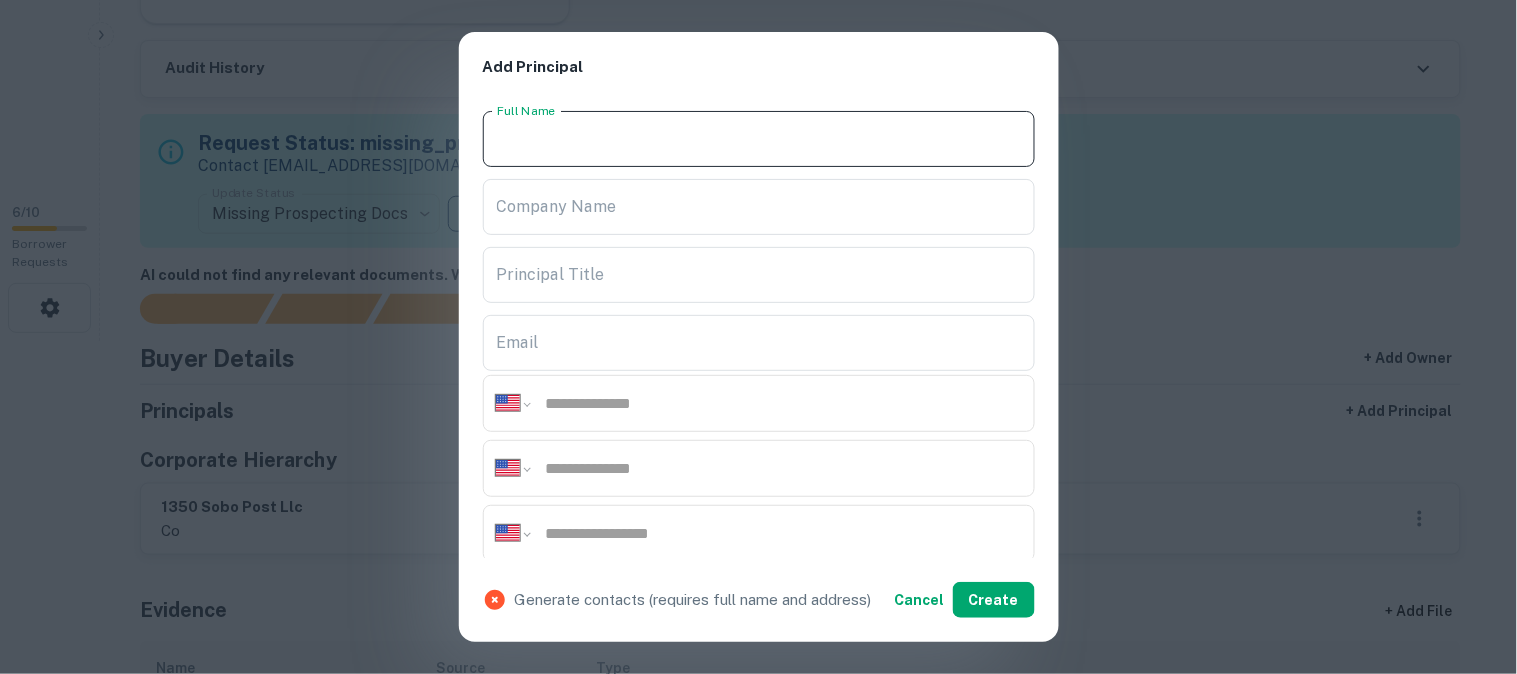 paste on "**********" 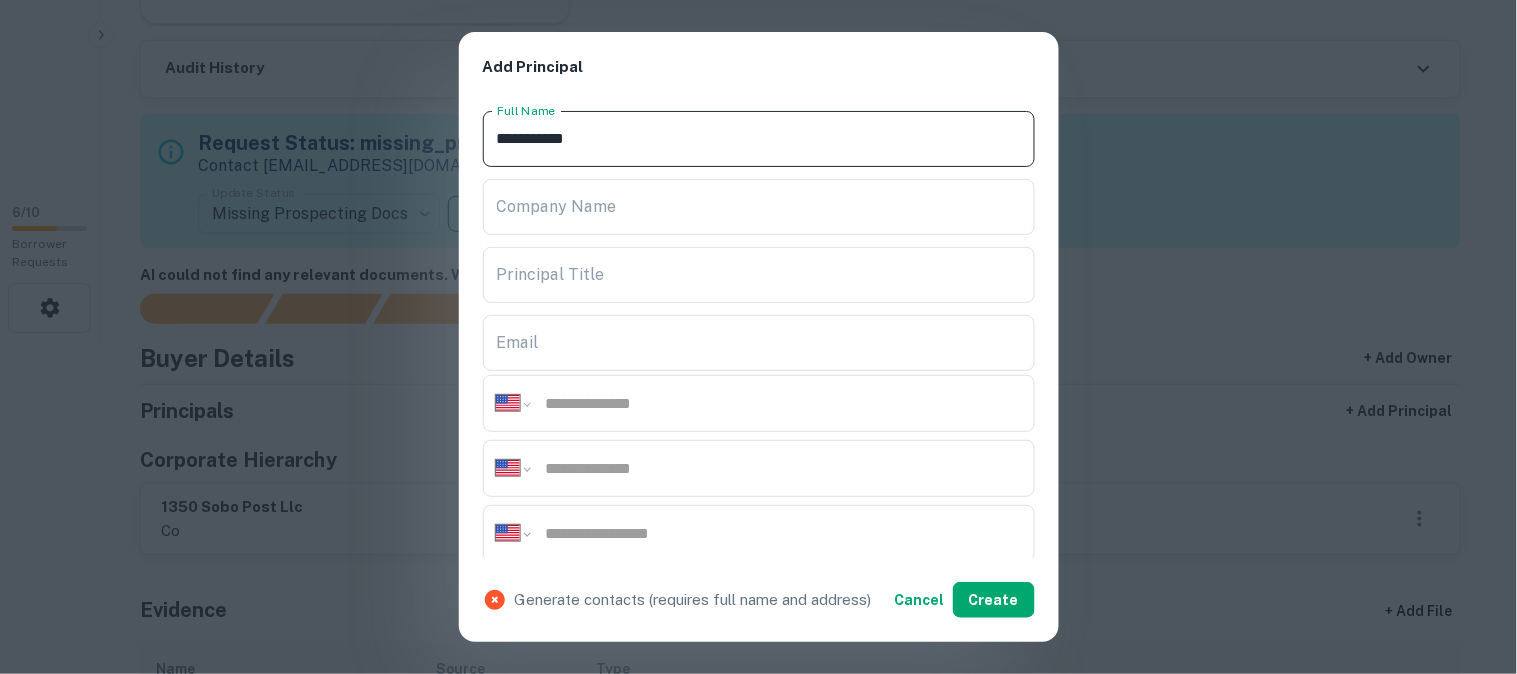 type on "**********" 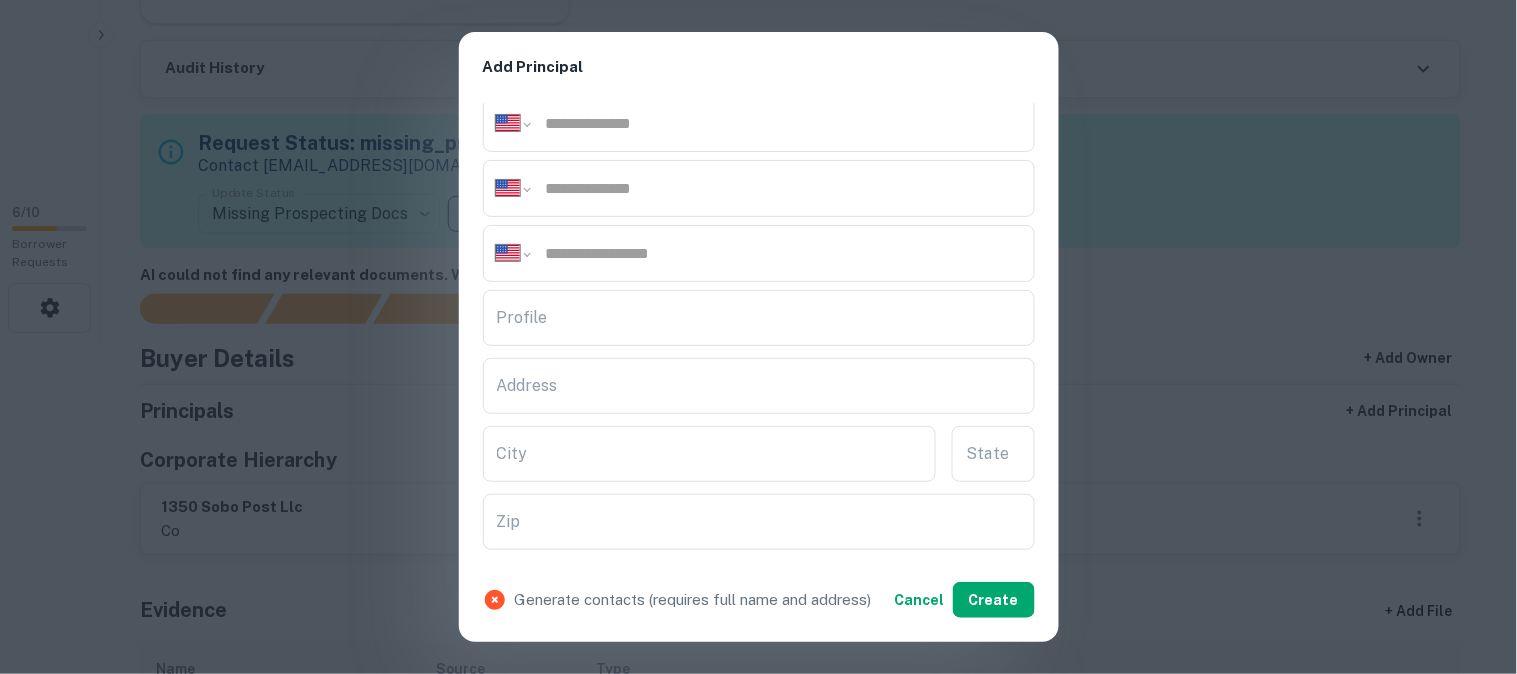 scroll, scrollTop: 333, scrollLeft: 0, axis: vertical 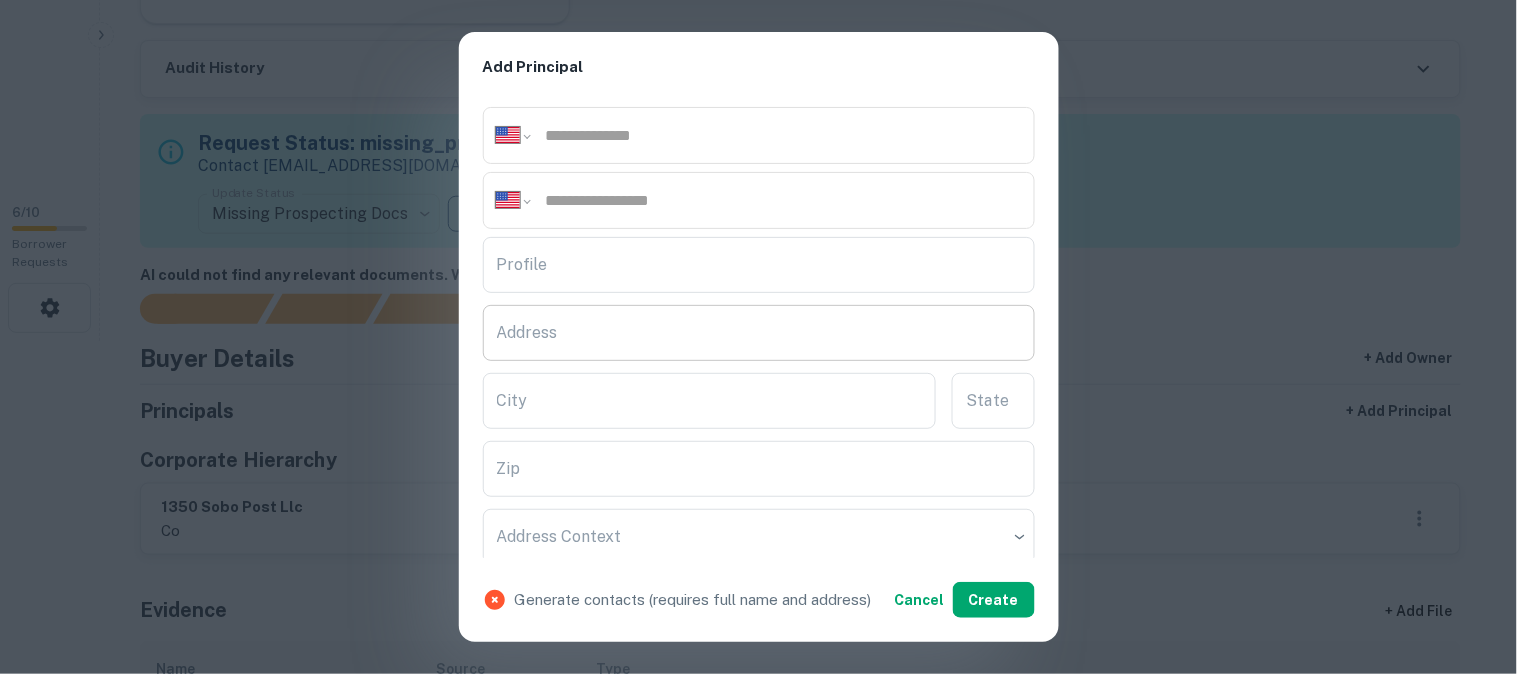 click on "Address" at bounding box center (759, 333) 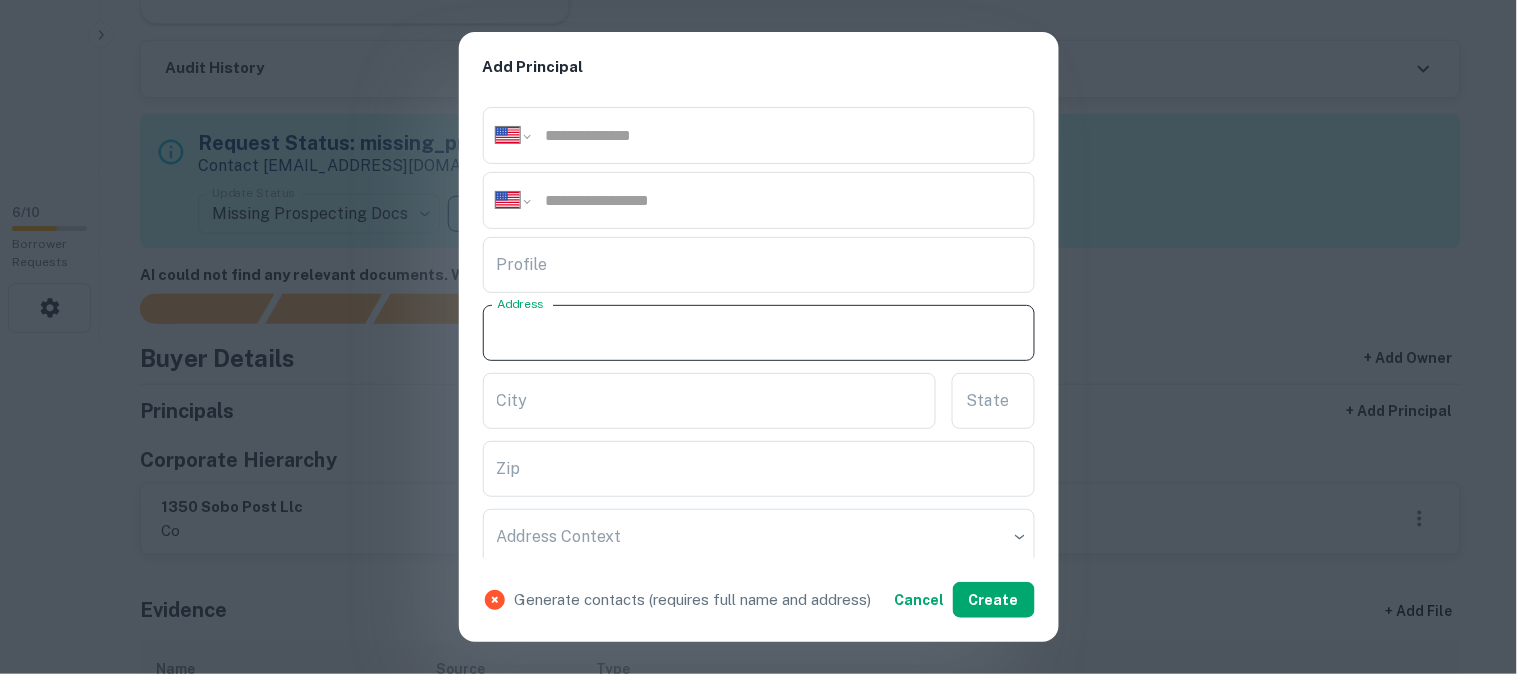 paste on "**********" 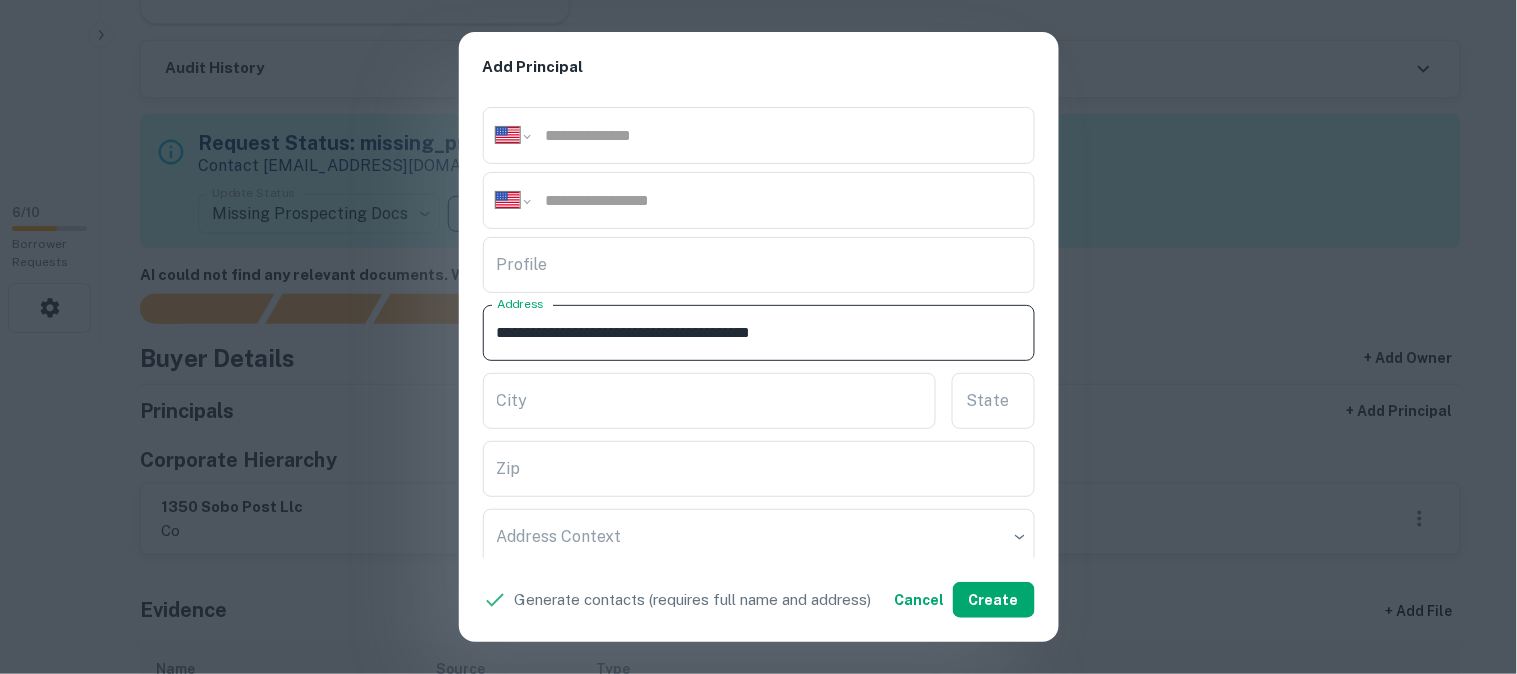 drag, startPoint x: 695, startPoint y: 331, endPoint x: 774, endPoint y: 353, distance: 82.006096 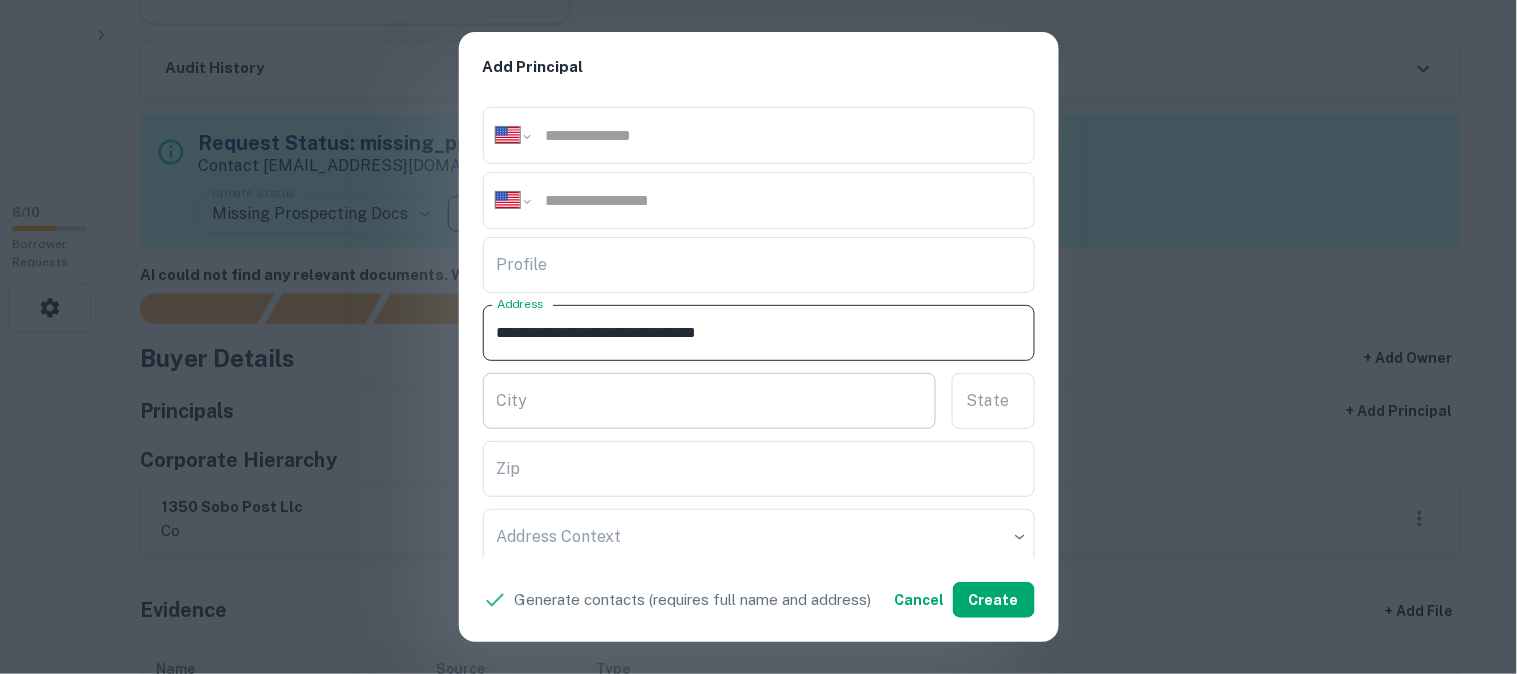type on "**********" 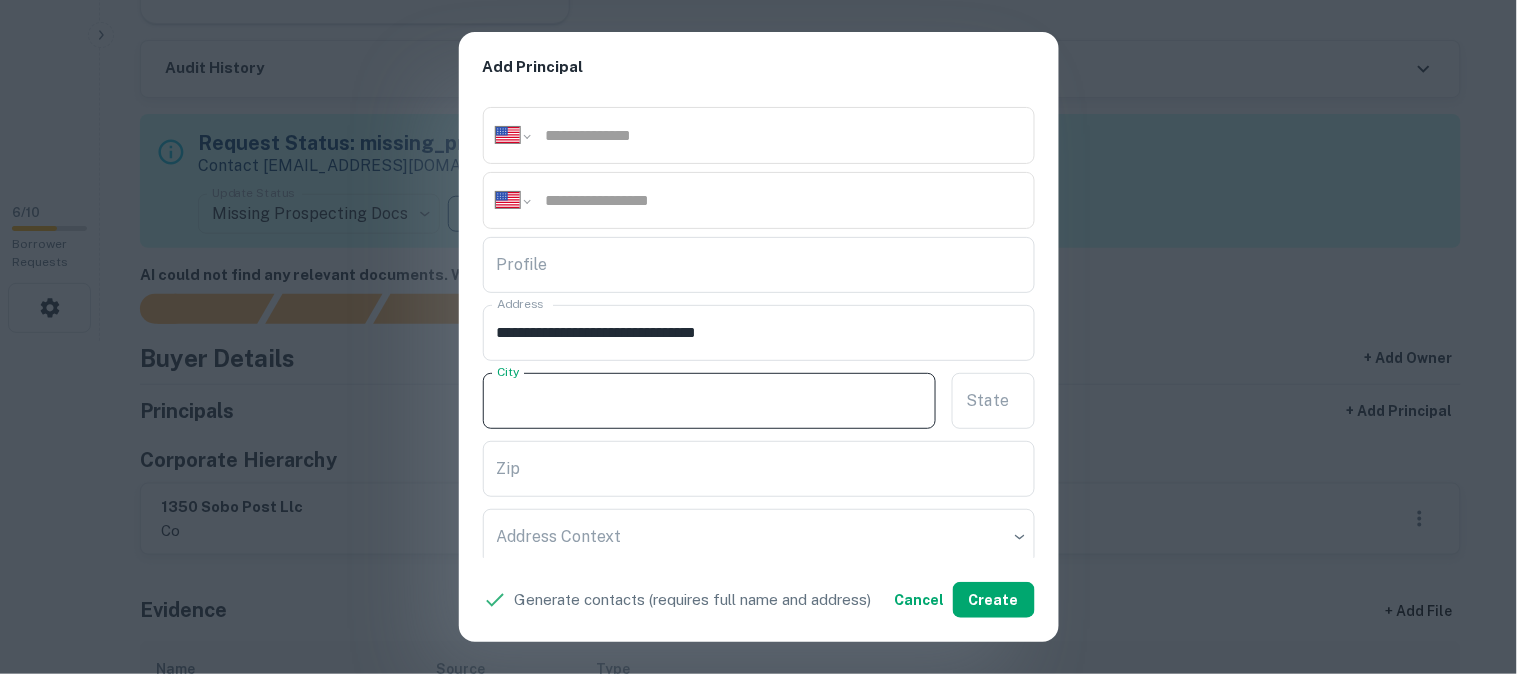 paste on "*********" 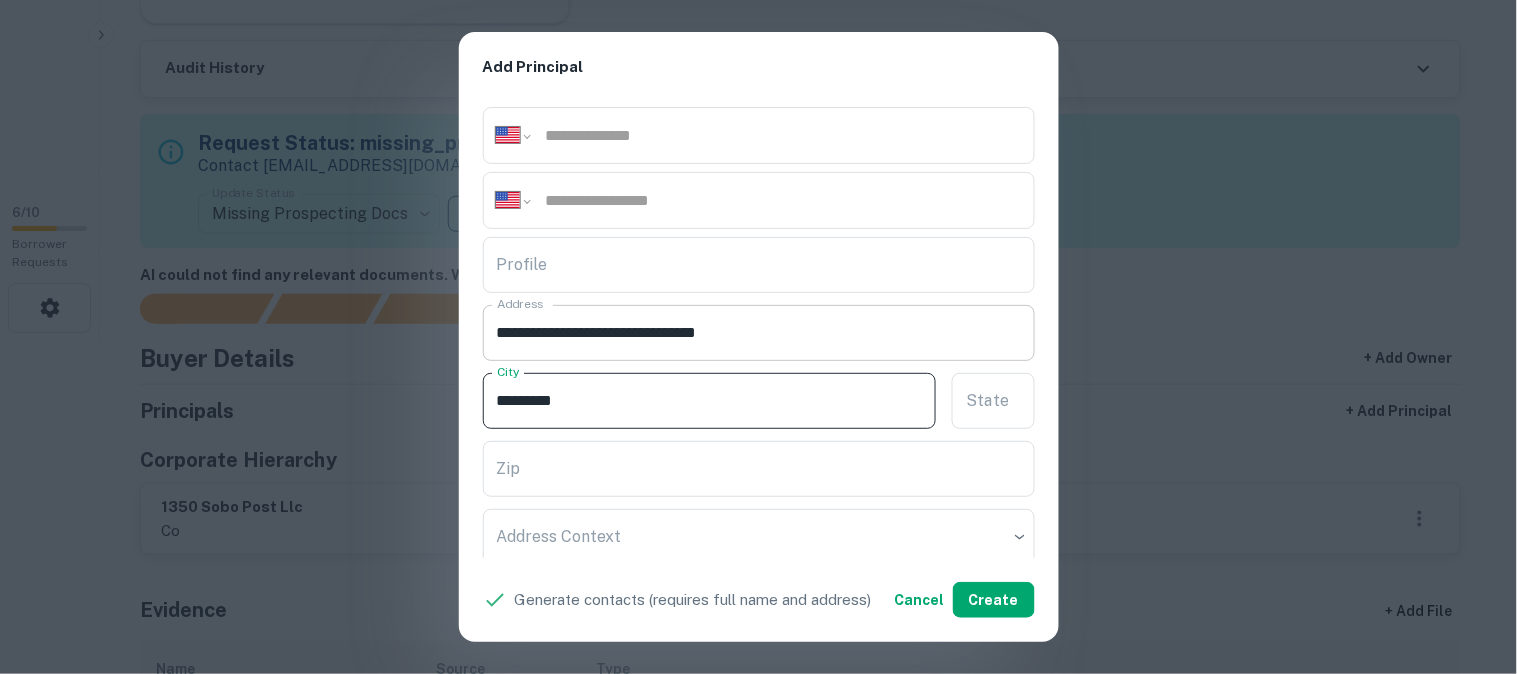 type on "*********" 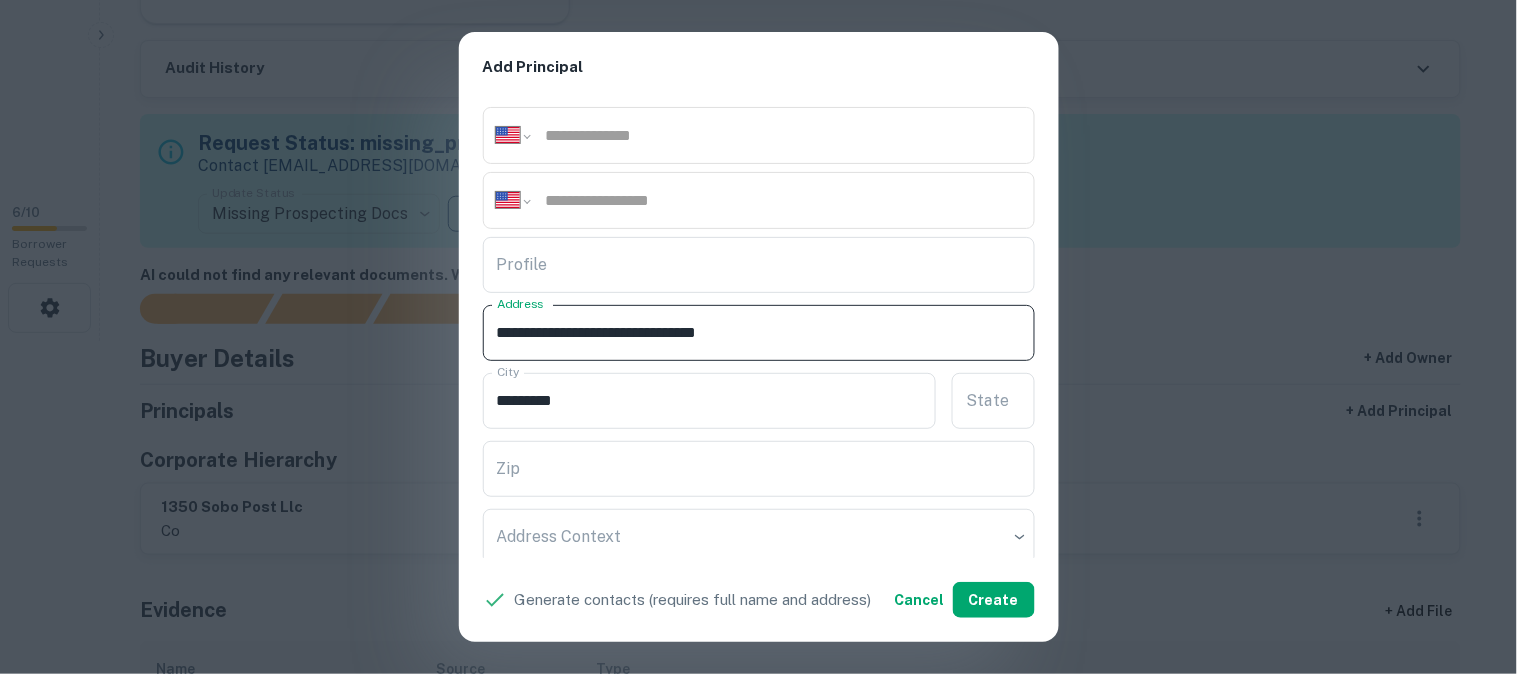 drag, startPoint x: 694, startPoint y: 332, endPoint x: 718, endPoint y: 342, distance: 26 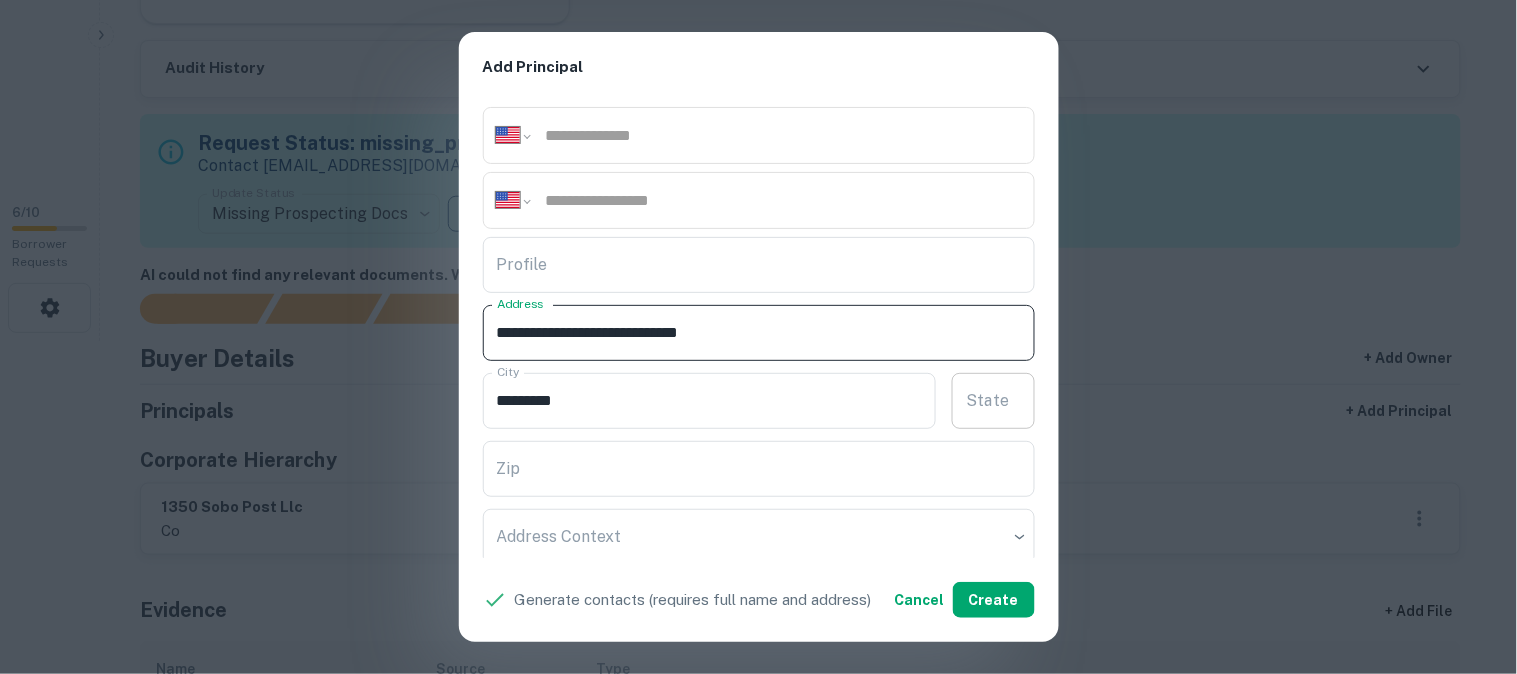 type on "**********" 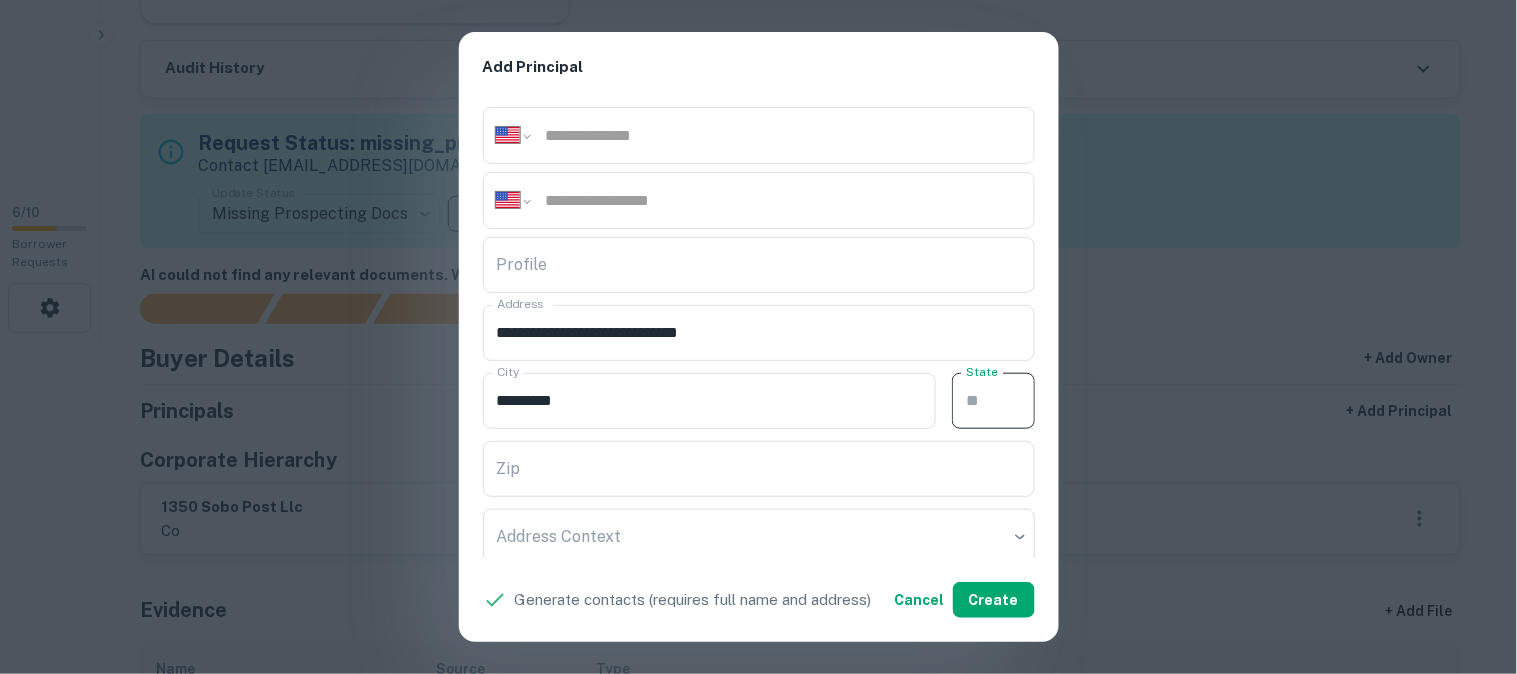 paste on "**" 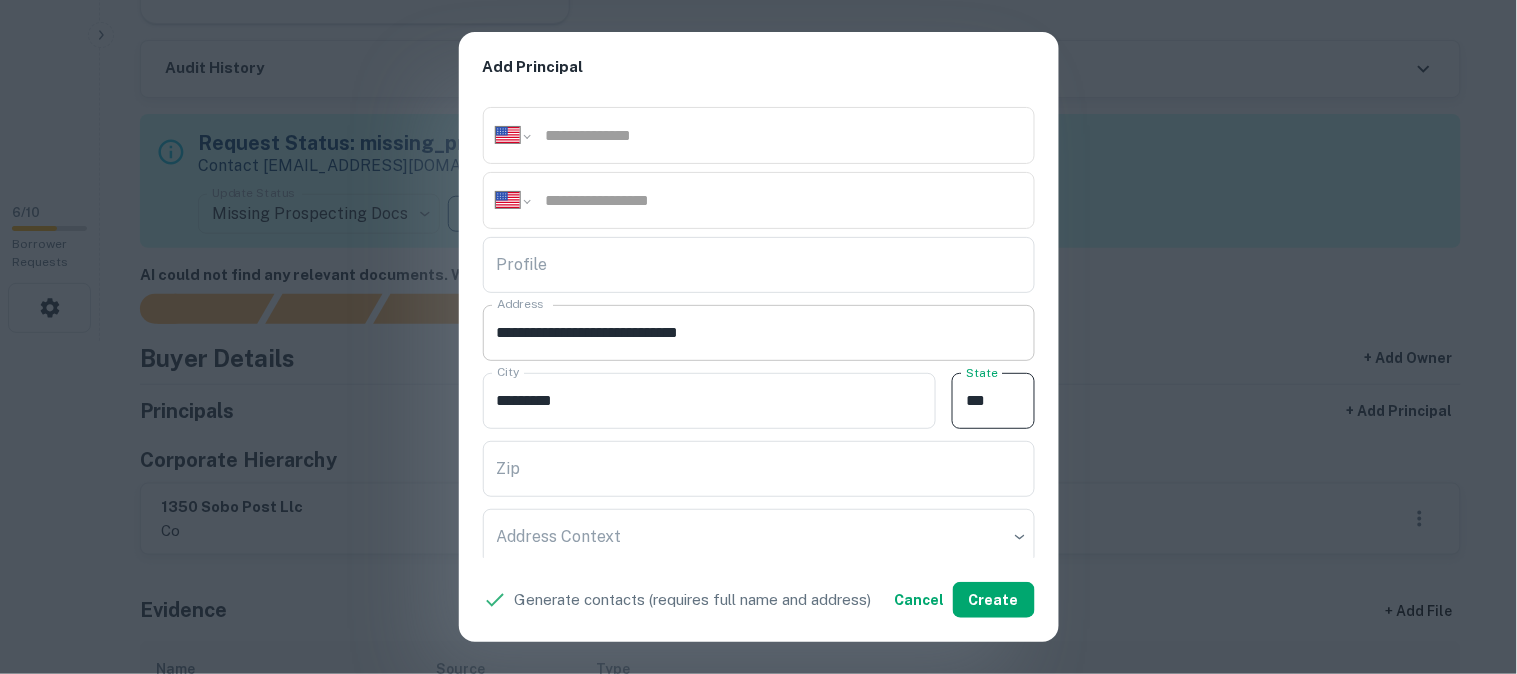 type on "**" 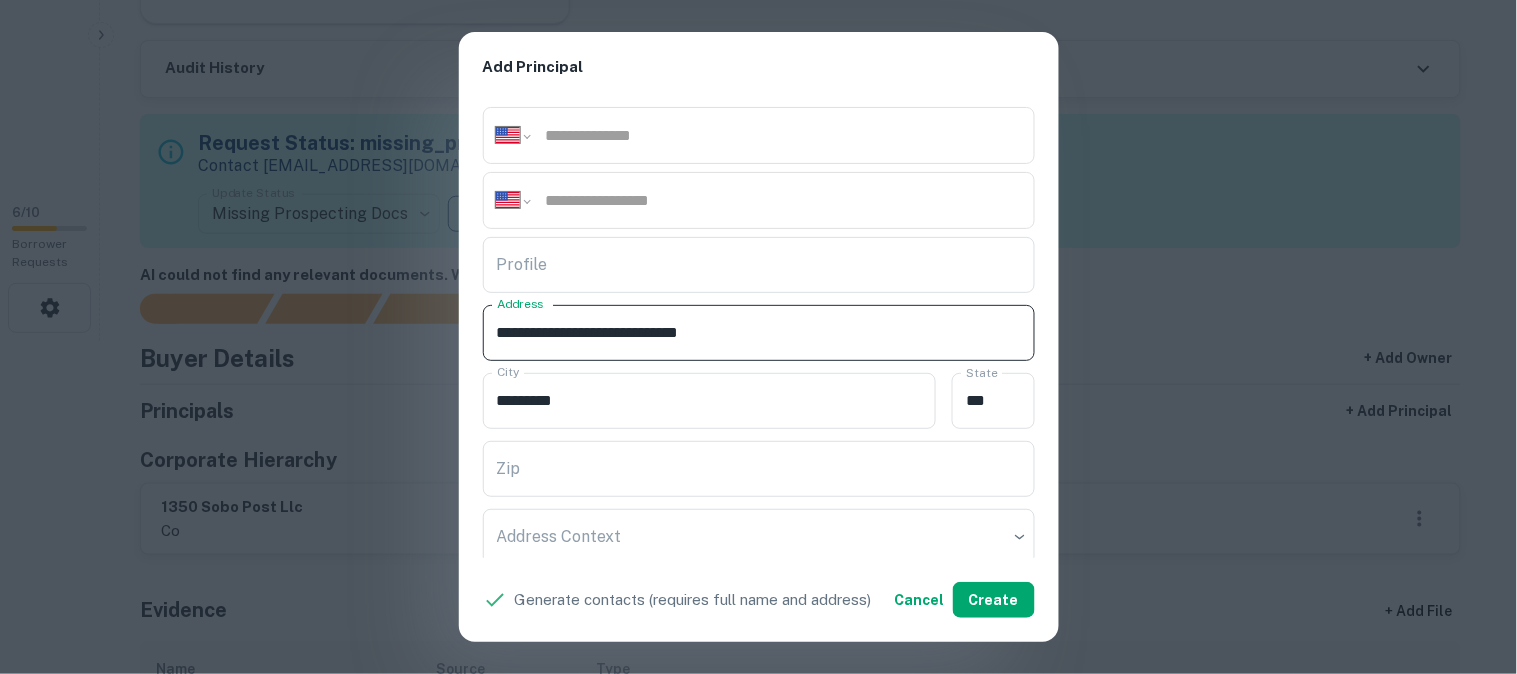 drag, startPoint x: 696, startPoint y: 330, endPoint x: 818, endPoint y: 344, distance: 122.80065 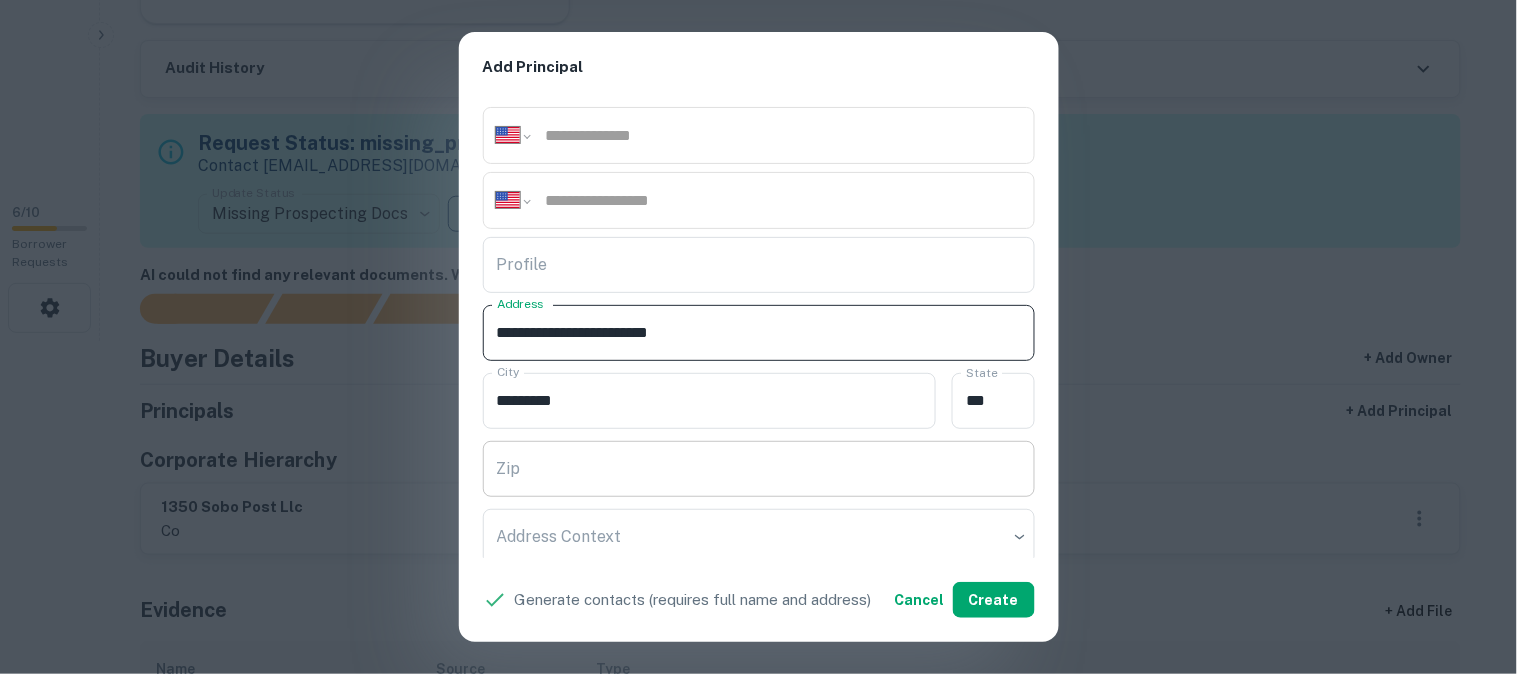 type on "**********" 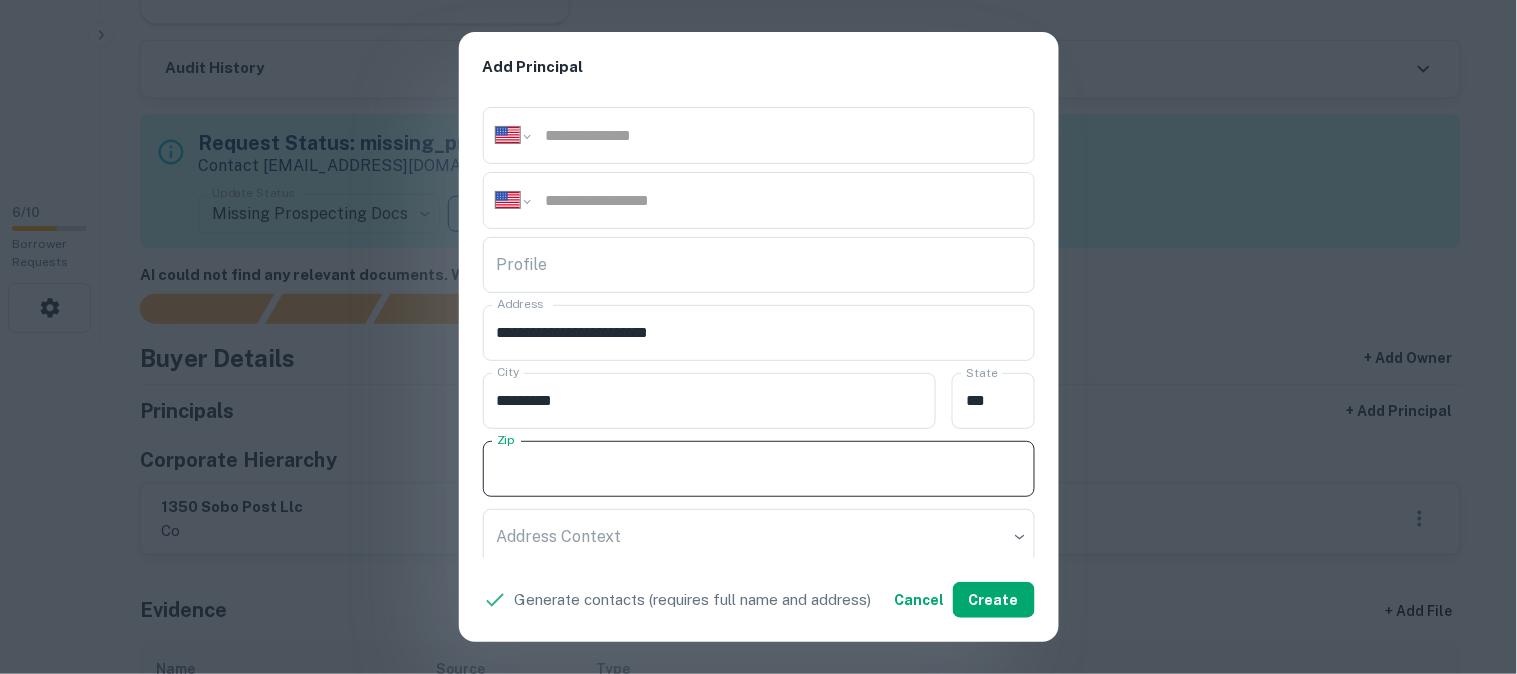 paste on "*****" 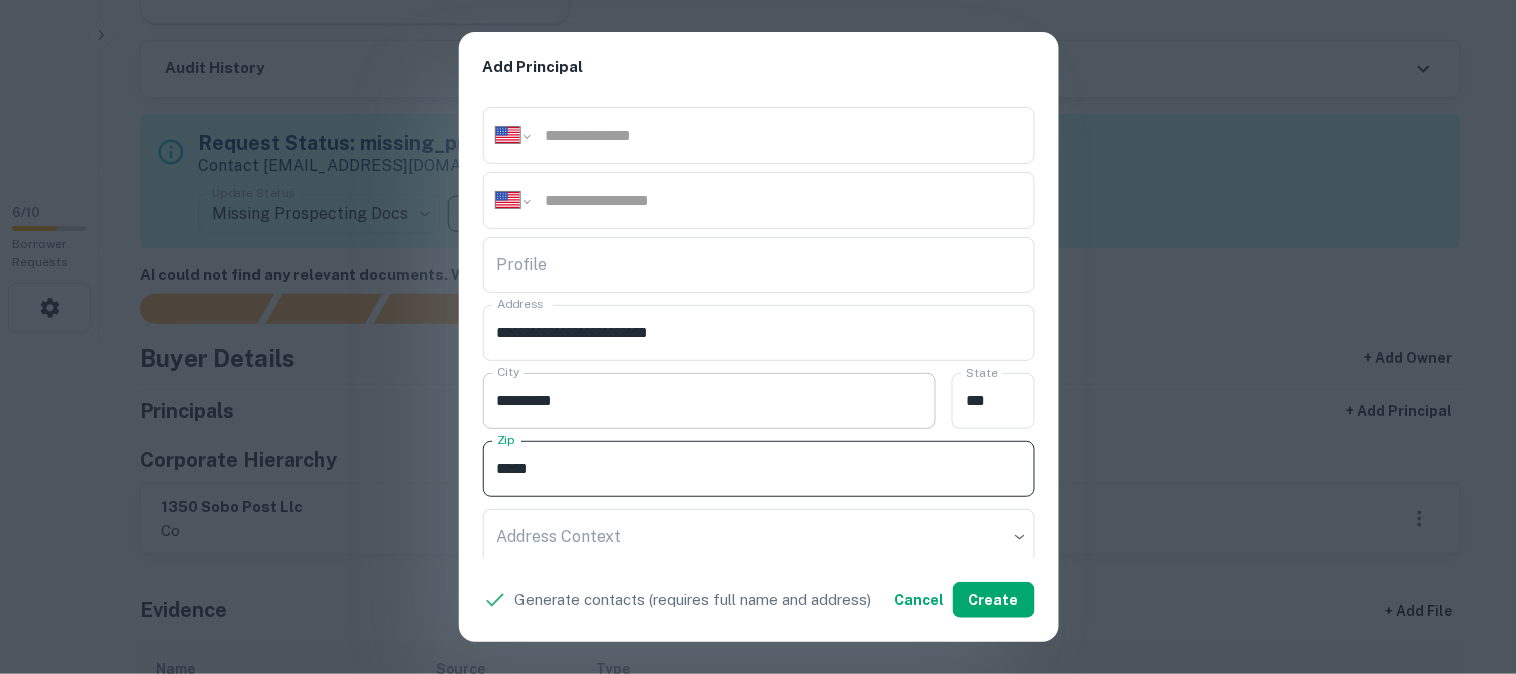 type on "*****" 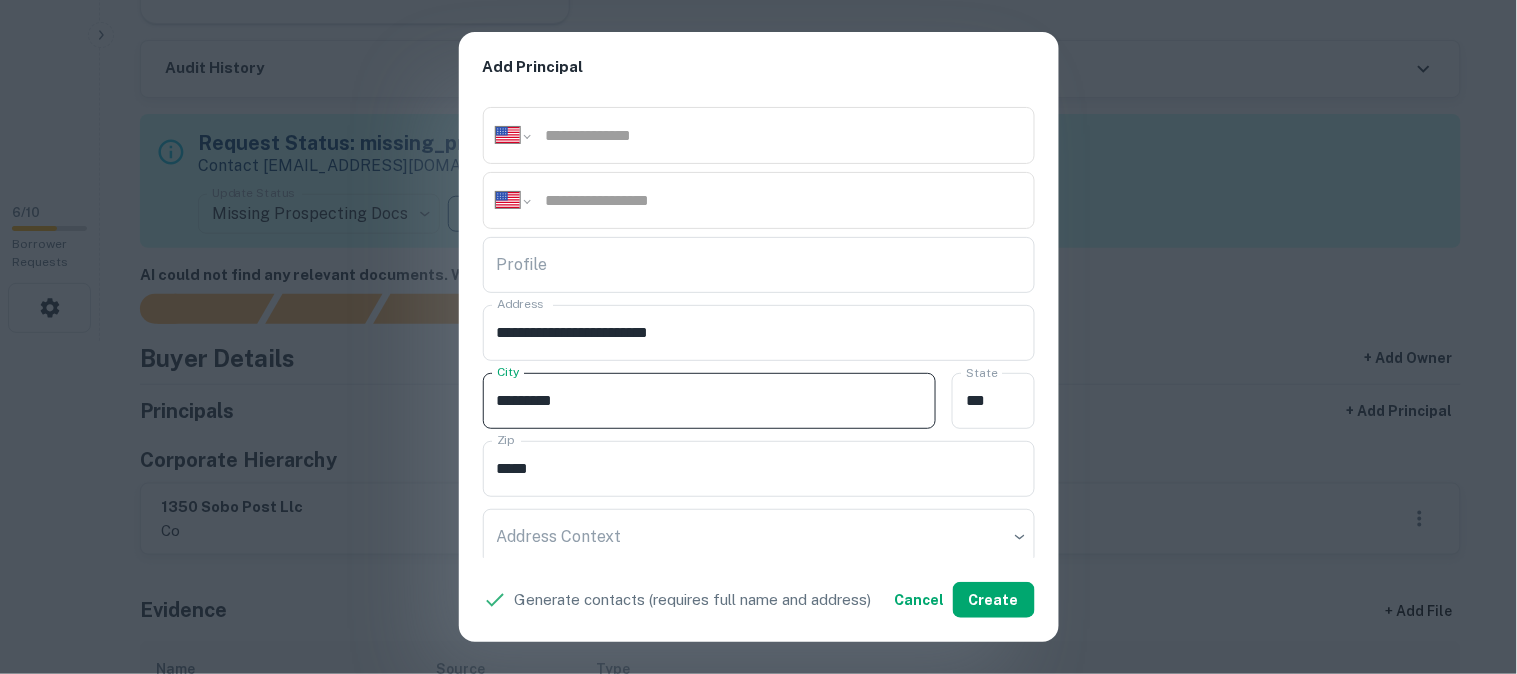 click on "*********" at bounding box center (710, 401) 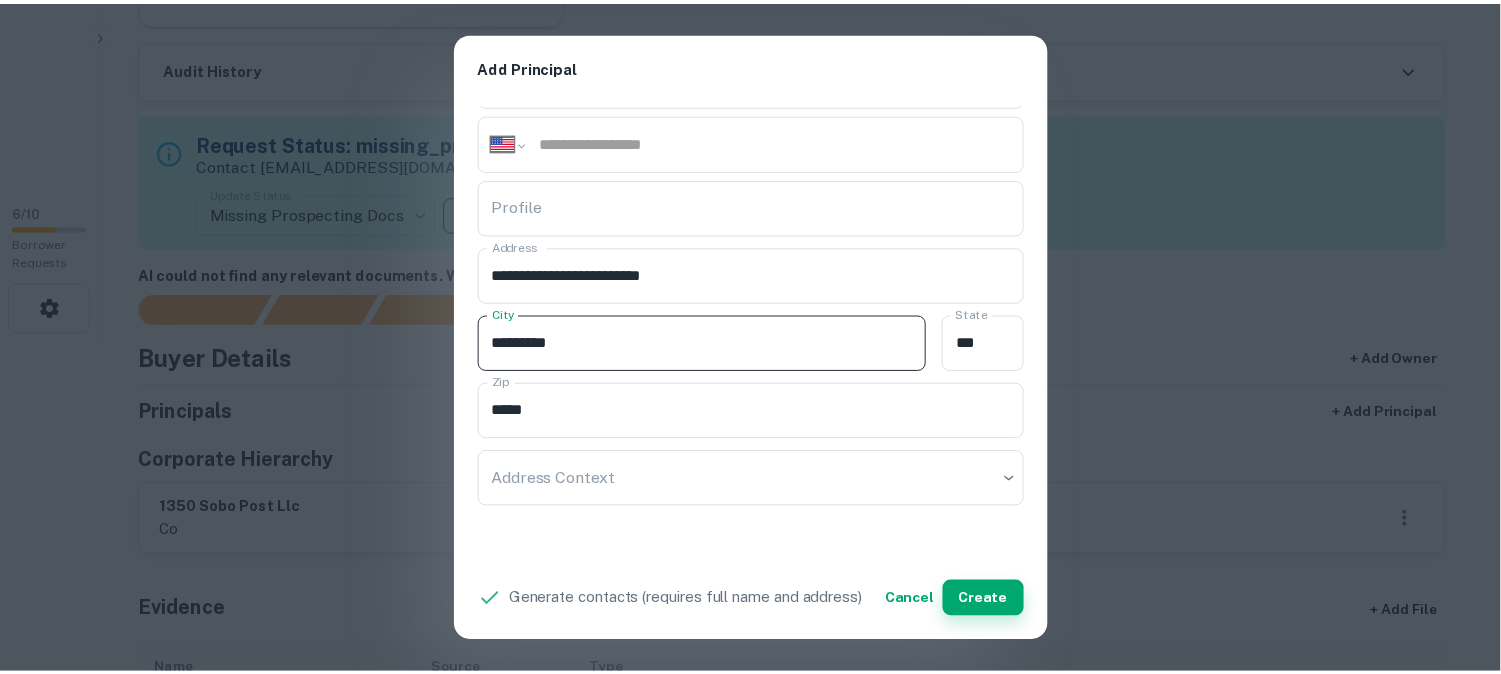 scroll, scrollTop: 444, scrollLeft: 0, axis: vertical 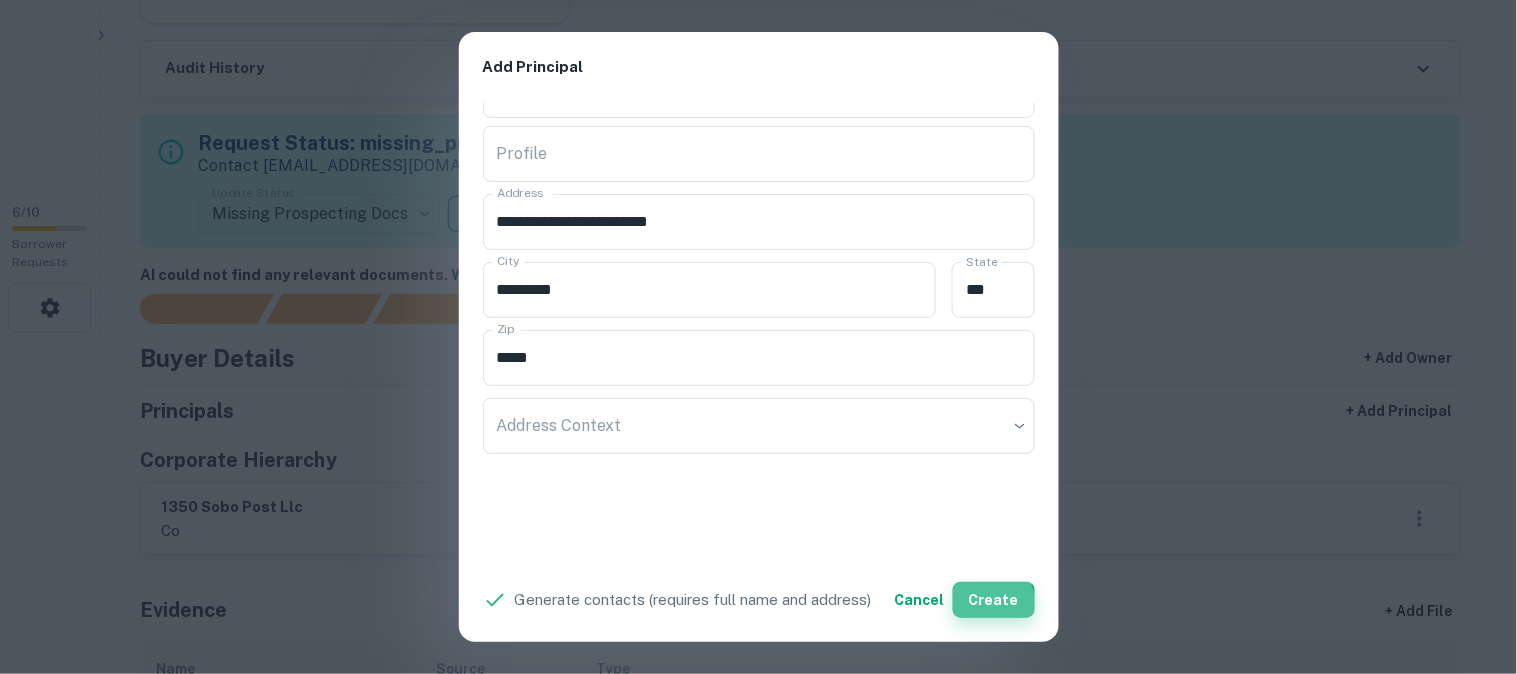 click on "Create" at bounding box center [994, 600] 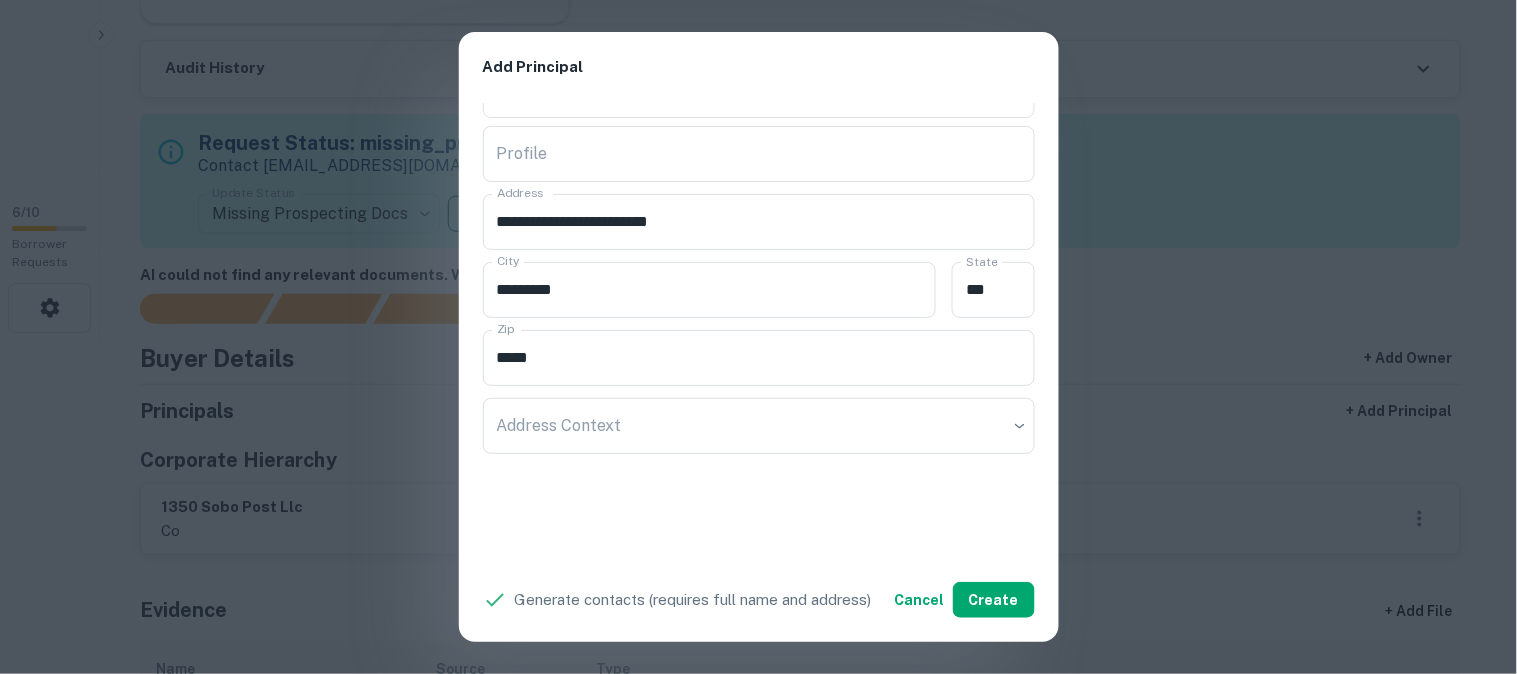 click on "**********" at bounding box center (758, 337) 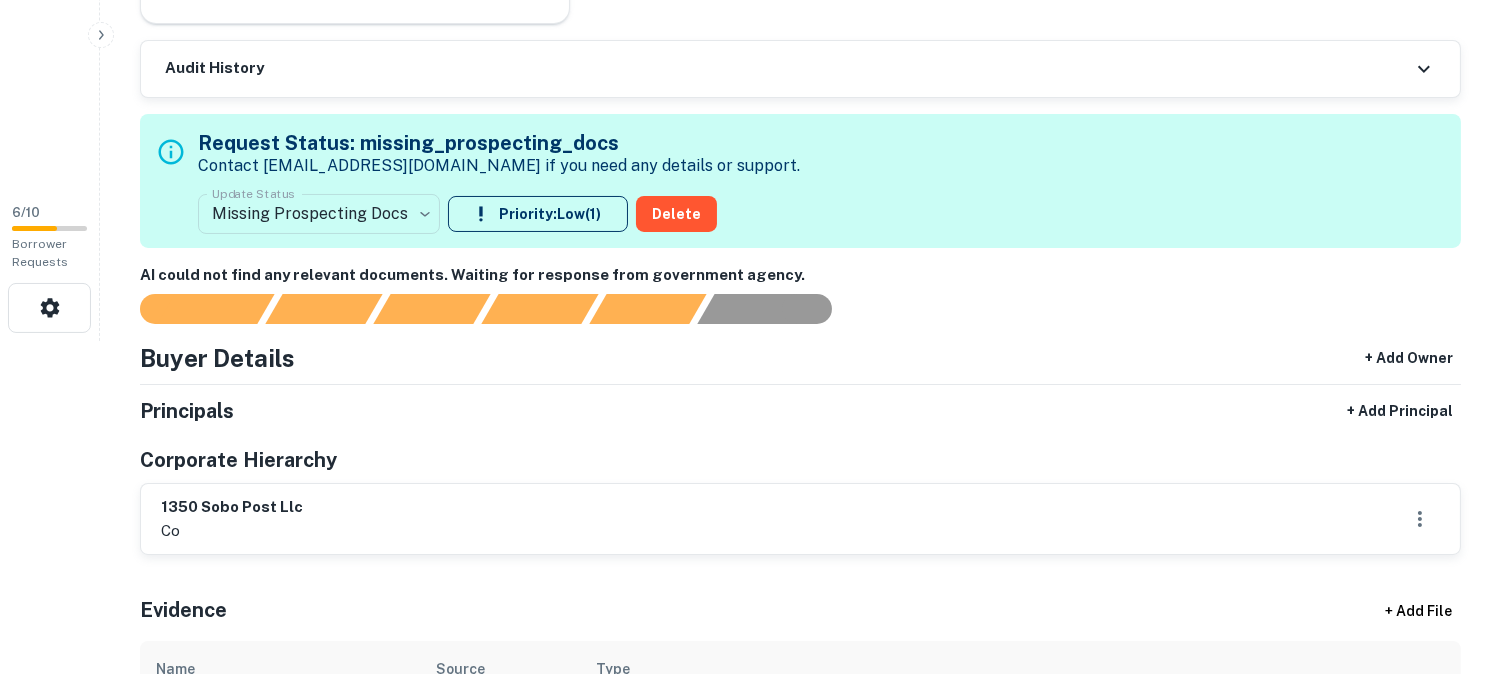 click on "**********" at bounding box center (750, 4) 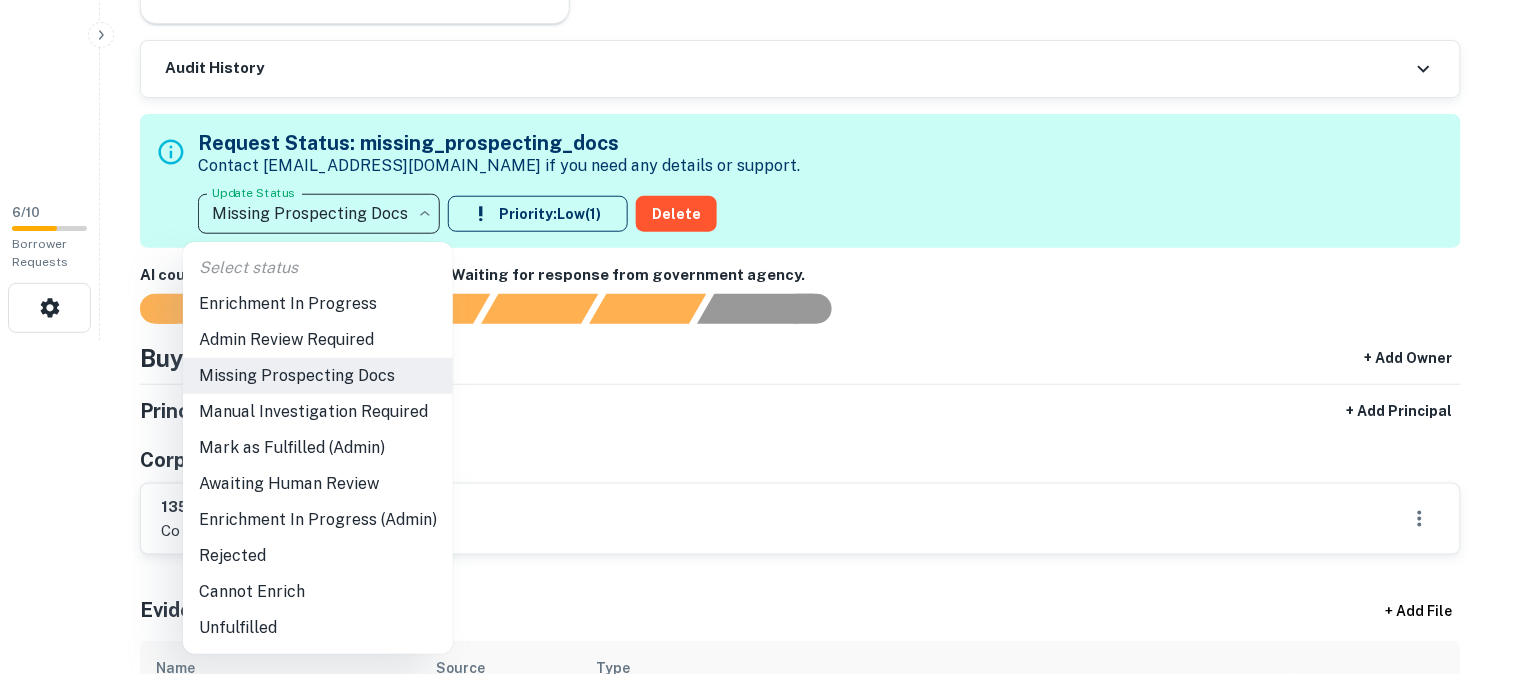 click on "Admin Review Required" at bounding box center [318, 340] 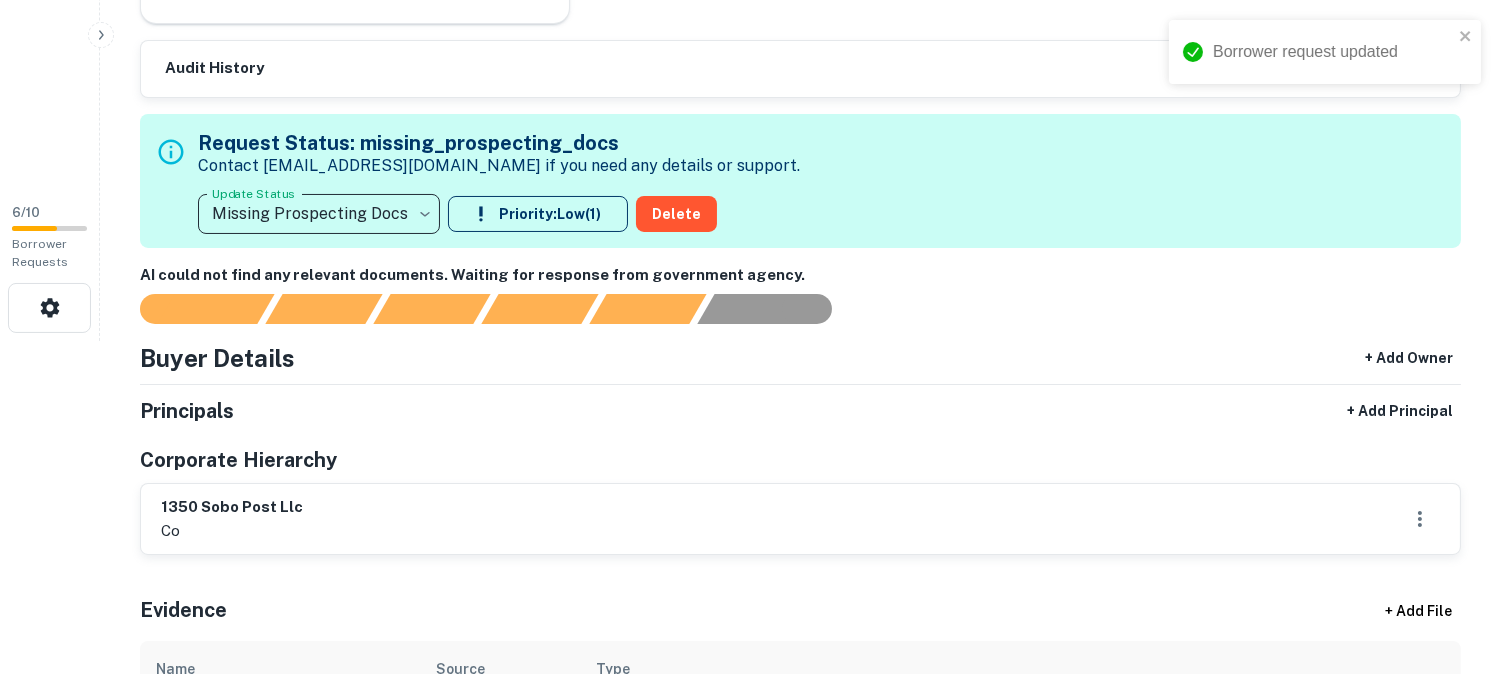 type on "**********" 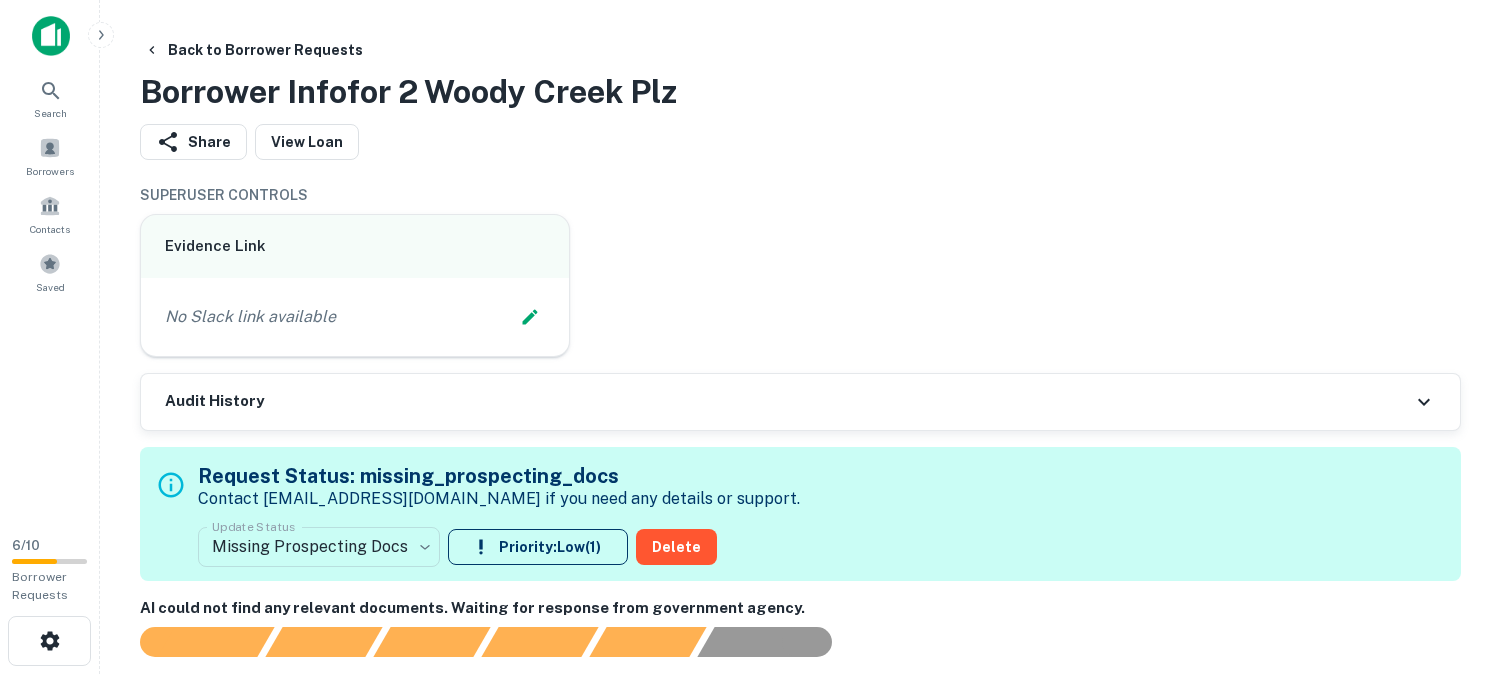 scroll, scrollTop: 0, scrollLeft: 0, axis: both 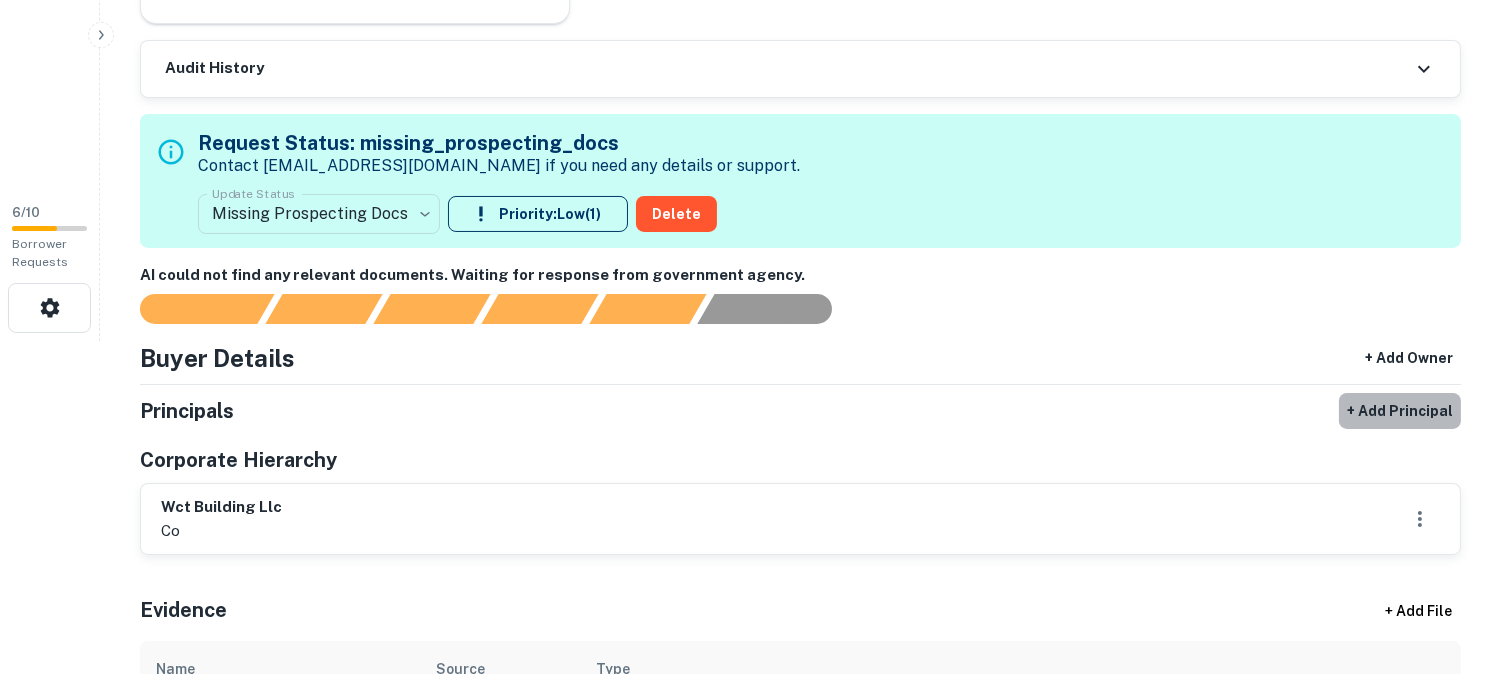 click on "+ Add Principal" at bounding box center (1400, 411) 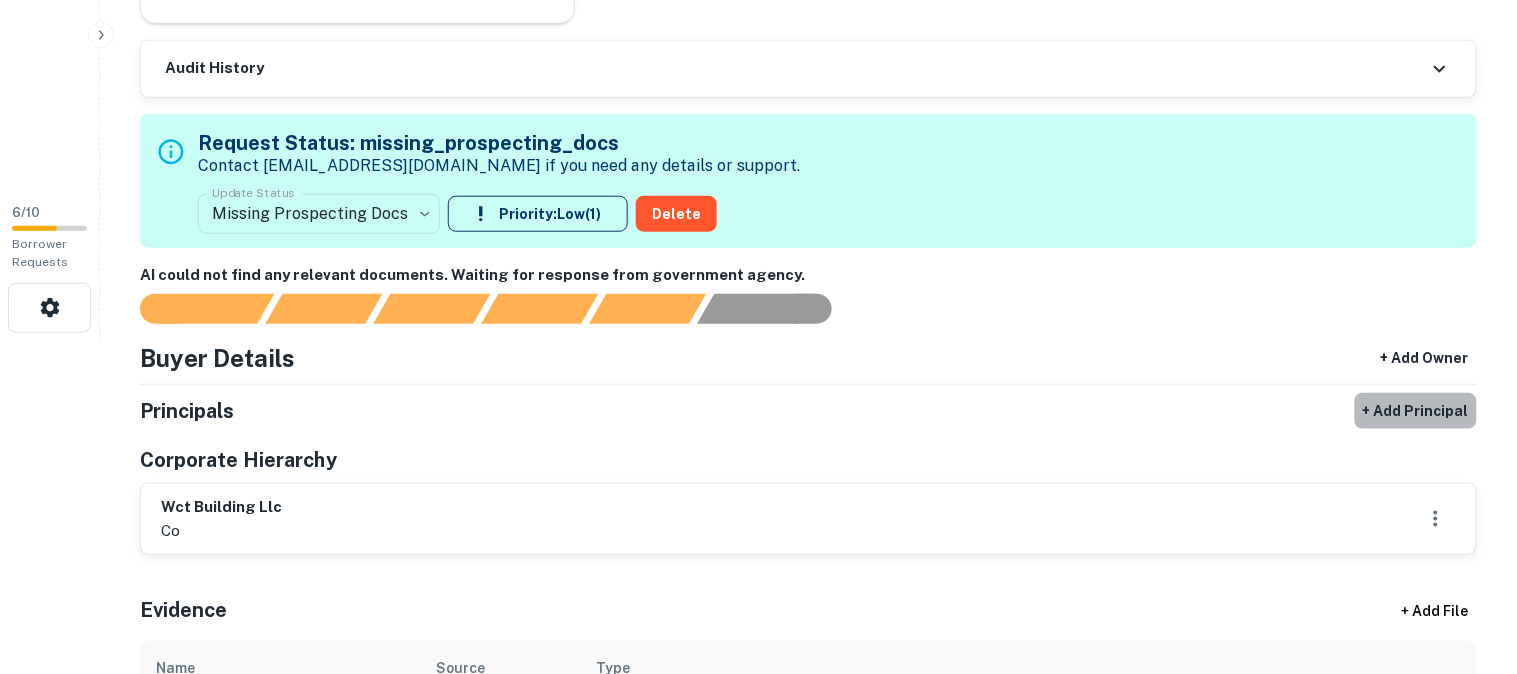 select on "**" 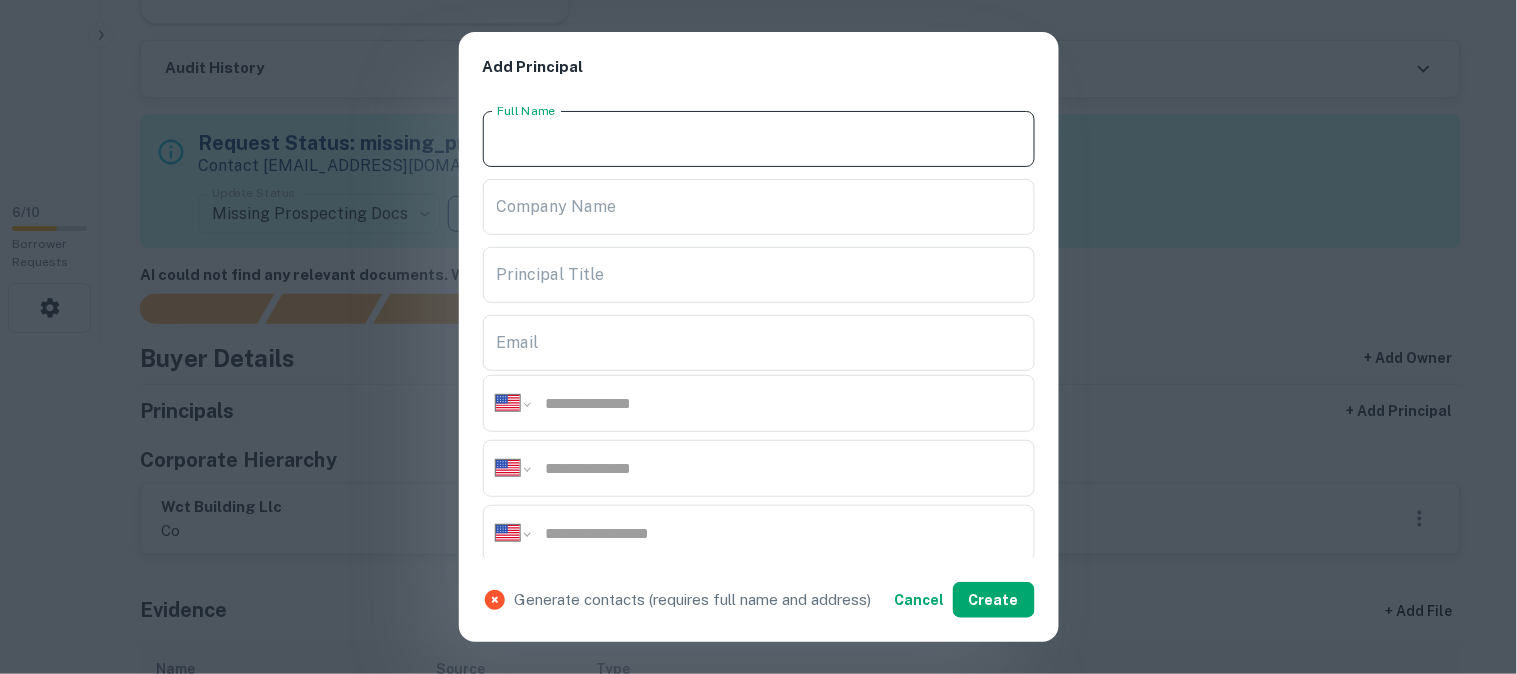 click on "Full Name" at bounding box center [759, 139] 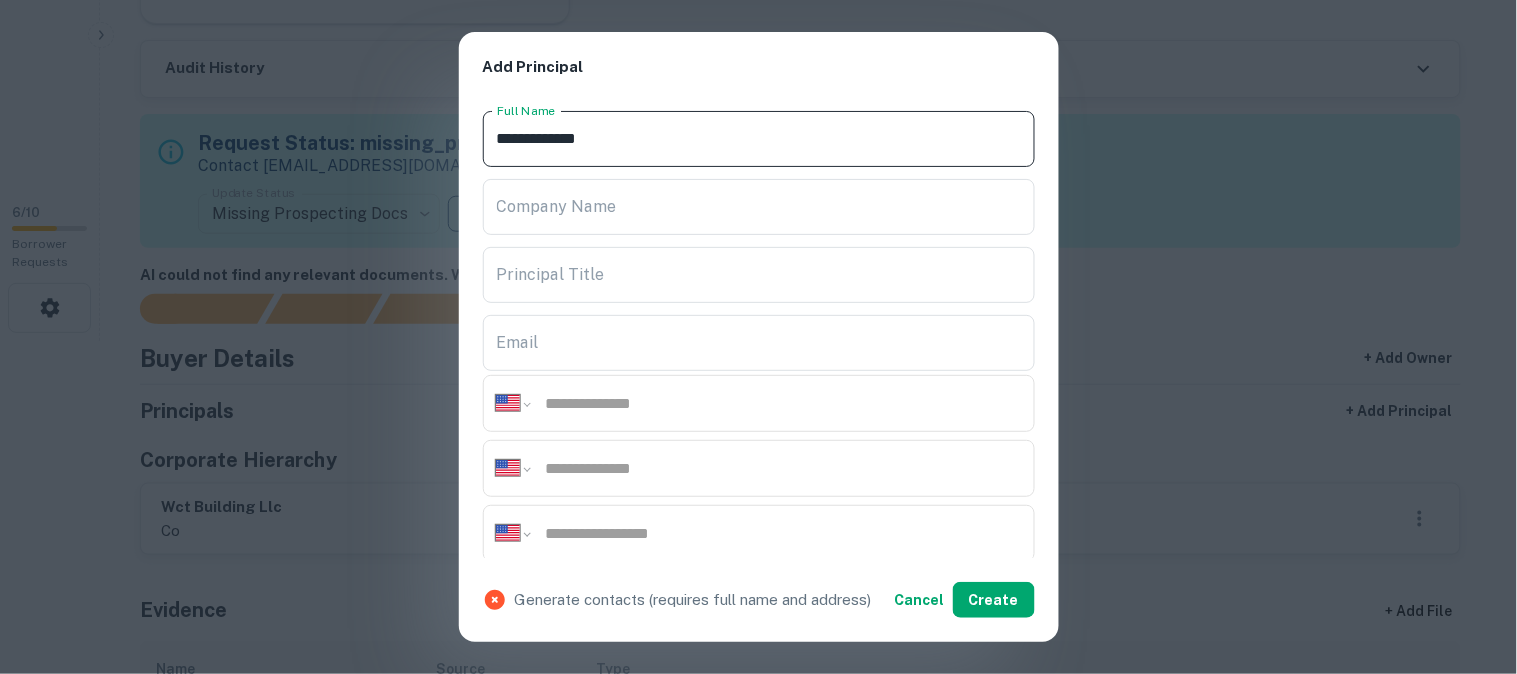 type on "**********" 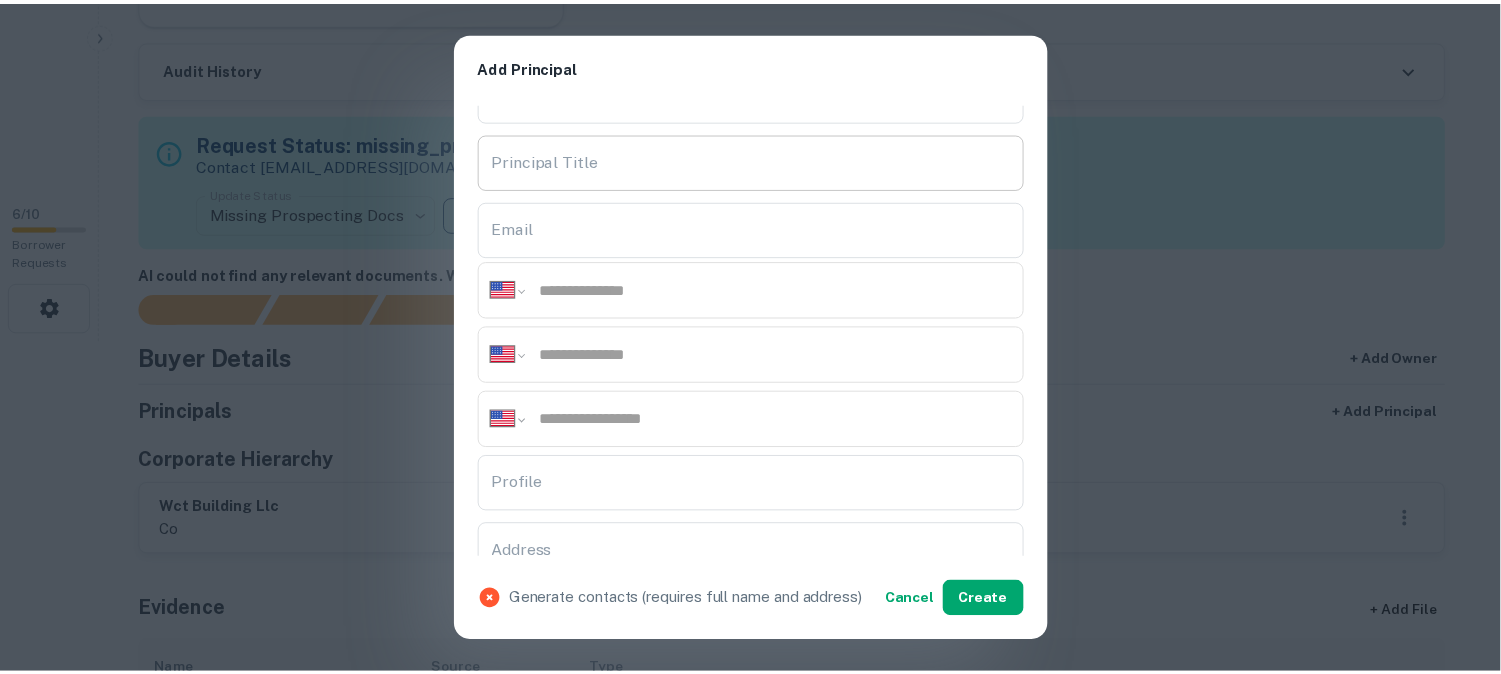 scroll, scrollTop: 333, scrollLeft: 0, axis: vertical 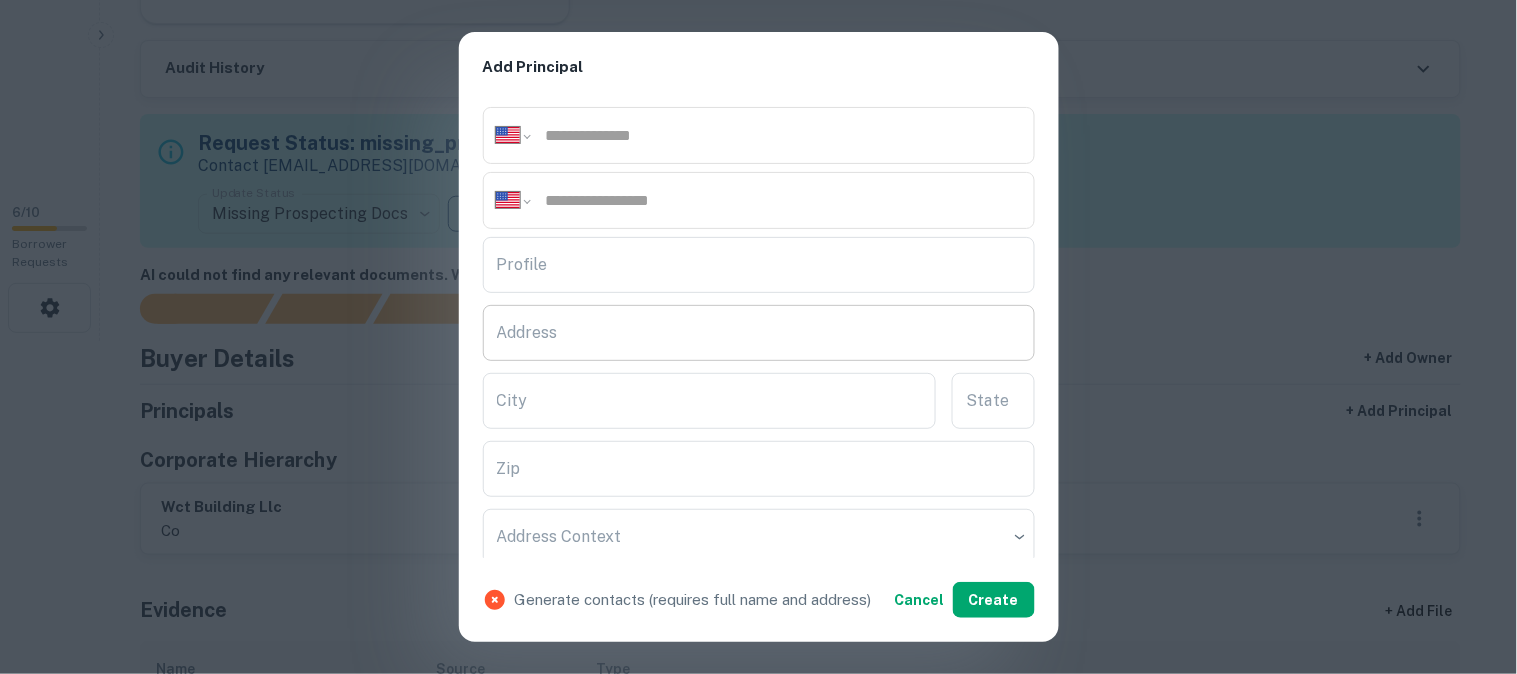 click on "Address" at bounding box center (759, 333) 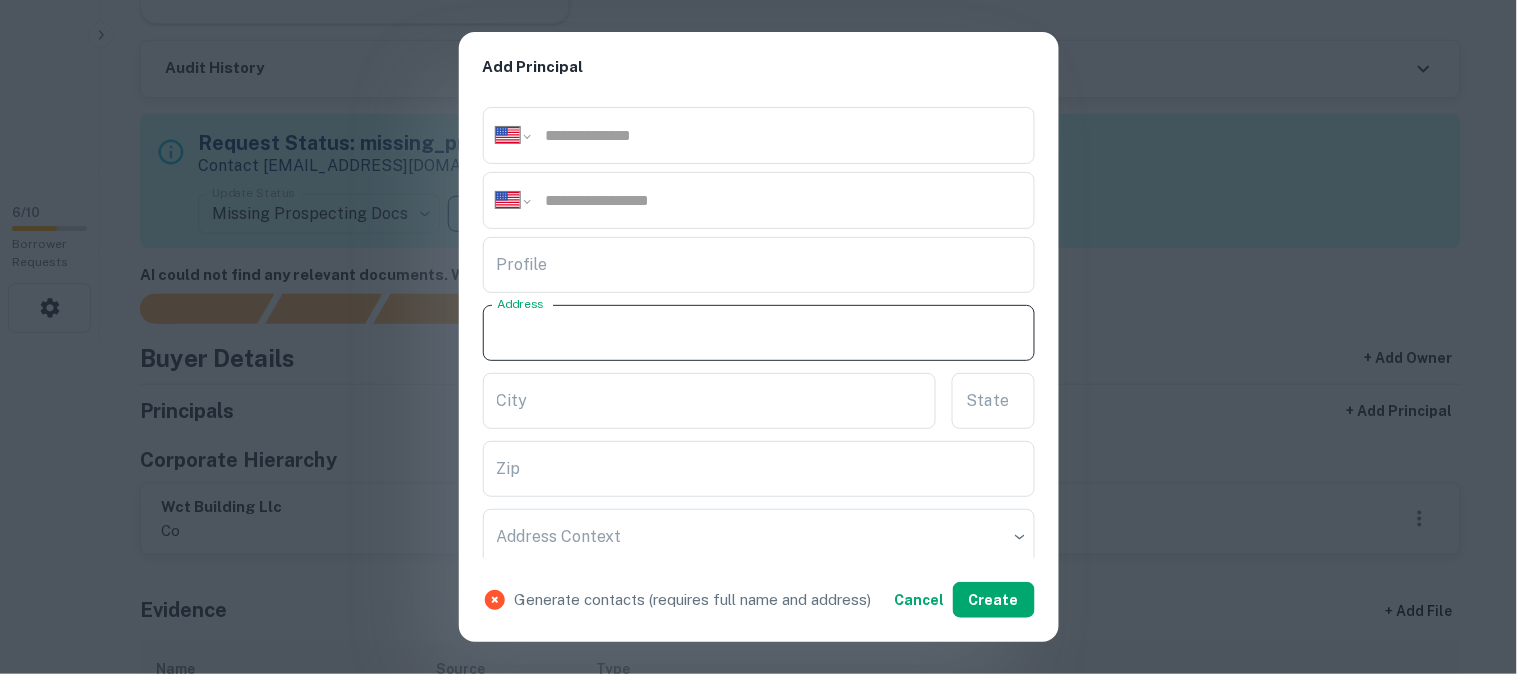 paste on "**********" 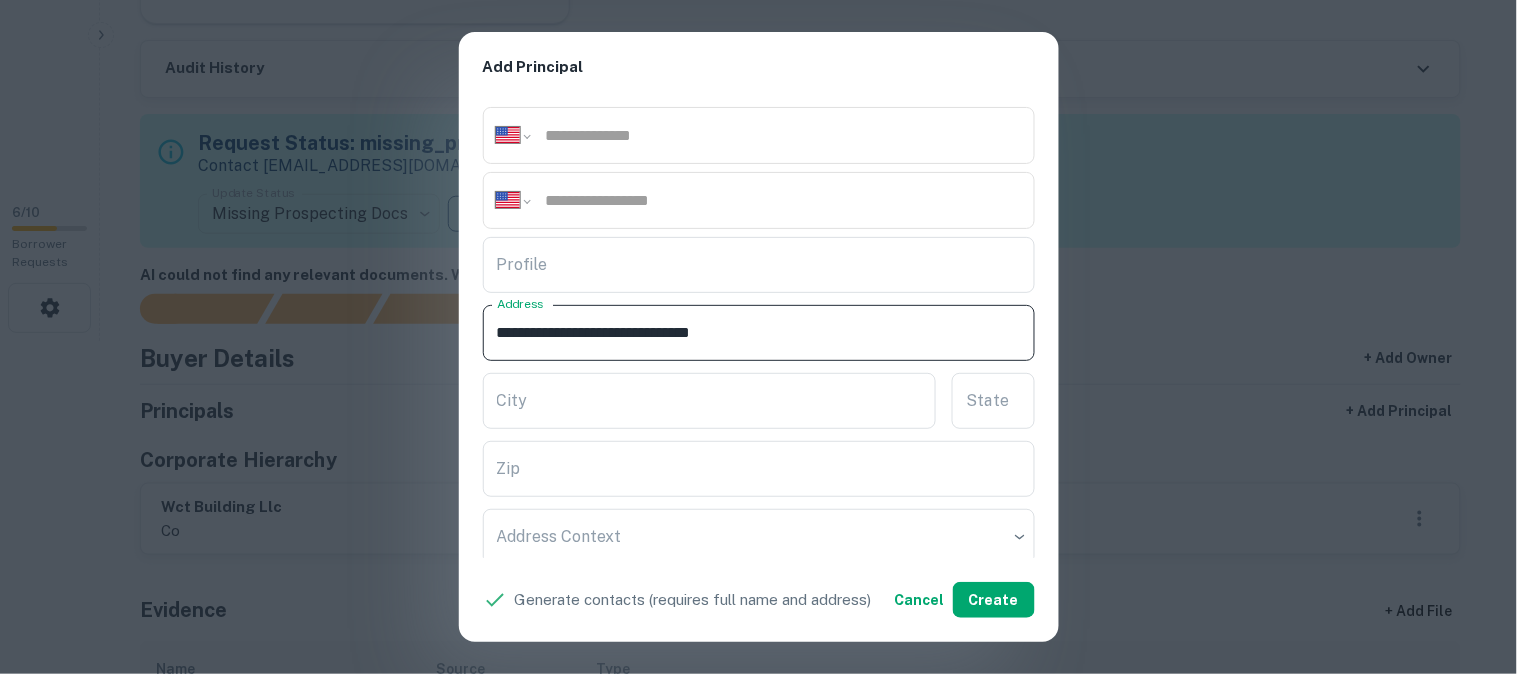 drag, startPoint x: 627, startPoint y: 328, endPoint x: 673, endPoint y: 366, distance: 59.665737 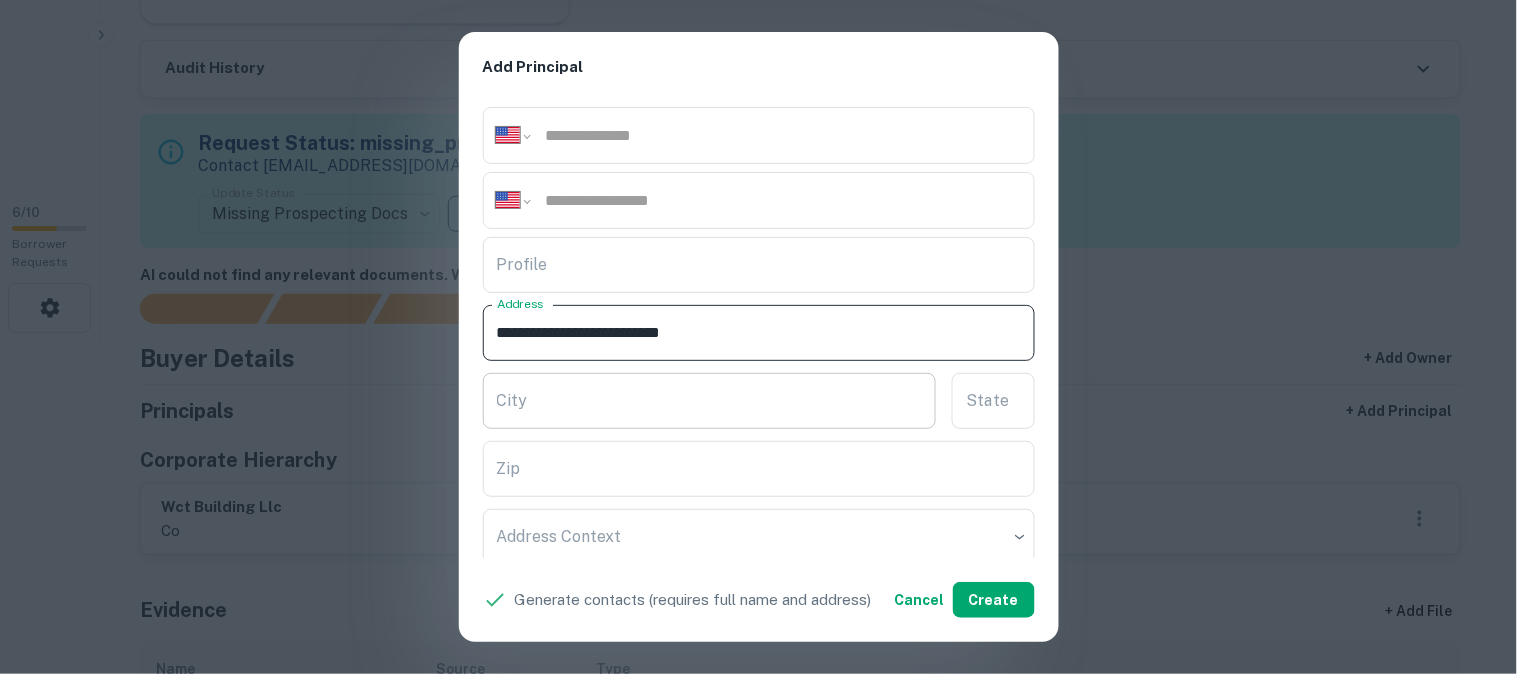 type on "**********" 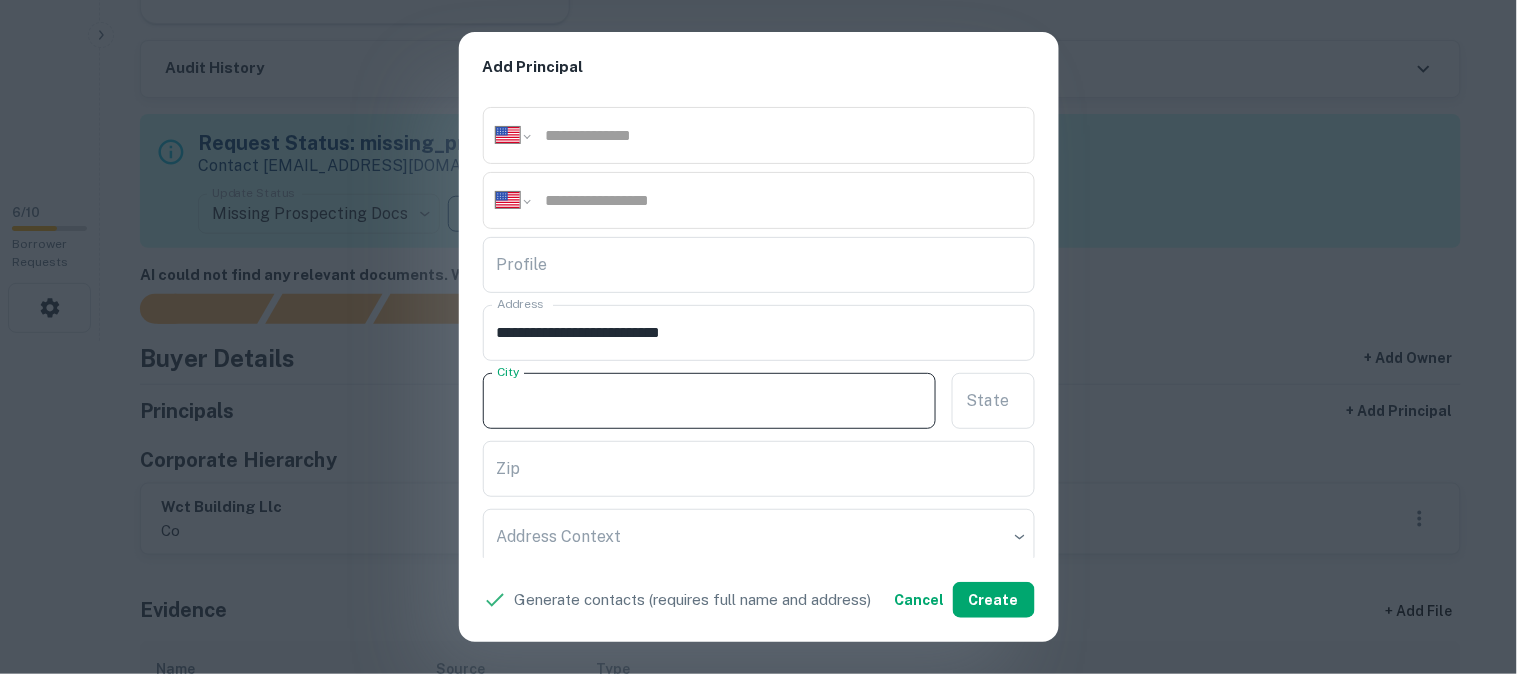 click on "City" at bounding box center (710, 401) 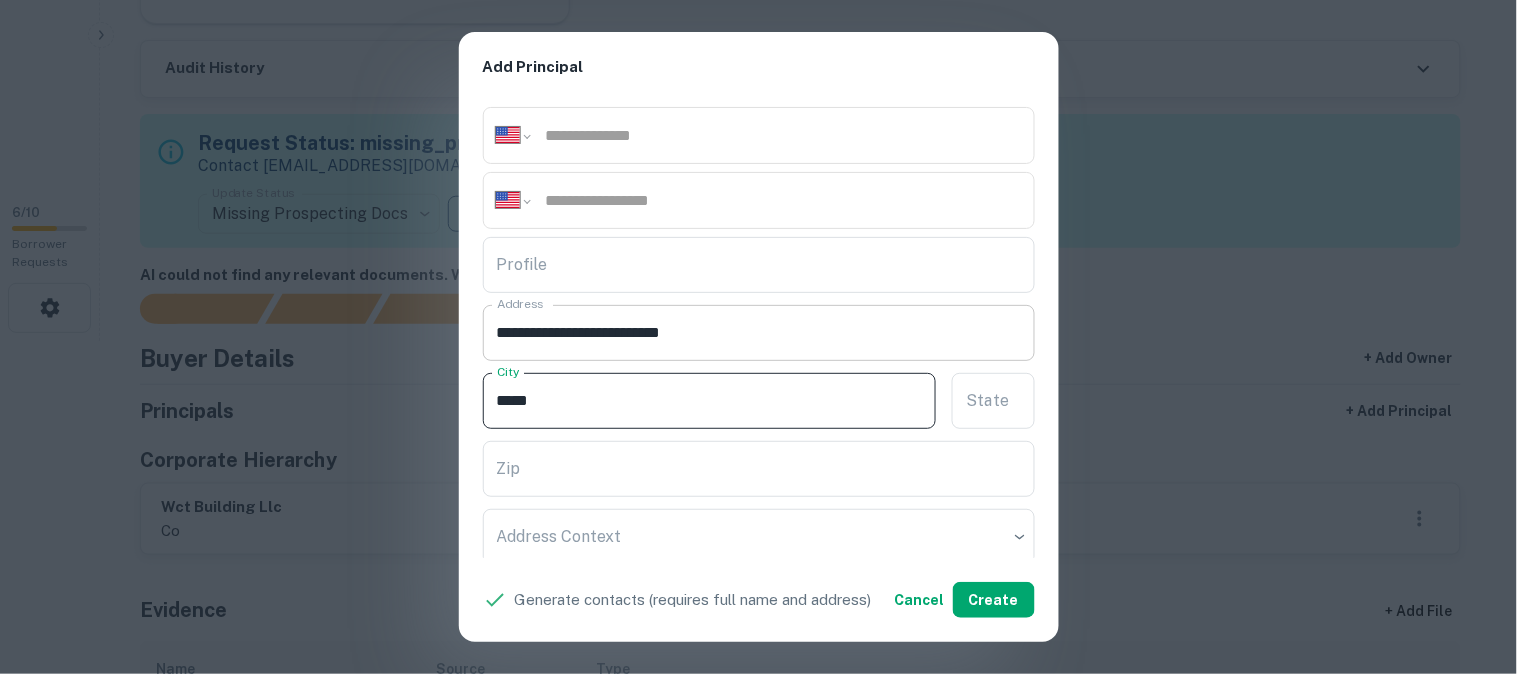 type on "*****" 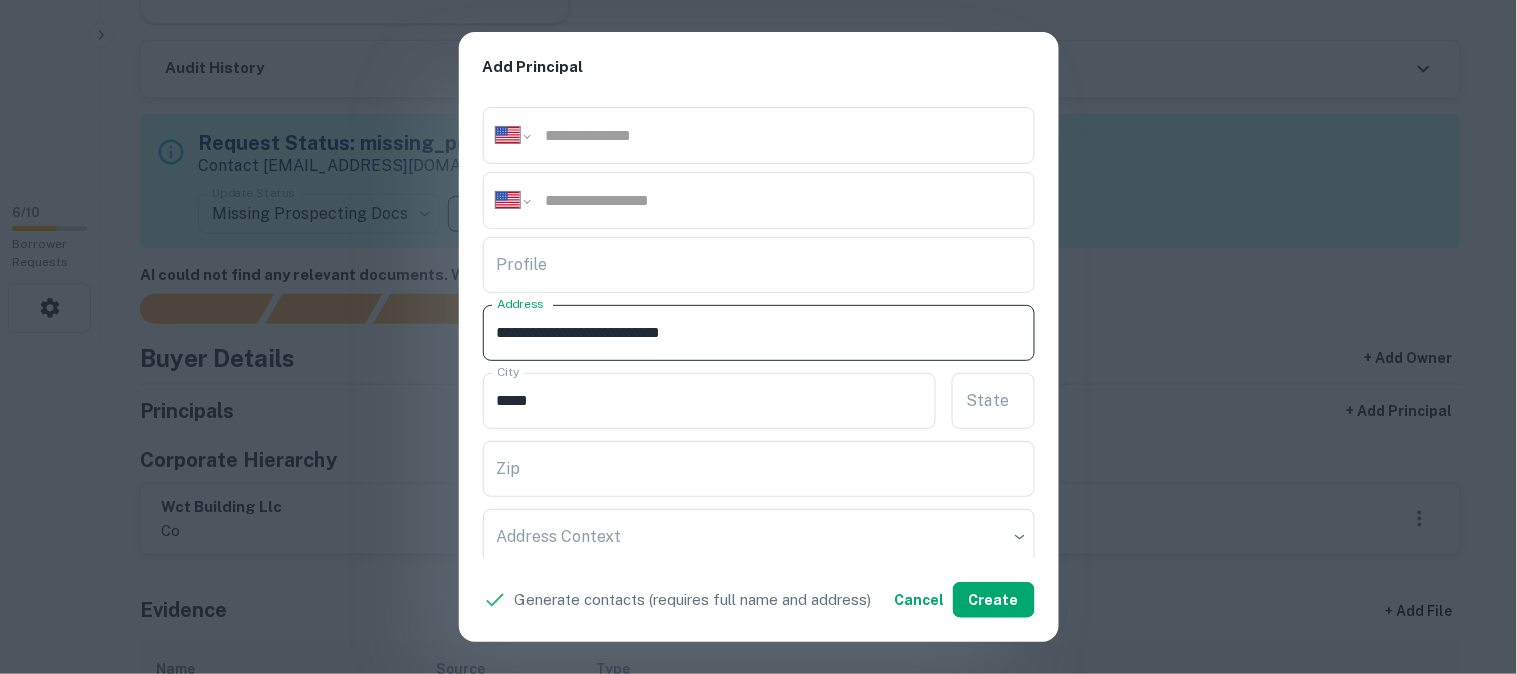 drag, startPoint x: 631, startPoint y: 327, endPoint x: 658, endPoint y: 343, distance: 31.38471 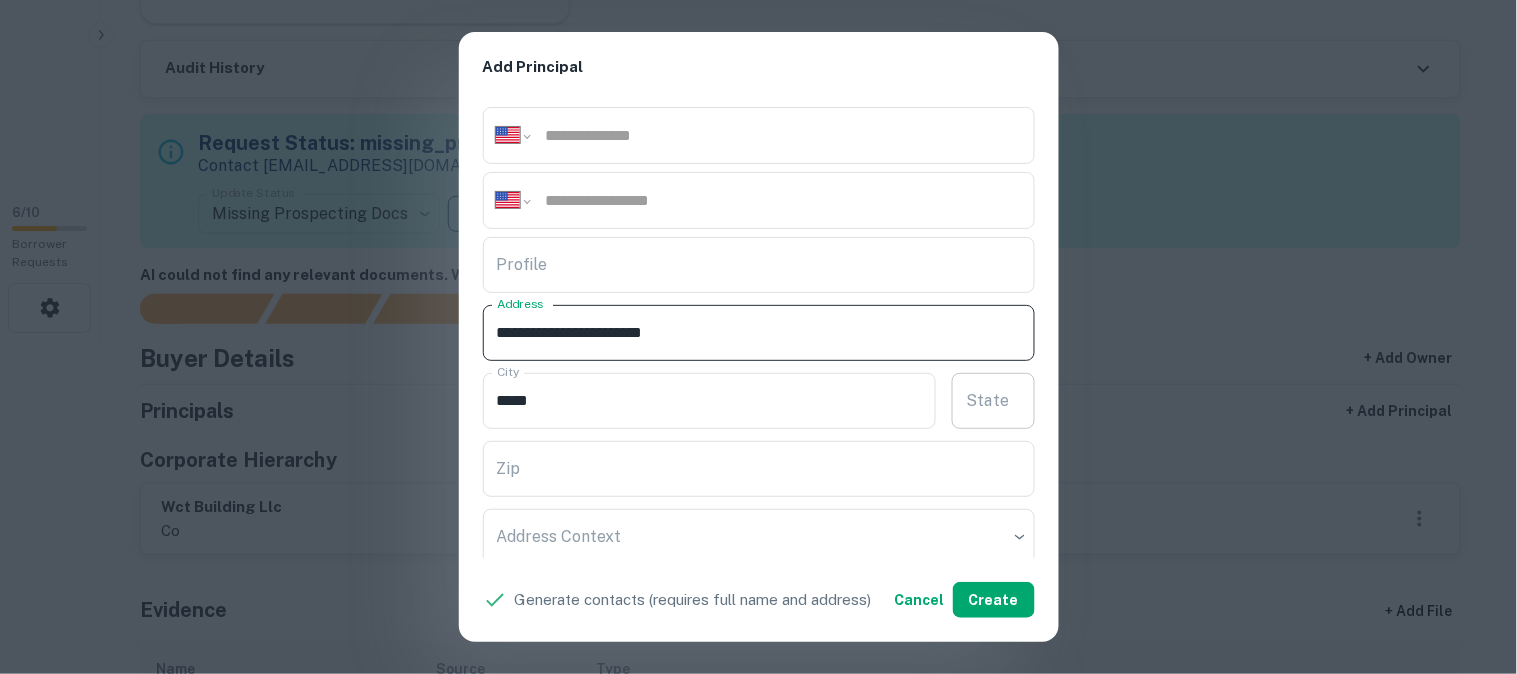 type on "**********" 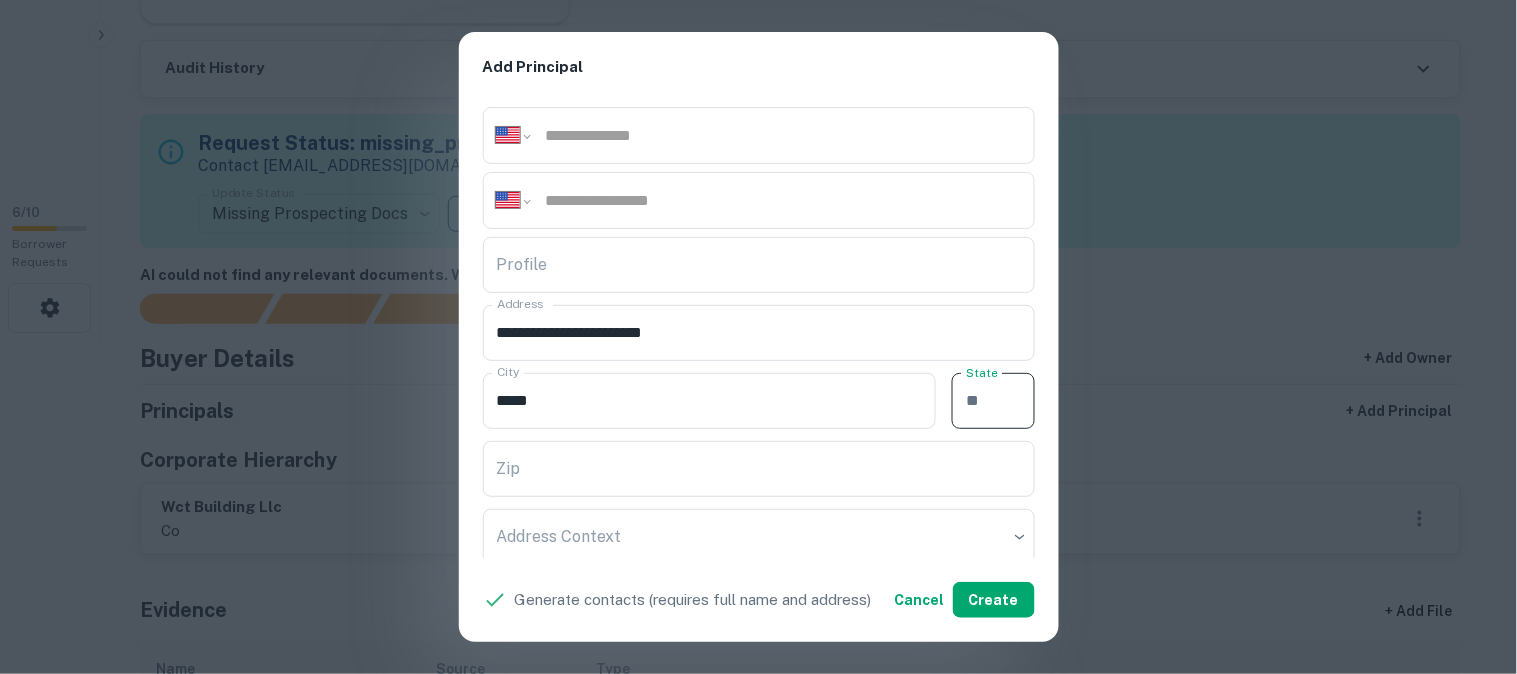 click on "State" at bounding box center (993, 401) 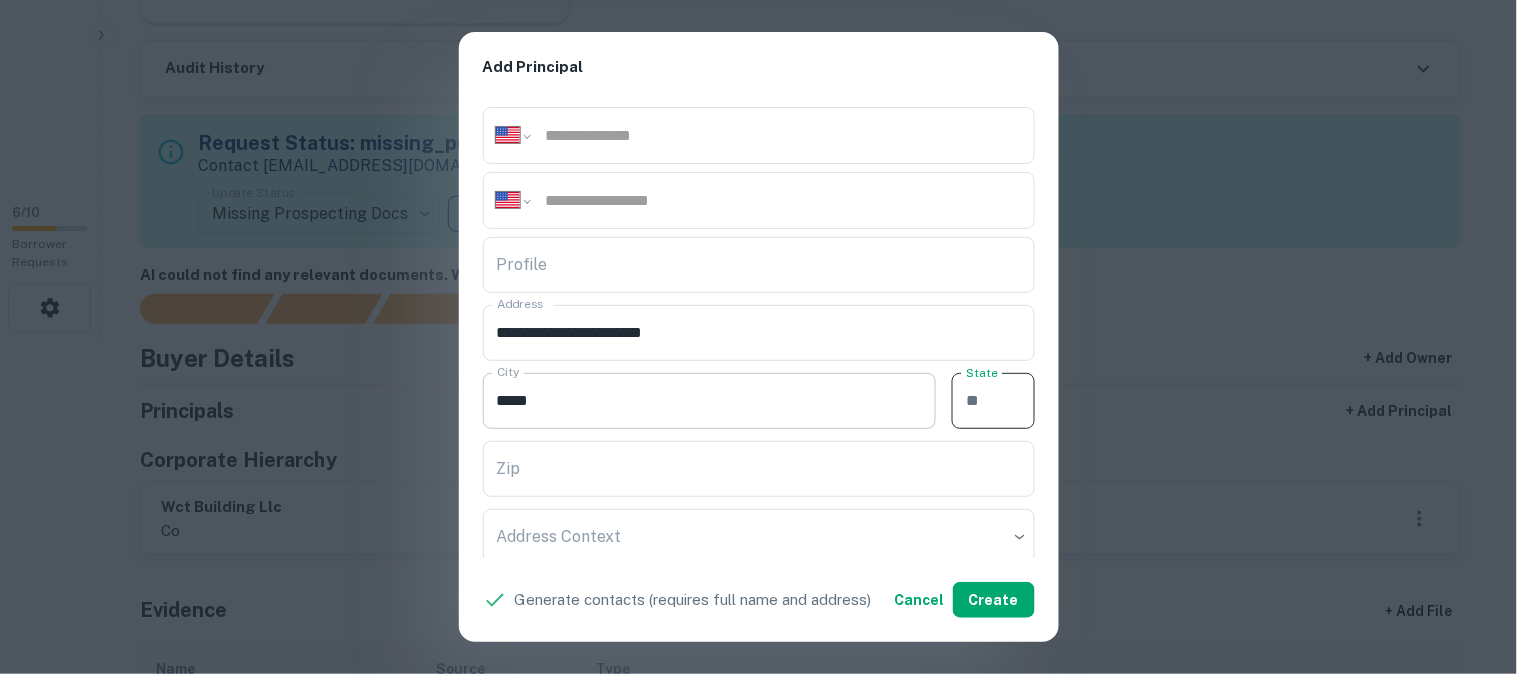 paste on "**" 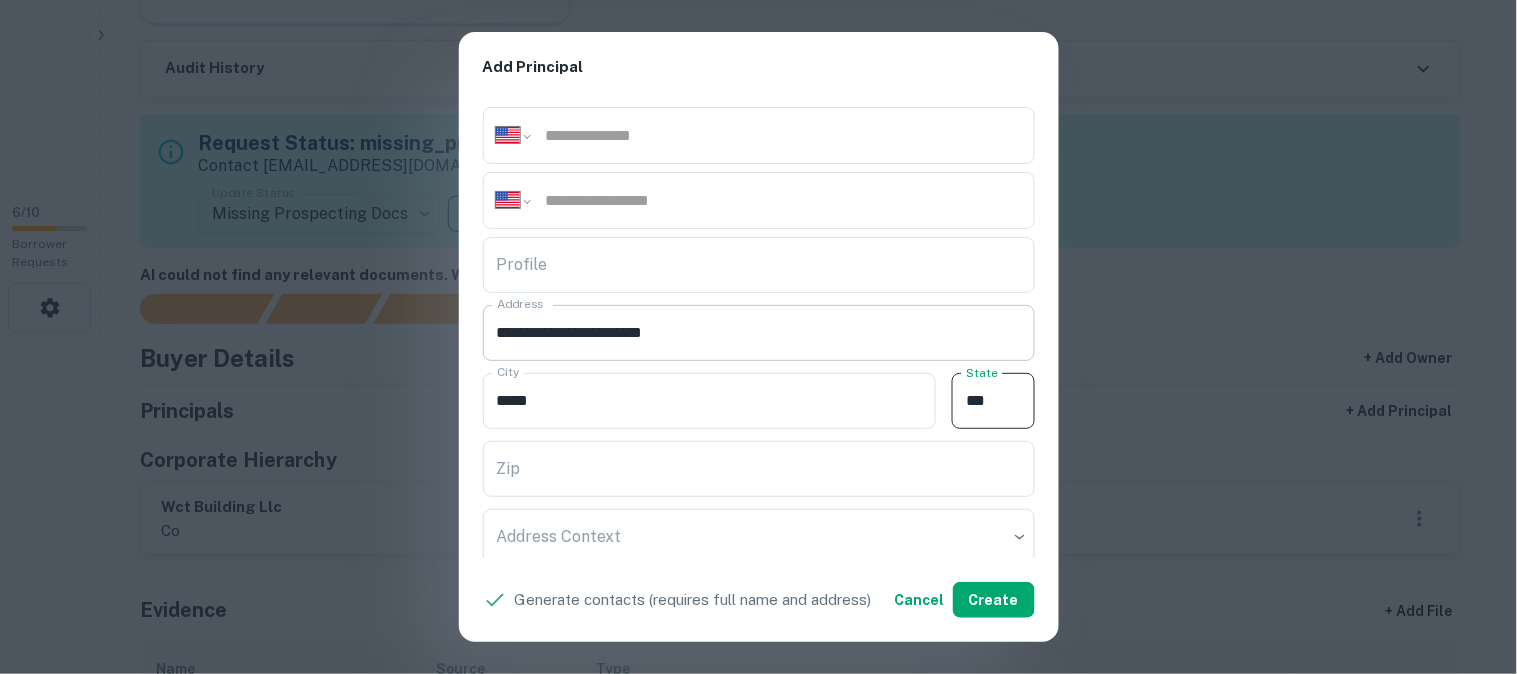 type on "**" 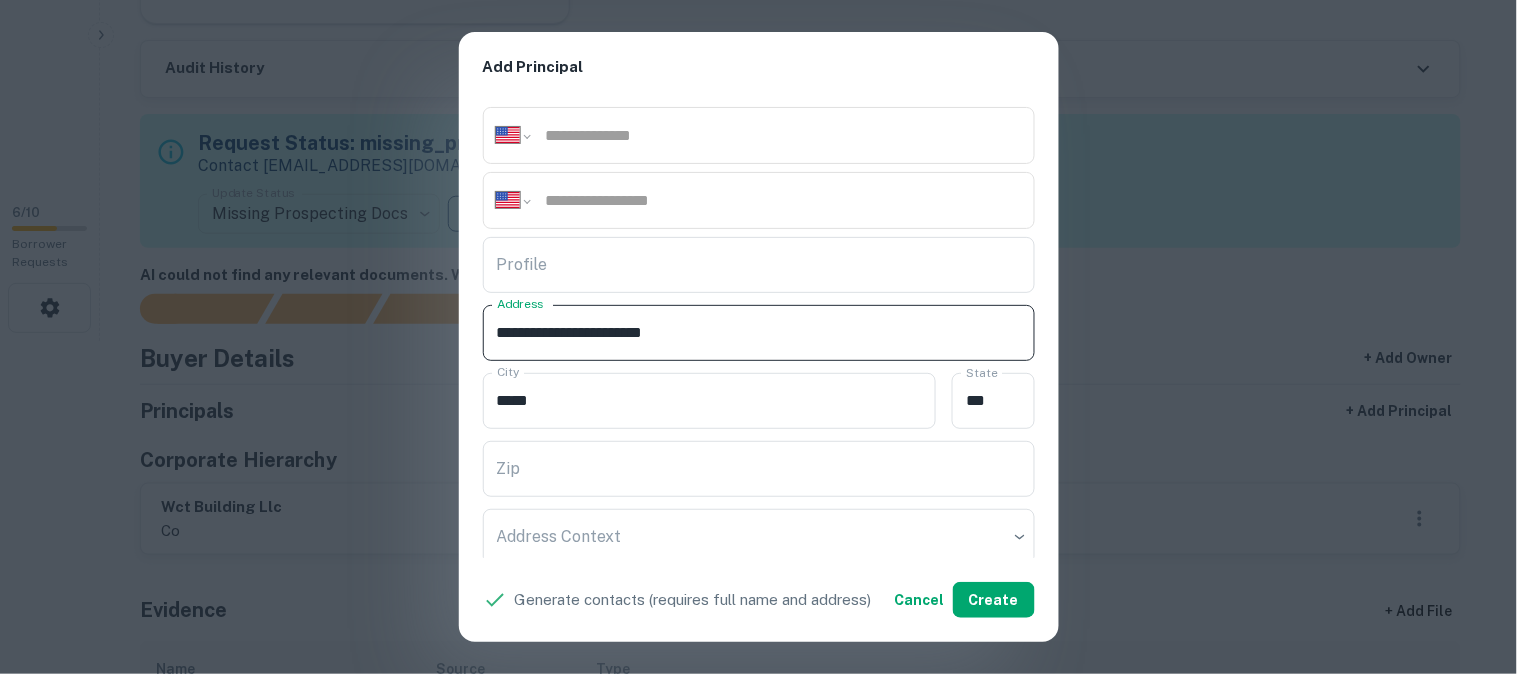 click on "**********" at bounding box center [759, 333] 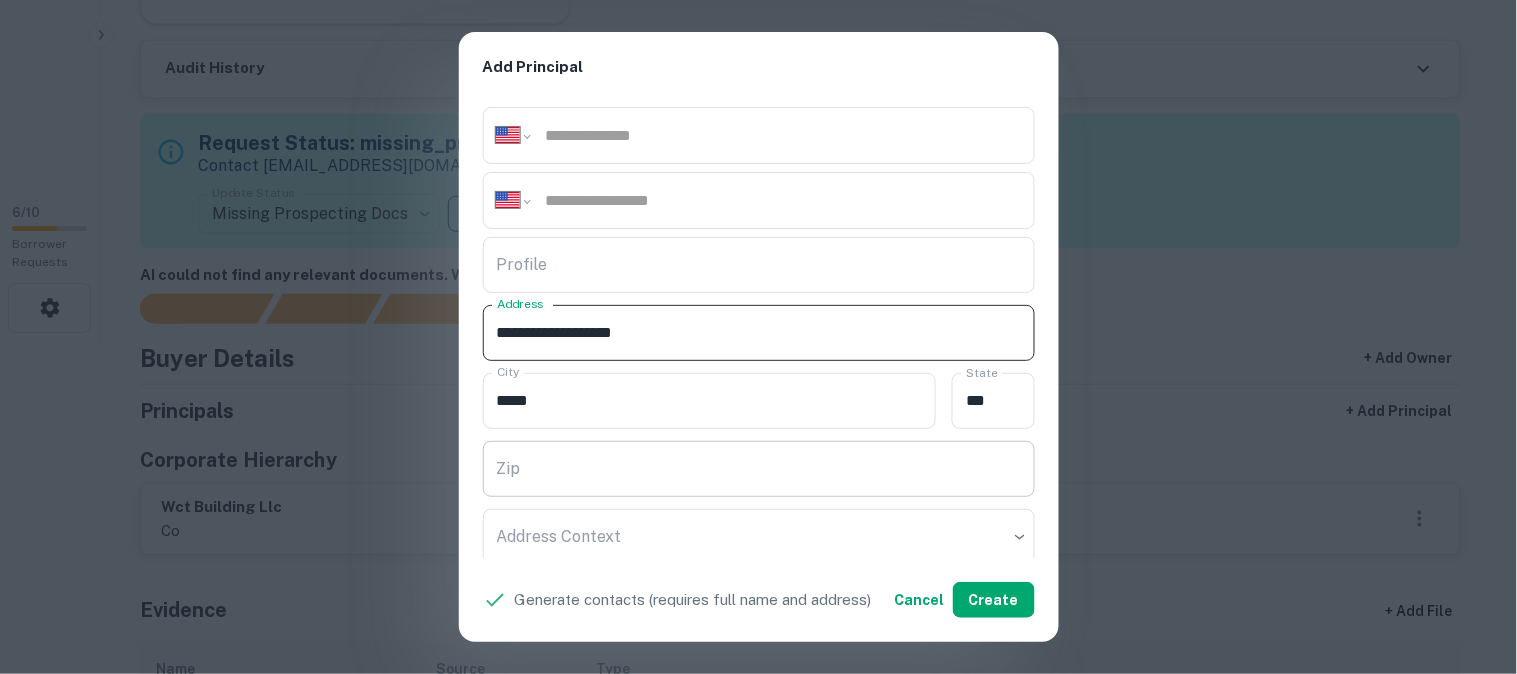 type on "**********" 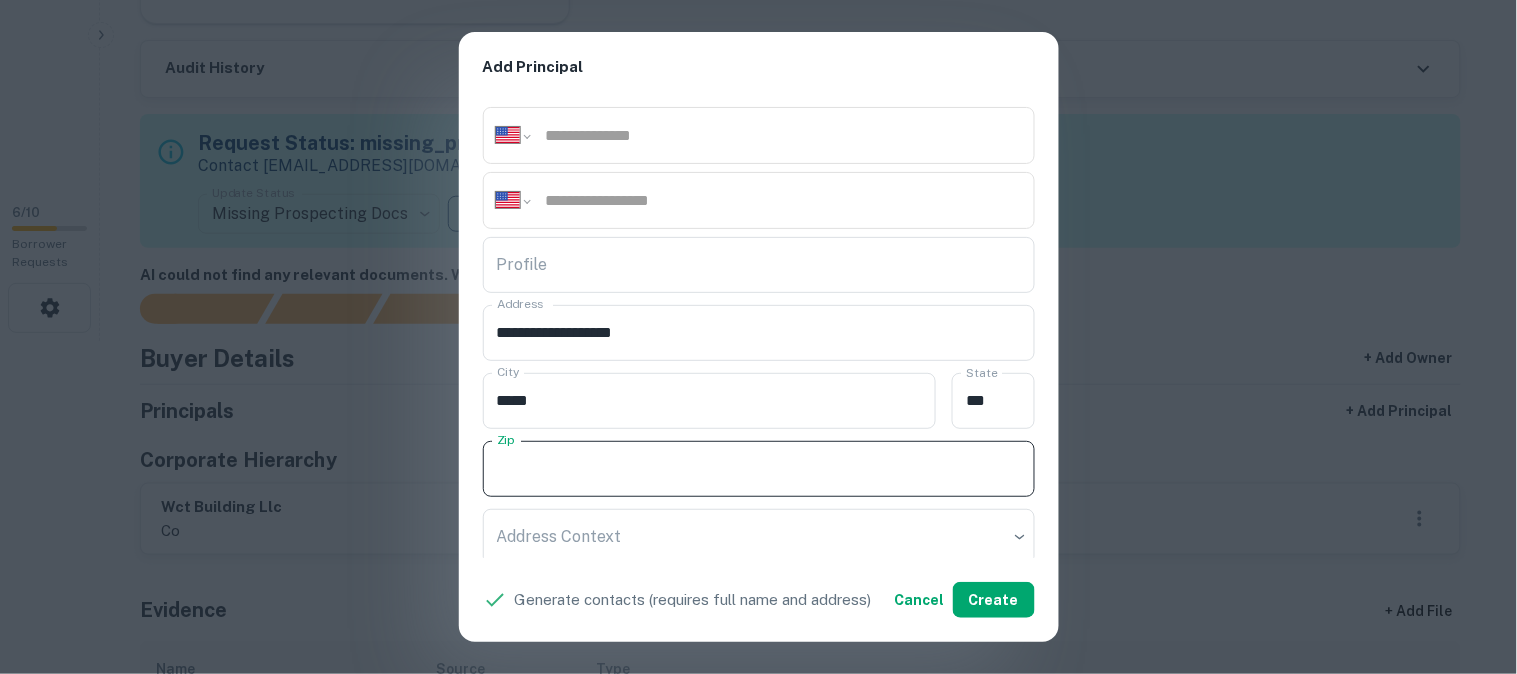 paste on "*****" 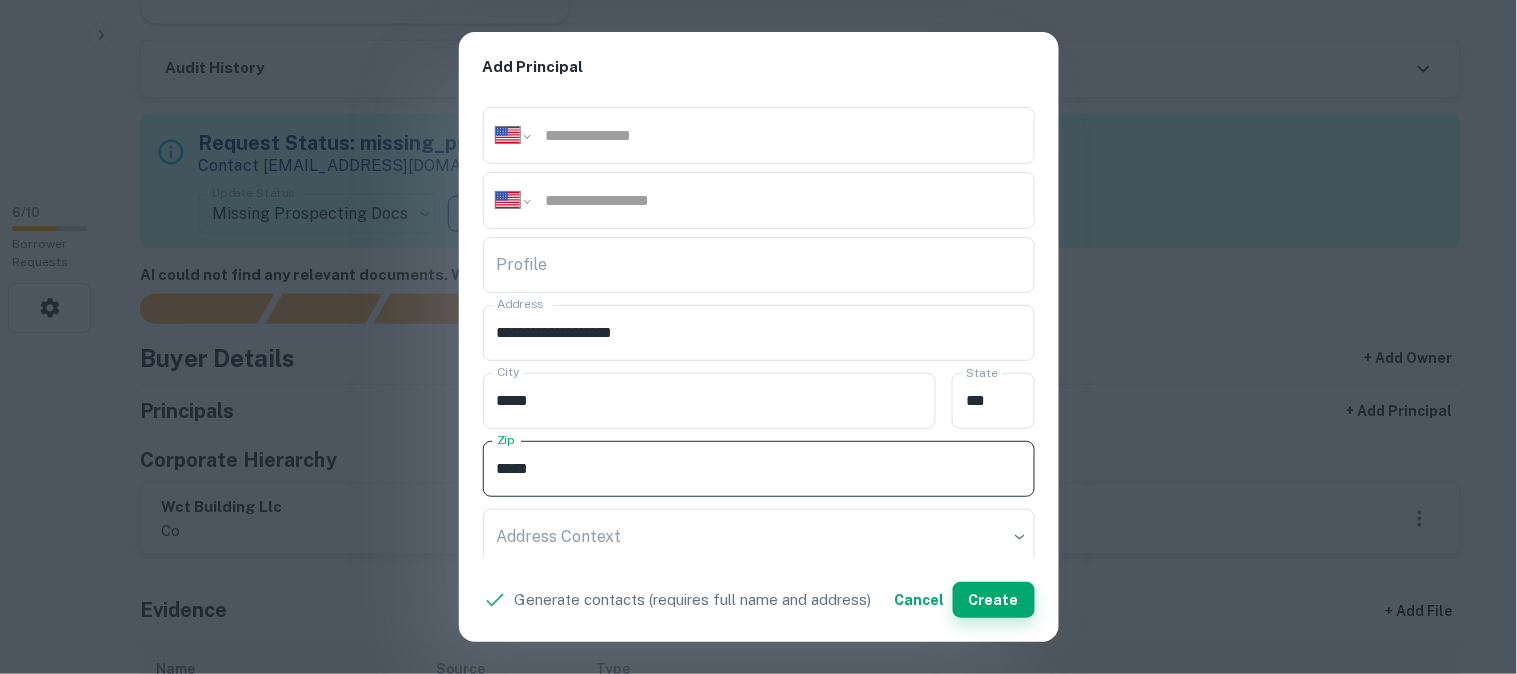 type on "*****" 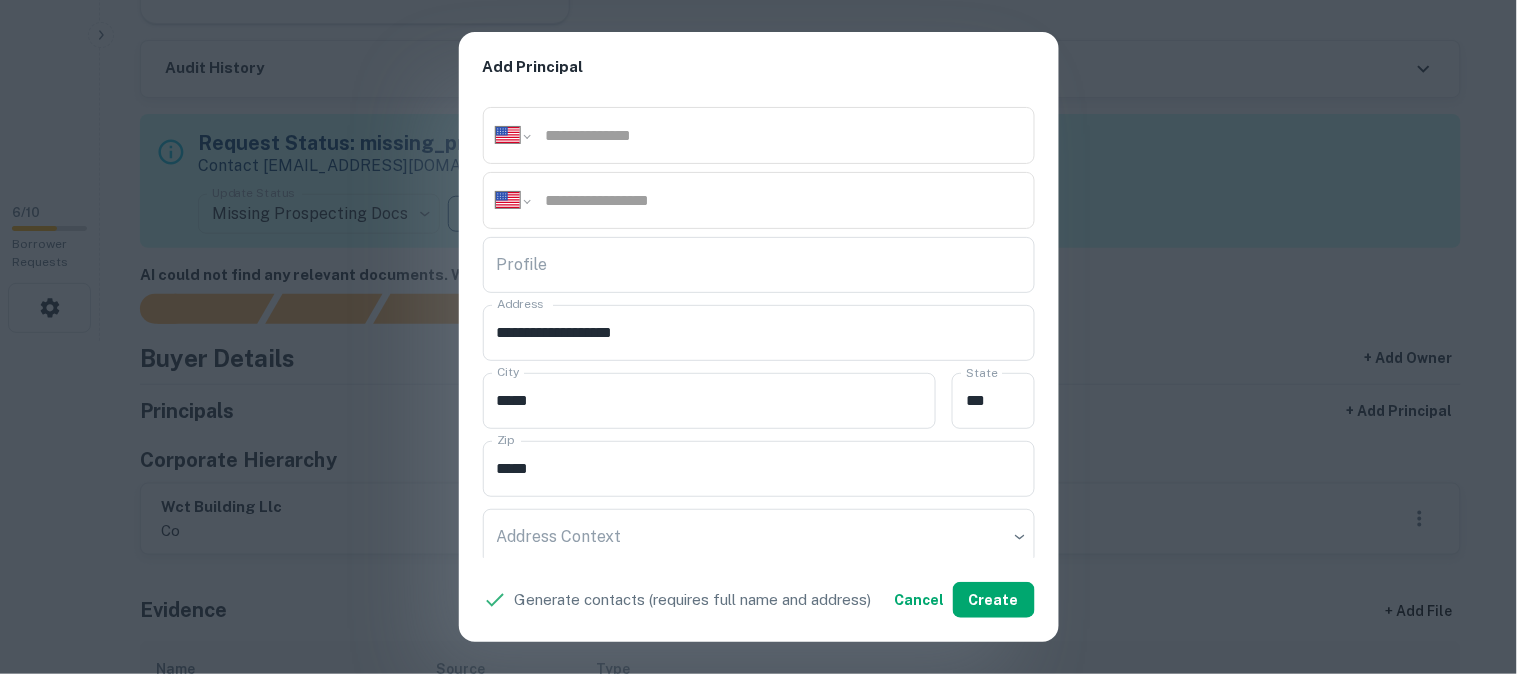 click on "**********" at bounding box center (758, 337) 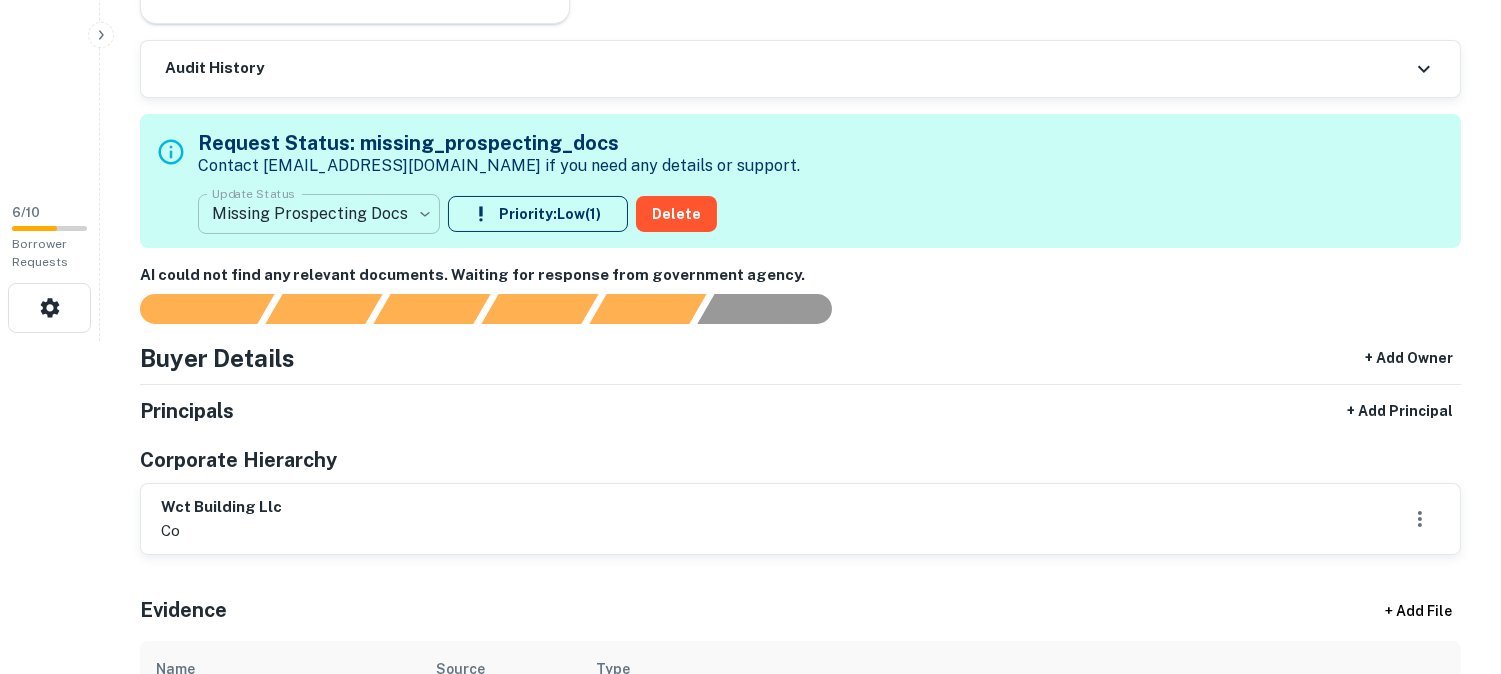 click on "**********" at bounding box center (750, 4) 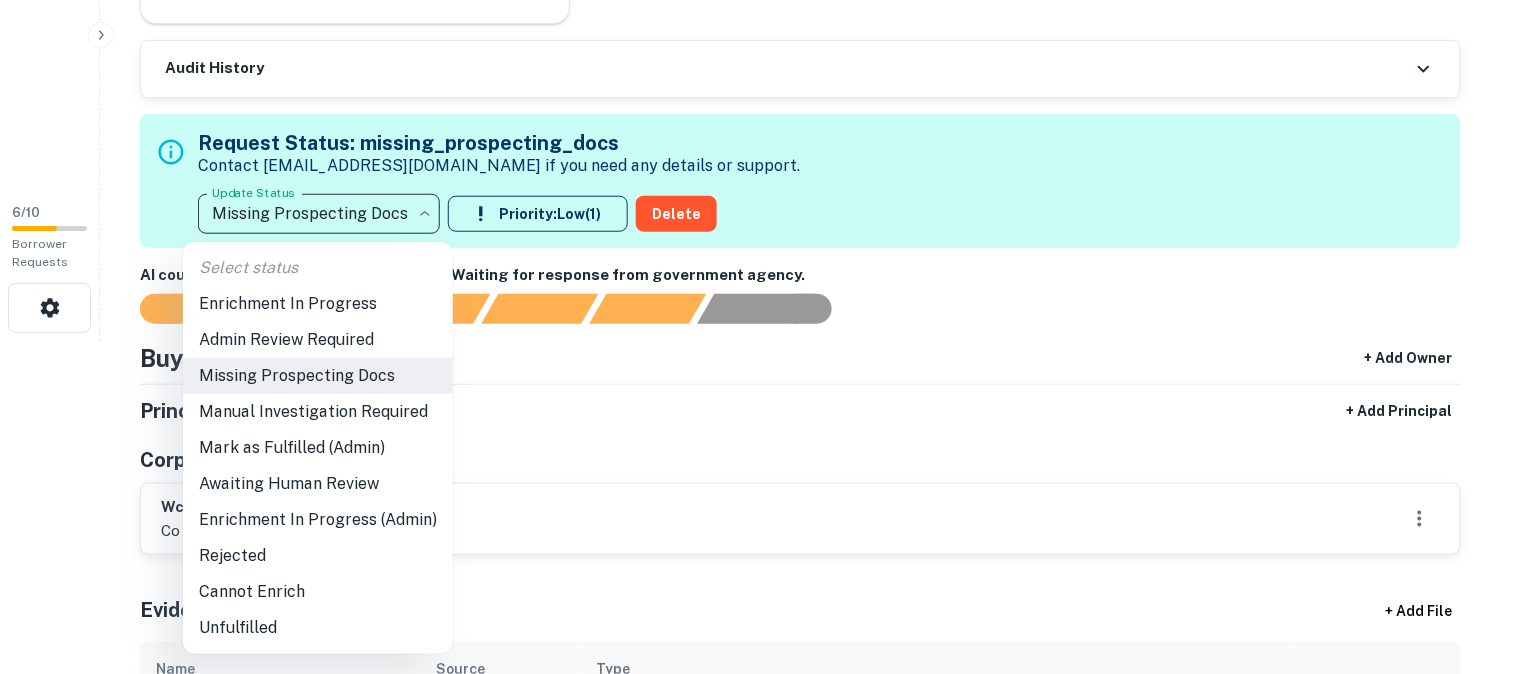 click on "Admin Review Required" at bounding box center [318, 340] 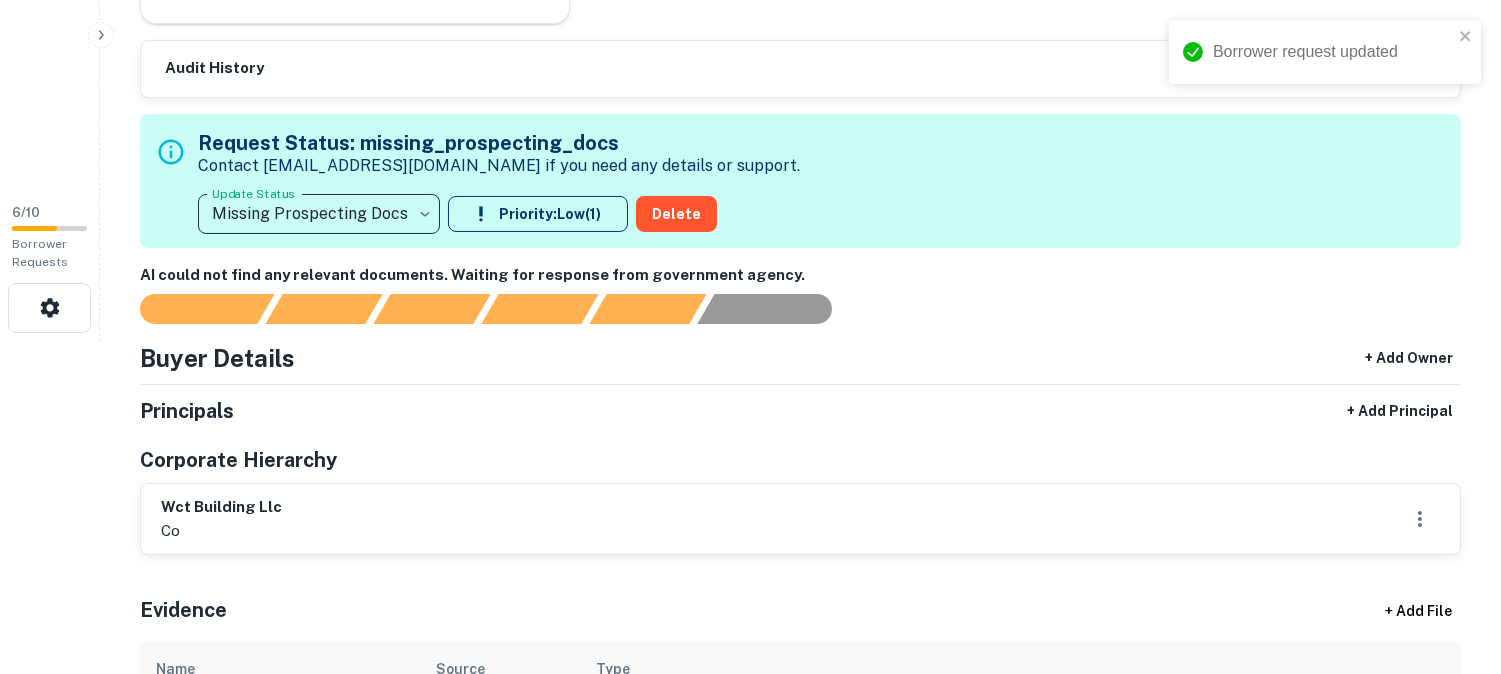 type on "**********" 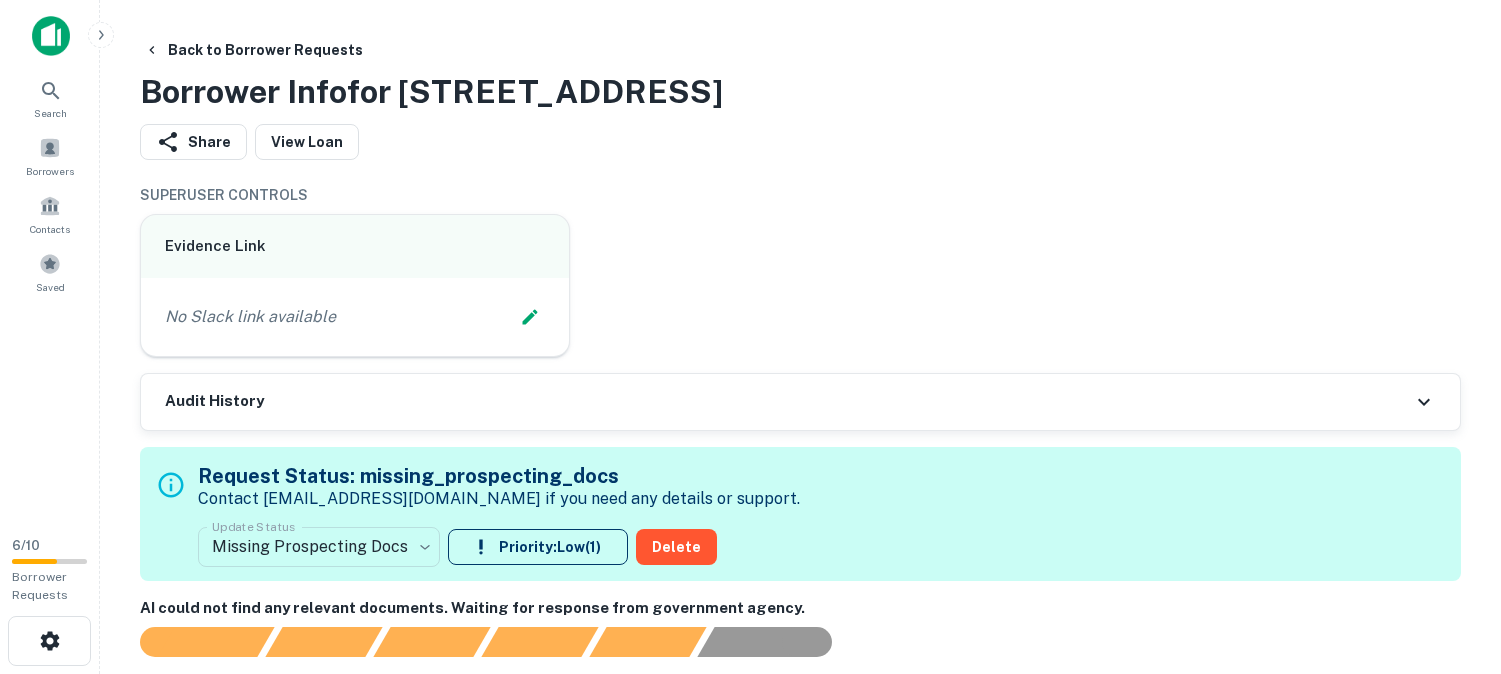 scroll, scrollTop: 0, scrollLeft: 0, axis: both 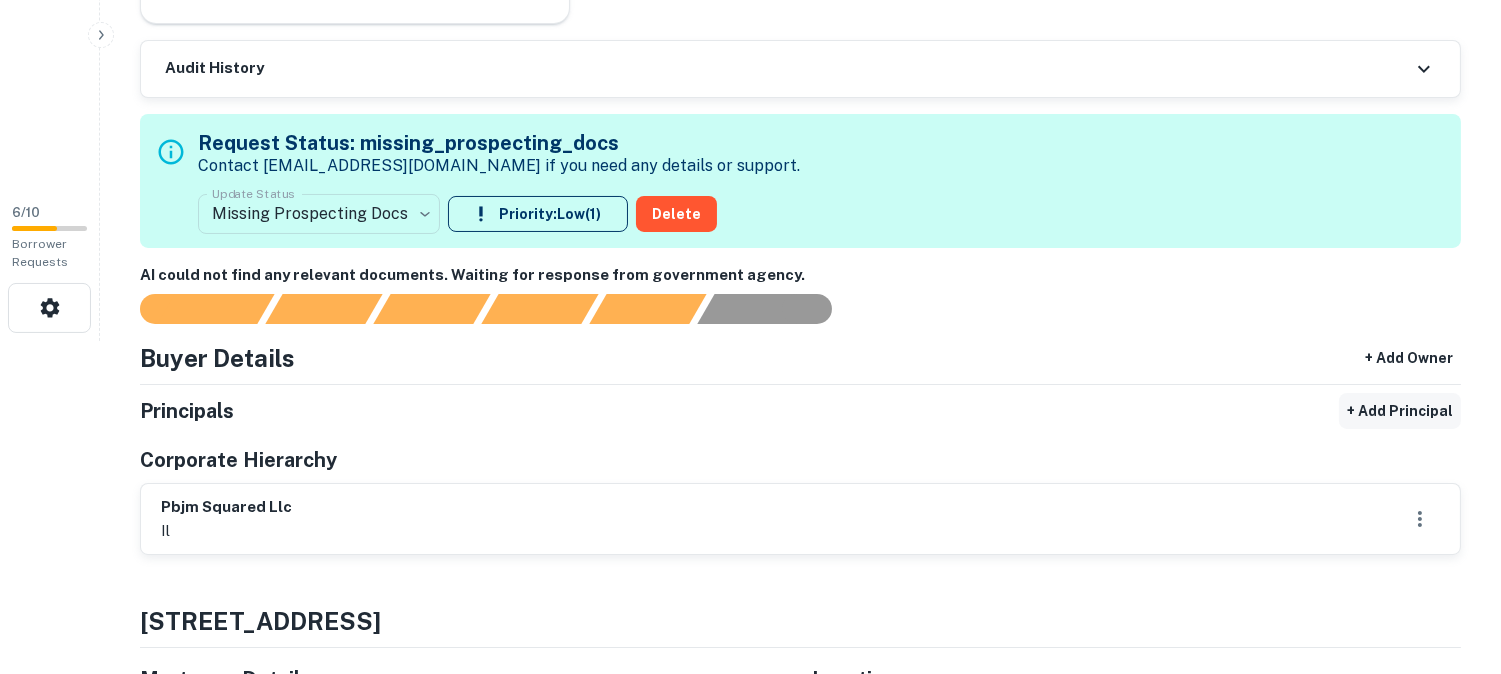 click on "+ Add Principal" at bounding box center [1400, 411] 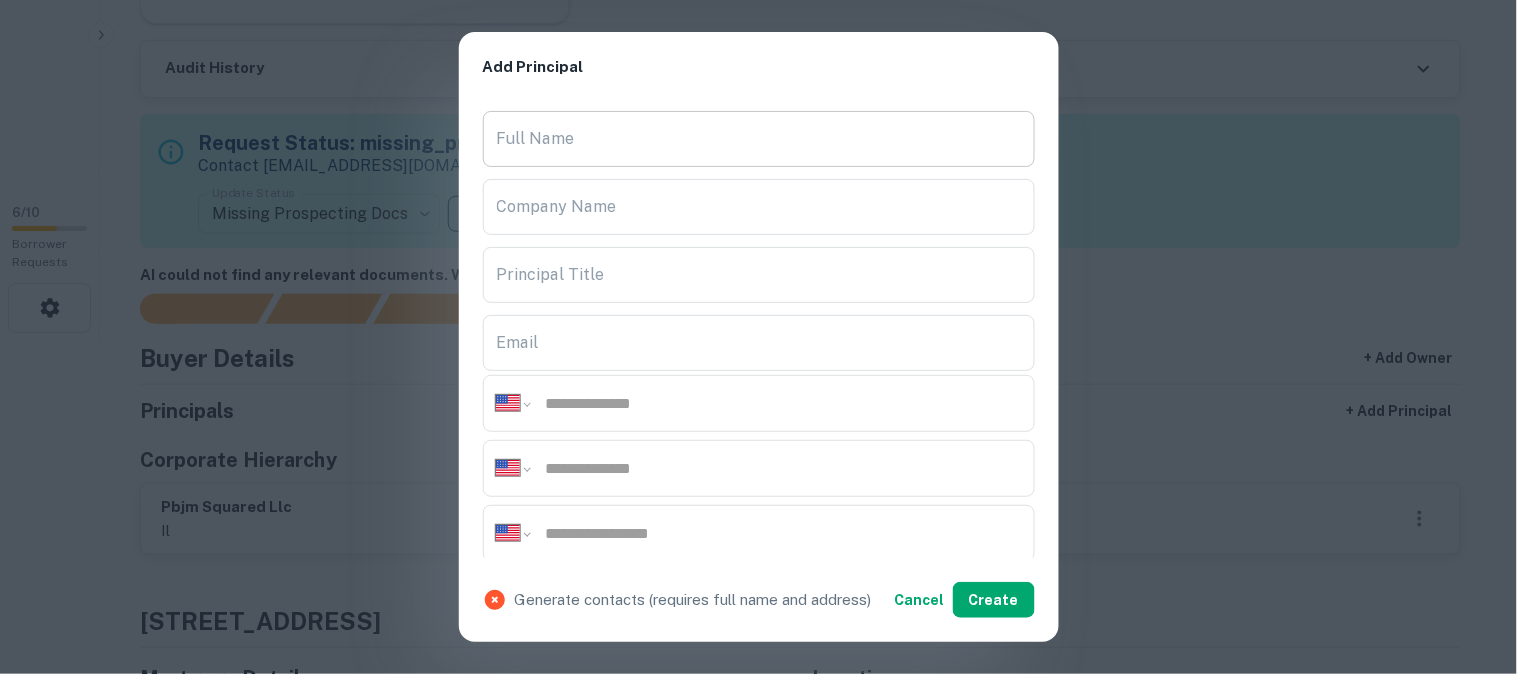 click on "Full Name" at bounding box center [759, 139] 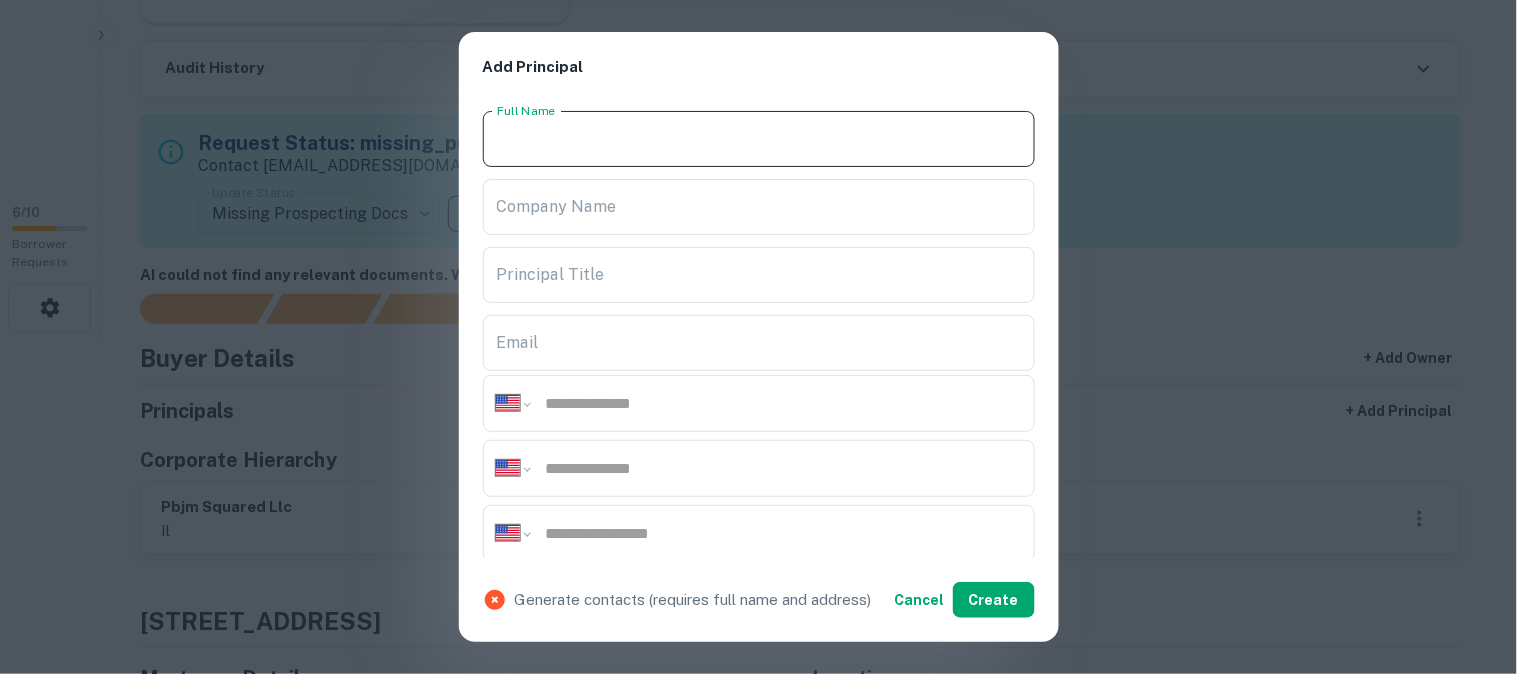 paste on "**********" 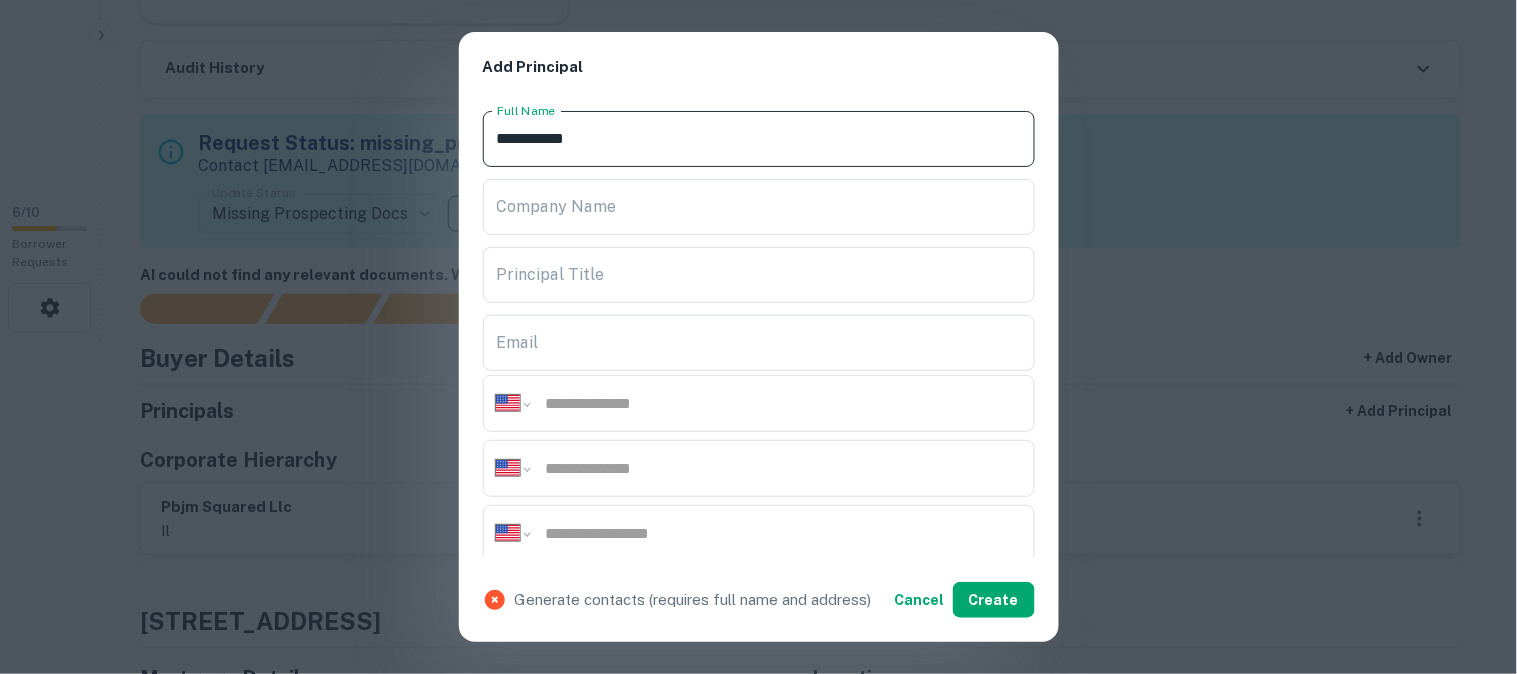 type on "**********" 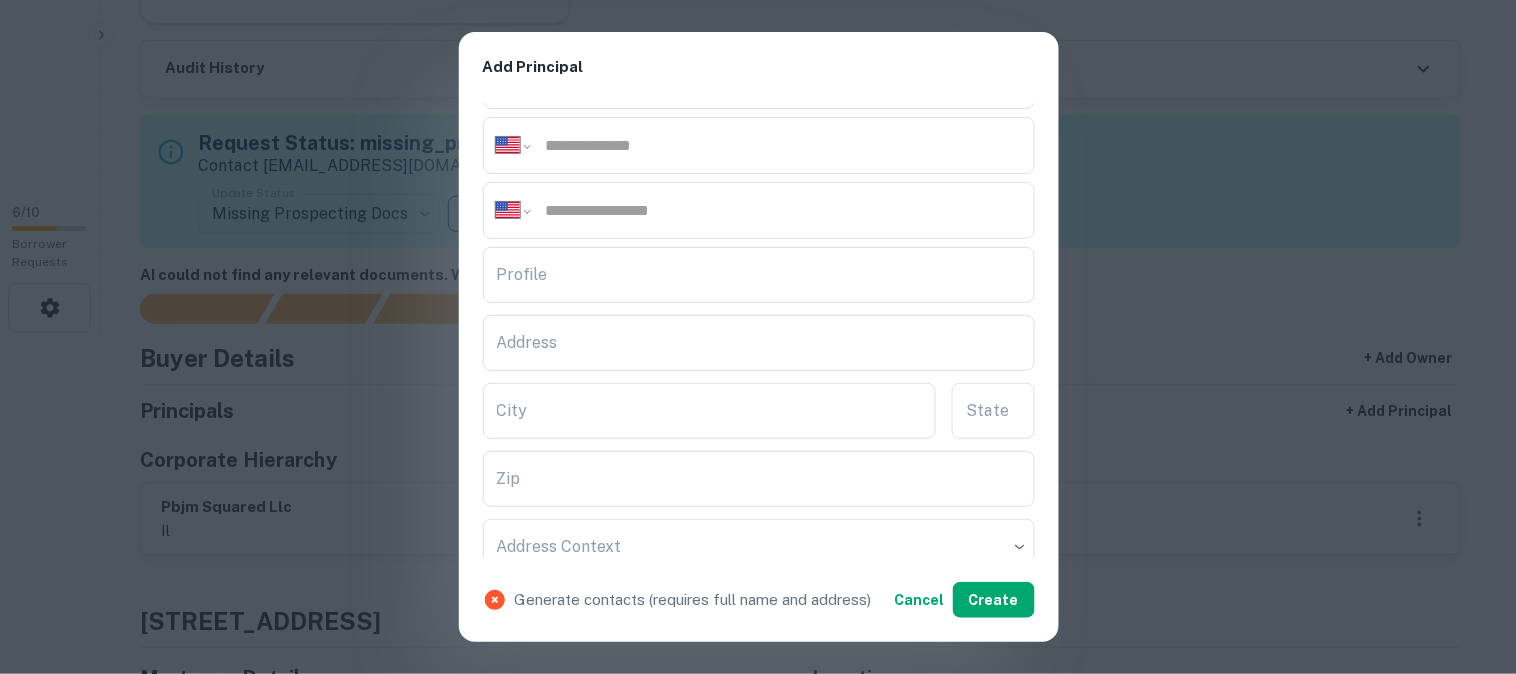 scroll, scrollTop: 333, scrollLeft: 0, axis: vertical 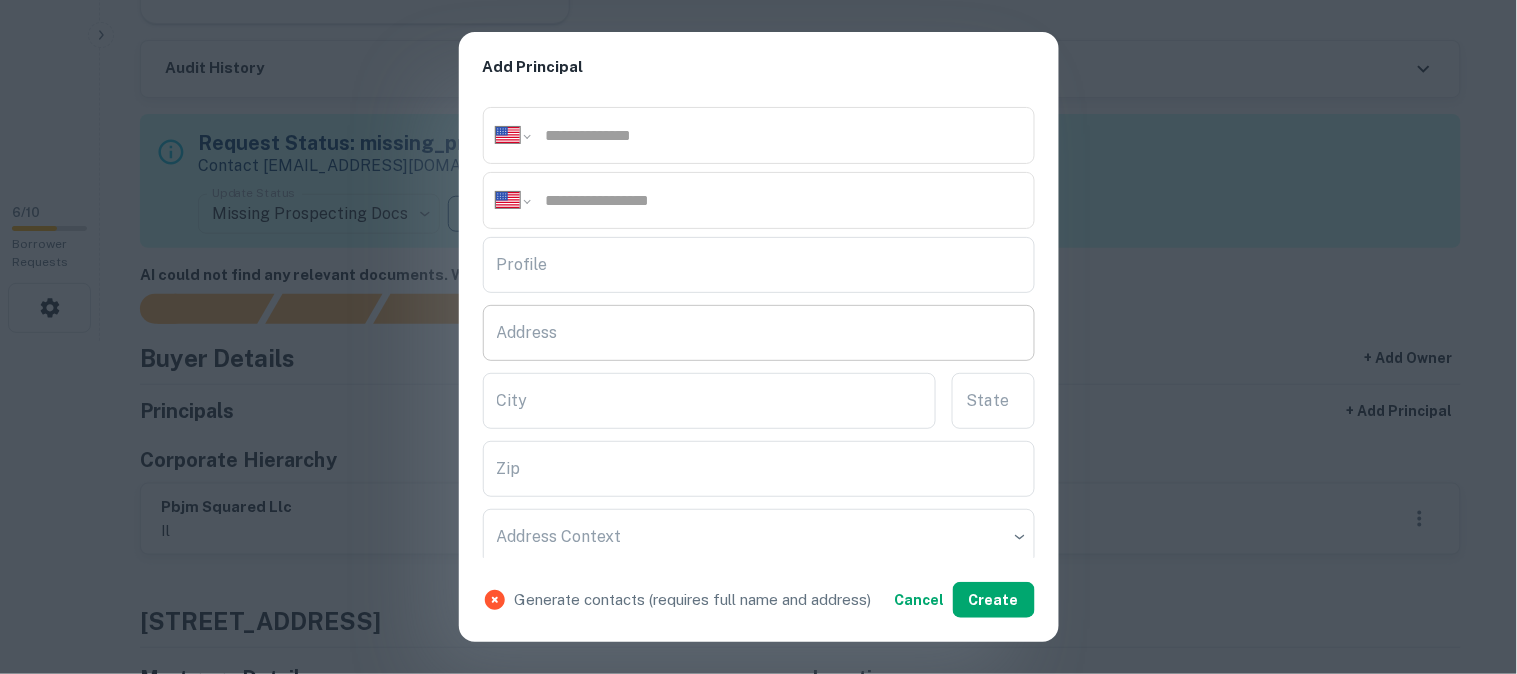 click on "Address" at bounding box center (759, 333) 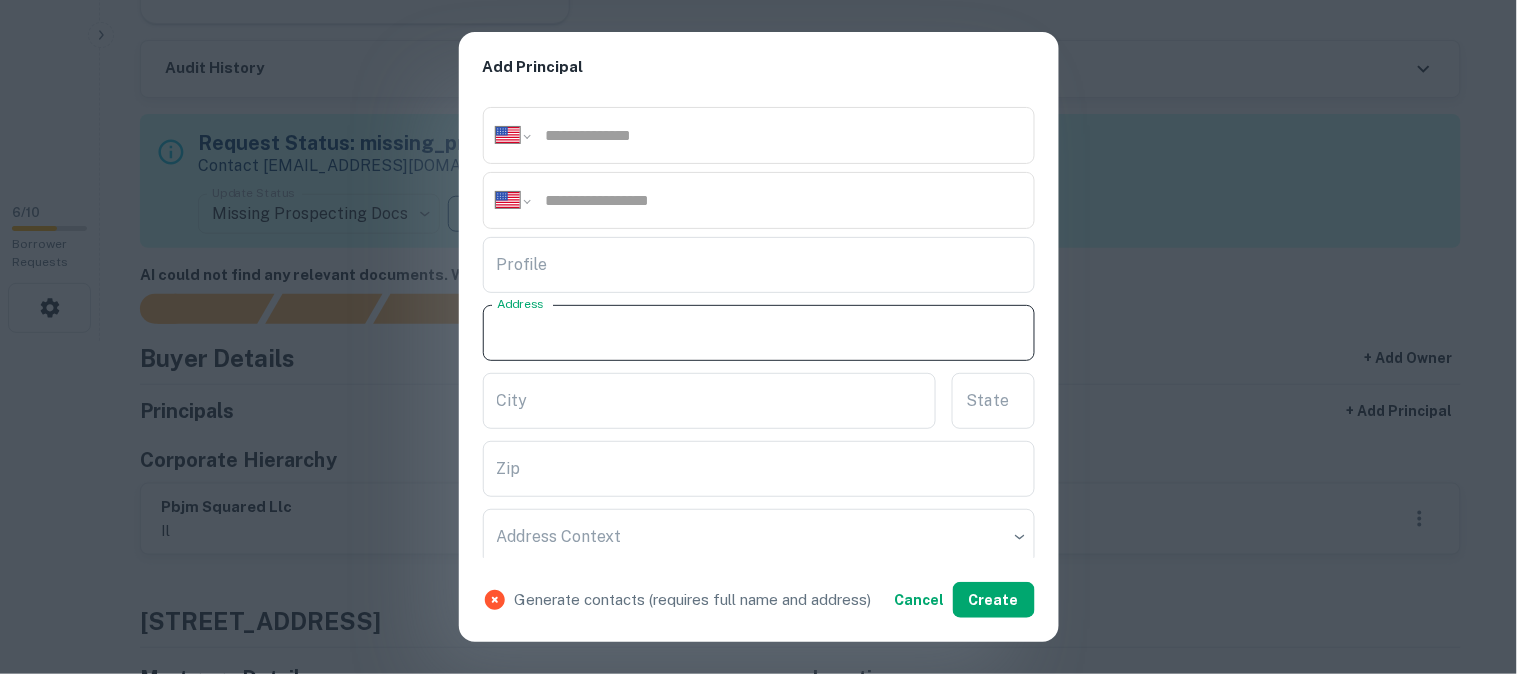 paste on "**********" 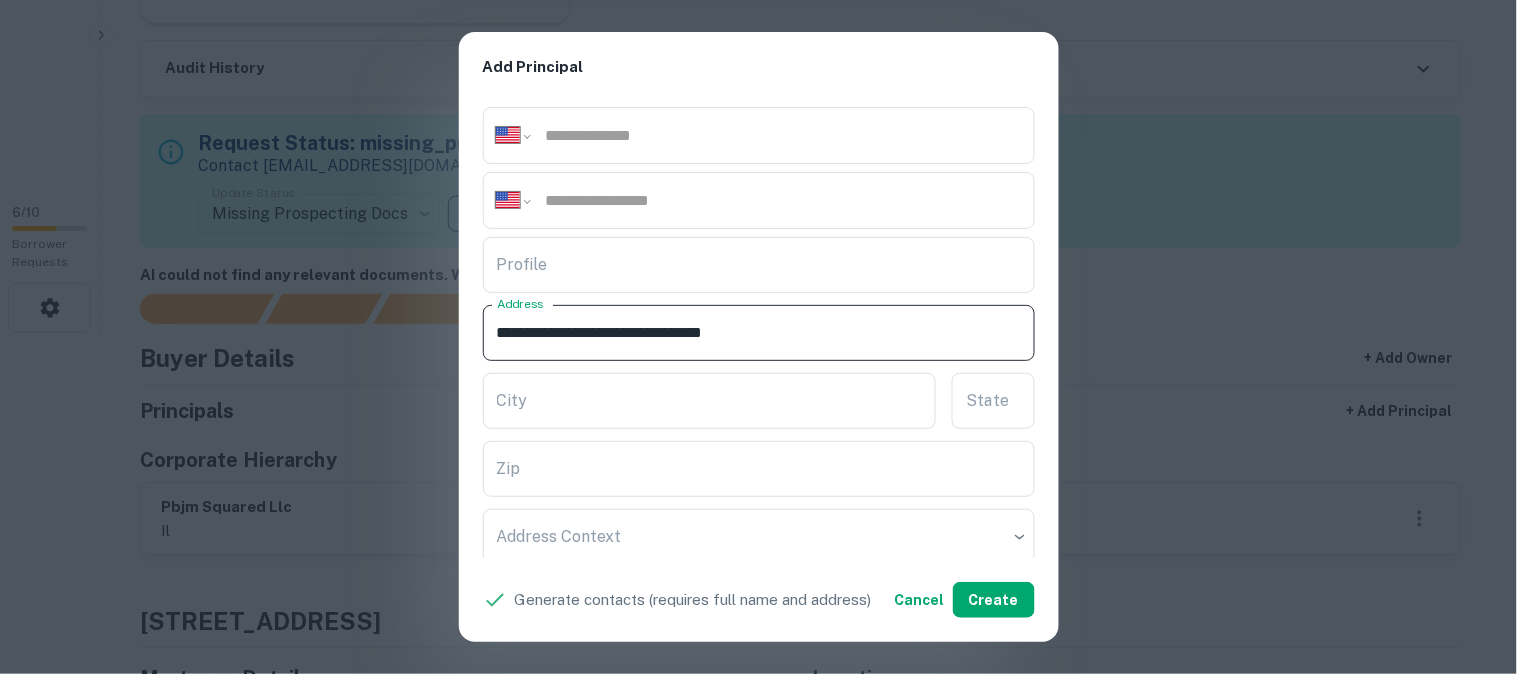 drag, startPoint x: 625, startPoint y: 334, endPoint x: 685, endPoint y: 353, distance: 62.936478 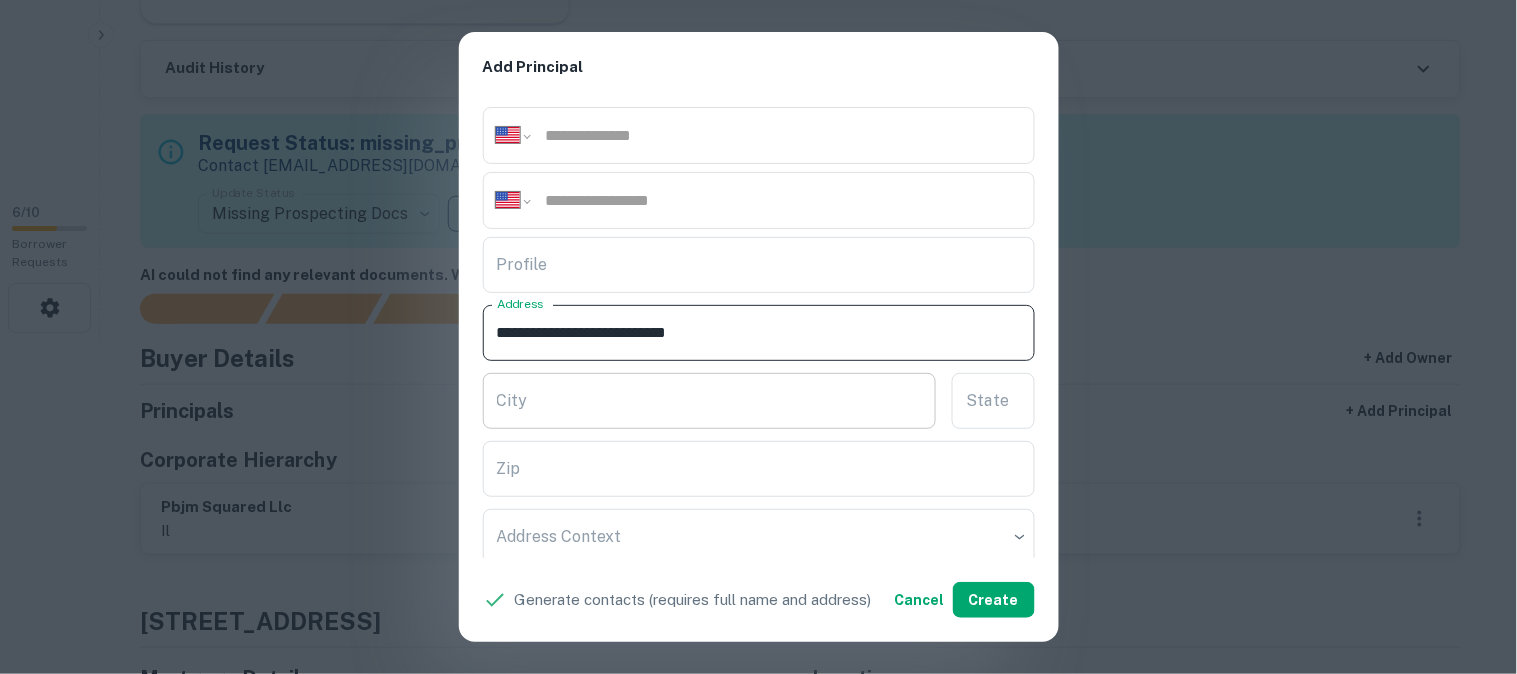 type on "**********" 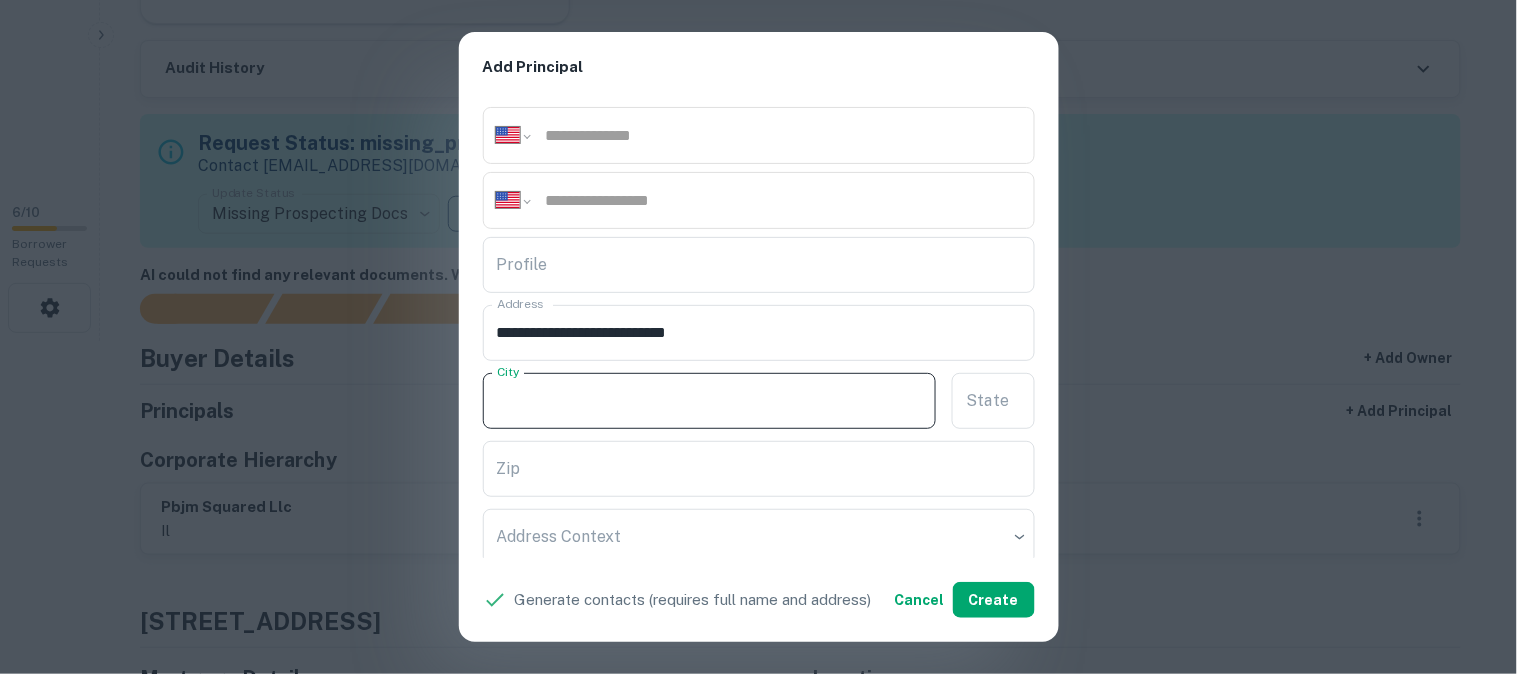 paste on "******" 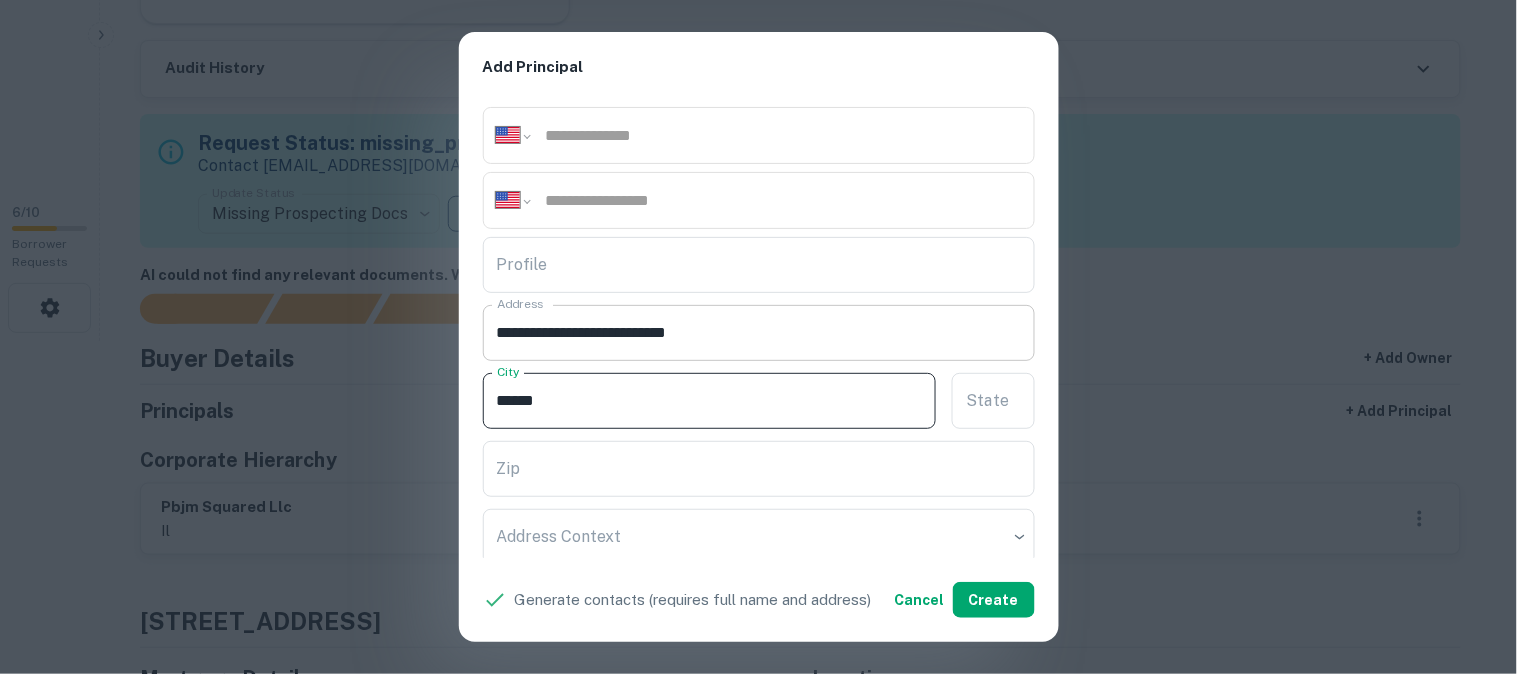 type on "******" 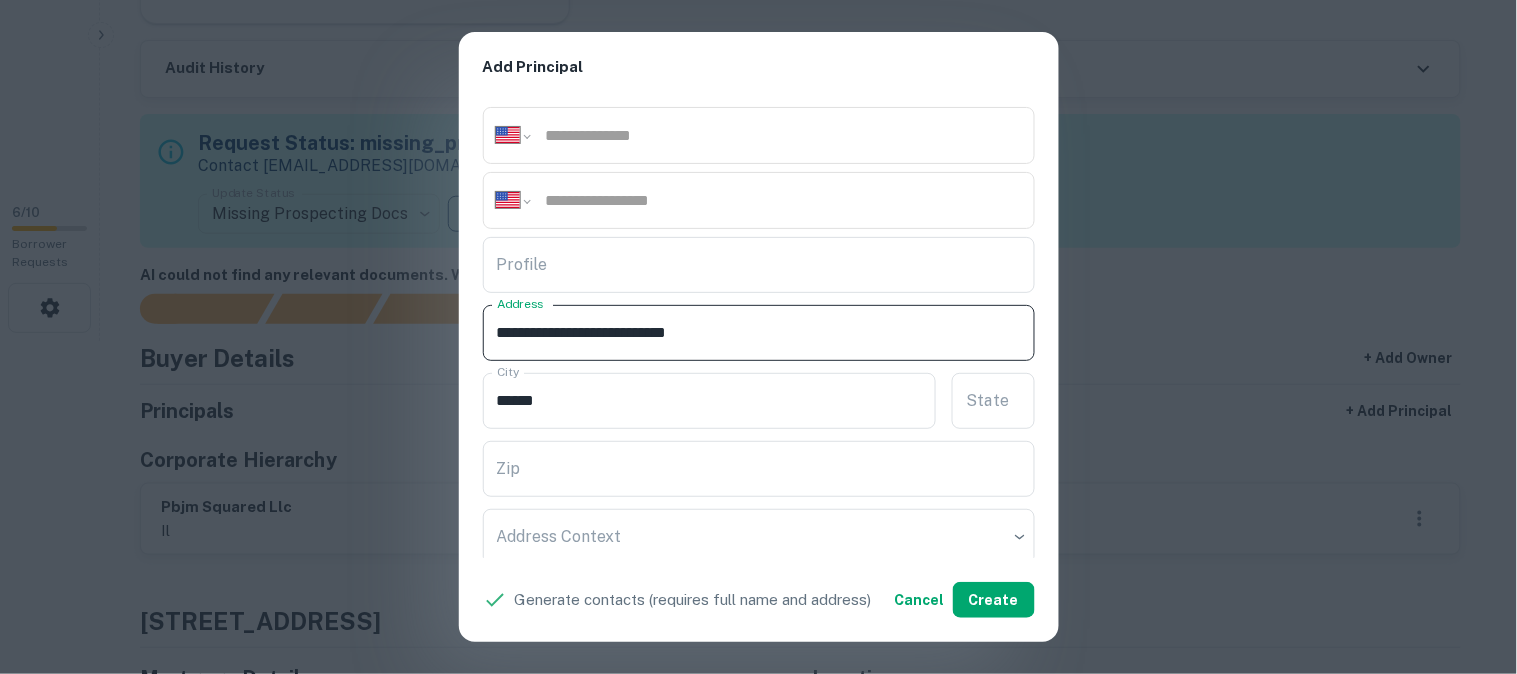 drag, startPoint x: 643, startPoint y: 333, endPoint x: 801, endPoint y: 346, distance: 158.5339 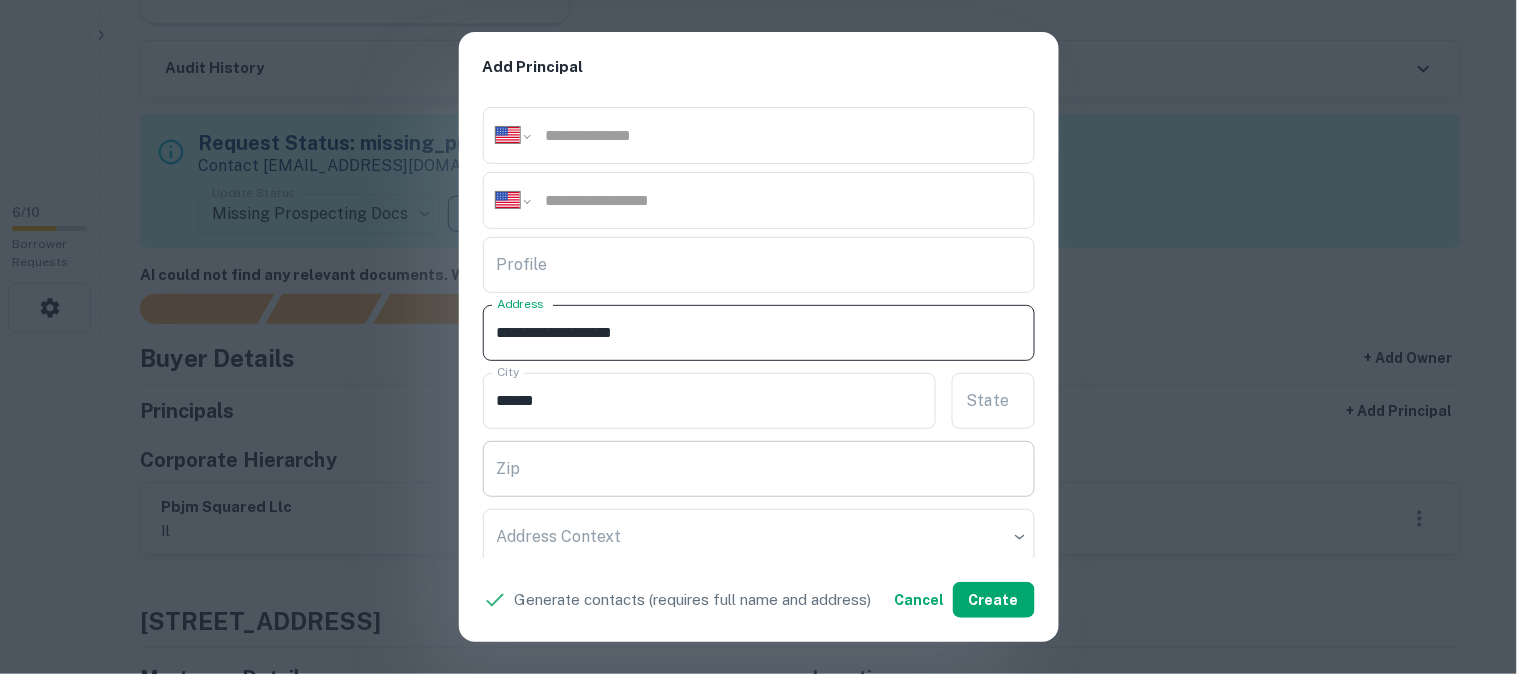 type on "**********" 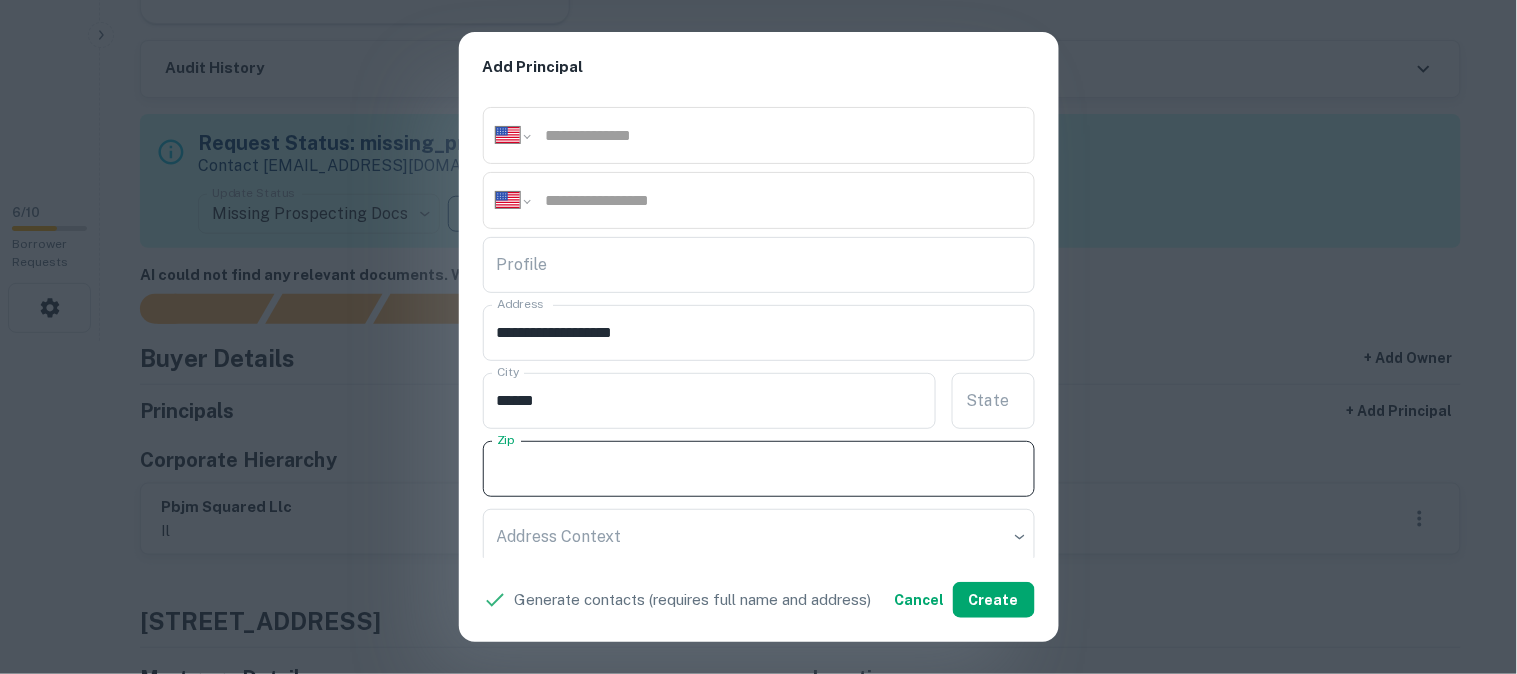 paste on "*********" 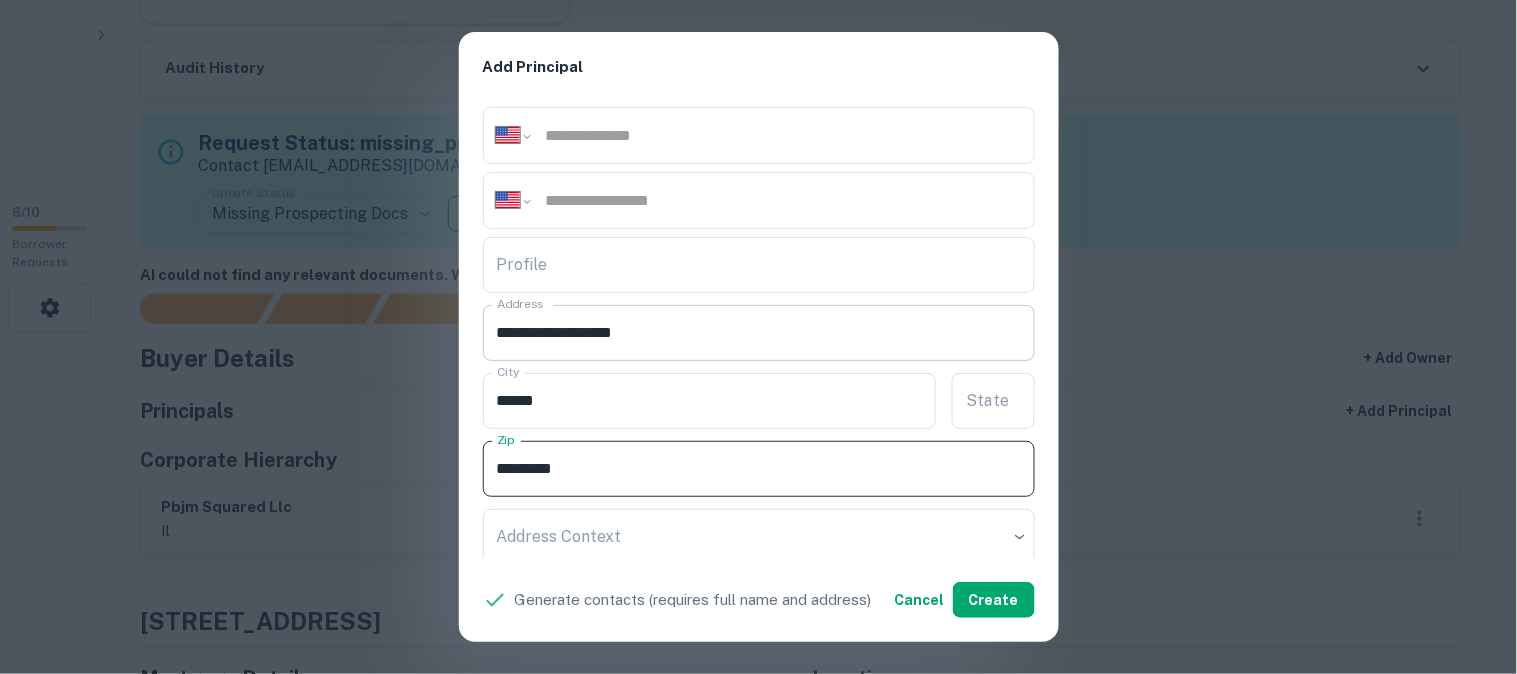 type on "*********" 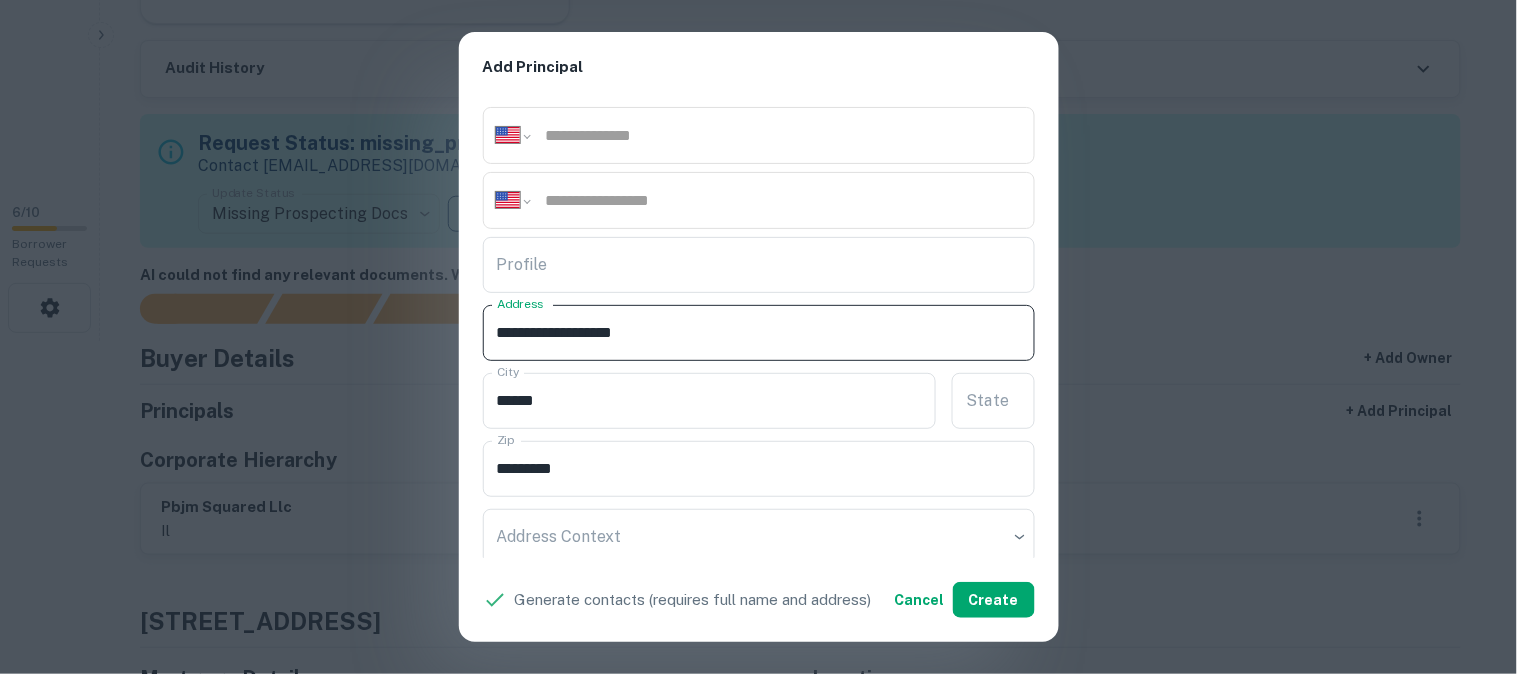 drag, startPoint x: 627, startPoint y: 330, endPoint x: 678, endPoint y: 341, distance: 52.17279 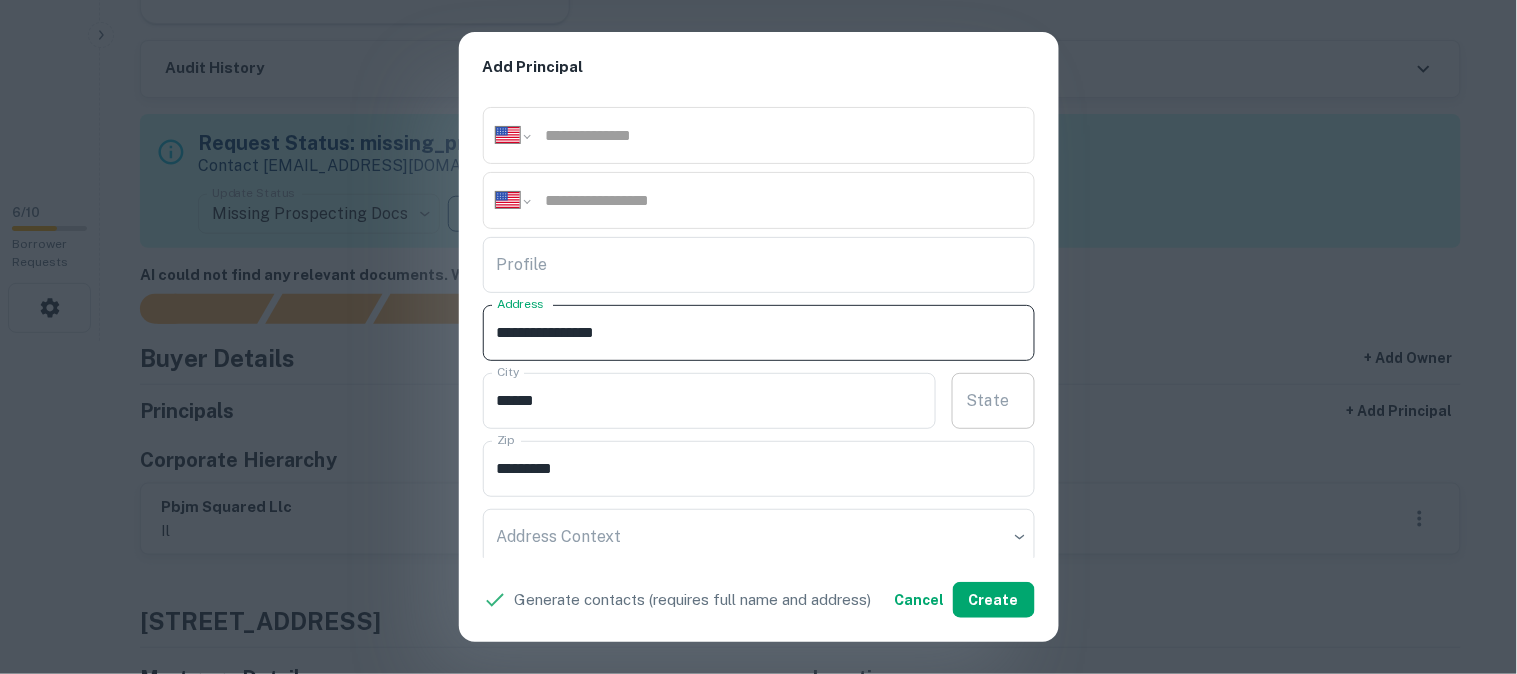 type on "**********" 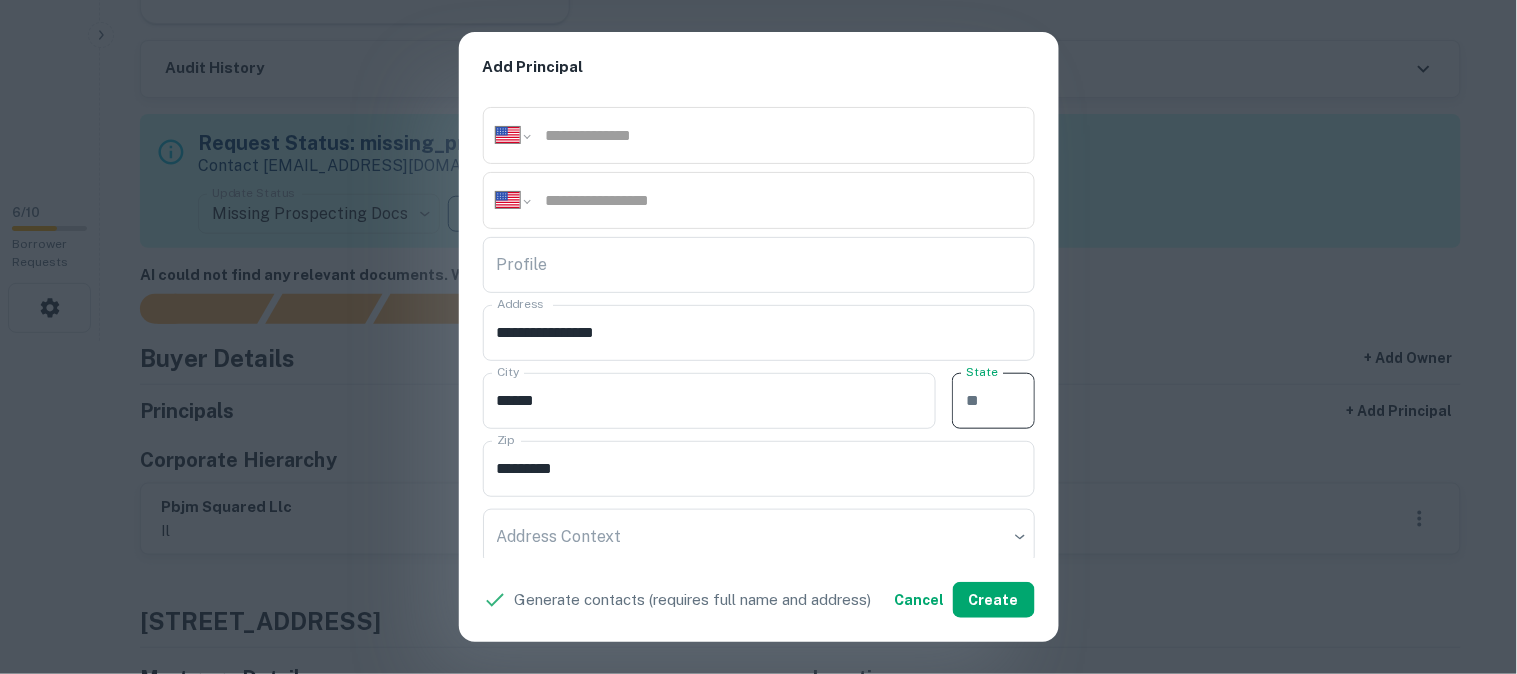 paste on "**" 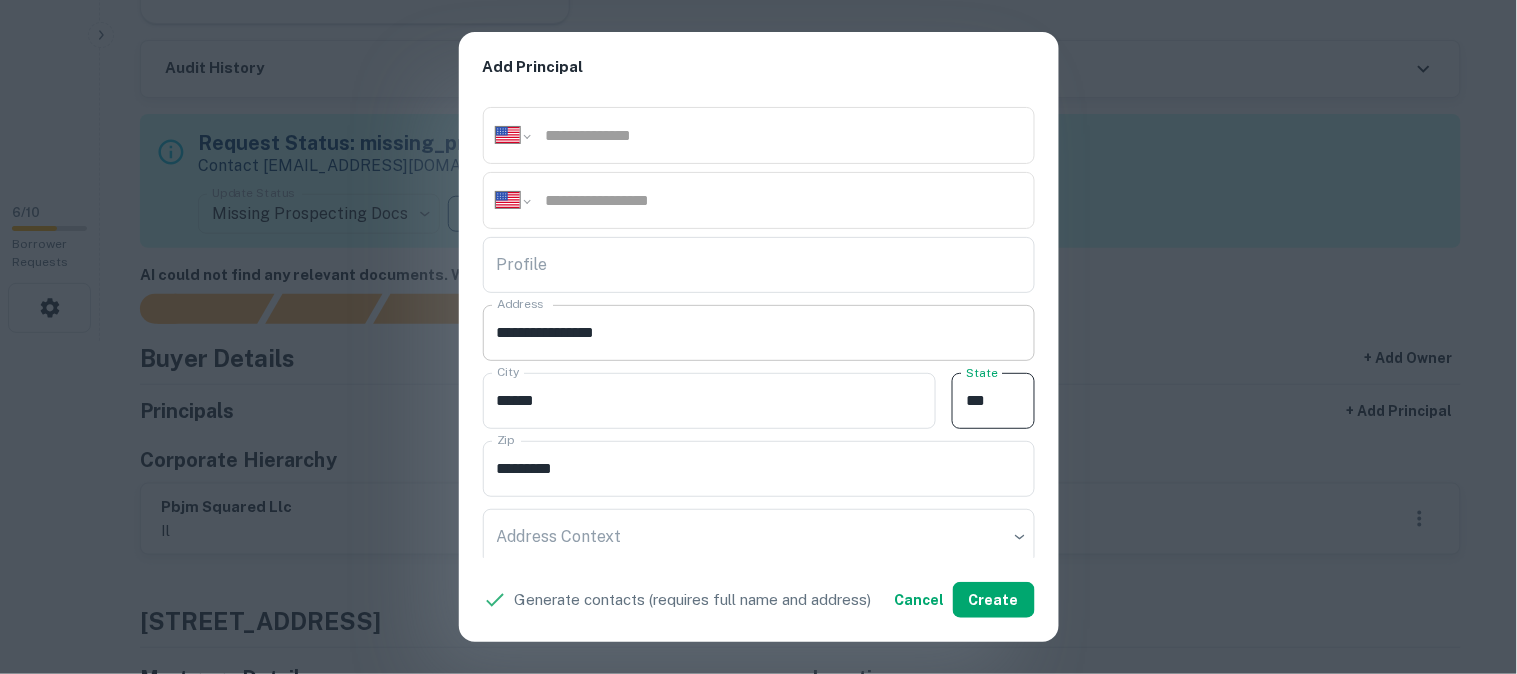type on "**" 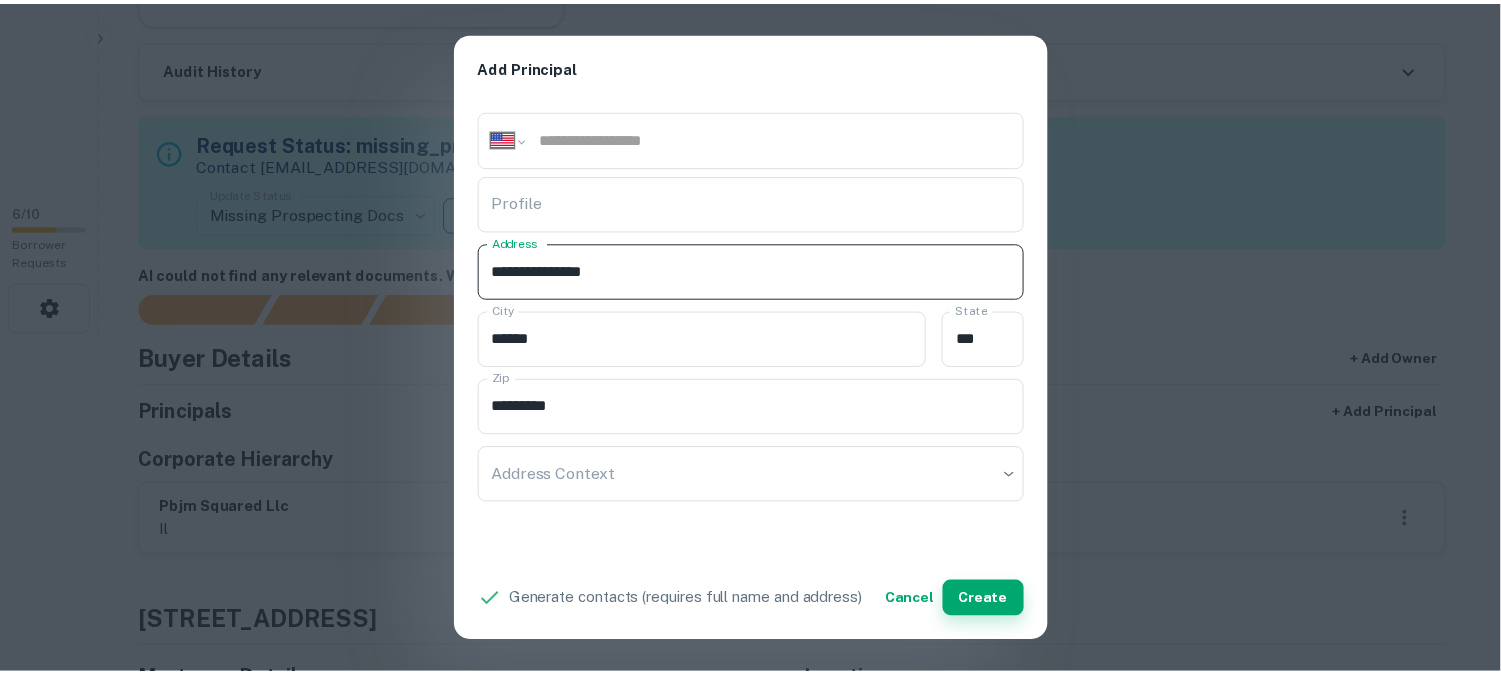 scroll, scrollTop: 444, scrollLeft: 0, axis: vertical 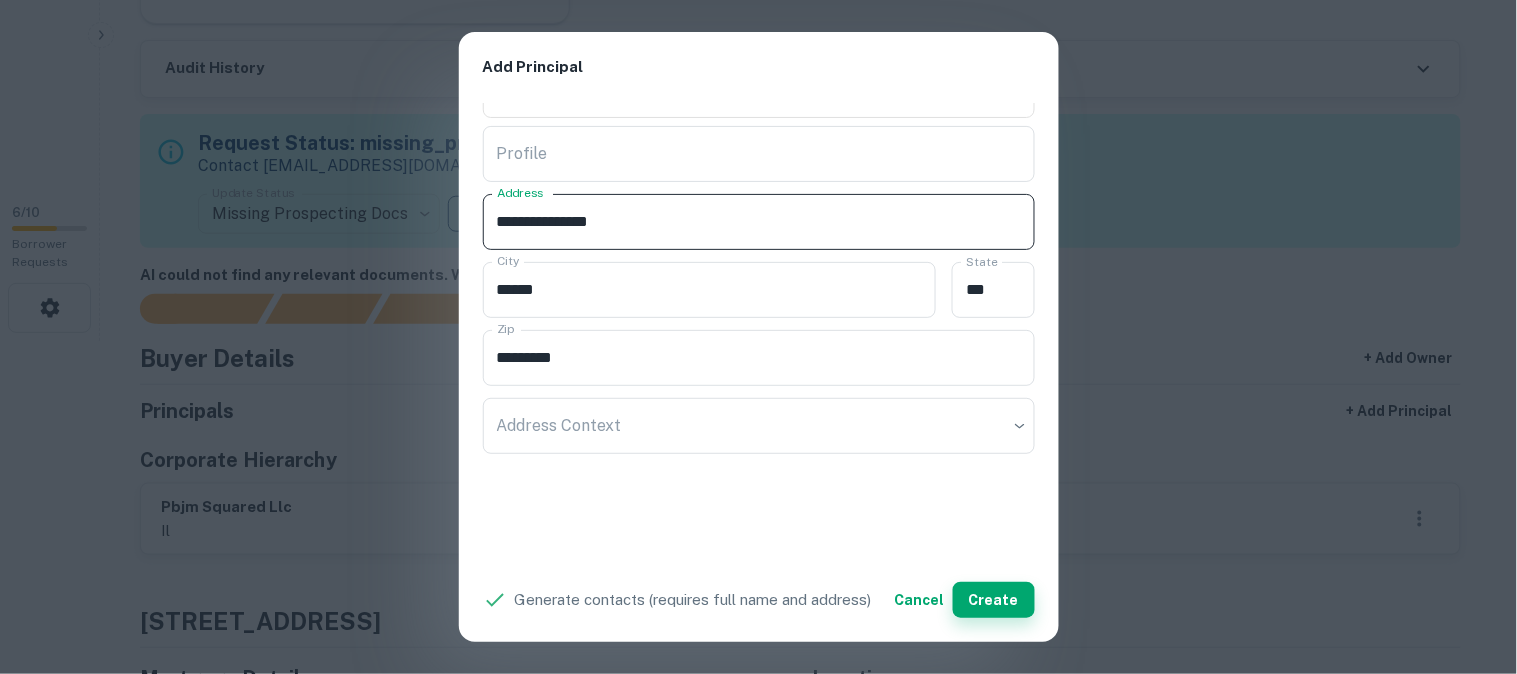 type on "**********" 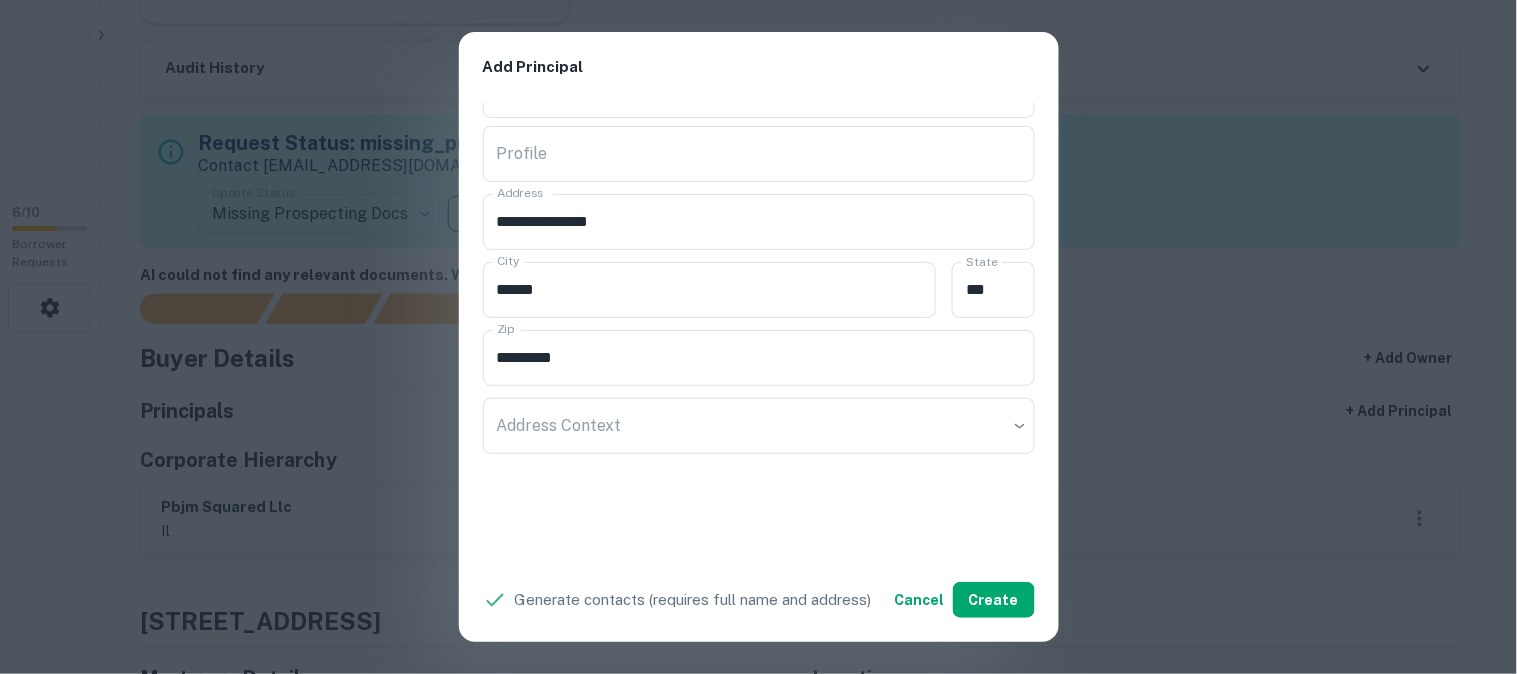 click on "**********" at bounding box center [758, 337] 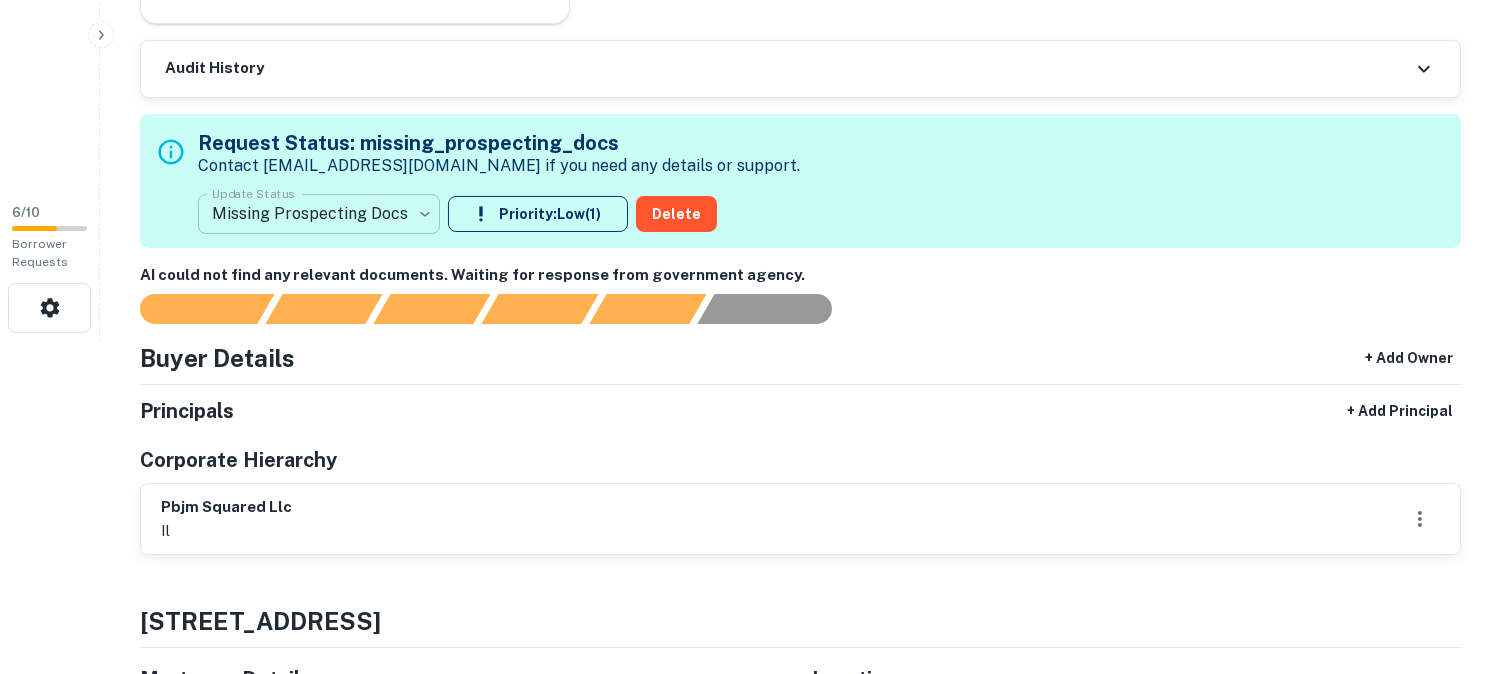 click on "**********" at bounding box center (750, 4) 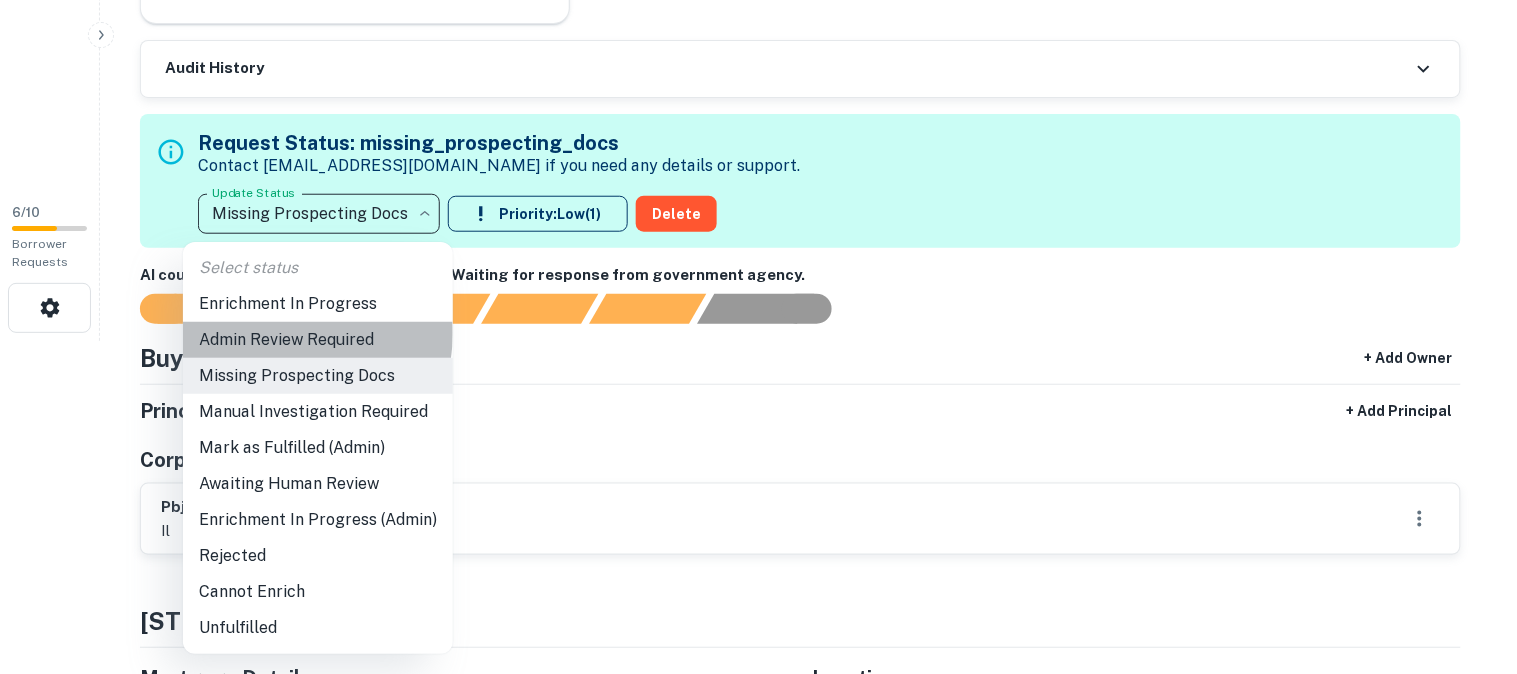 click on "Admin Review Required" at bounding box center (318, 340) 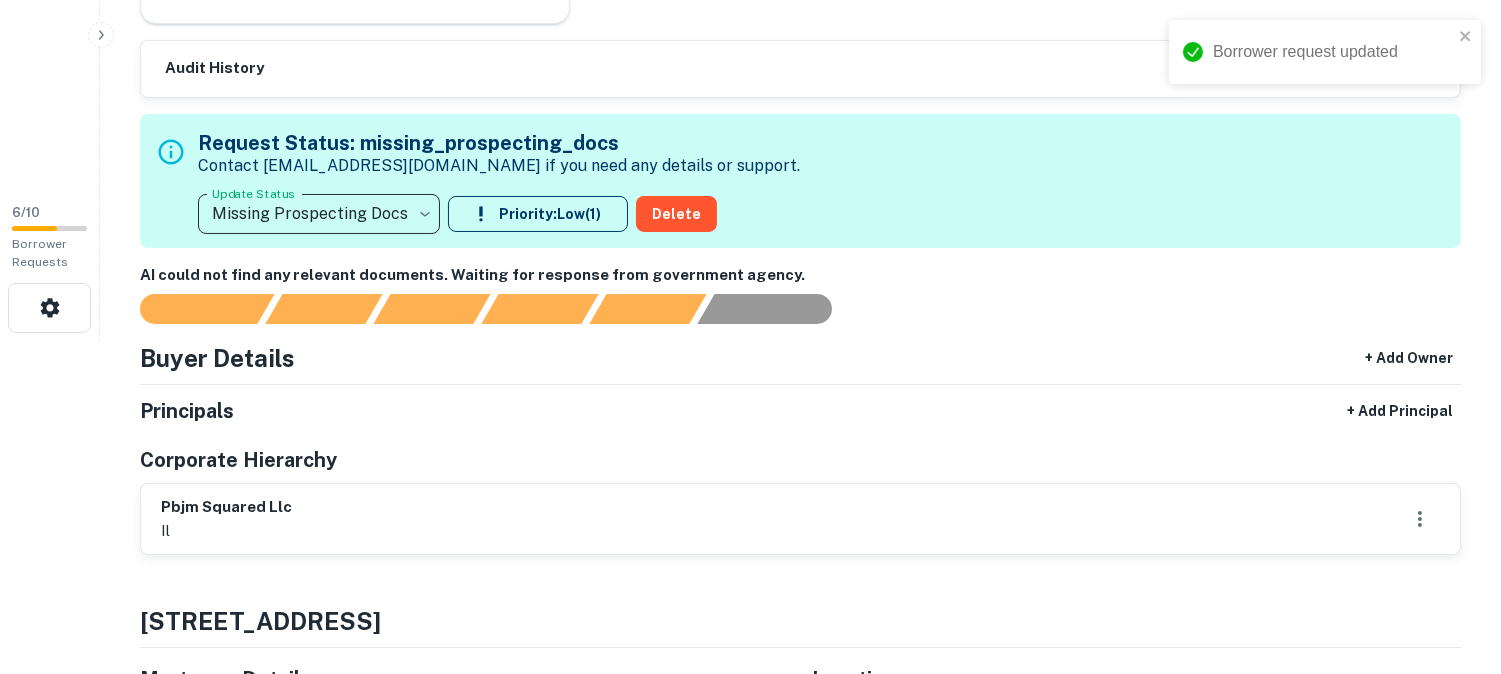type on "**********" 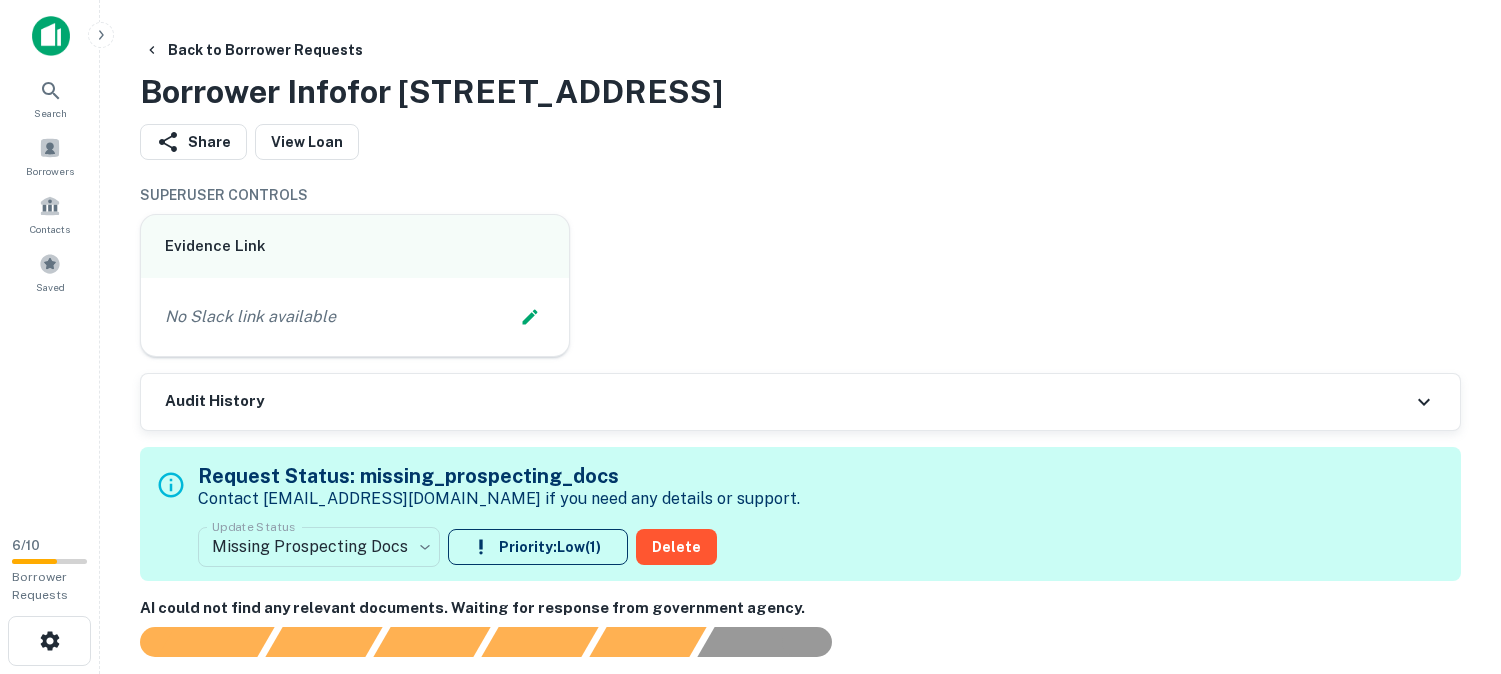 scroll, scrollTop: 0, scrollLeft: 0, axis: both 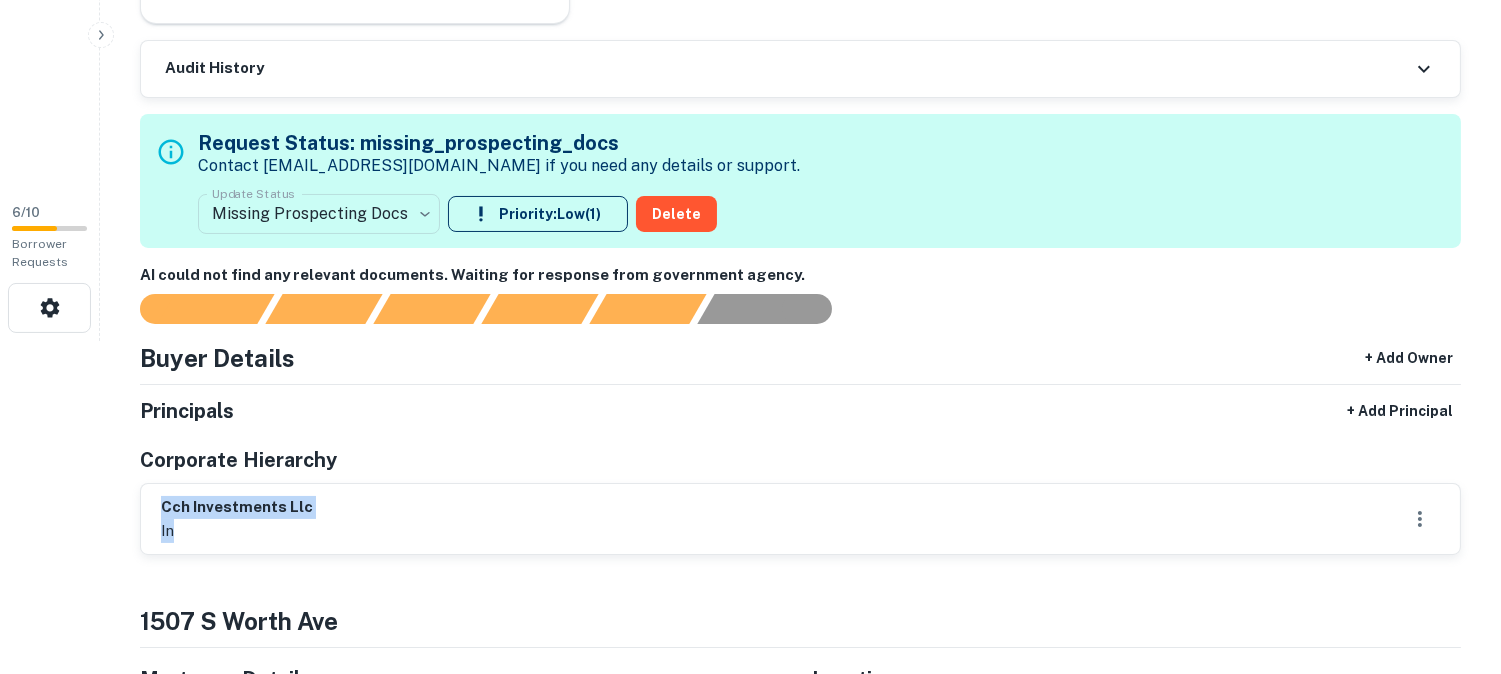 drag, startPoint x: 150, startPoint y: 511, endPoint x: 321, endPoint y: 520, distance: 171.23668 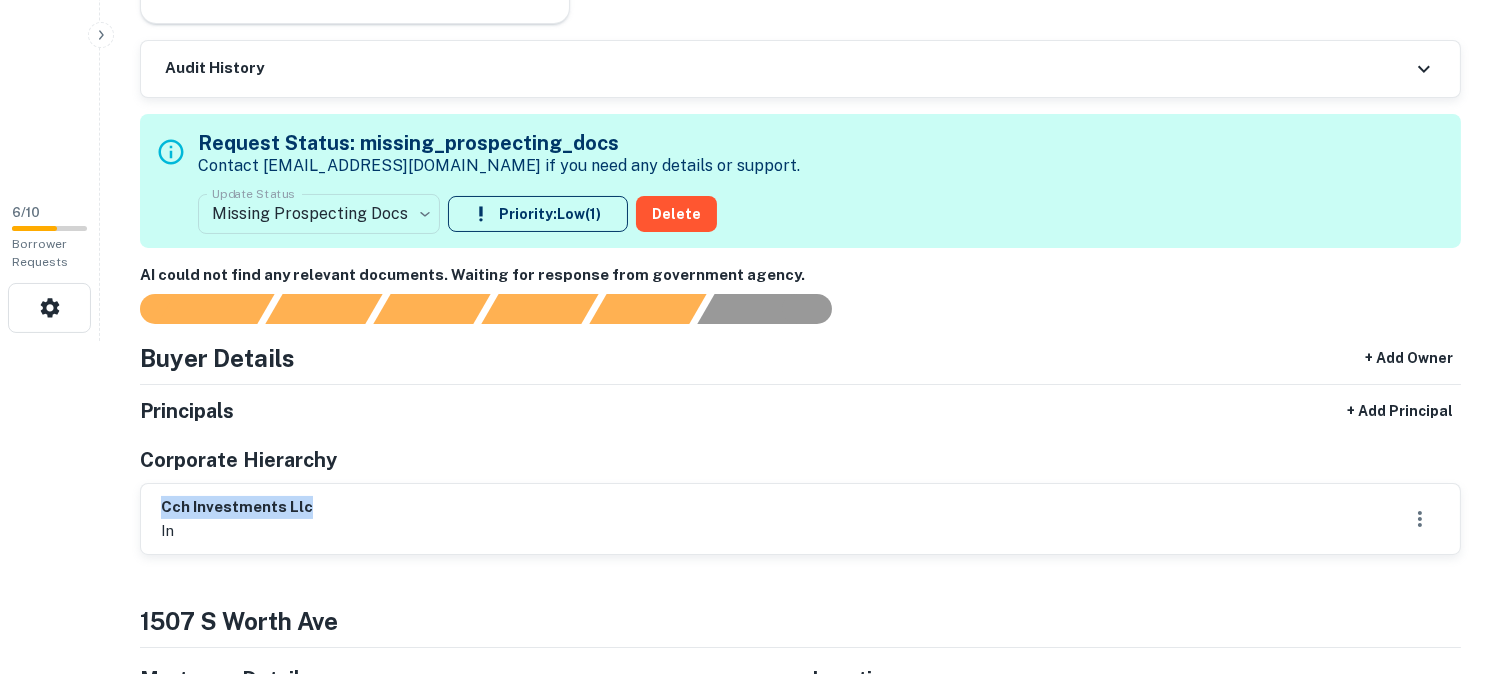 drag, startPoint x: 176, startPoint y: 510, endPoint x: 313, endPoint y: 512, distance: 137.0146 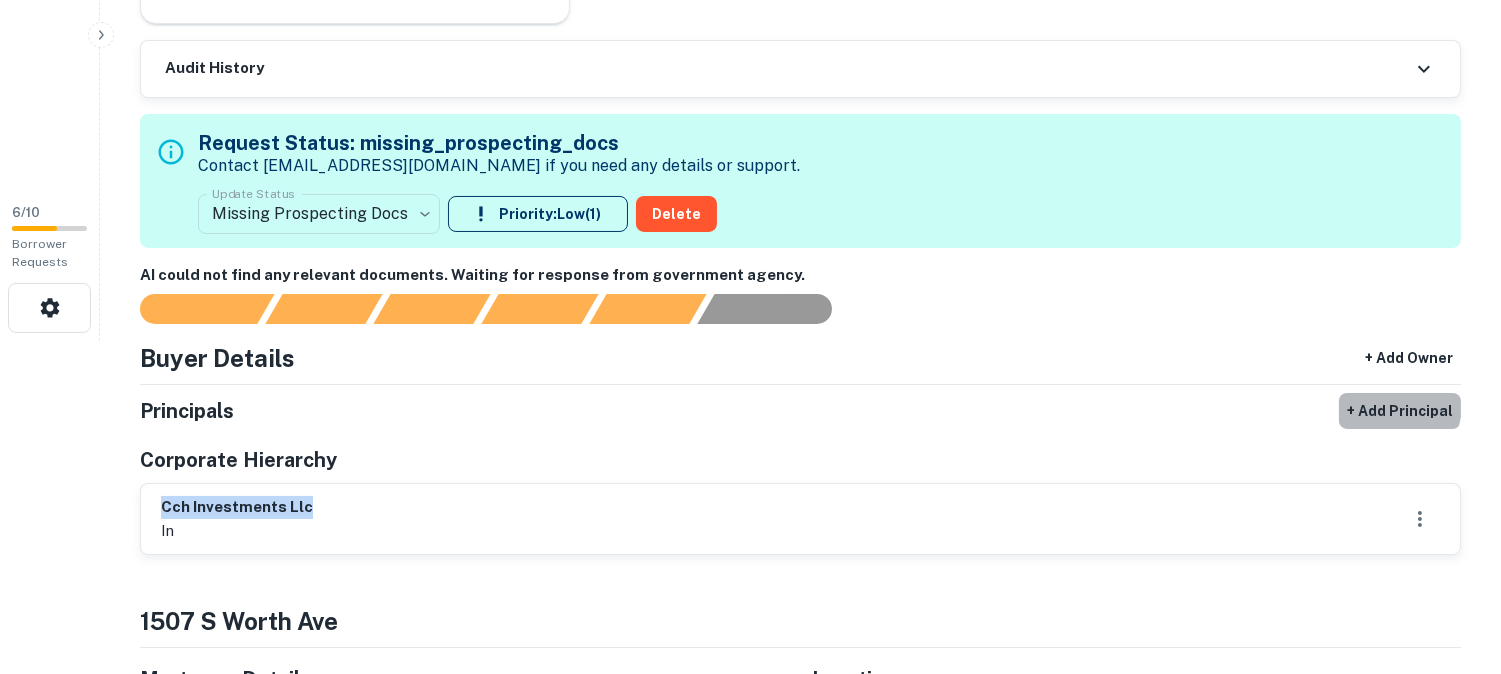 click on "+ Add Principal" at bounding box center (1400, 411) 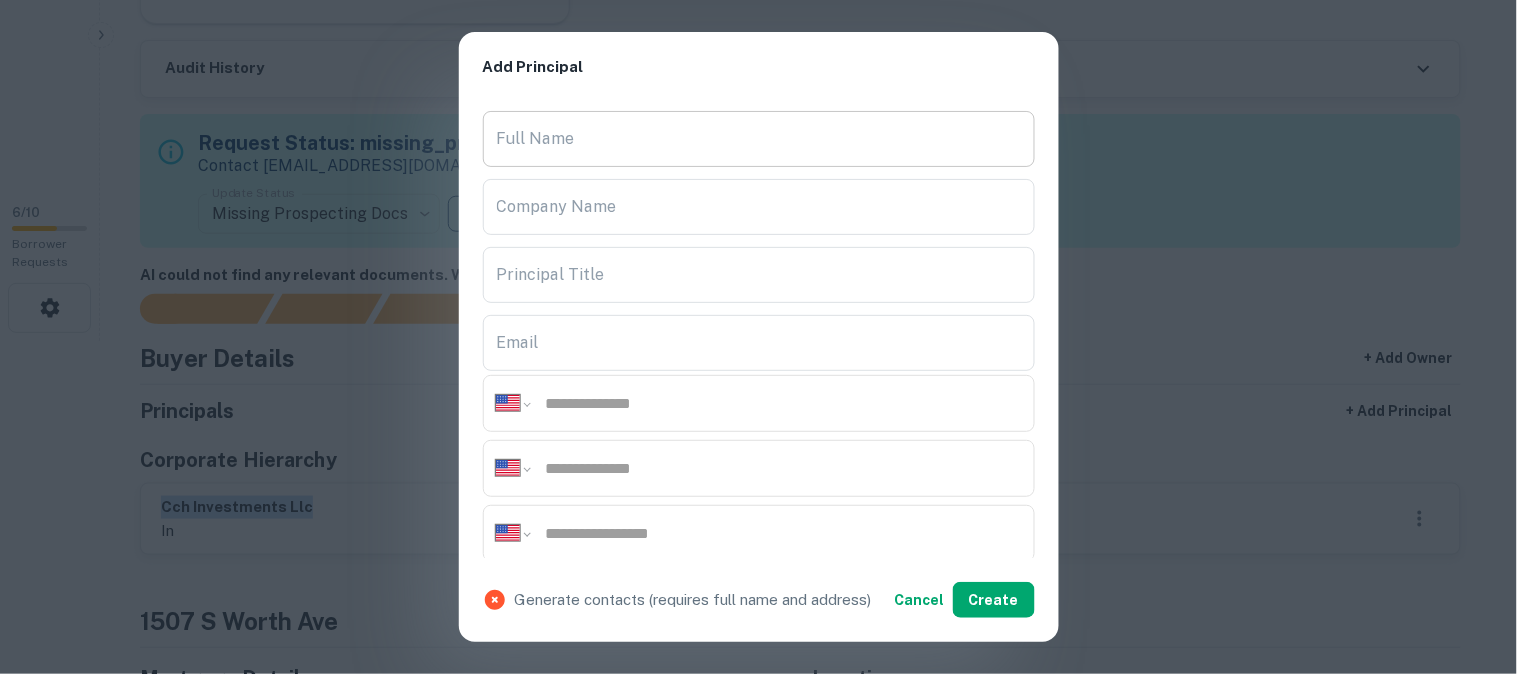 click on "Full Name" at bounding box center [759, 139] 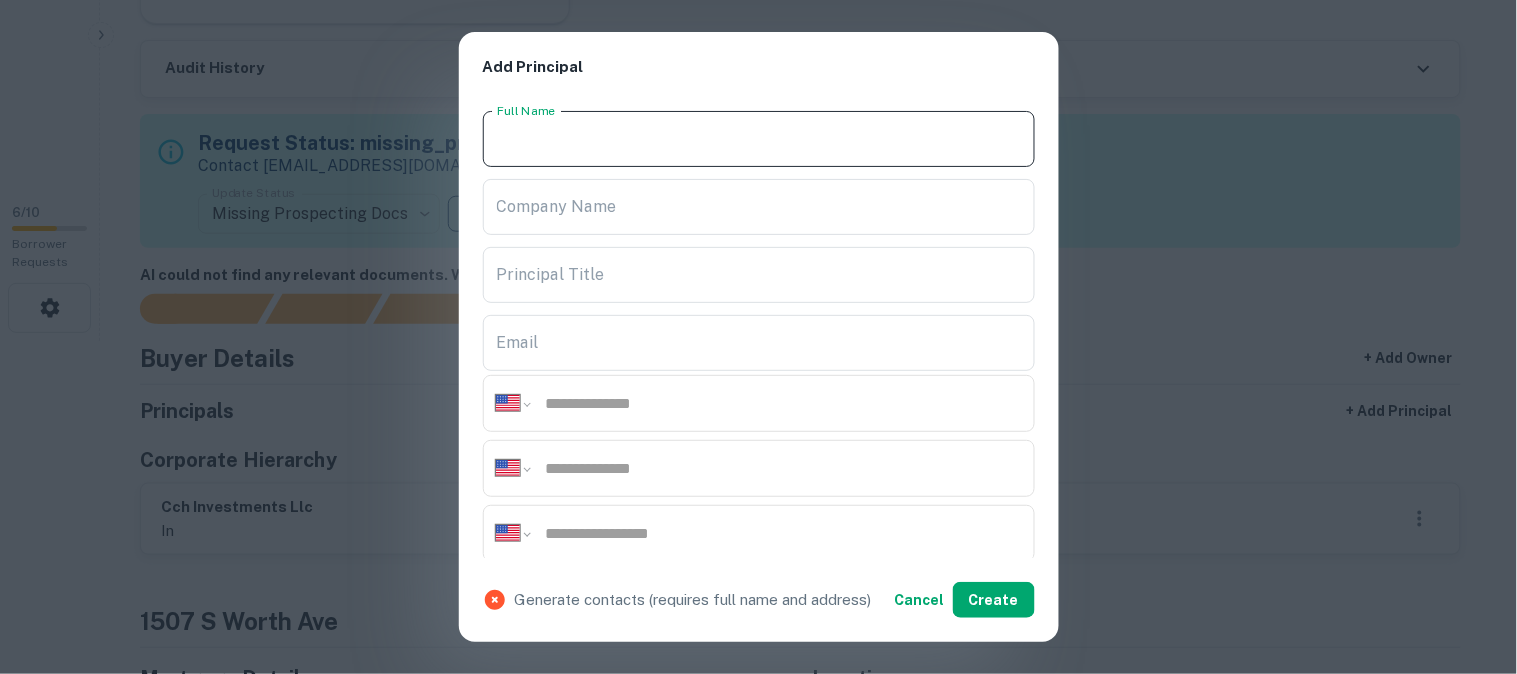 paste on "**********" 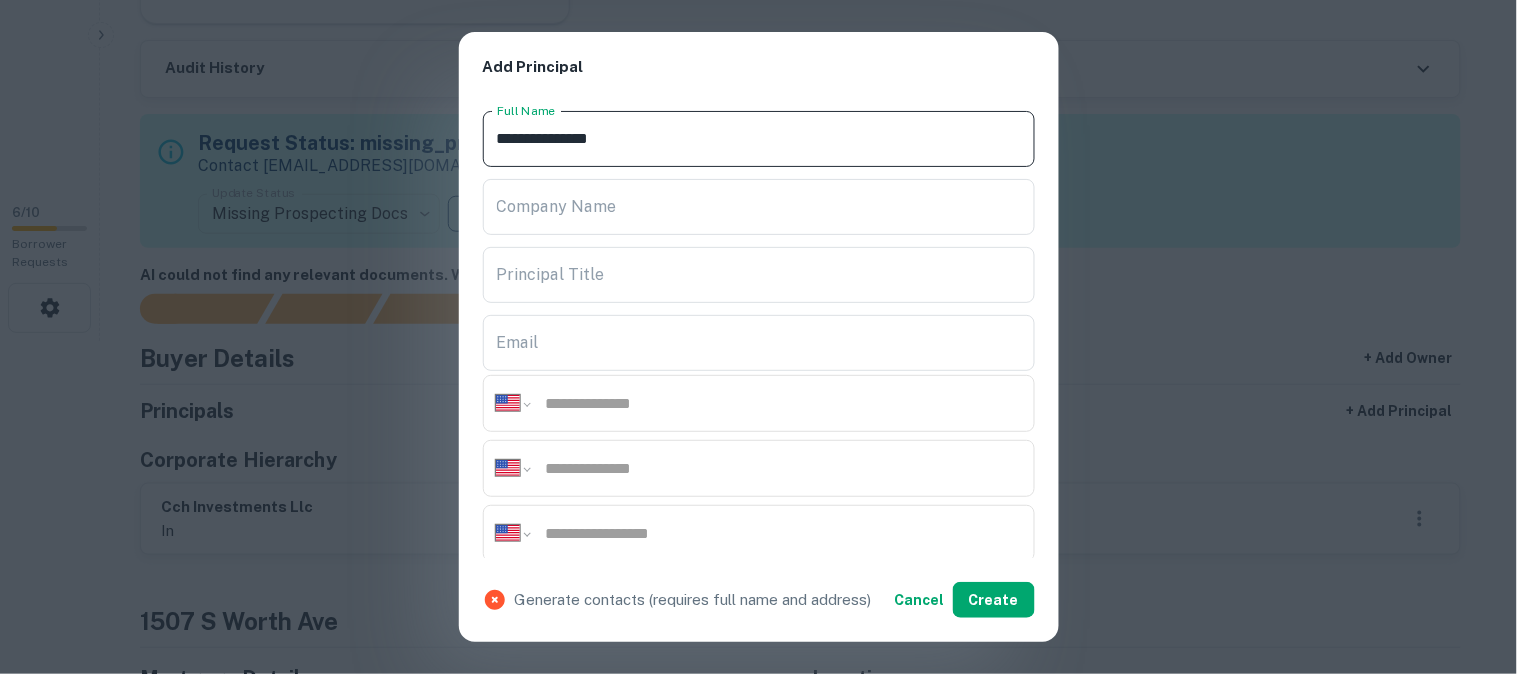 click on "**********" at bounding box center [759, 139] 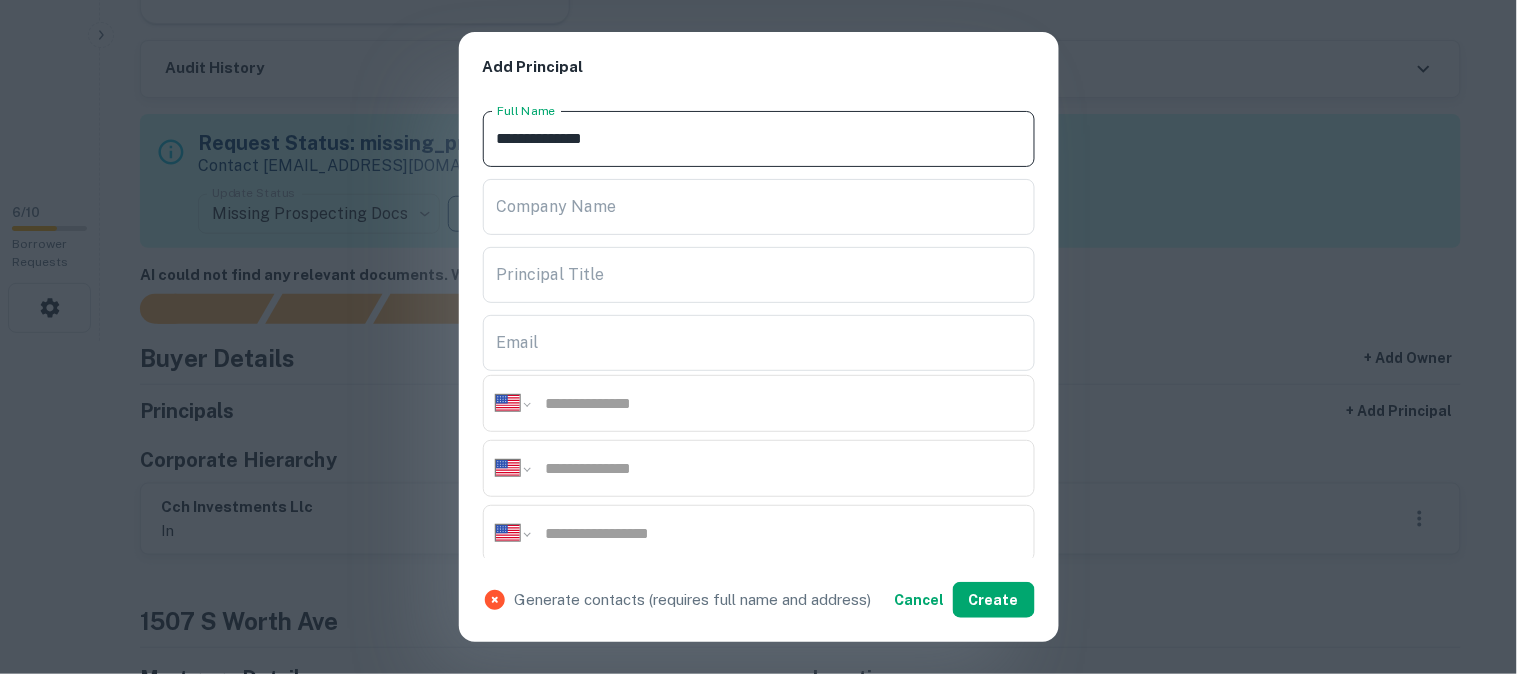 type on "**********" 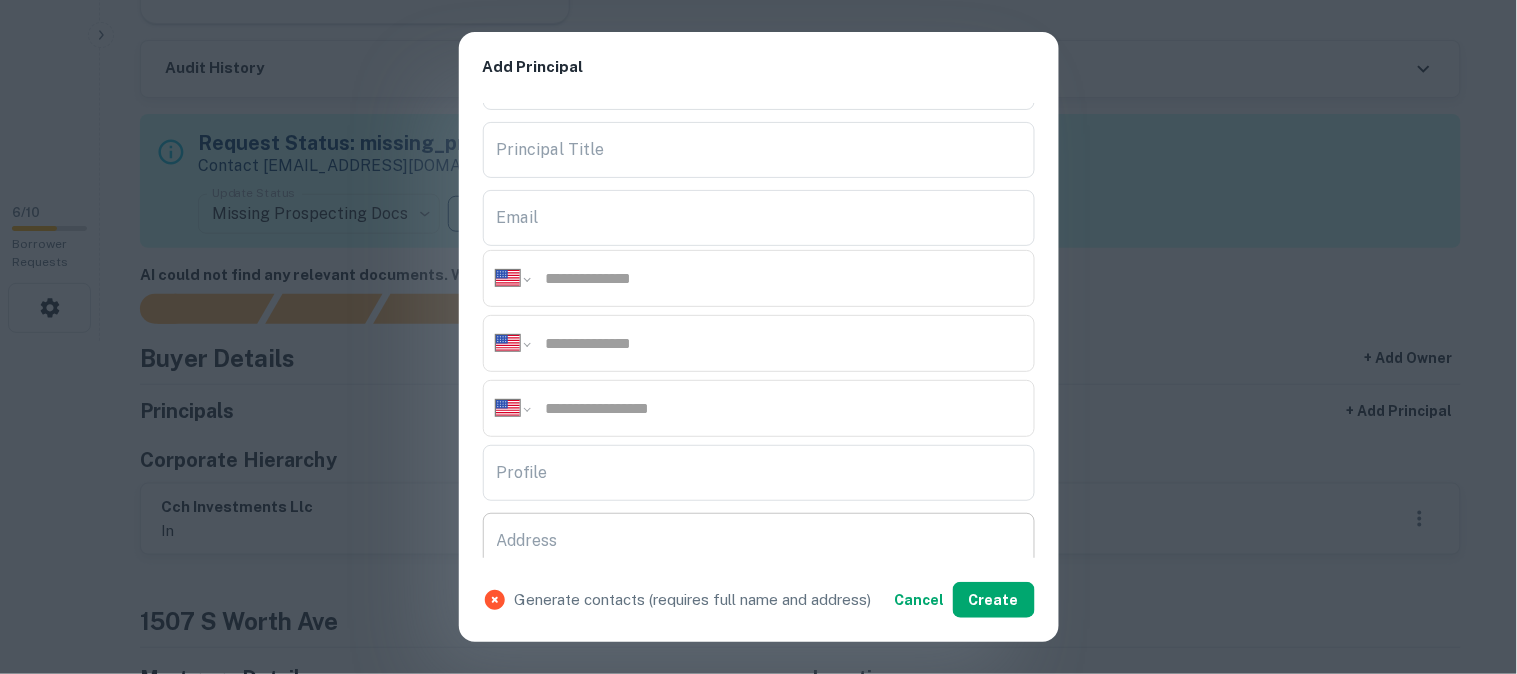 scroll, scrollTop: 333, scrollLeft: 0, axis: vertical 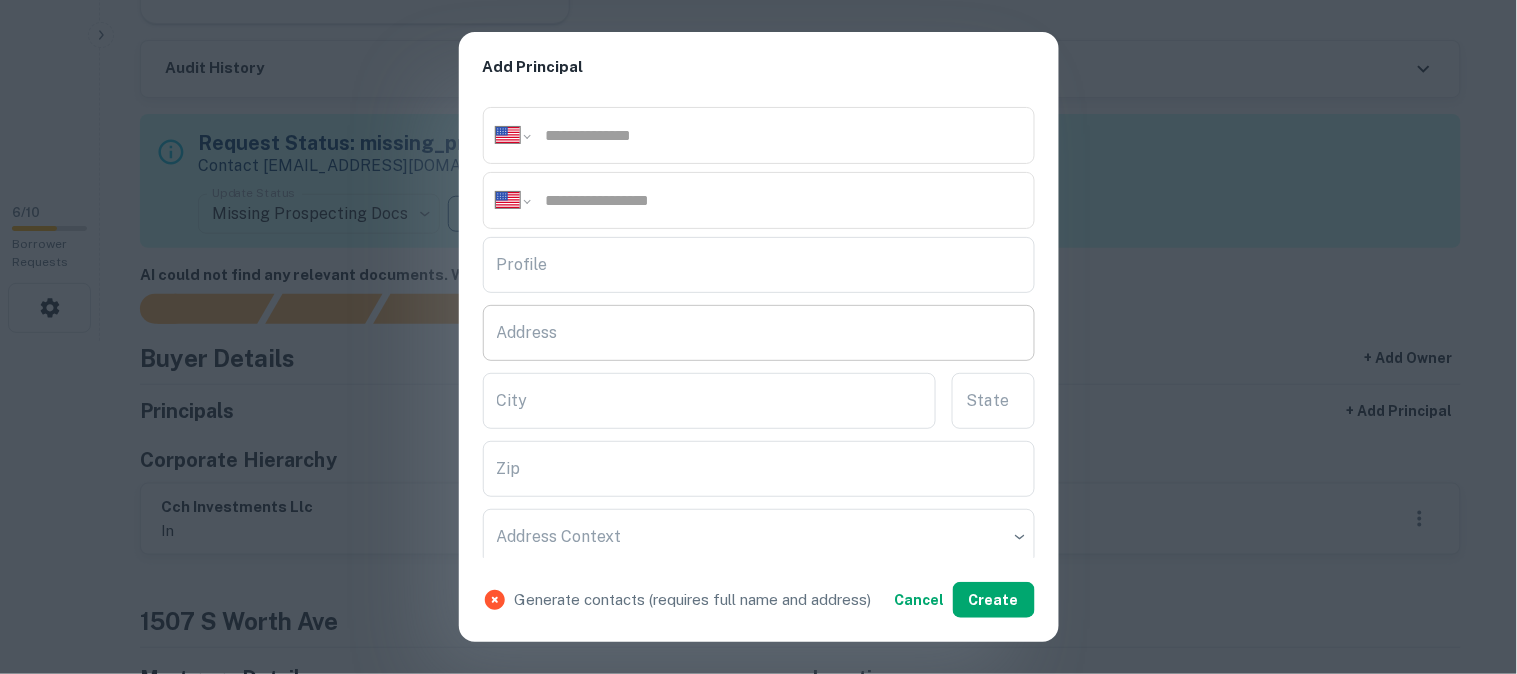 click on "Address" at bounding box center (759, 333) 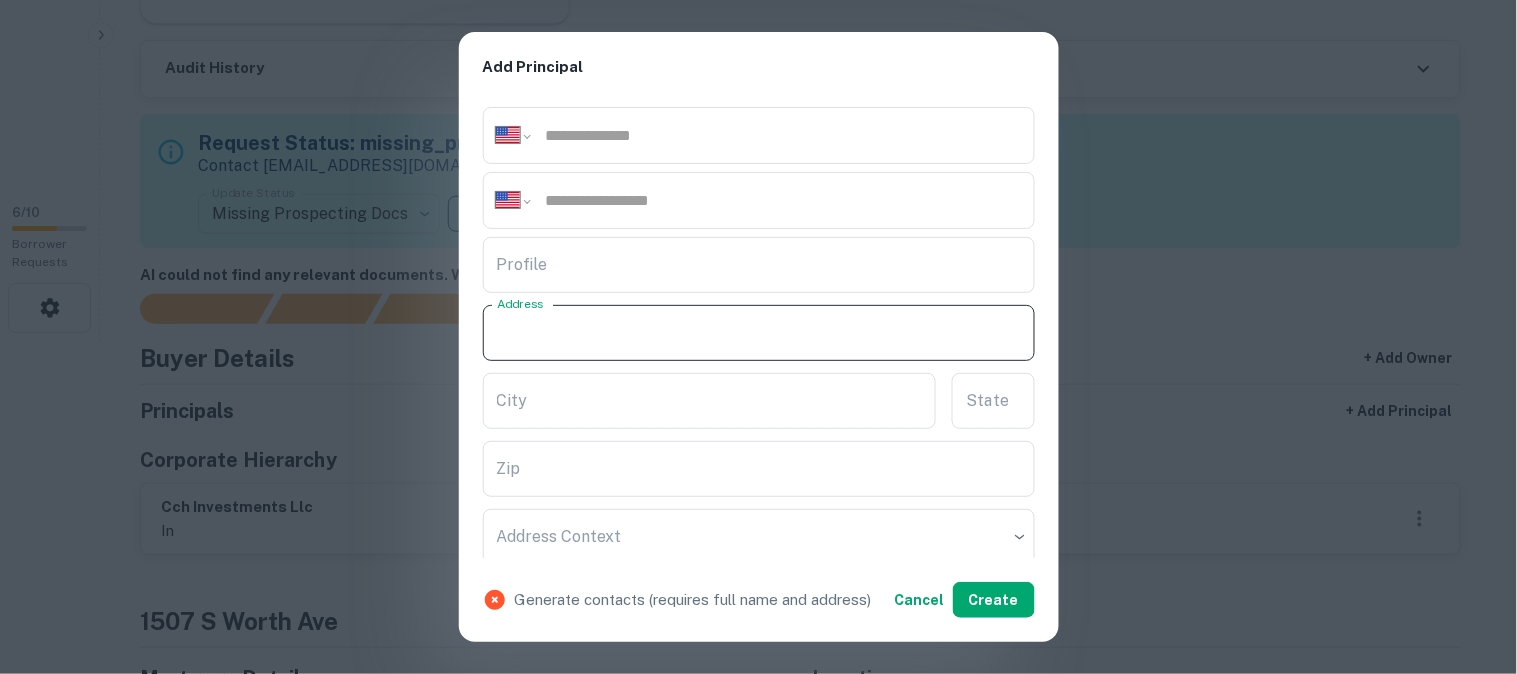 paste on "**********" 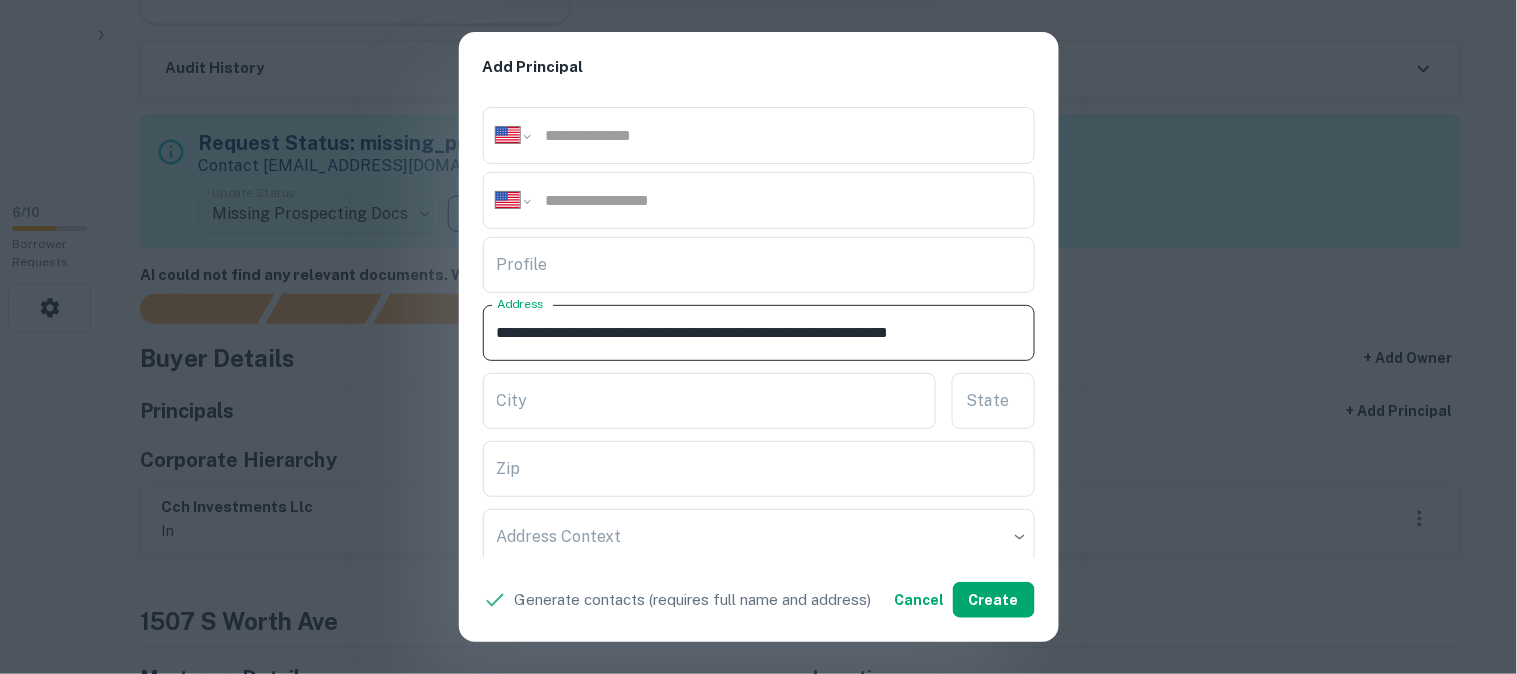 scroll, scrollTop: 0, scrollLeft: 50, axis: horizontal 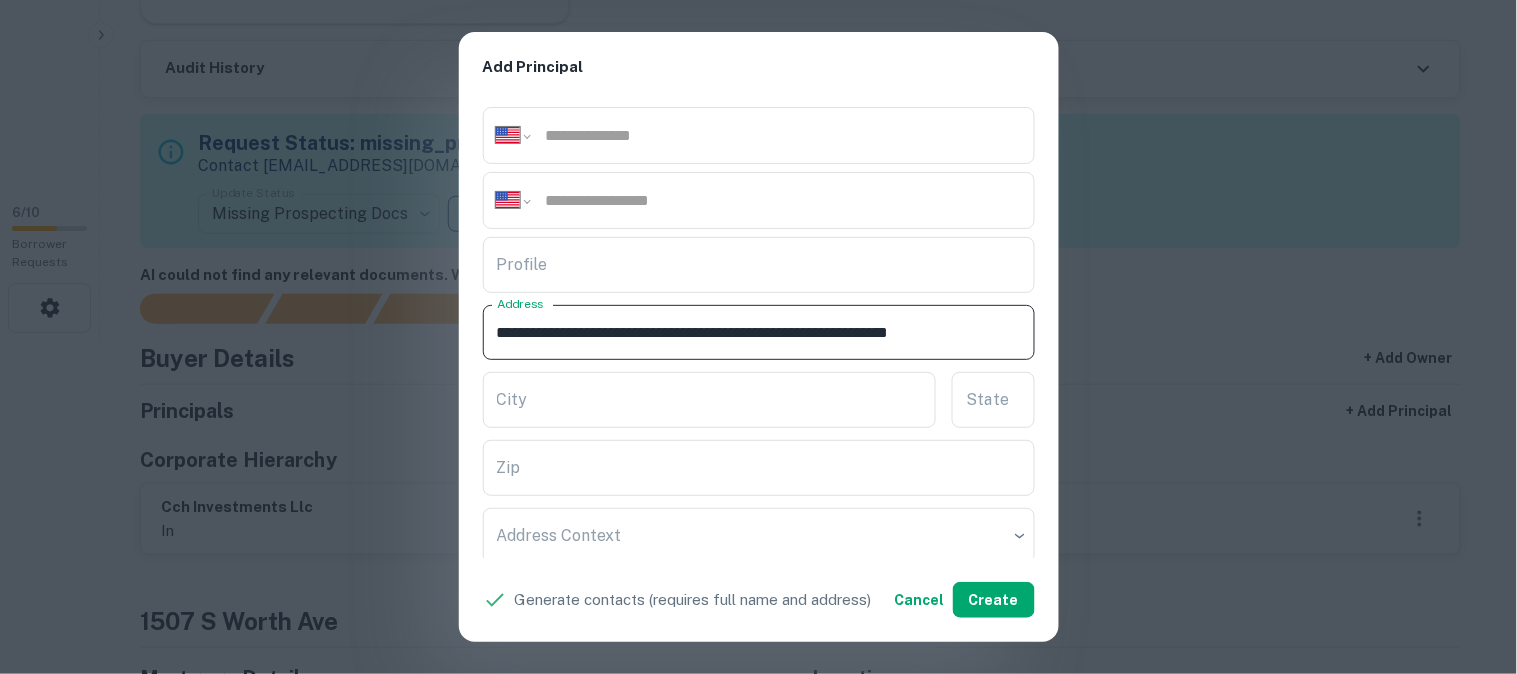 drag, startPoint x: 831, startPoint y: 327, endPoint x: 922, endPoint y: 372, distance: 101.51847 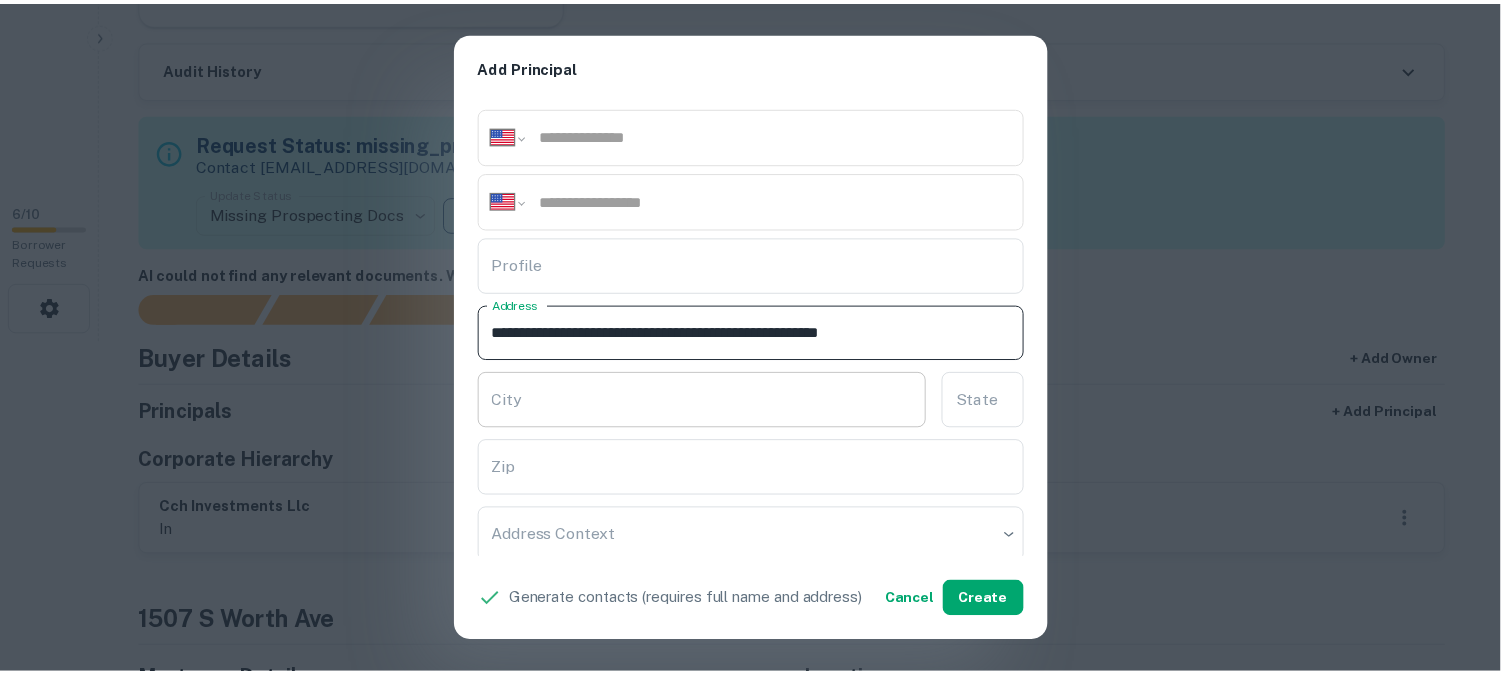 scroll, scrollTop: 0, scrollLeft: 0, axis: both 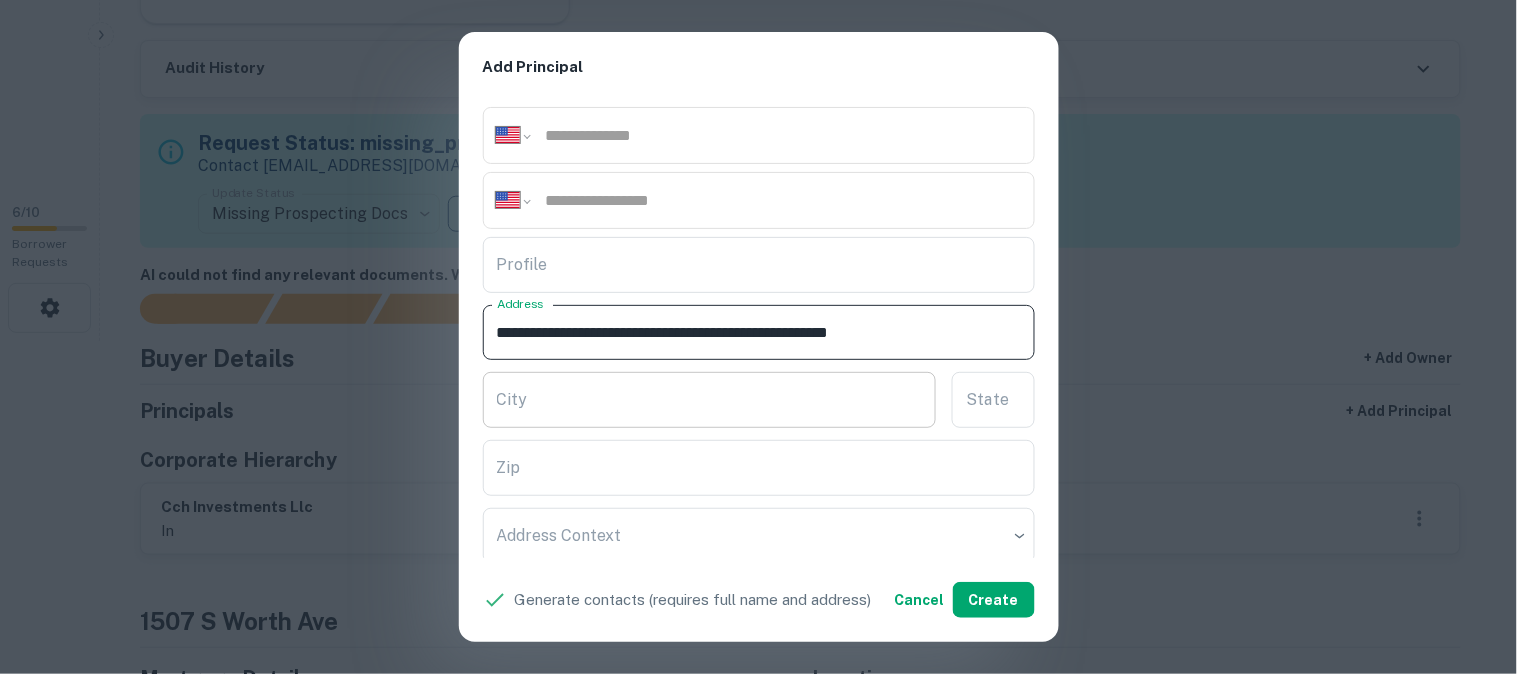 type on "**********" 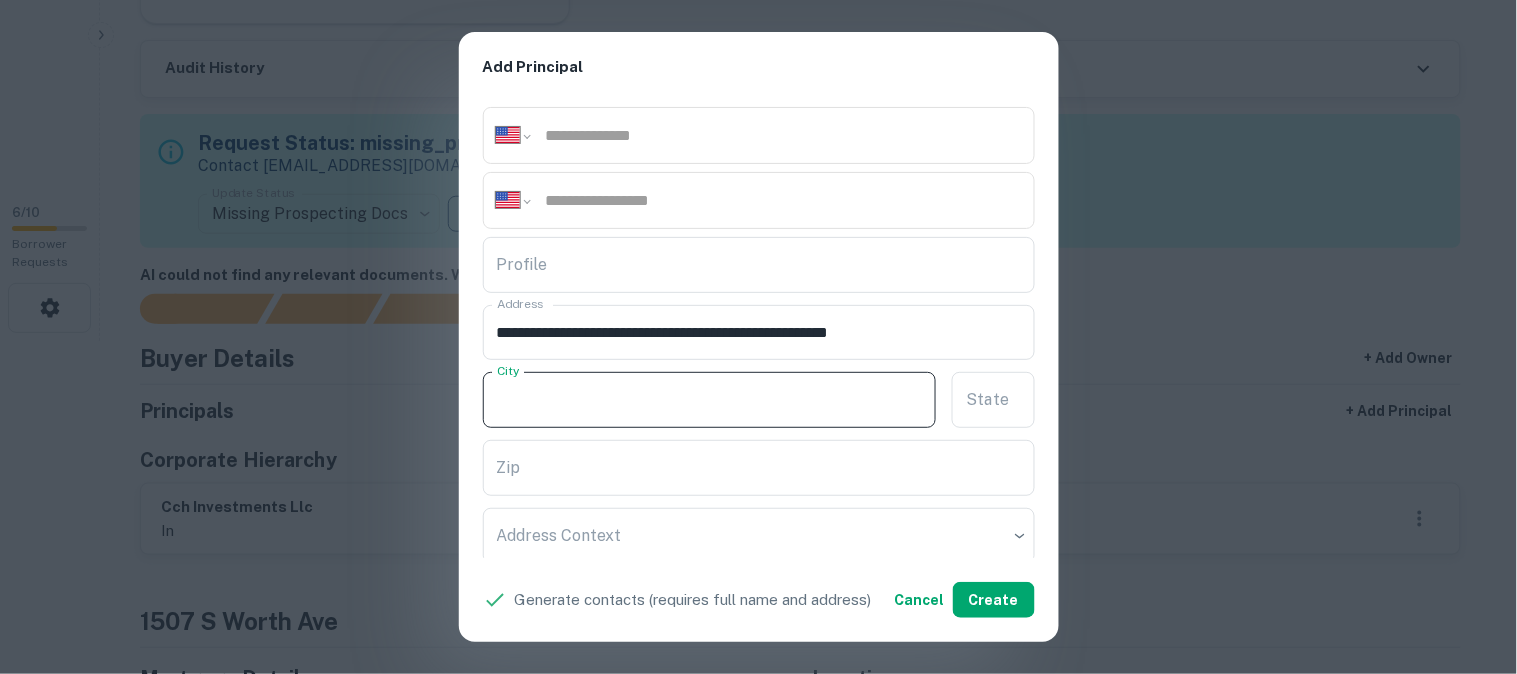 click on "City" at bounding box center (710, 400) 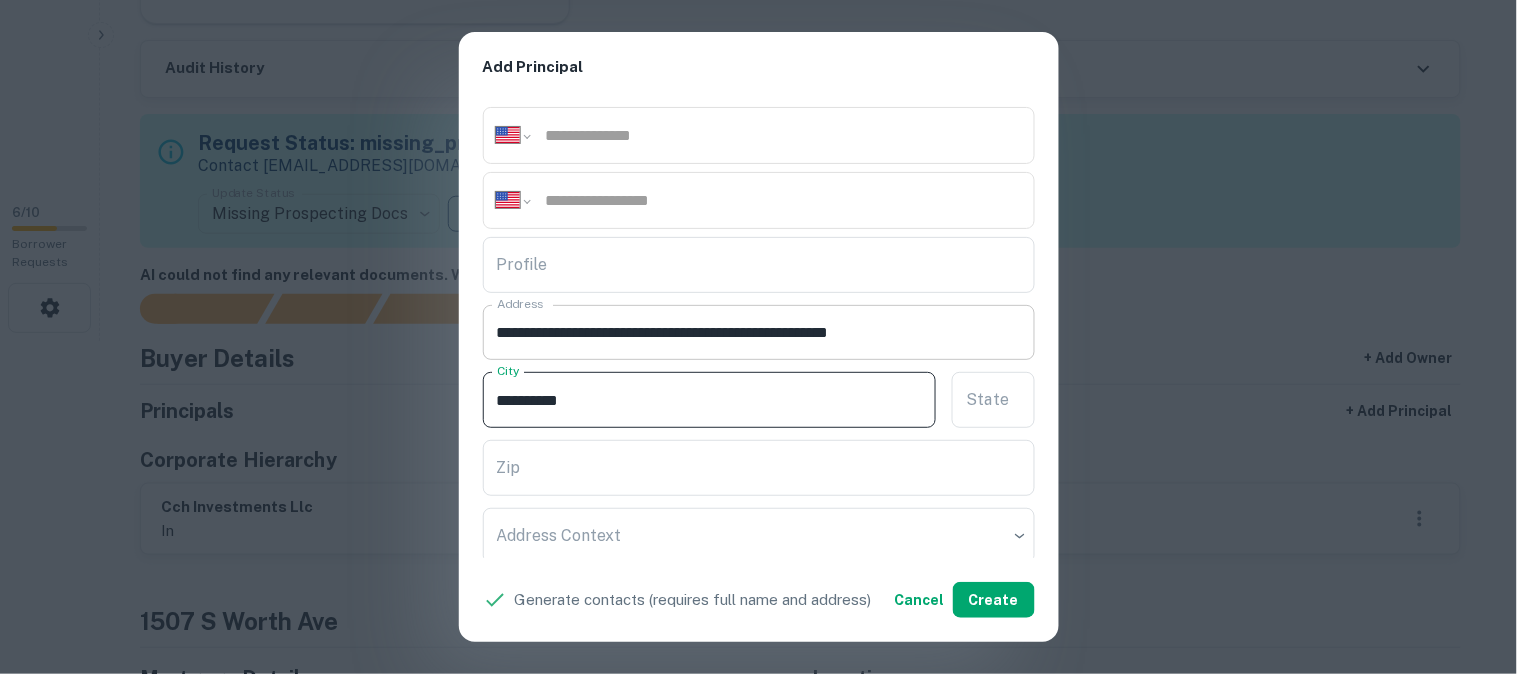 type on "**********" 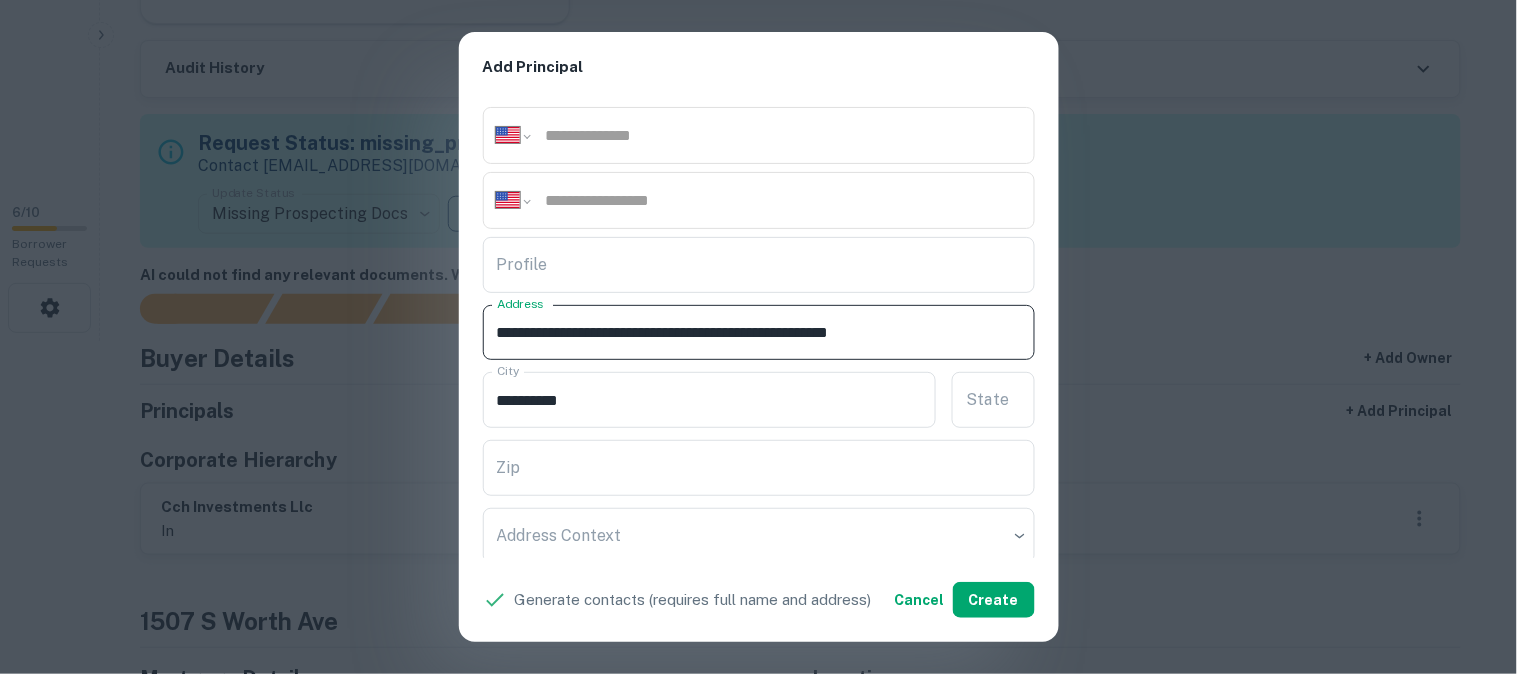drag, startPoint x: 786, startPoint y: 335, endPoint x: 828, endPoint y: 364, distance: 51.0392 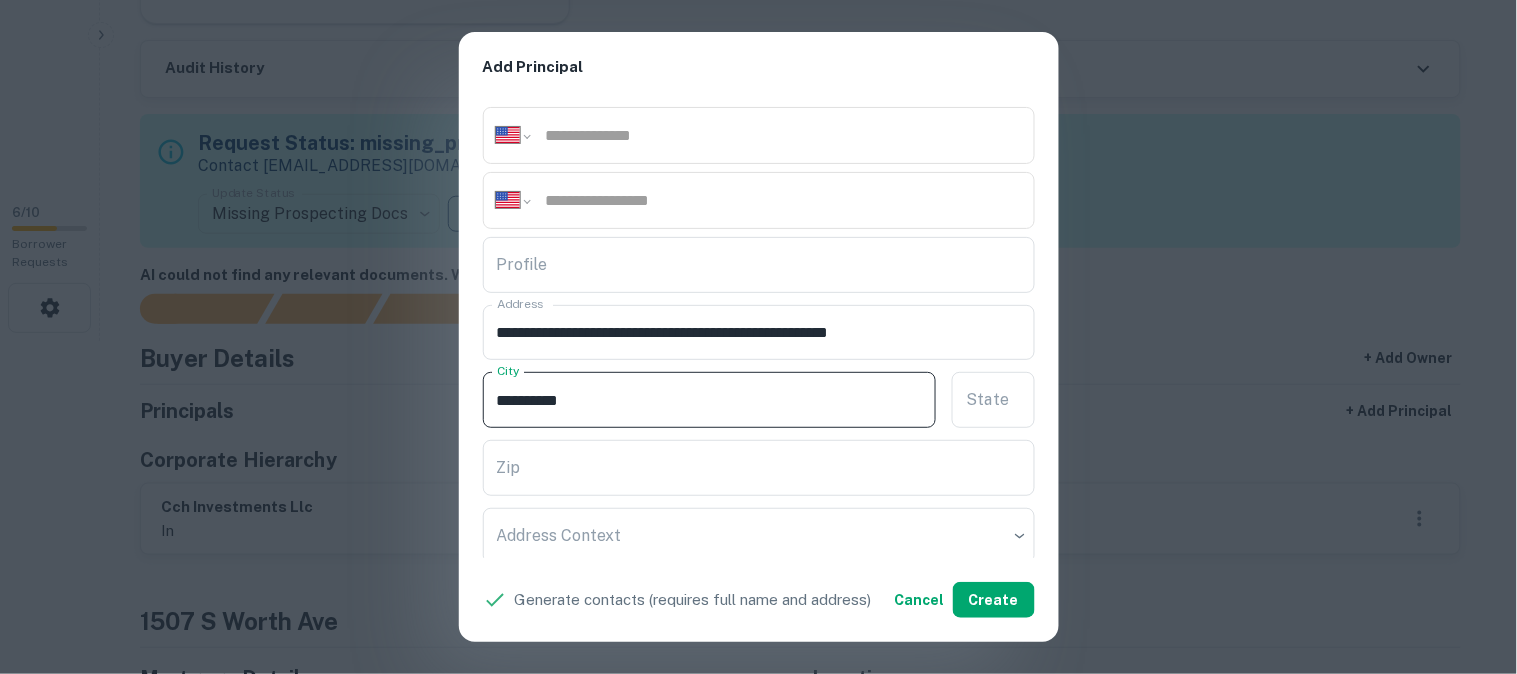 click on "**********" at bounding box center [710, 400] 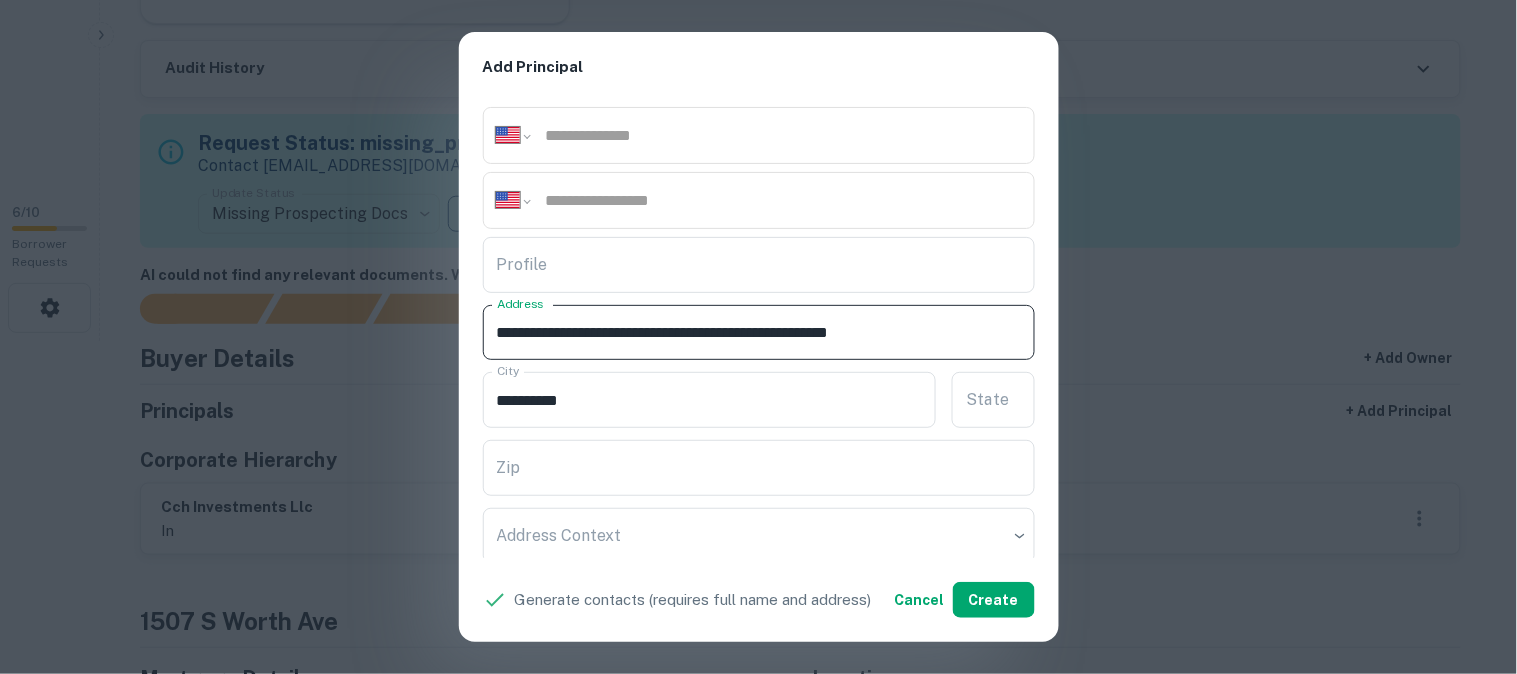click on "**********" at bounding box center [750, 333] 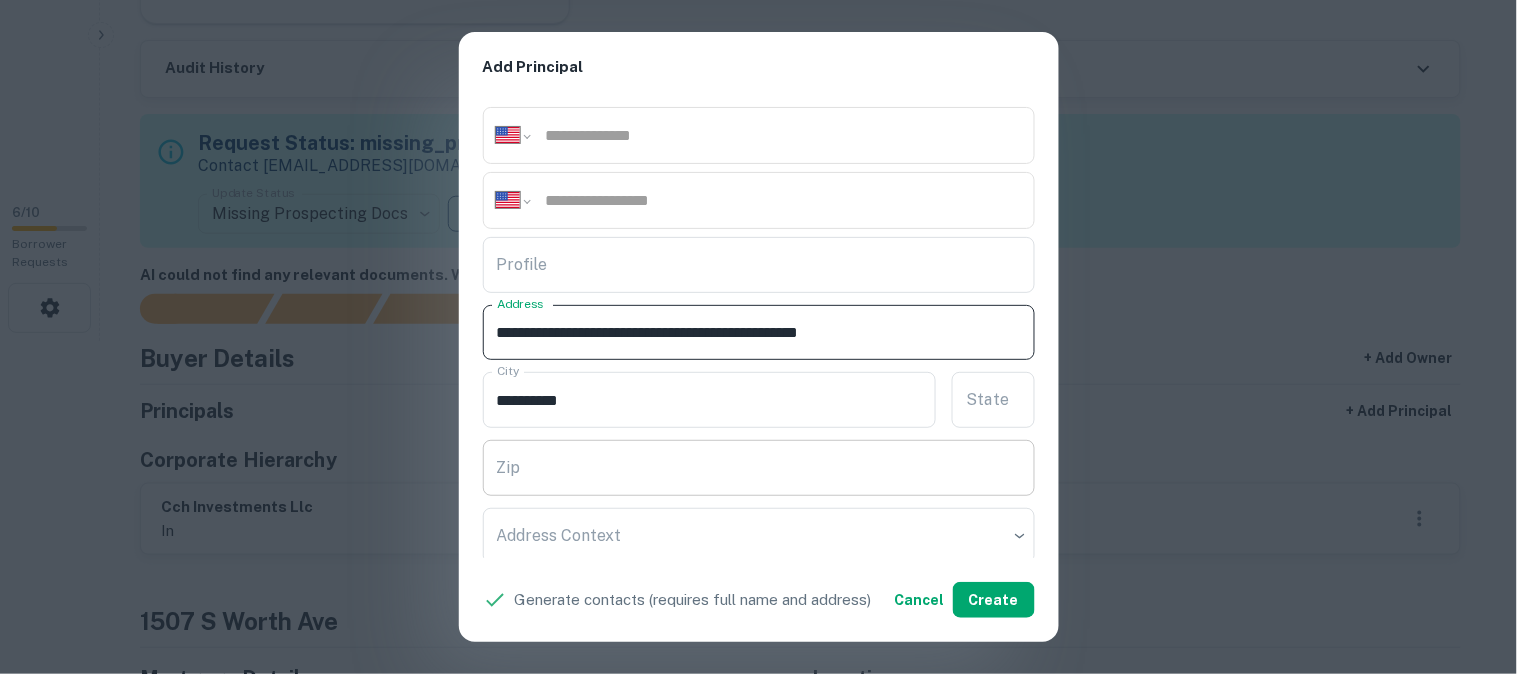 type on "**********" 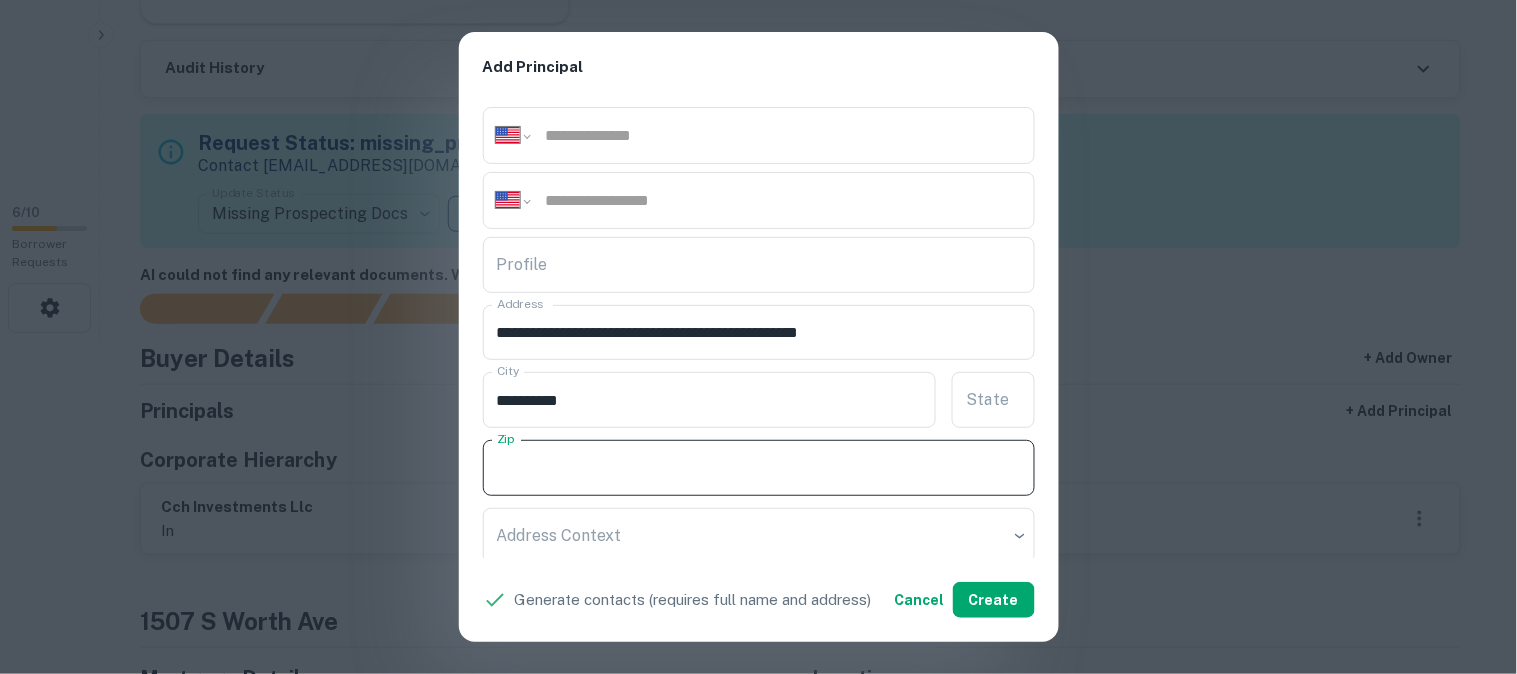 paste on "*****" 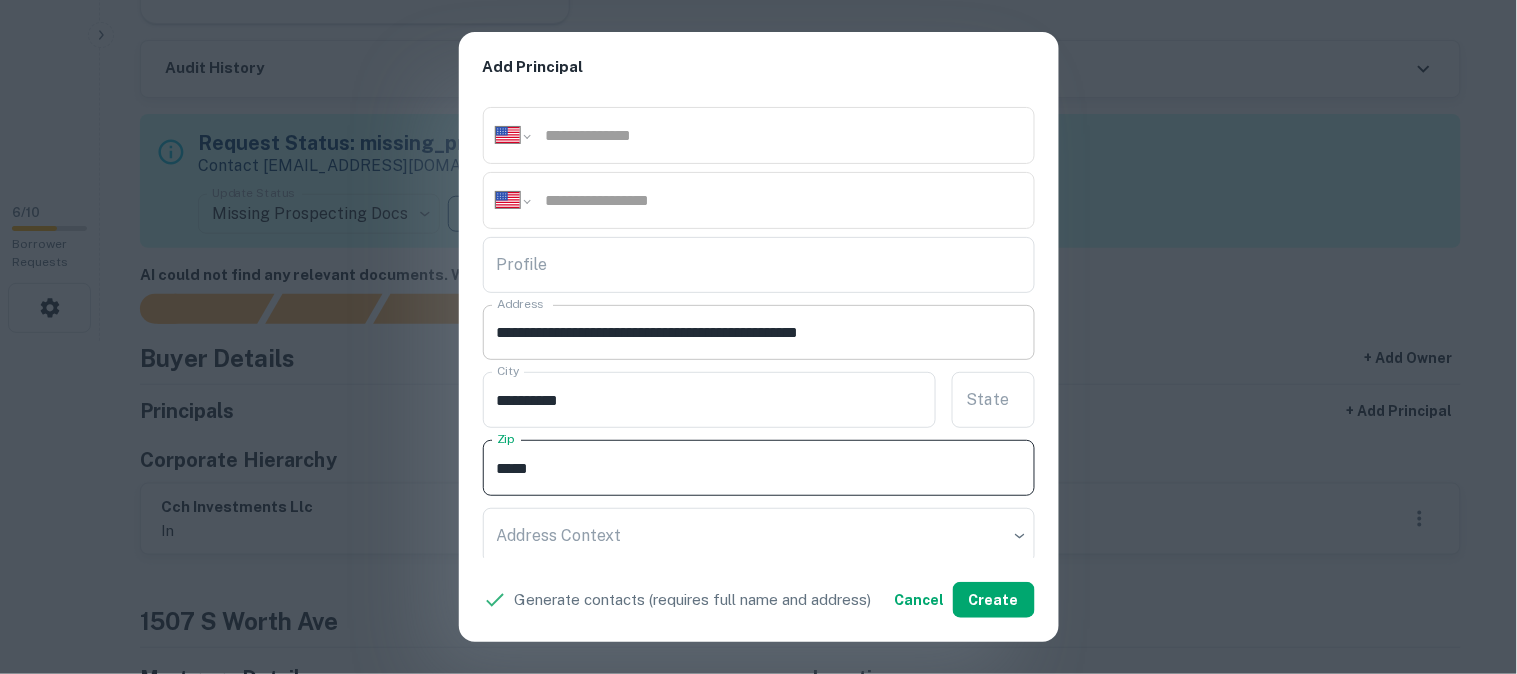 type on "*****" 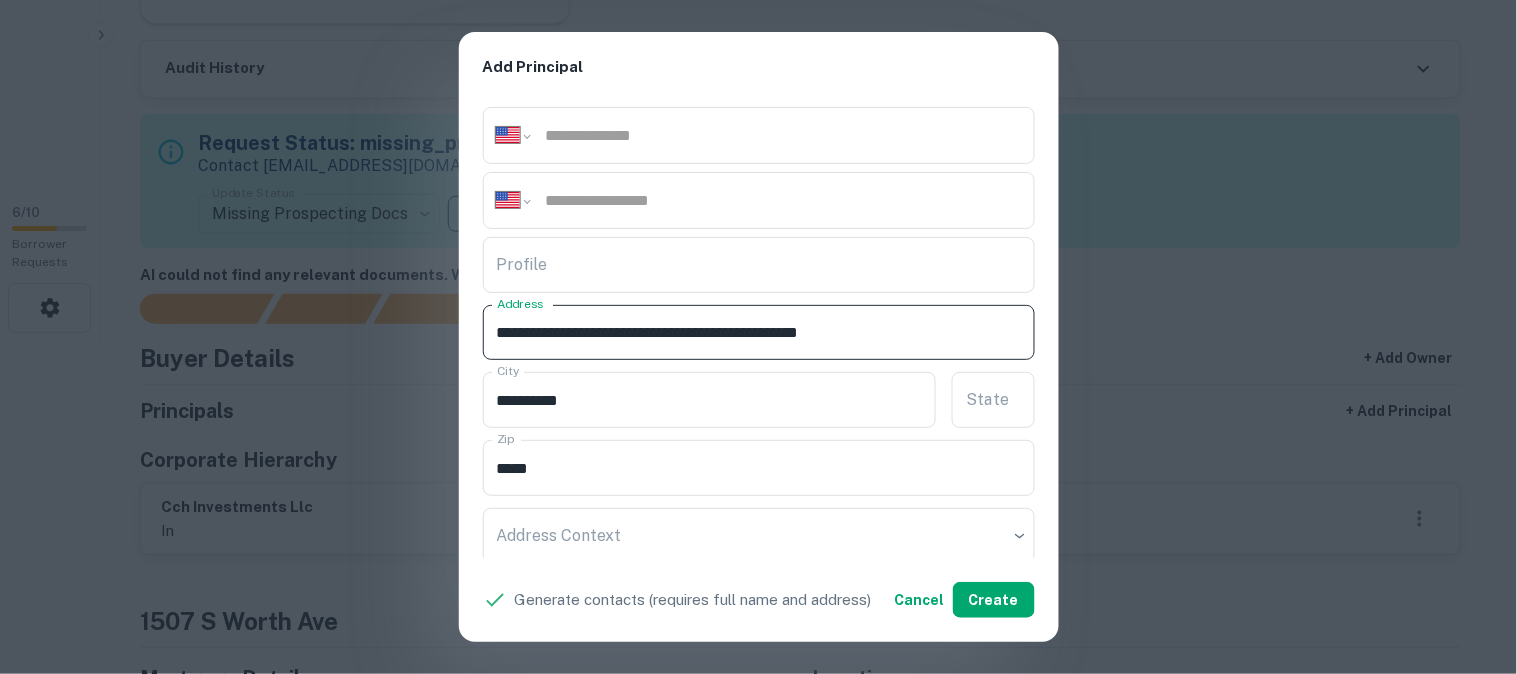 drag, startPoint x: 884, startPoint y: 326, endPoint x: 903, endPoint y: 351, distance: 31.400637 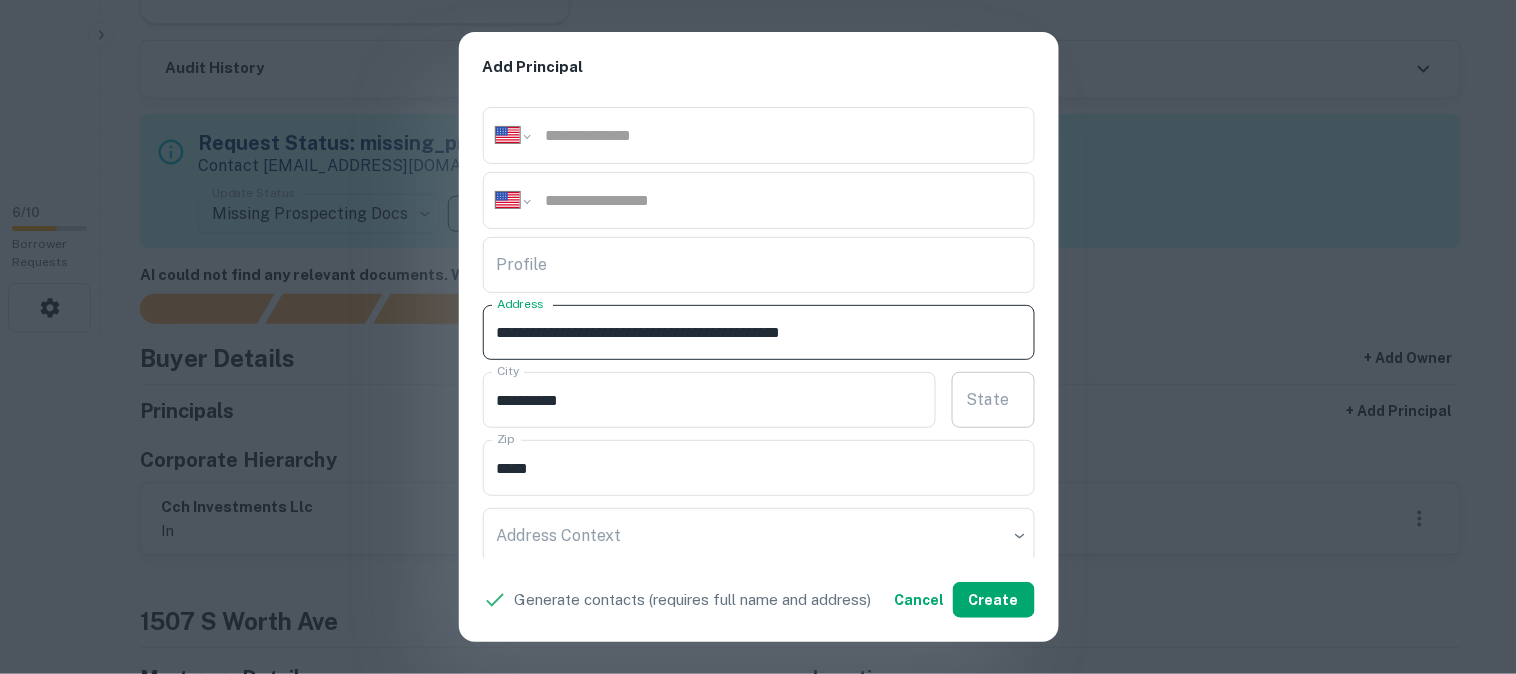 type on "**********" 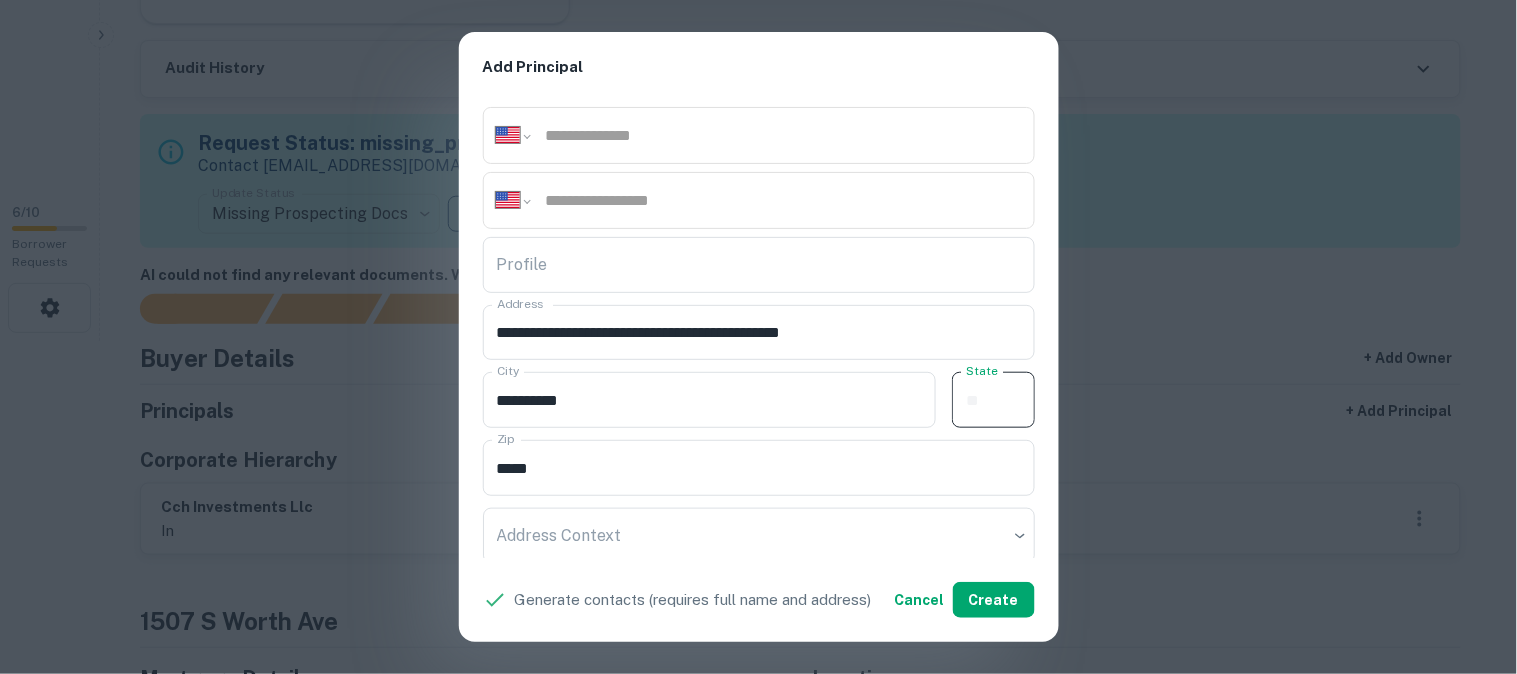 paste on "**" 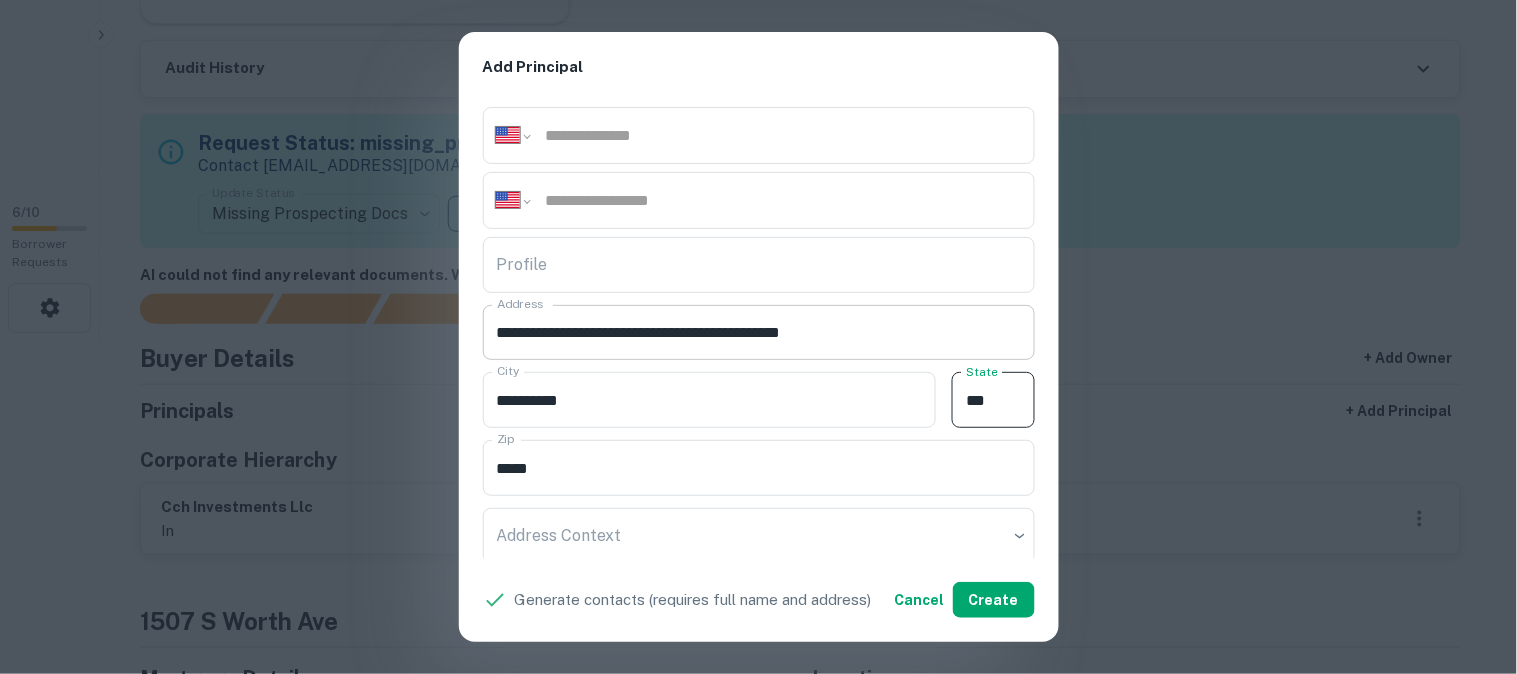 type on "**" 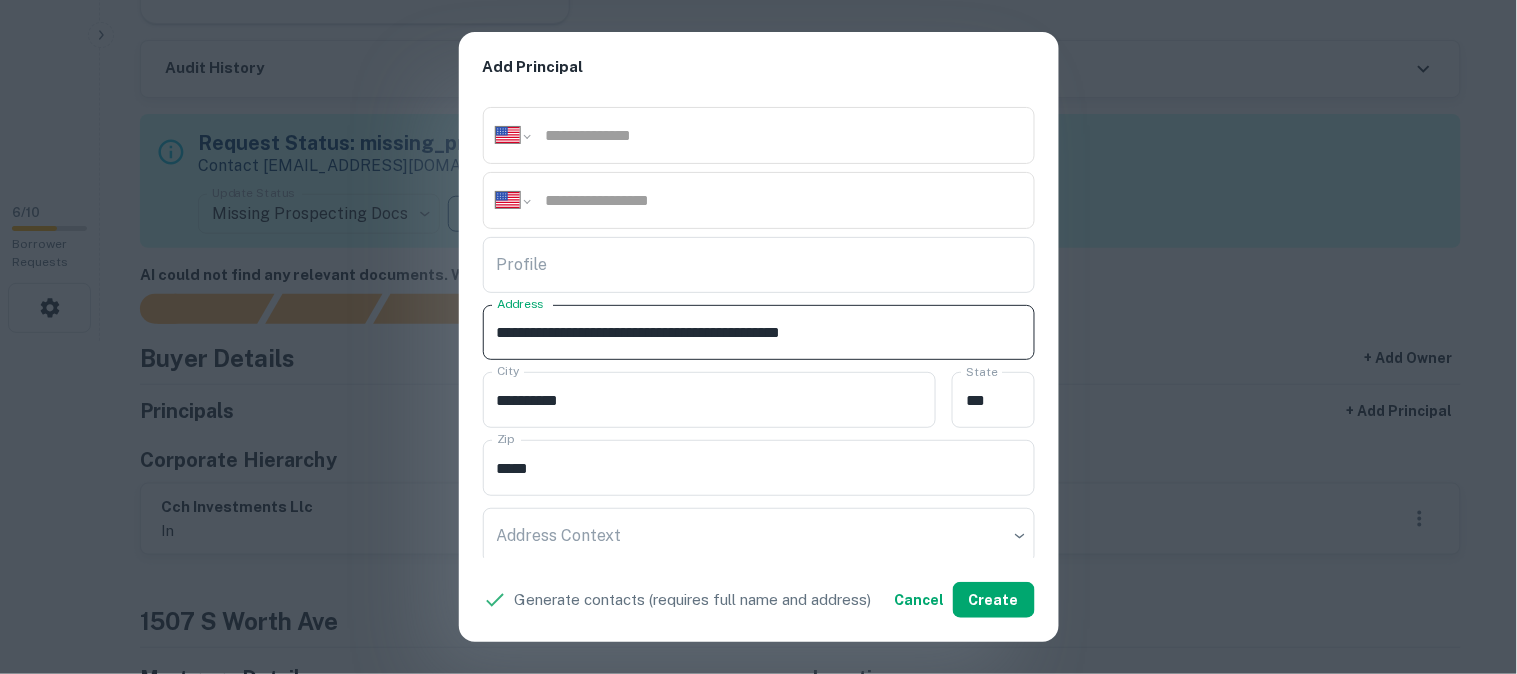 click on "**********" at bounding box center [750, 333] 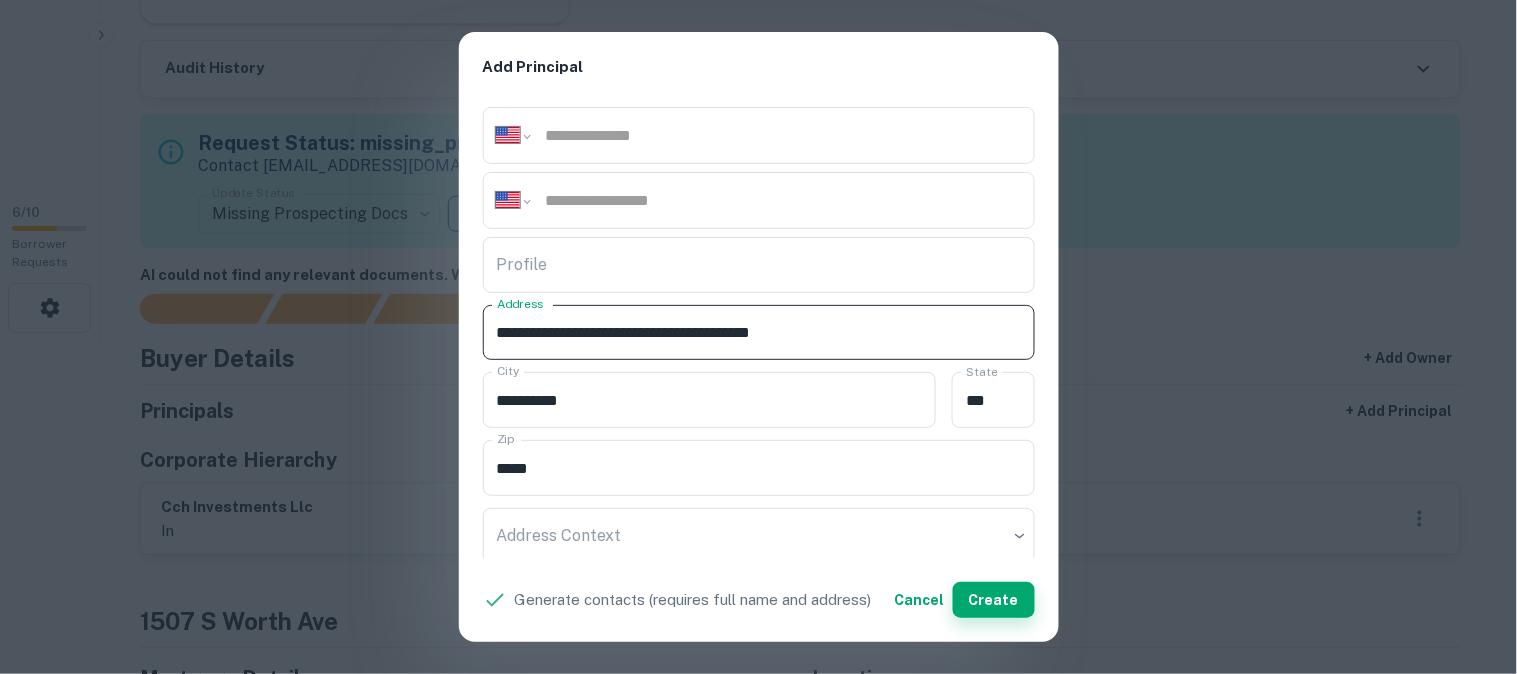 type on "**********" 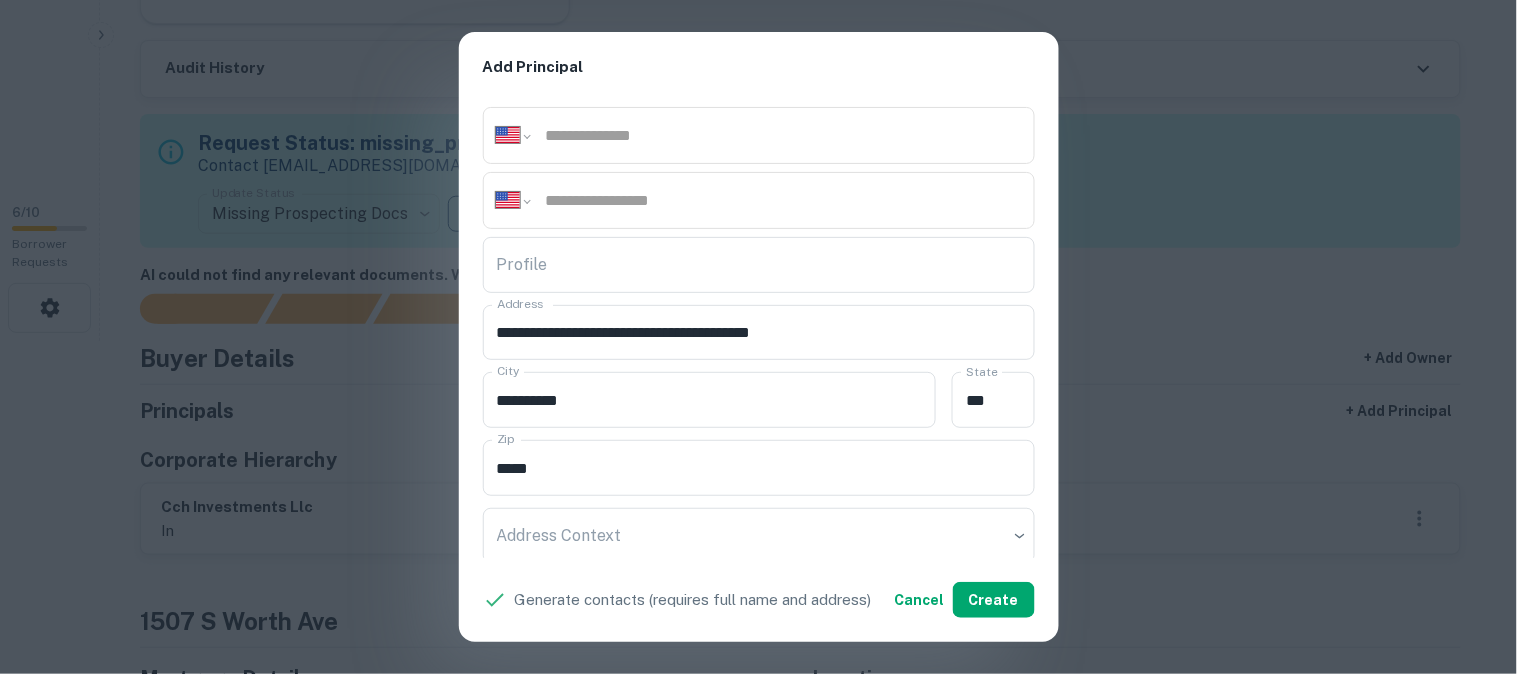 click on "**********" at bounding box center [758, 337] 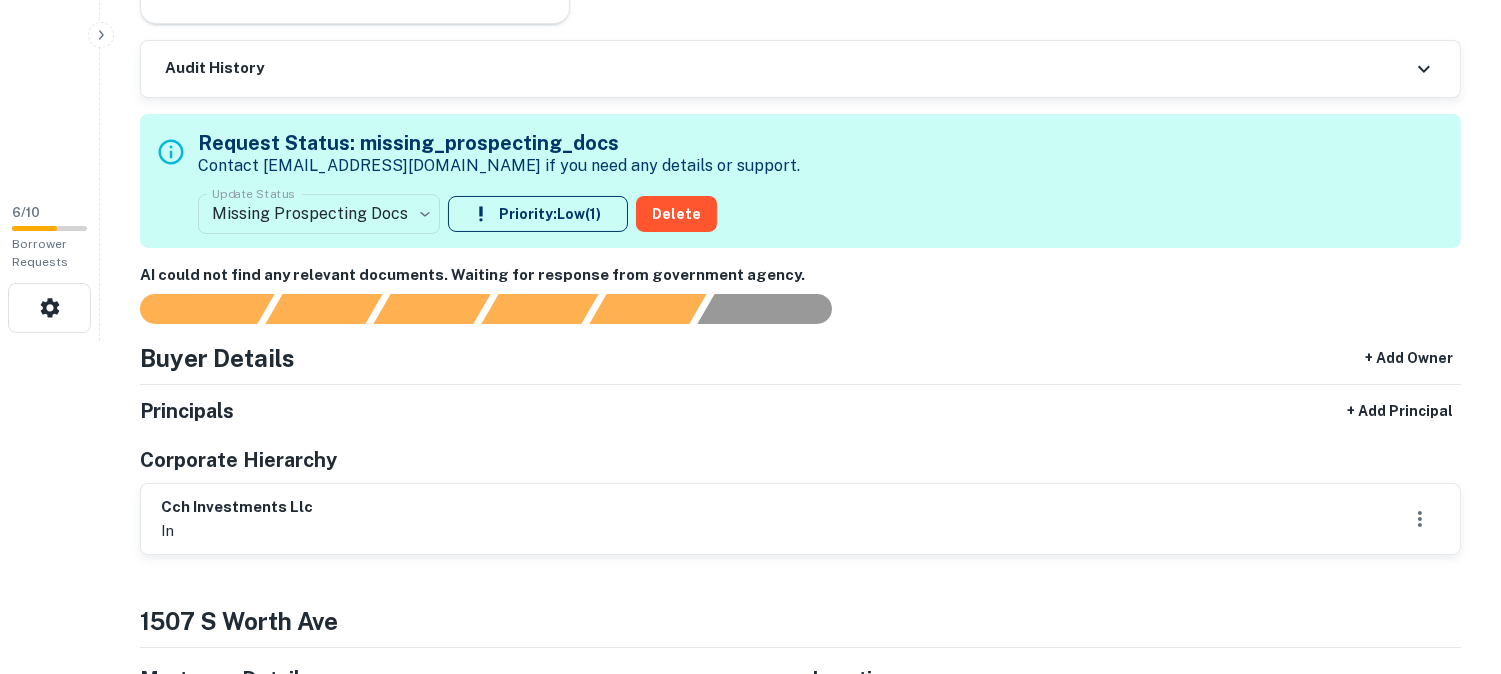 click on "**********" at bounding box center (750, 4) 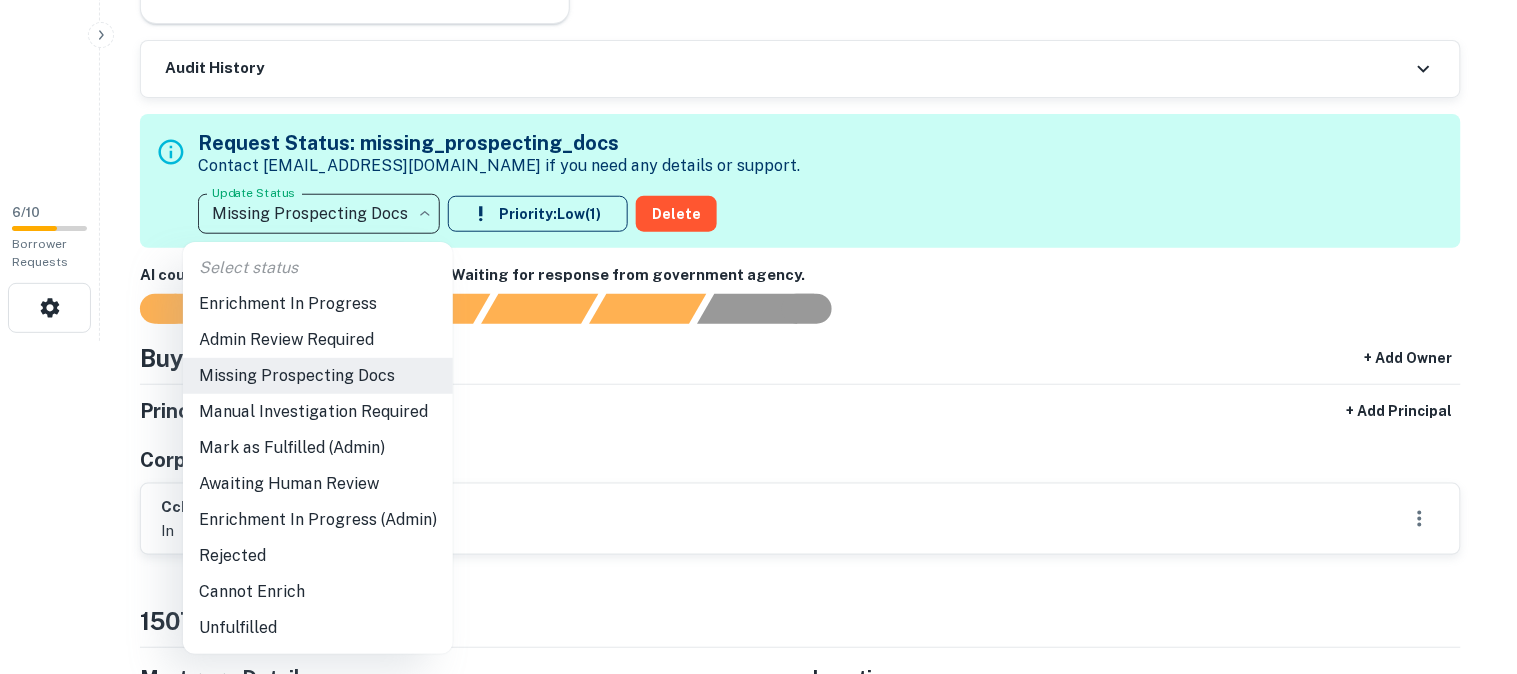 click on "Awaiting Human Review" at bounding box center [318, 484] 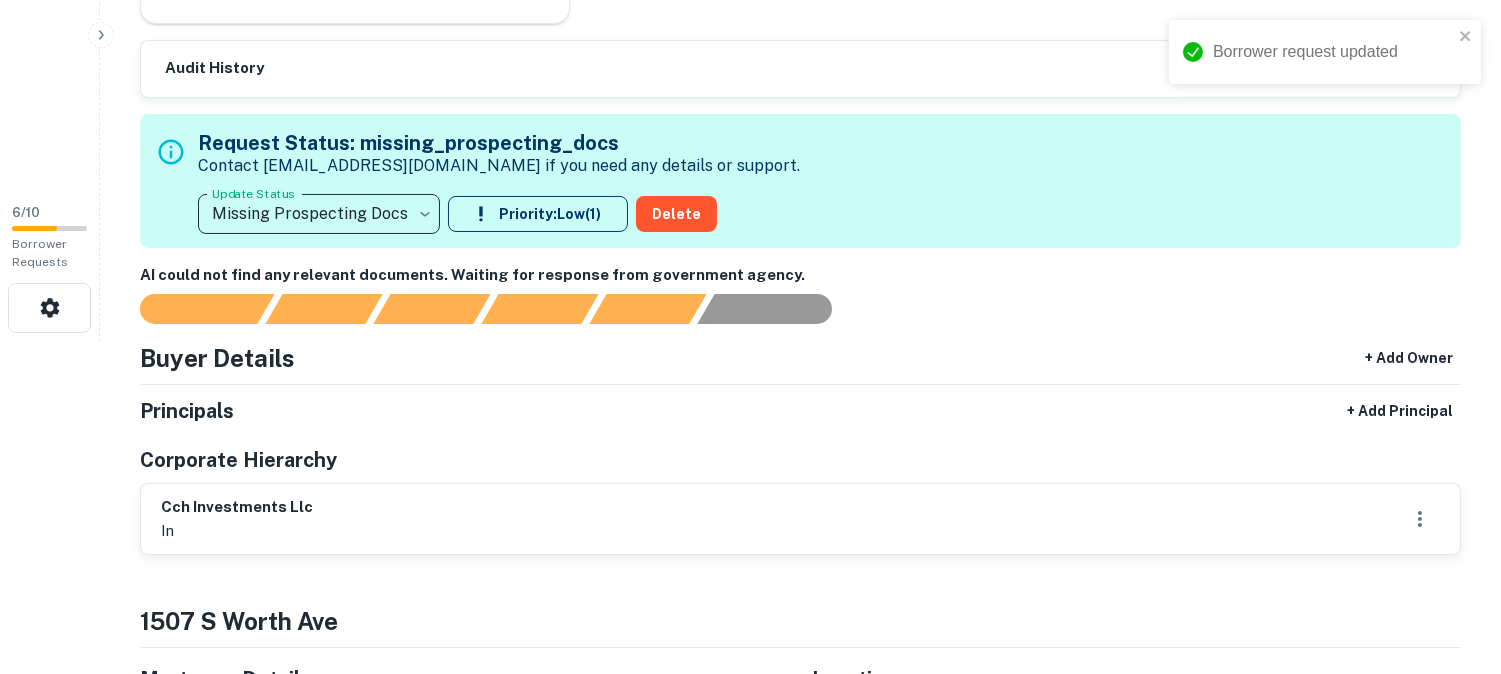 type on "**********" 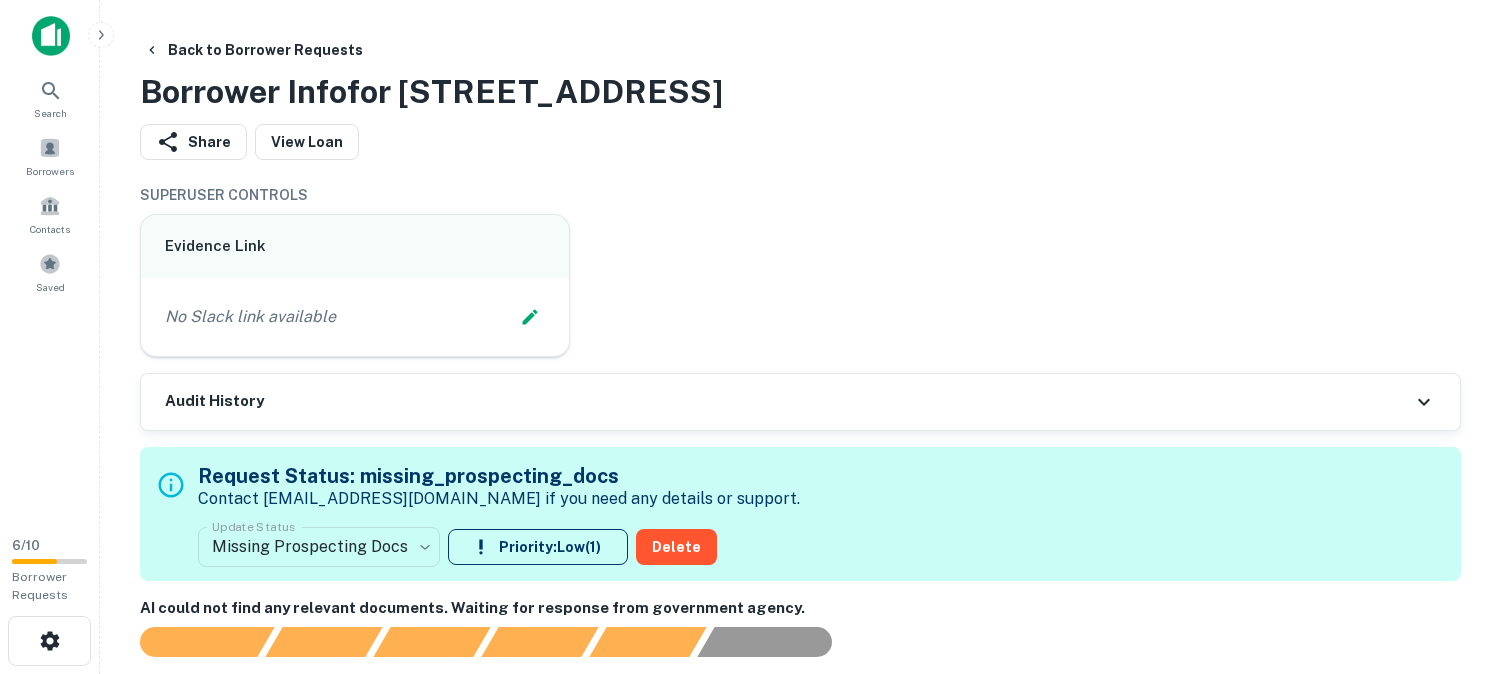 scroll, scrollTop: 0, scrollLeft: 0, axis: both 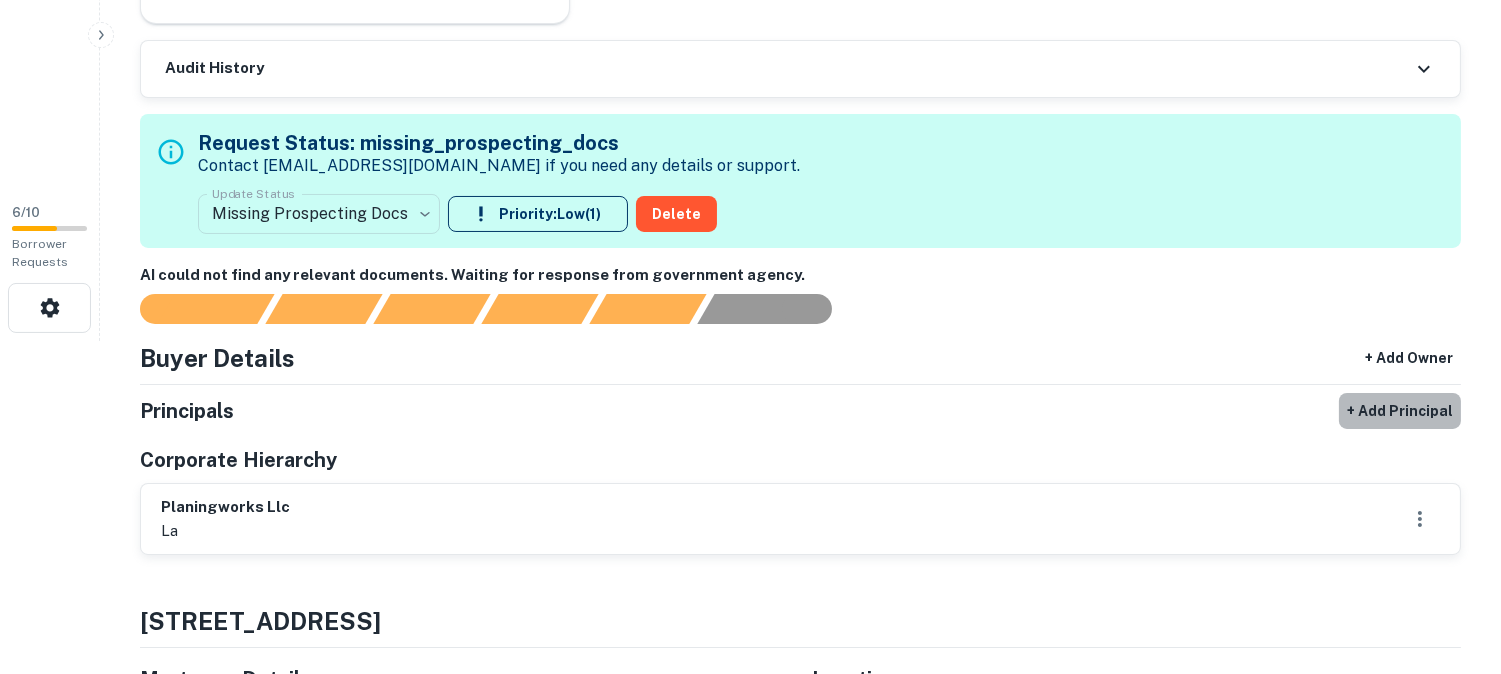 click on "+ Add Principal" at bounding box center (1400, 411) 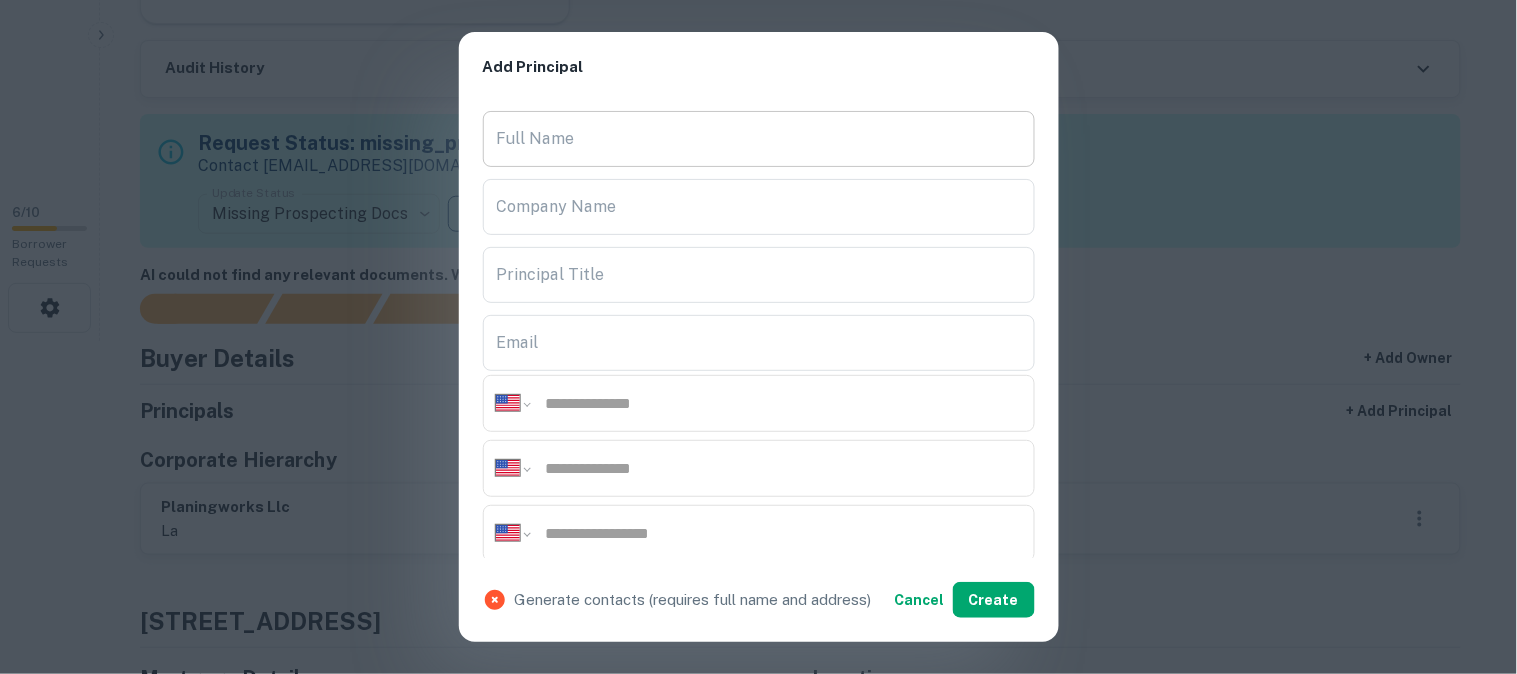 click on "Full Name" at bounding box center [759, 139] 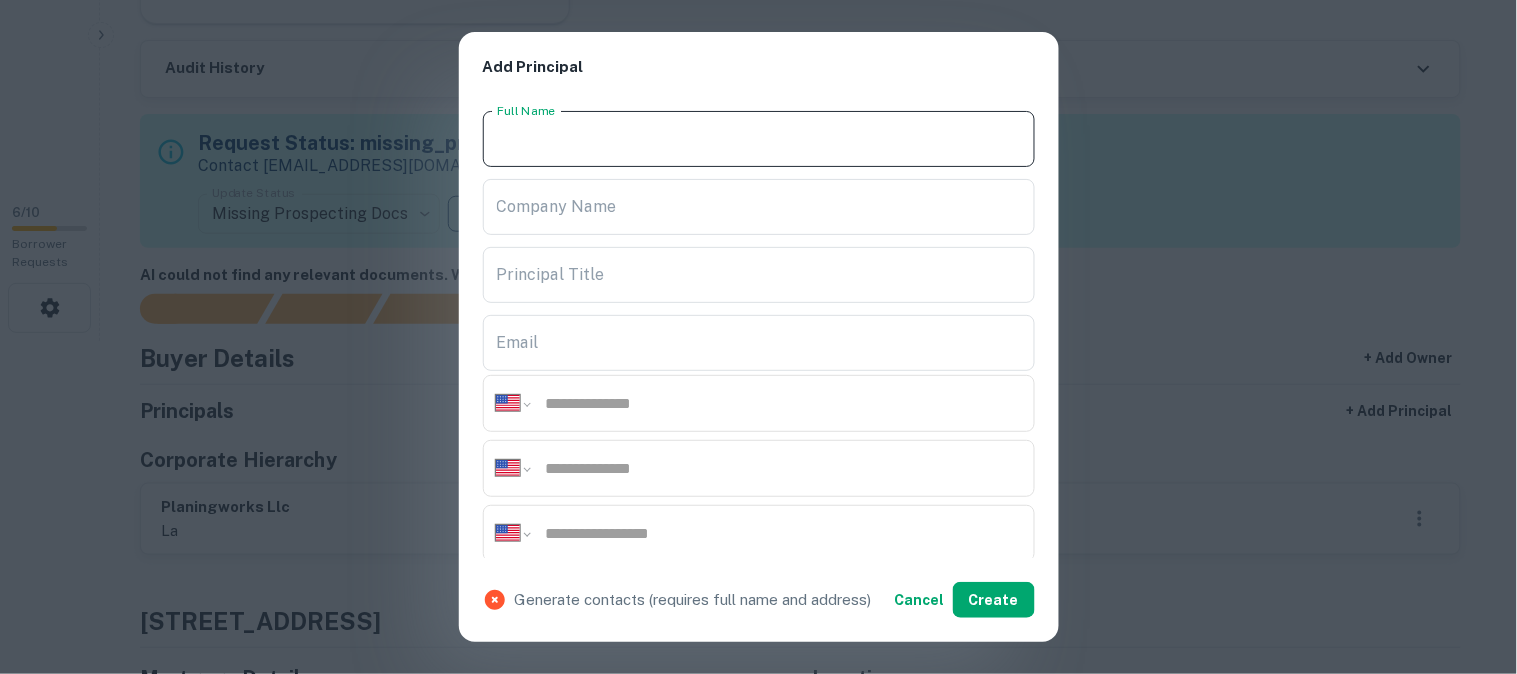 paste on "**********" 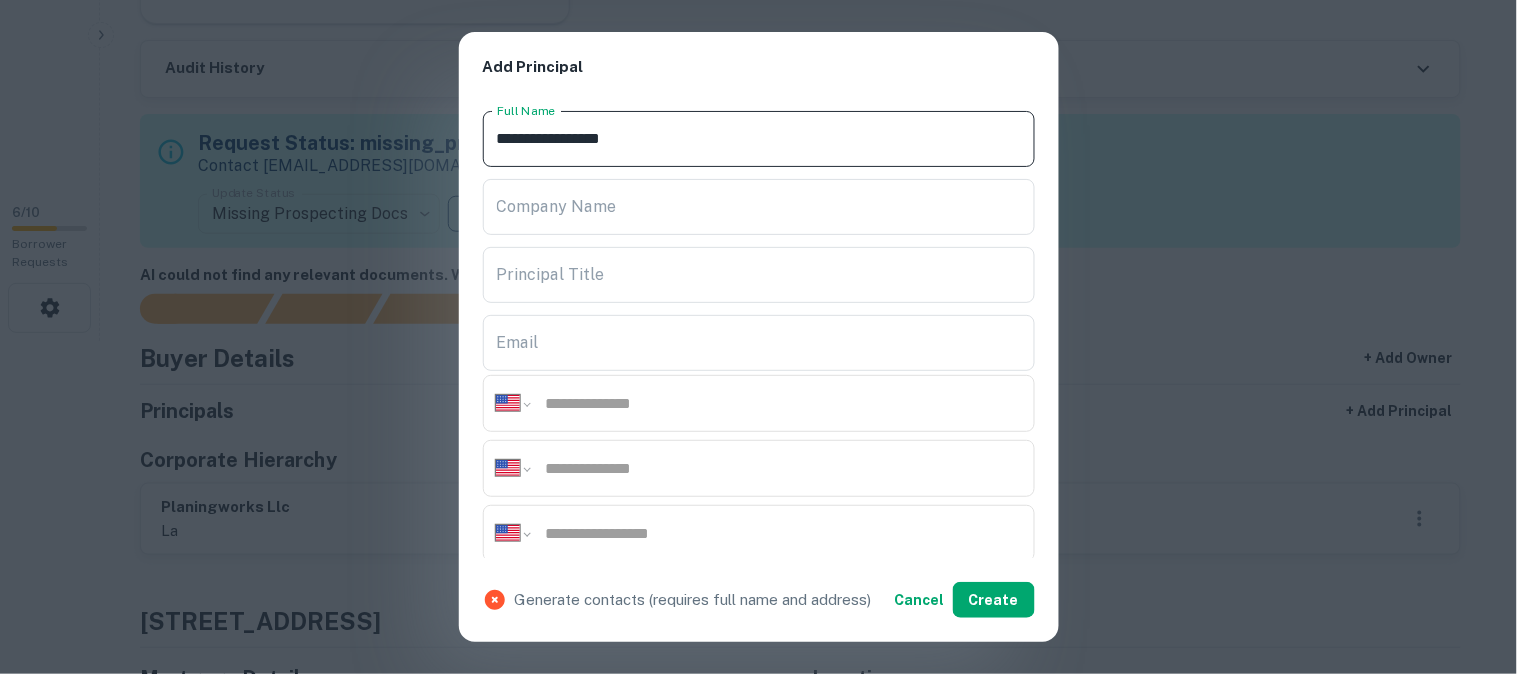 click on "**********" at bounding box center [759, 139] 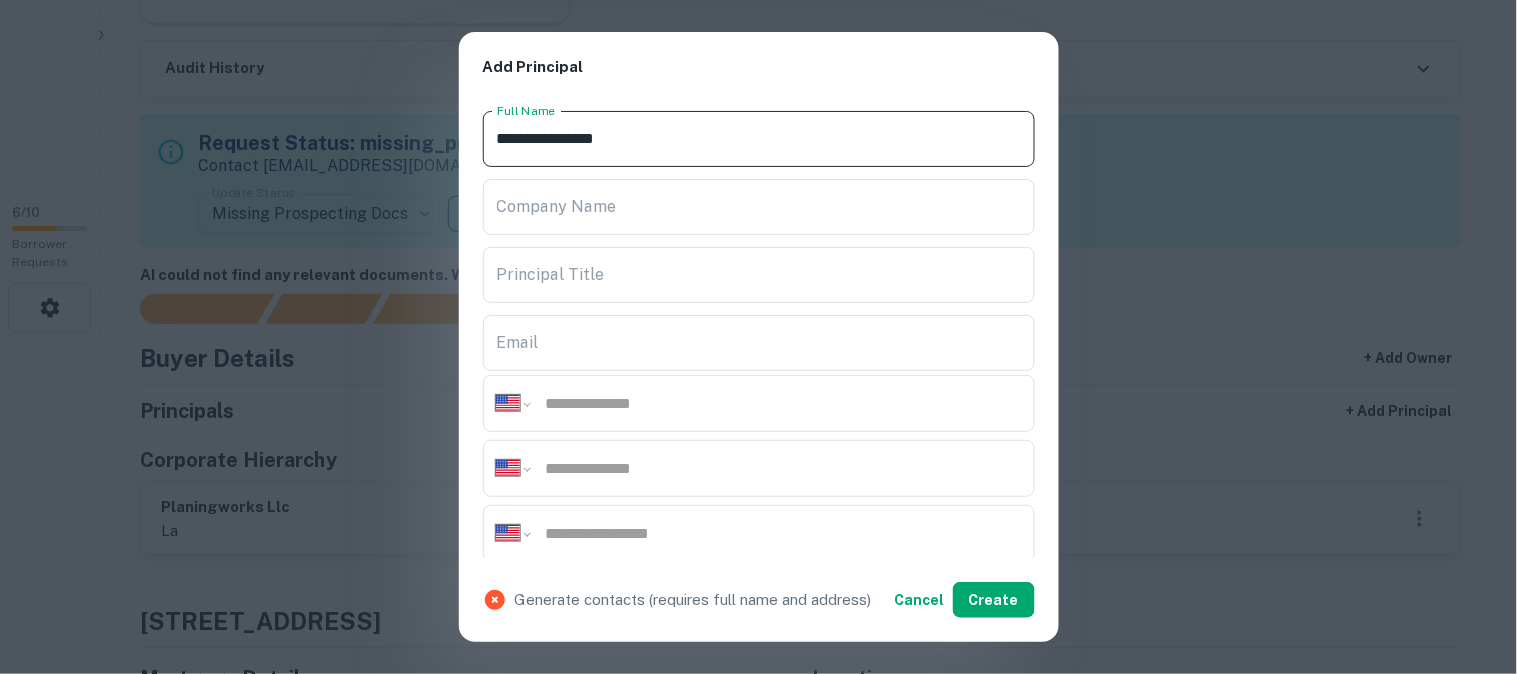 type on "**********" 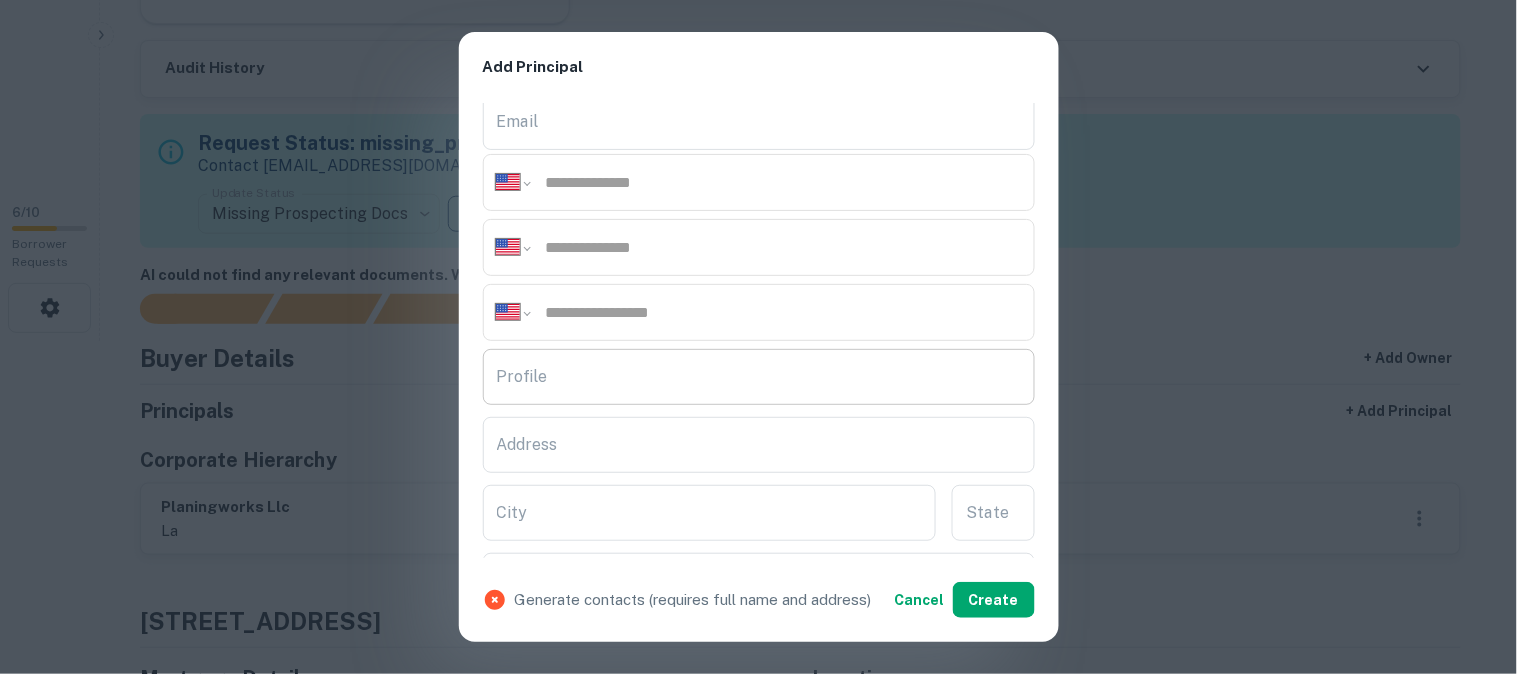 scroll, scrollTop: 222, scrollLeft: 0, axis: vertical 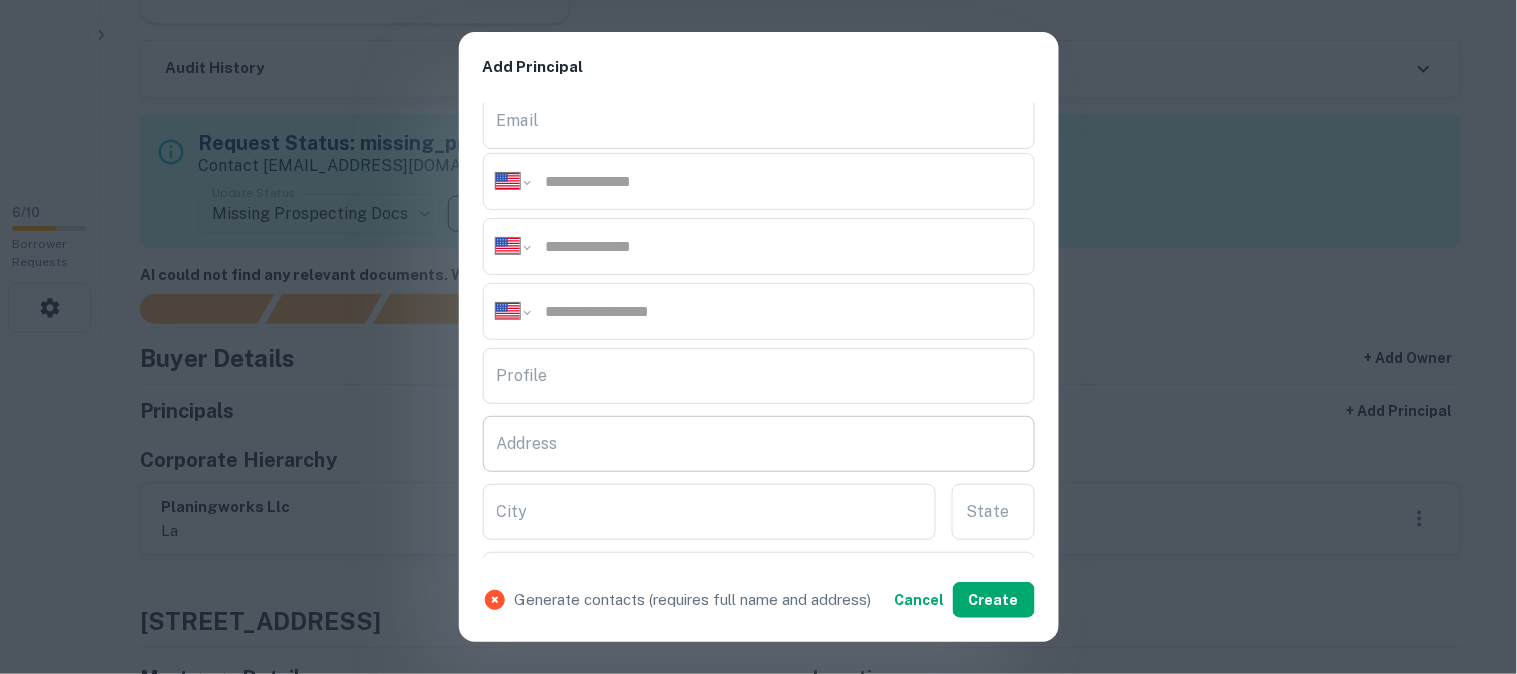 click on "Address" at bounding box center (759, 444) 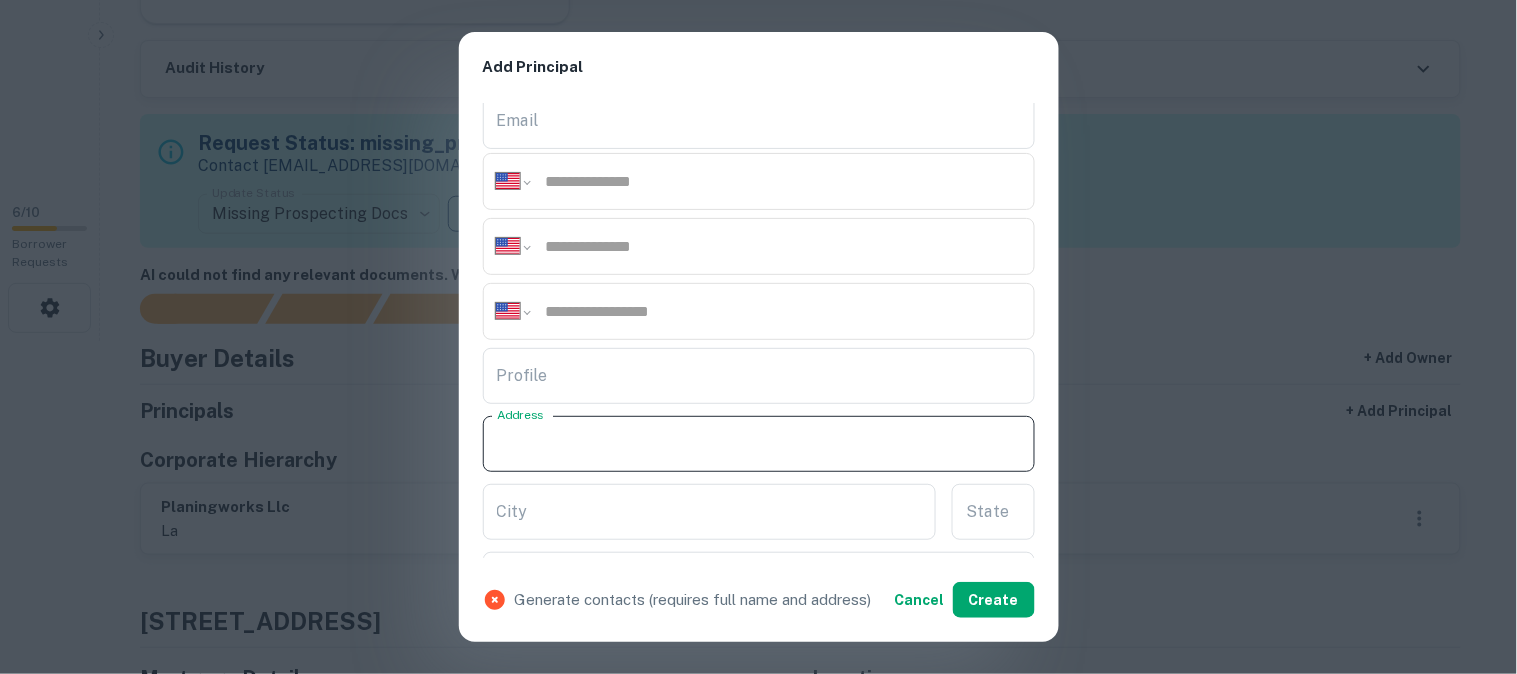 paste on "**********" 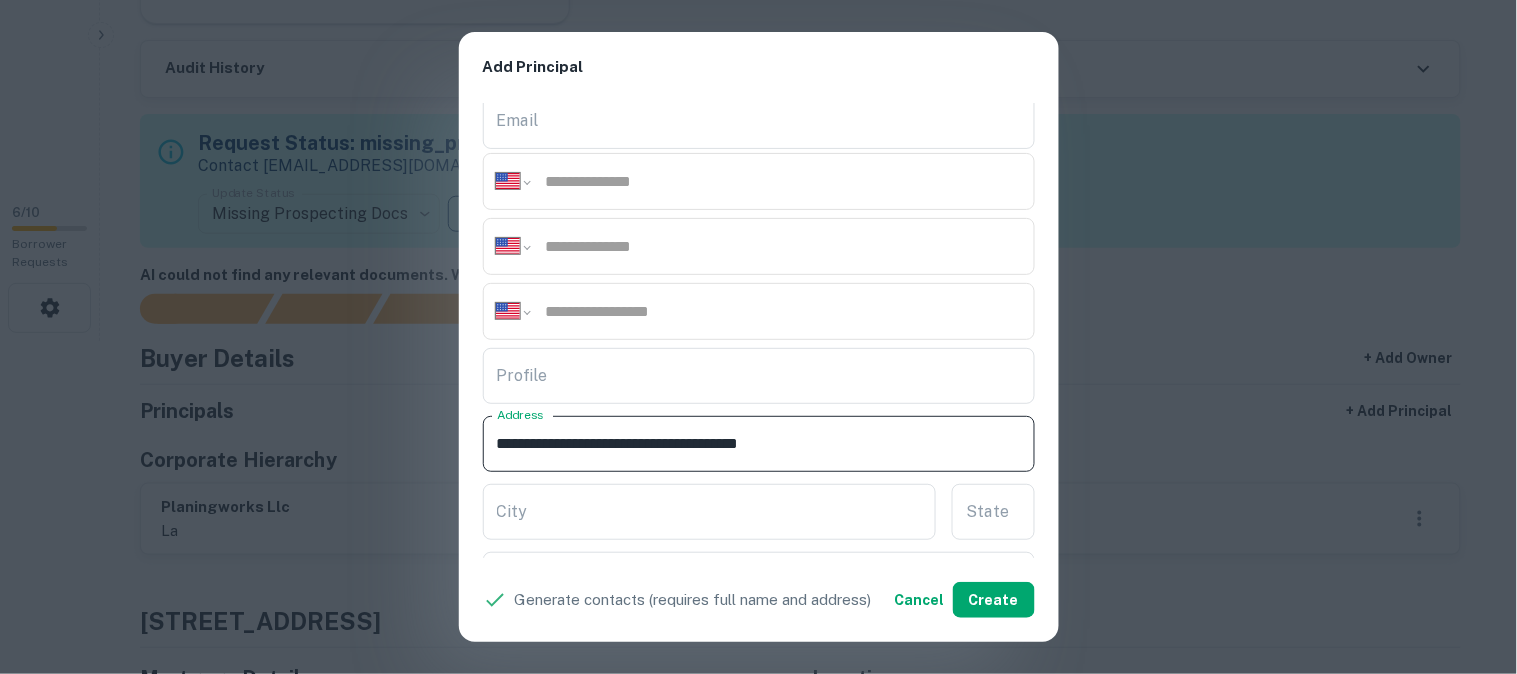 click on "**********" at bounding box center [759, 444] 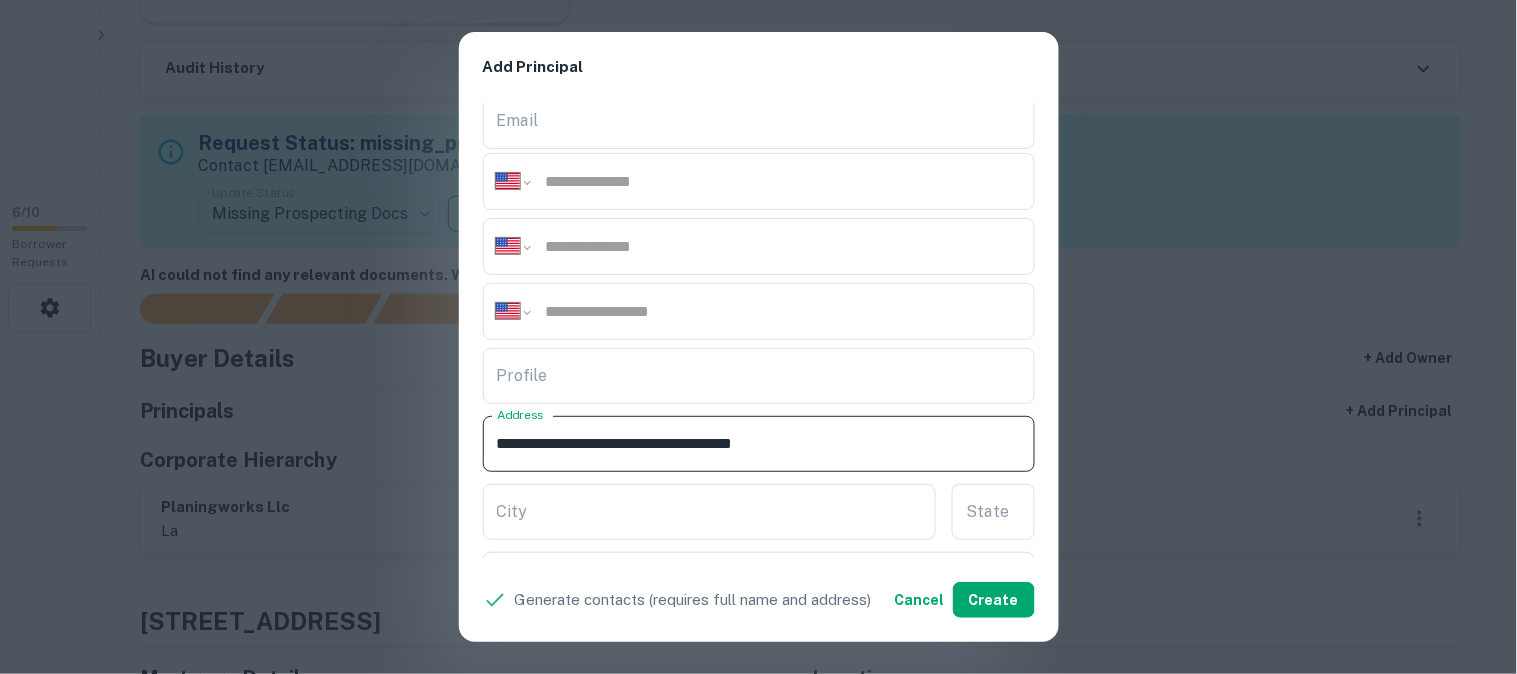 drag, startPoint x: 682, startPoint y: 448, endPoint x: 777, endPoint y: 466, distance: 96.69022 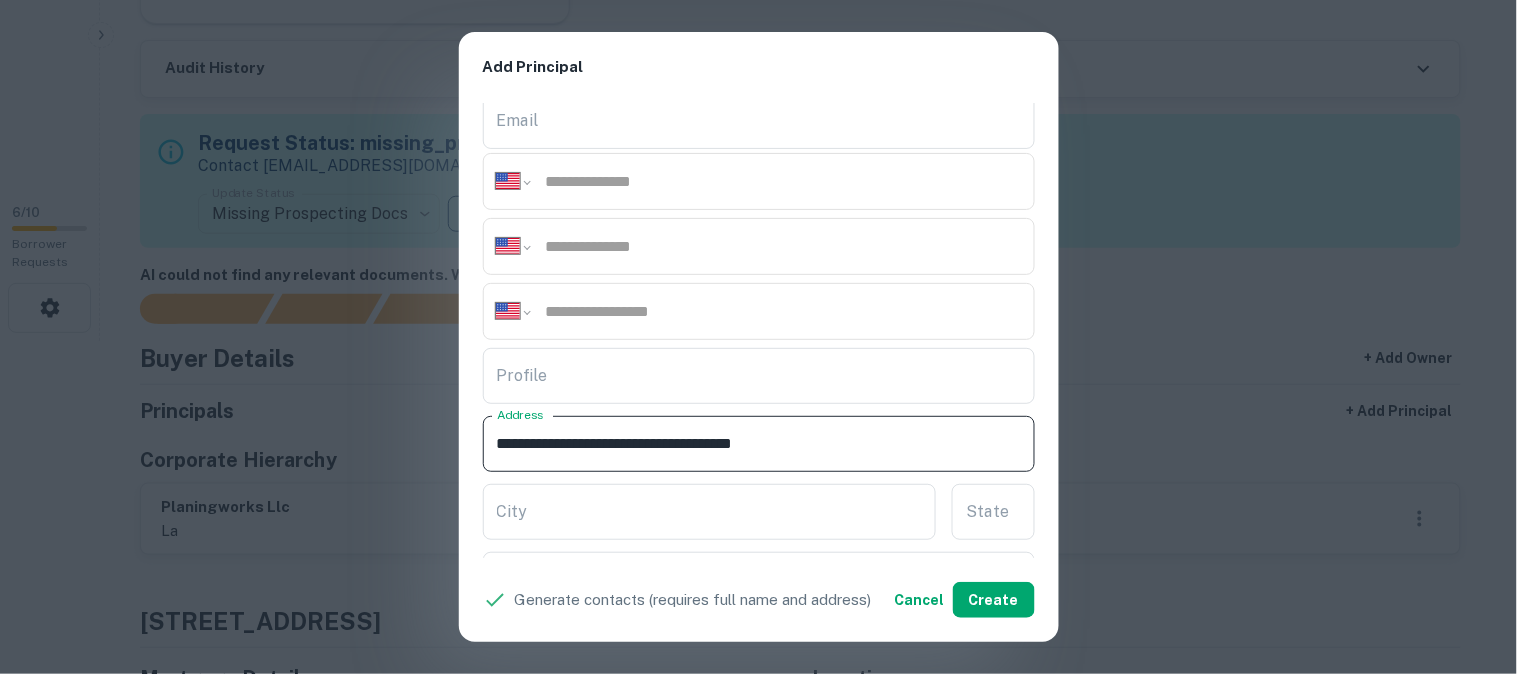 click on "**********" at bounding box center [759, 444] 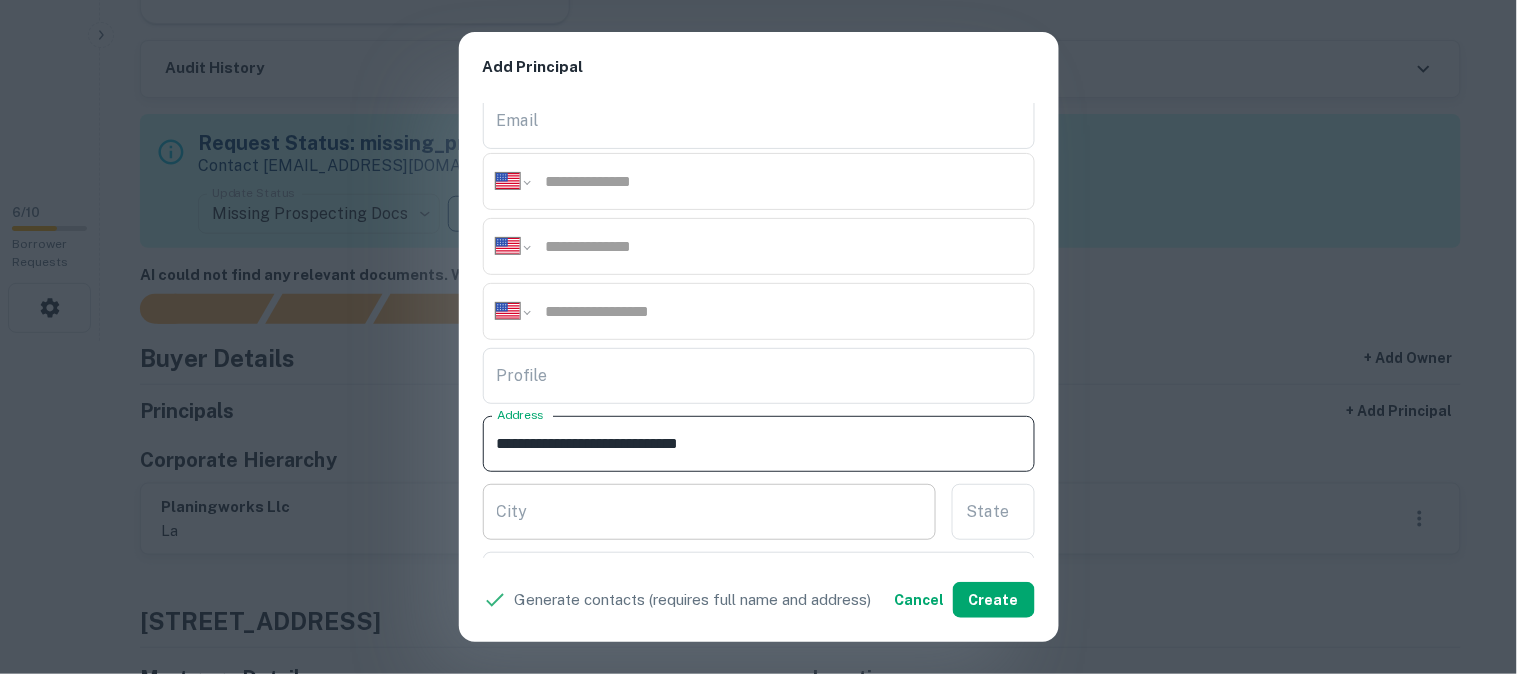 type on "**********" 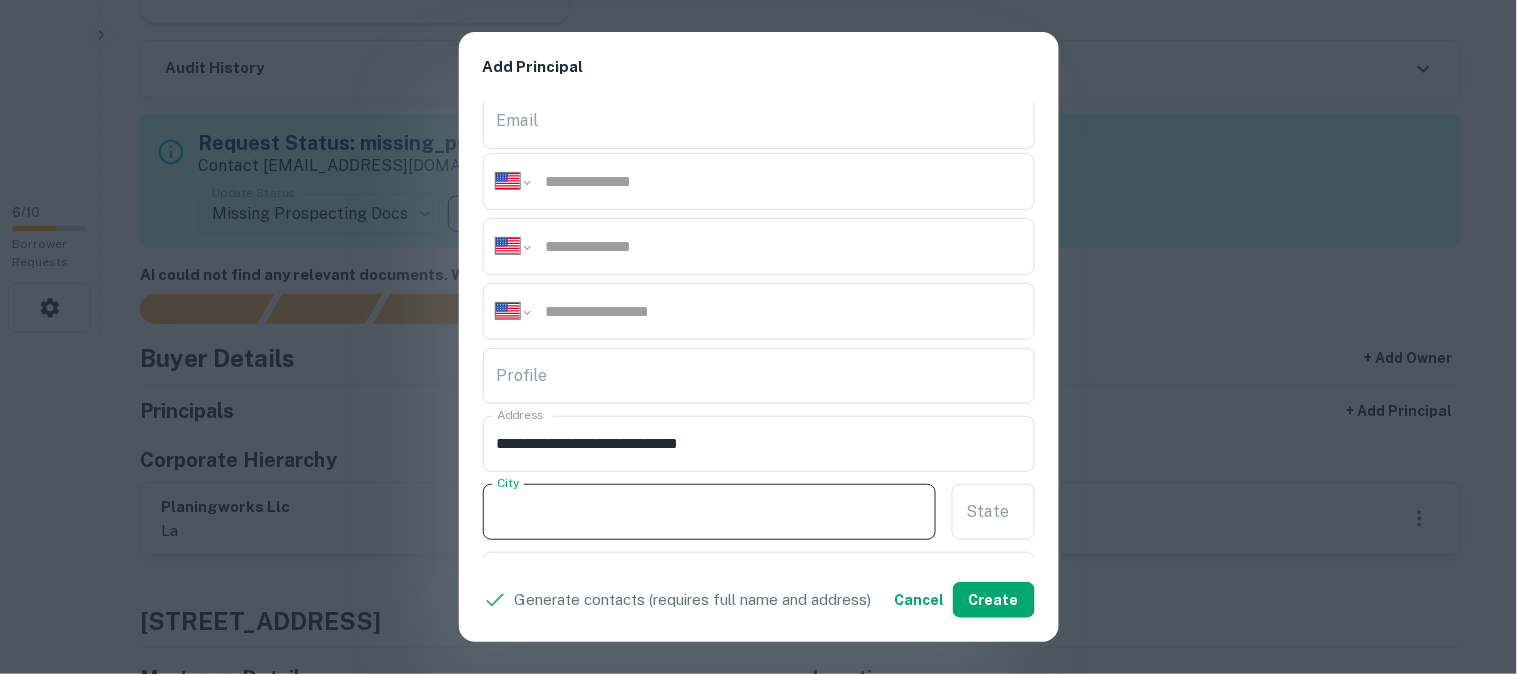 click on "City" at bounding box center [710, 512] 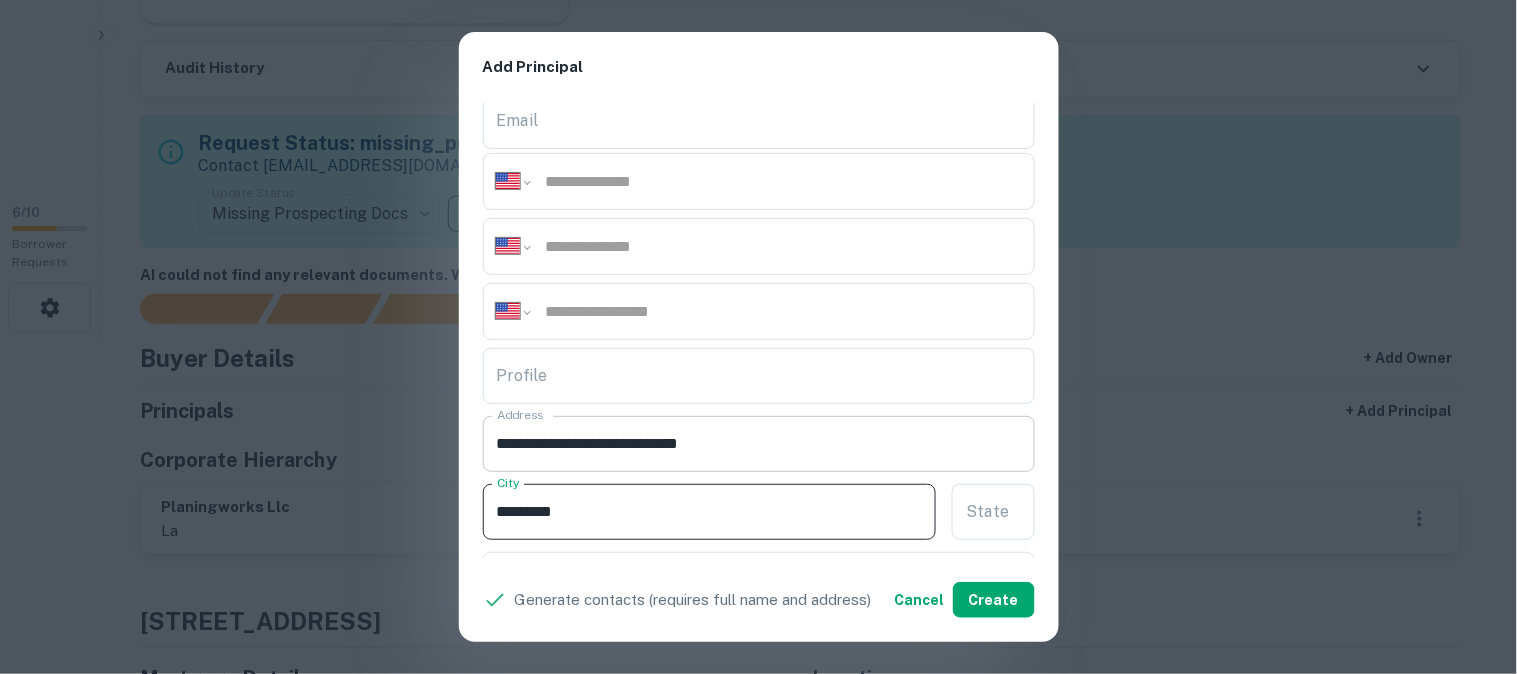 type on "*********" 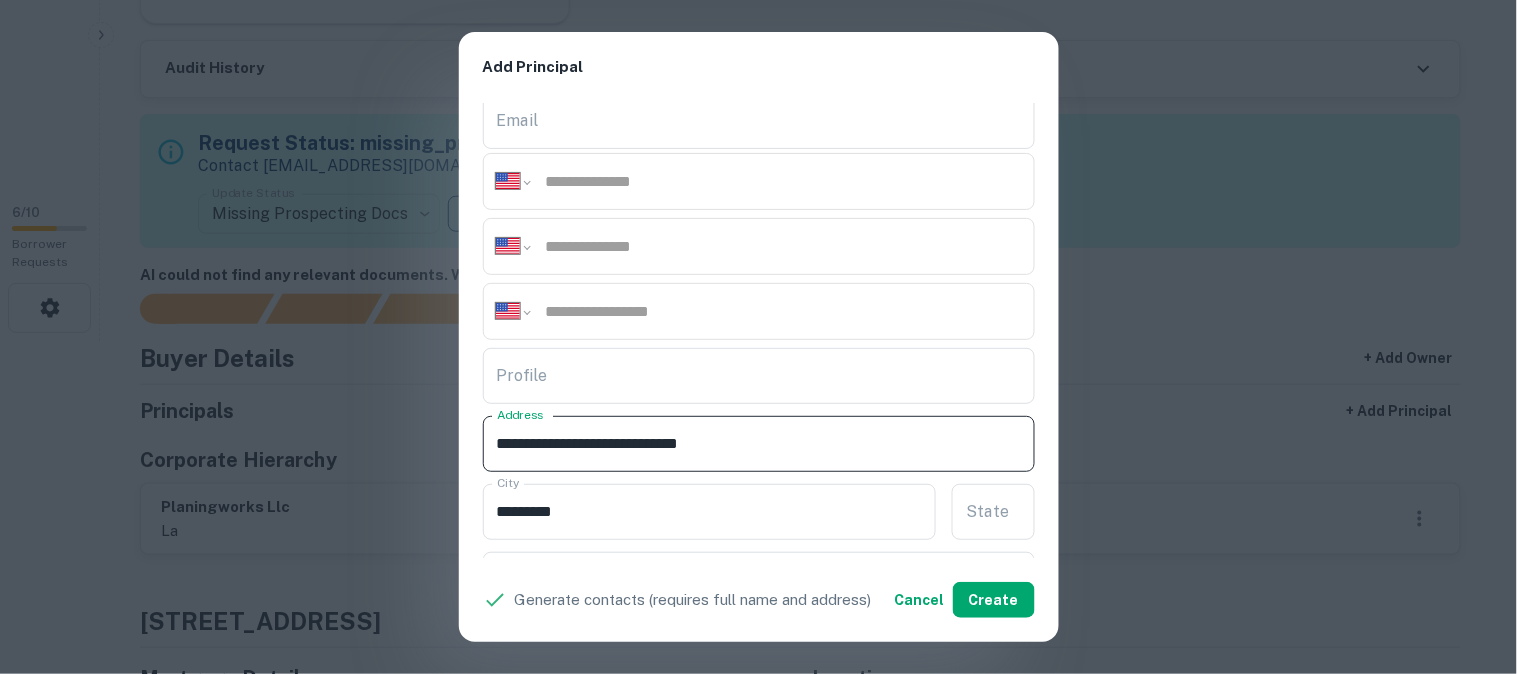drag, startPoint x: 766, startPoint y: 441, endPoint x: 863, endPoint y: 444, distance: 97.04638 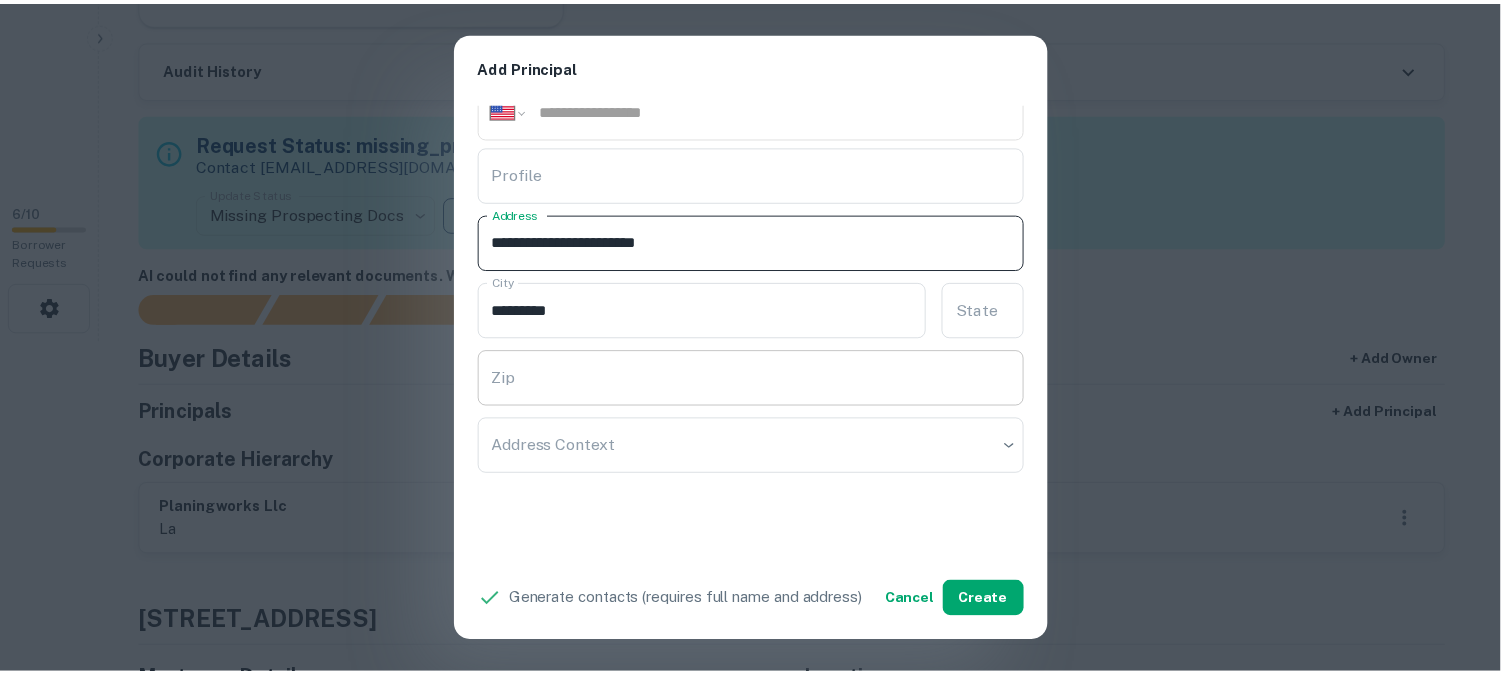 scroll, scrollTop: 444, scrollLeft: 0, axis: vertical 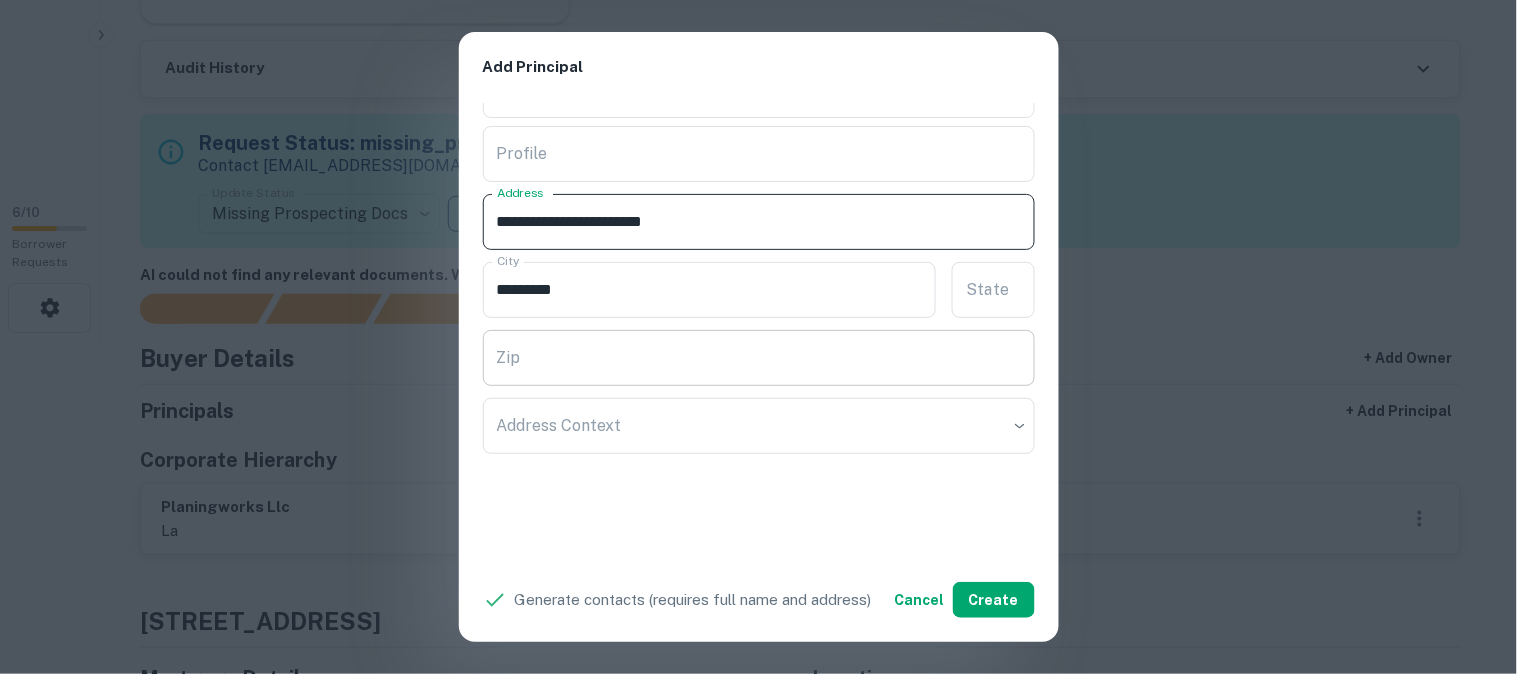 type on "**********" 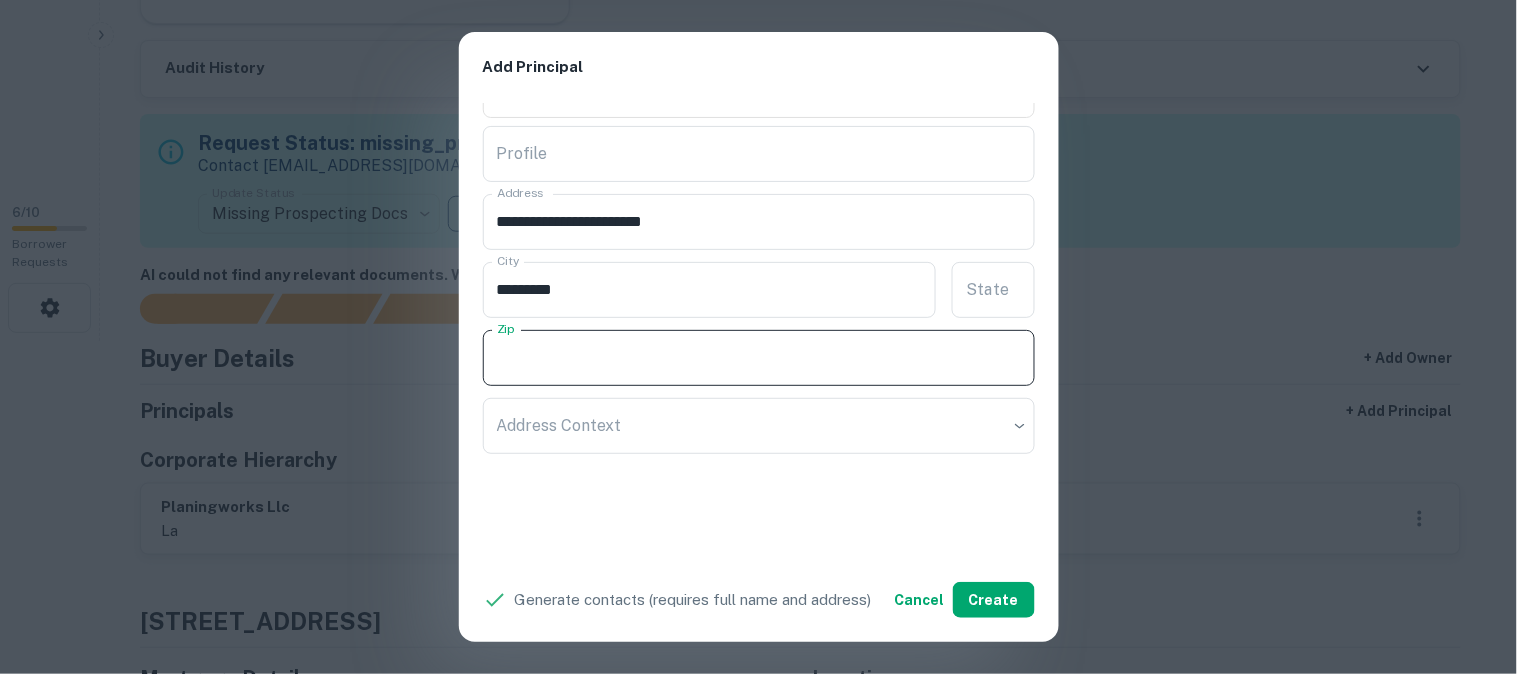paste on "*****" 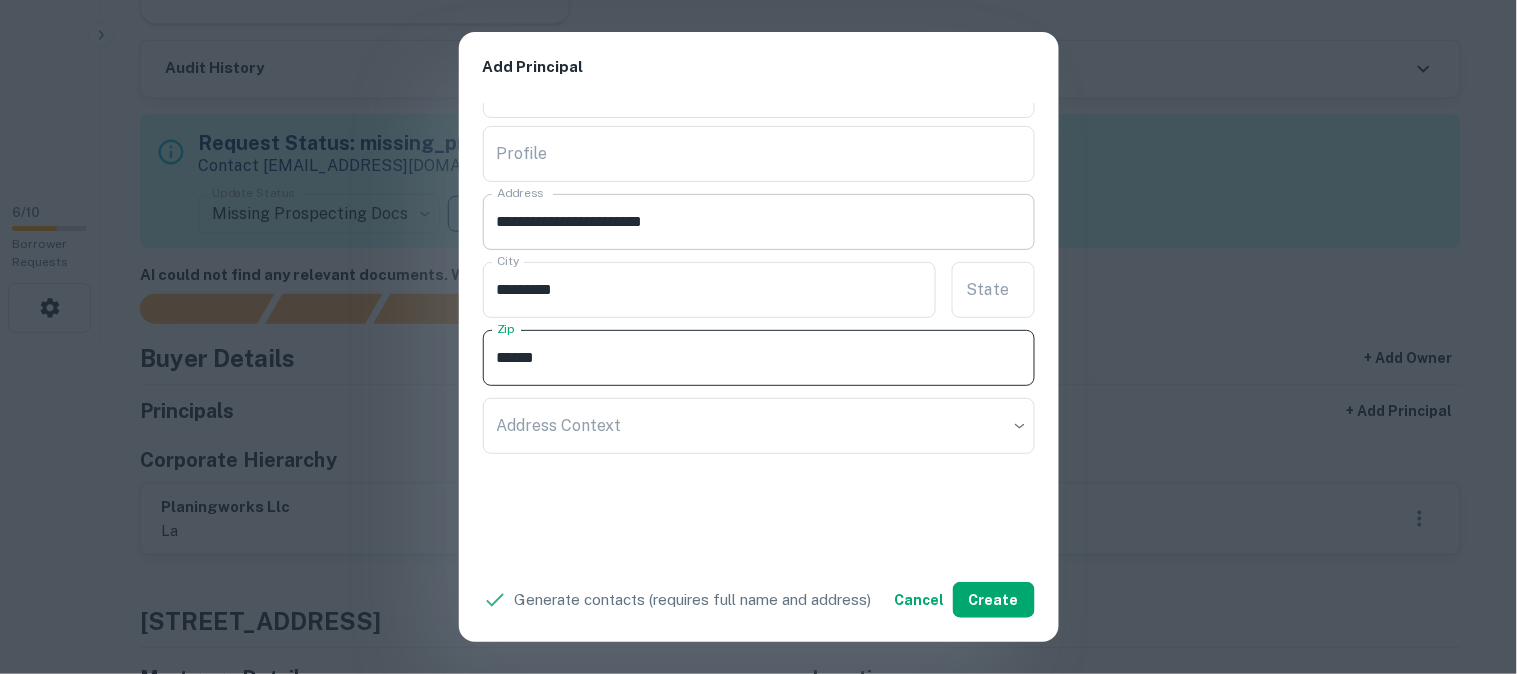 type on "*****" 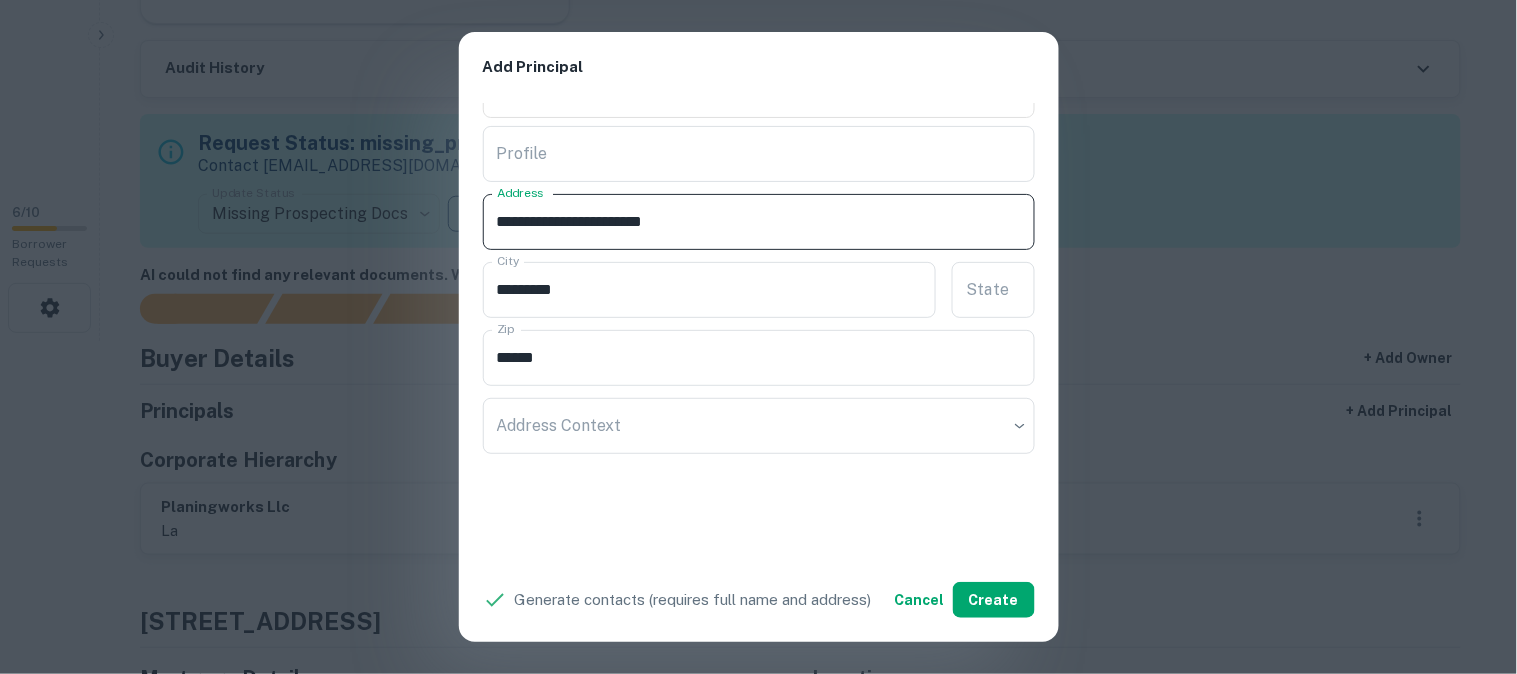 drag, startPoint x: 692, startPoint y: 222, endPoint x: 748, endPoint y: 225, distance: 56.0803 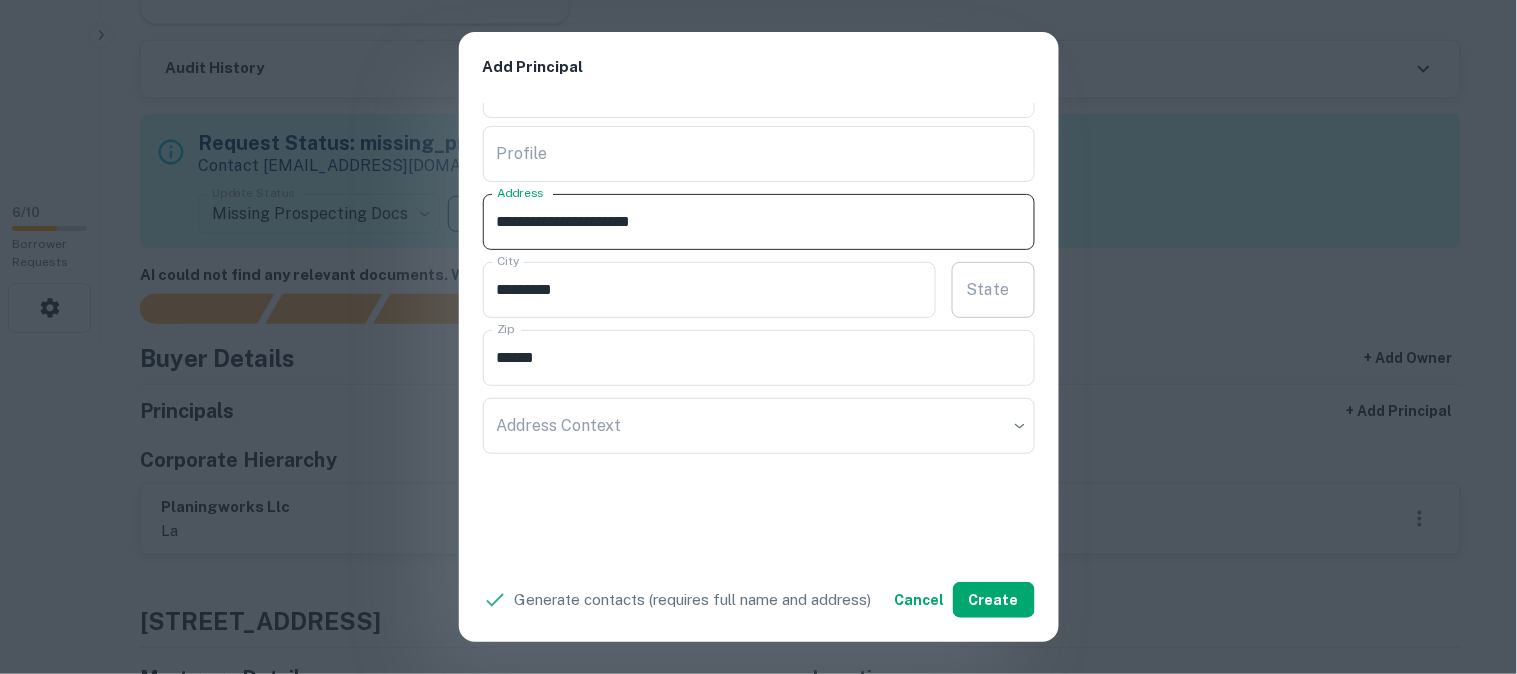 type on "**********" 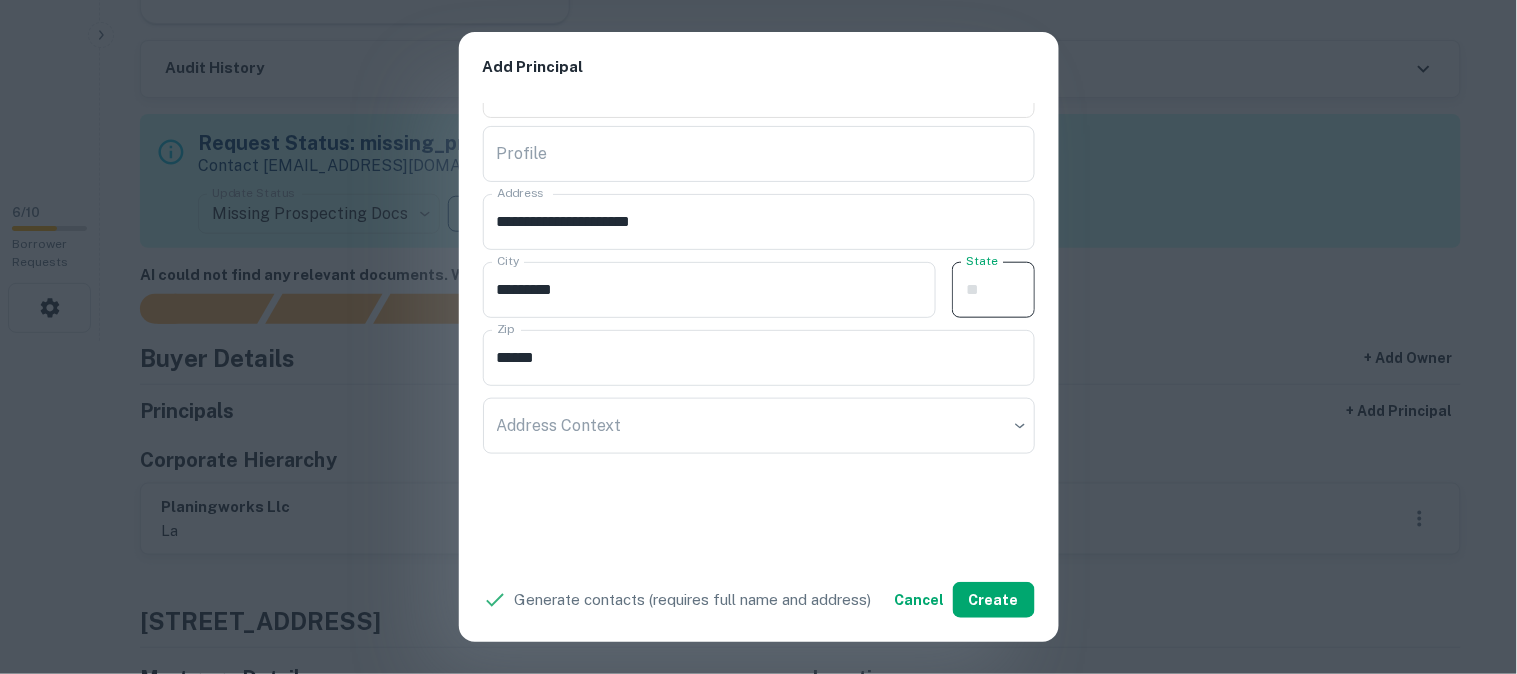 paste on "**" 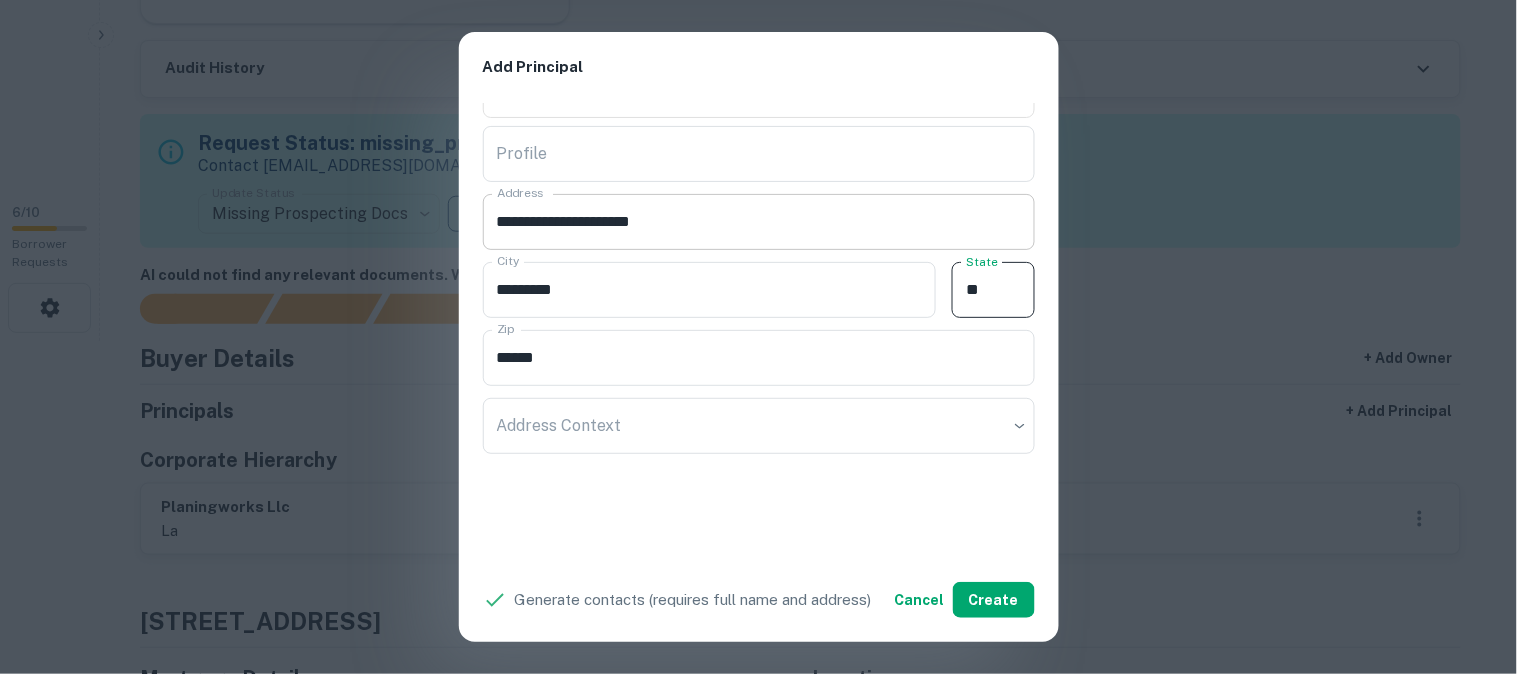 type on "**" 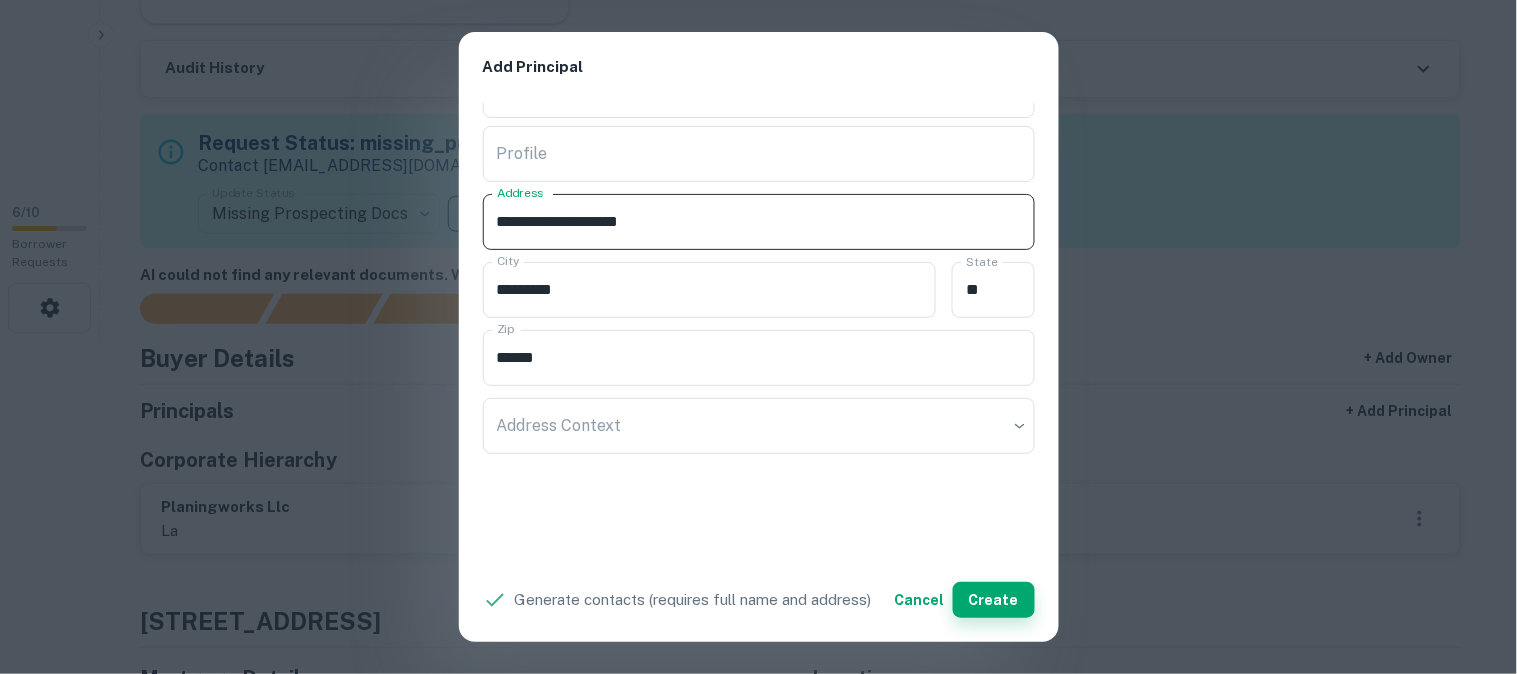 type on "**********" 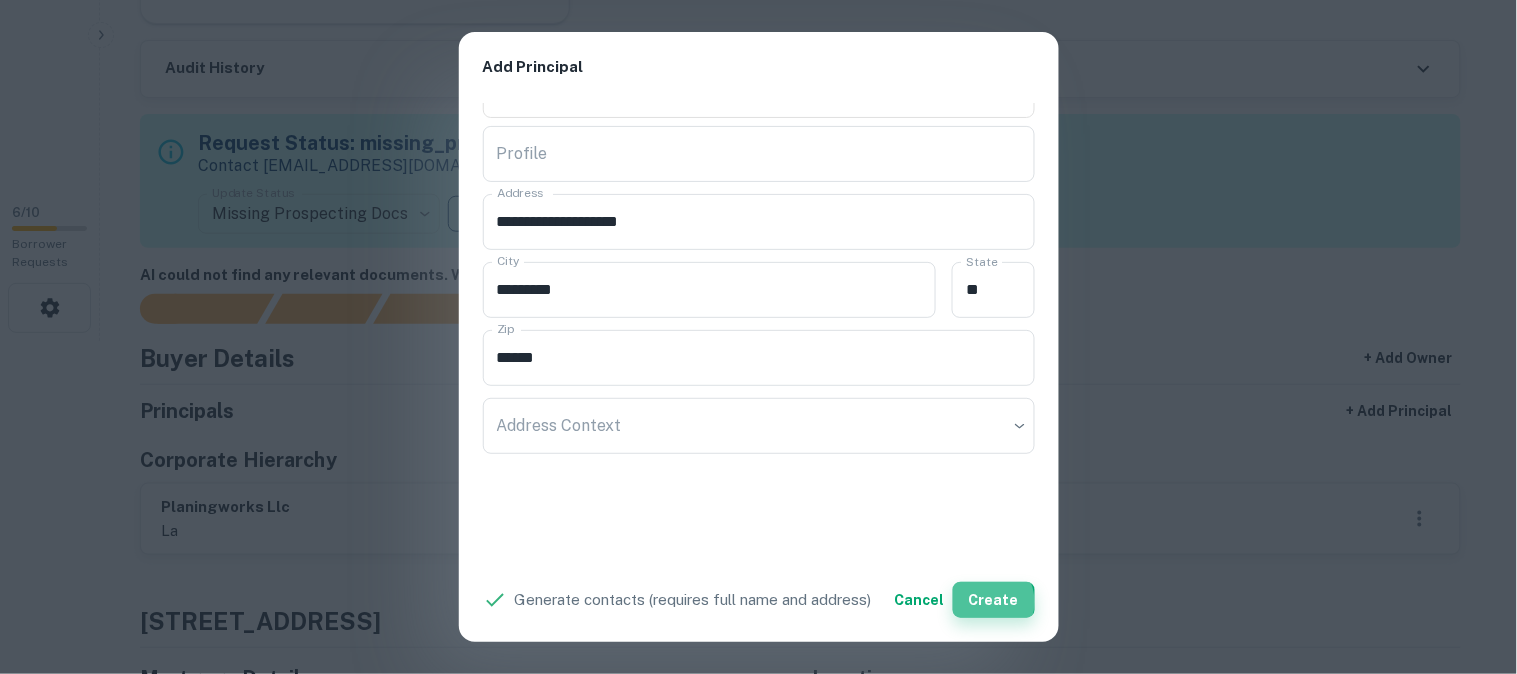 click on "Create" at bounding box center [994, 600] 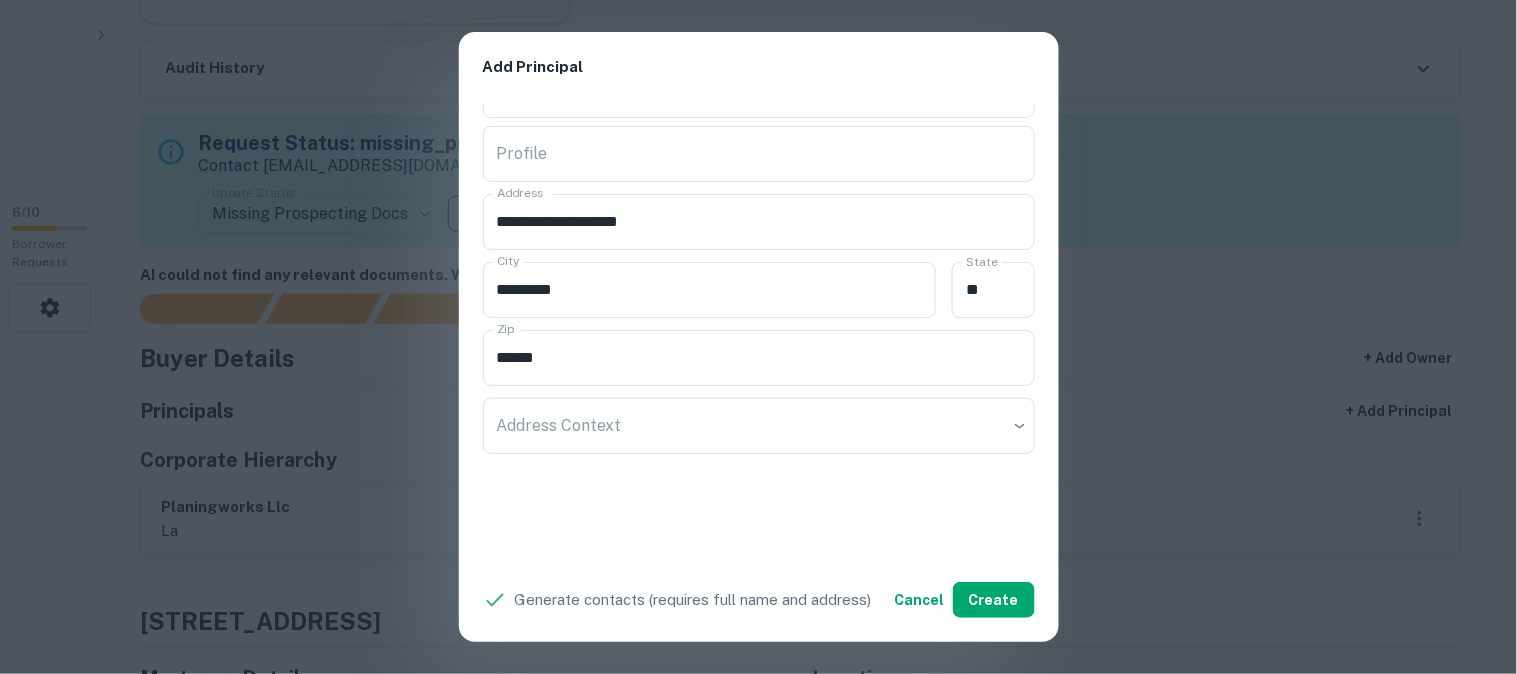 click on "**********" at bounding box center (758, 337) 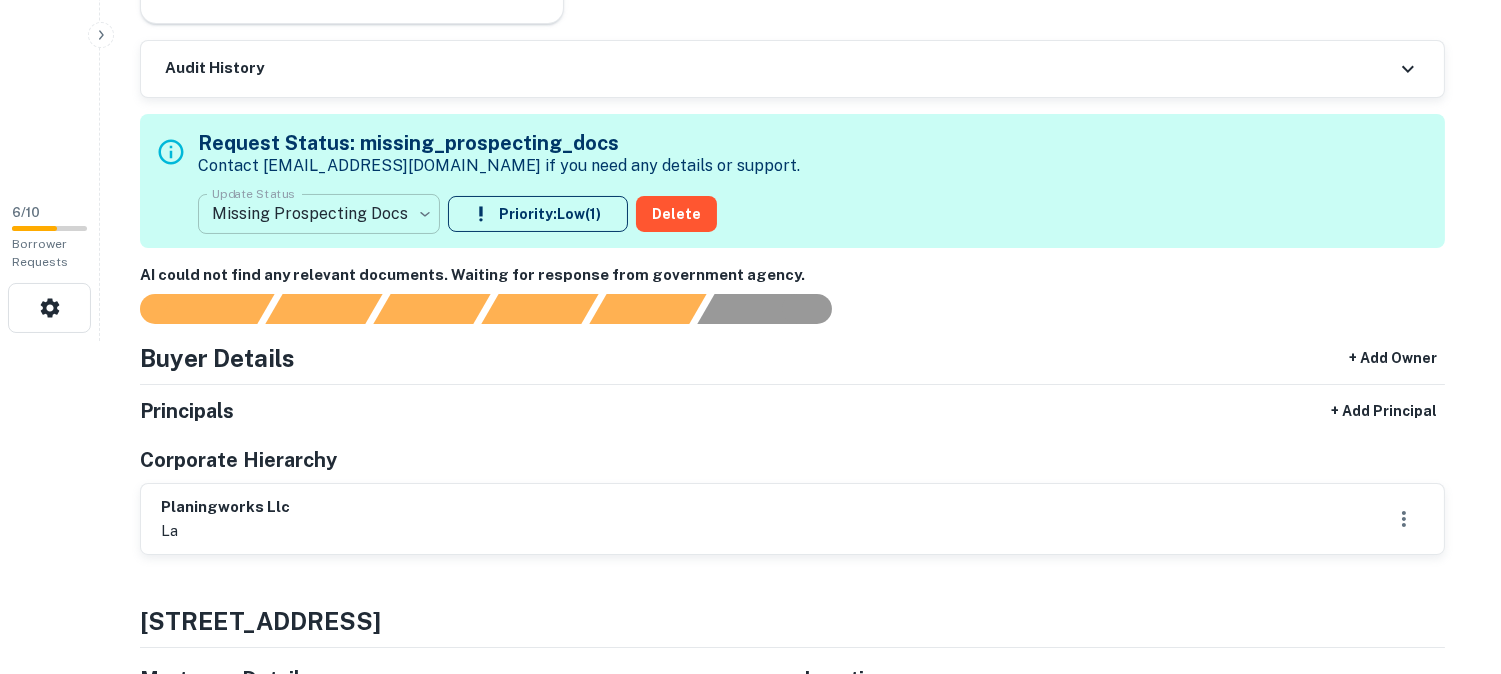 click on "**********" at bounding box center [750, 4] 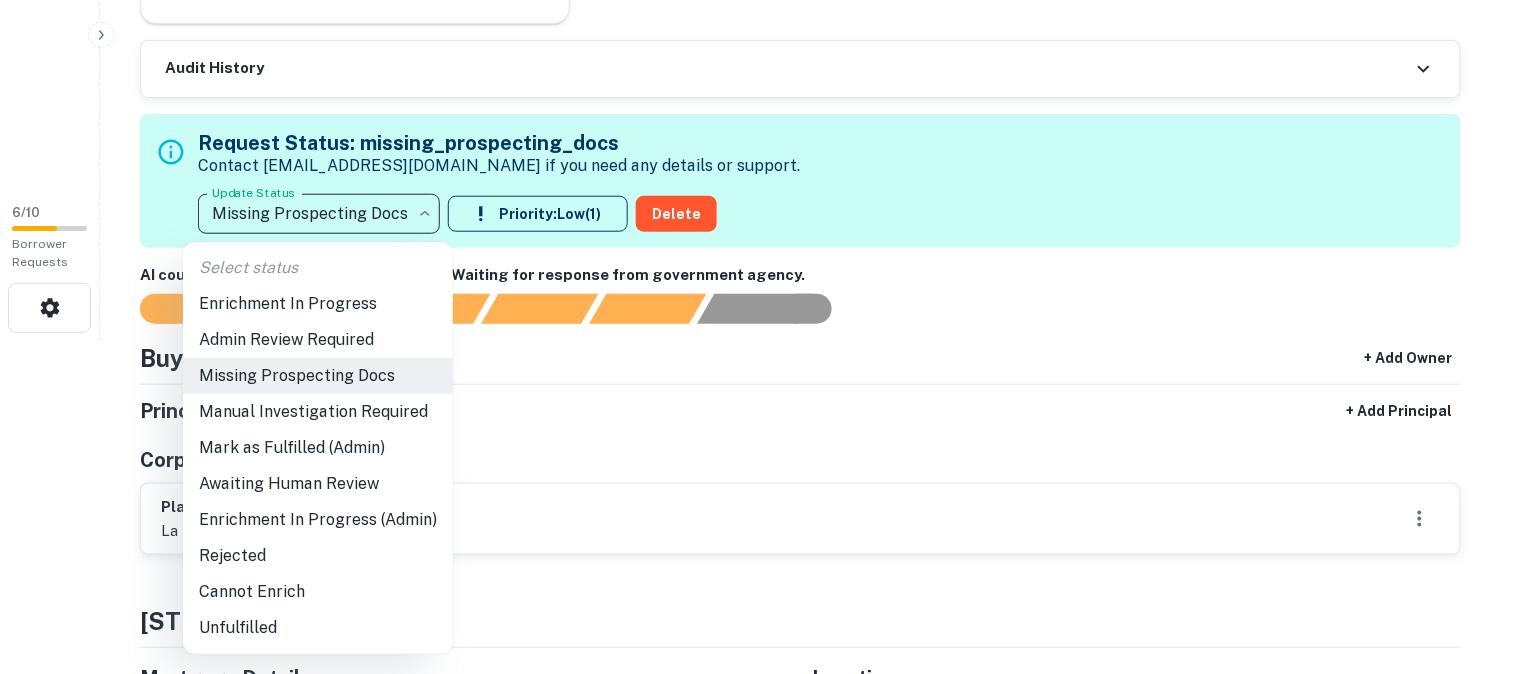 click on "Admin Review Required" at bounding box center [318, 340] 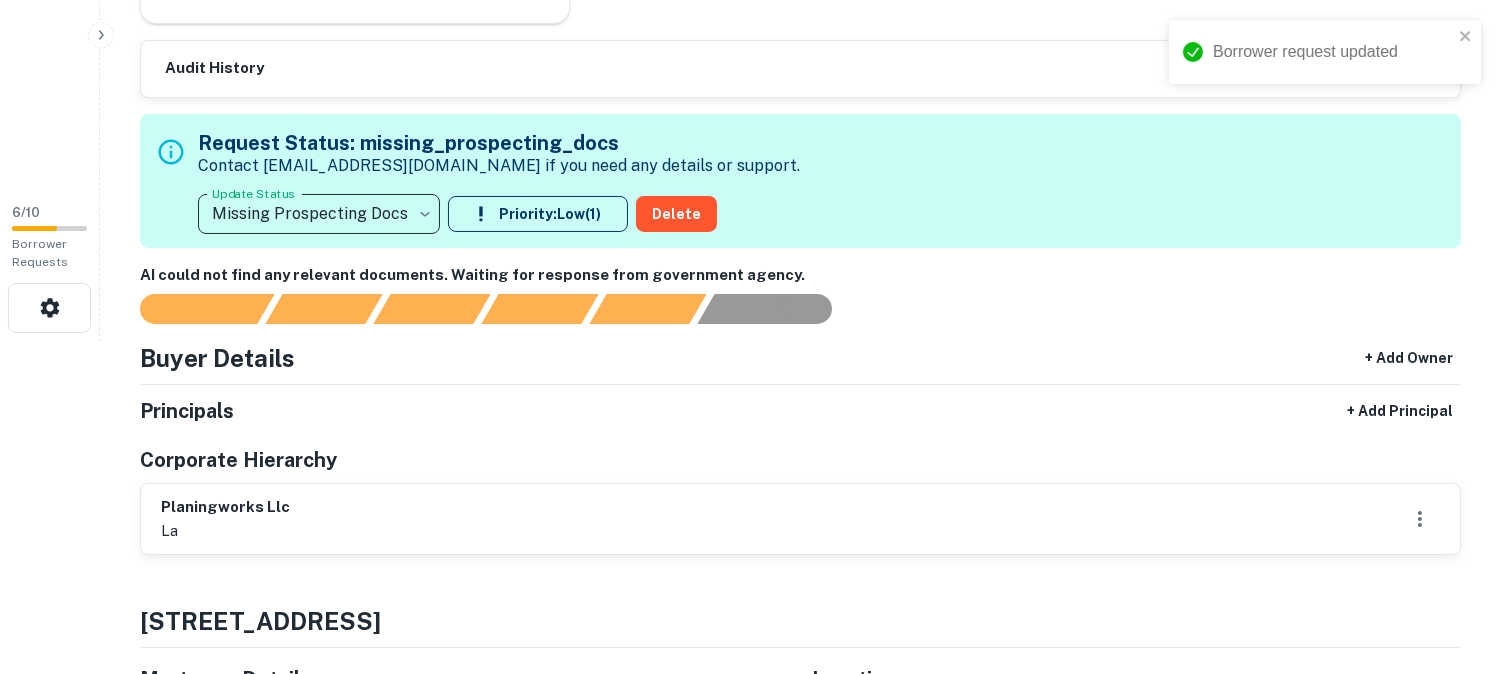 type on "**********" 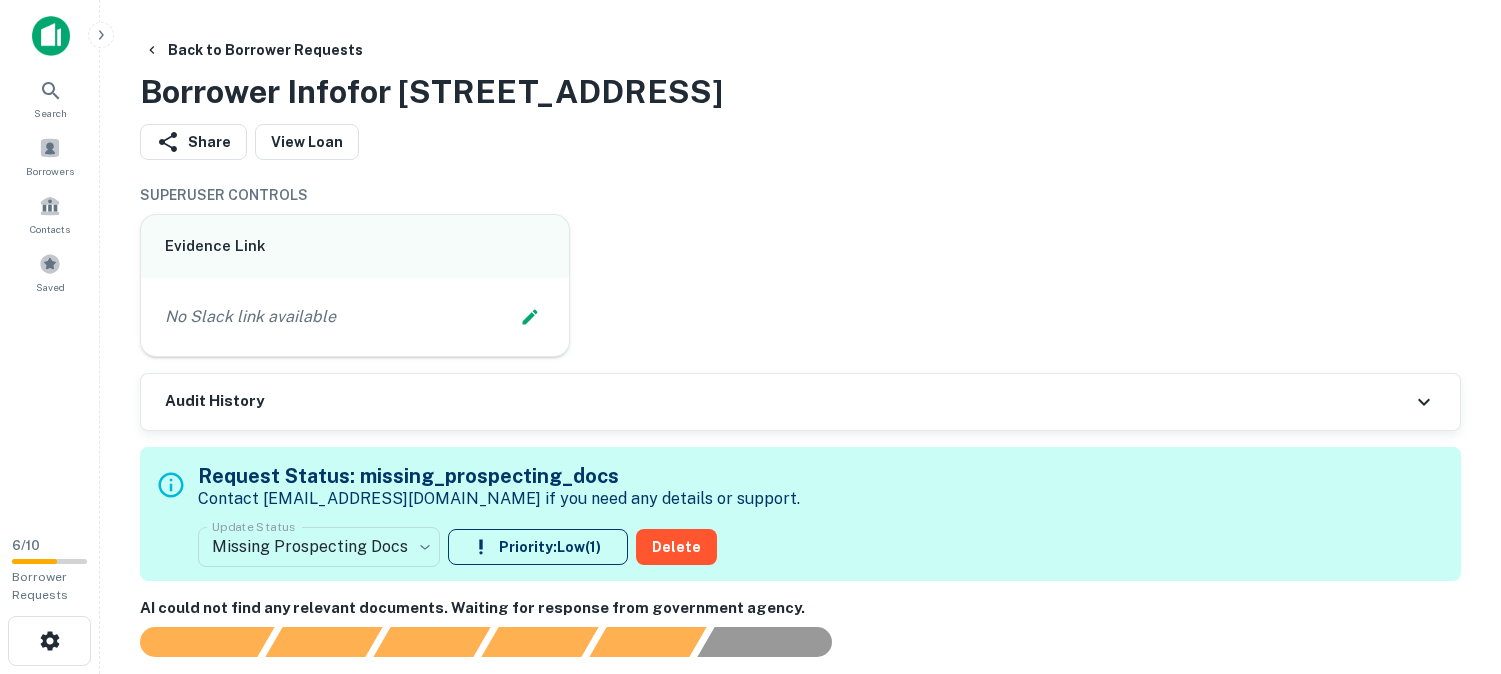 scroll, scrollTop: 0, scrollLeft: 0, axis: both 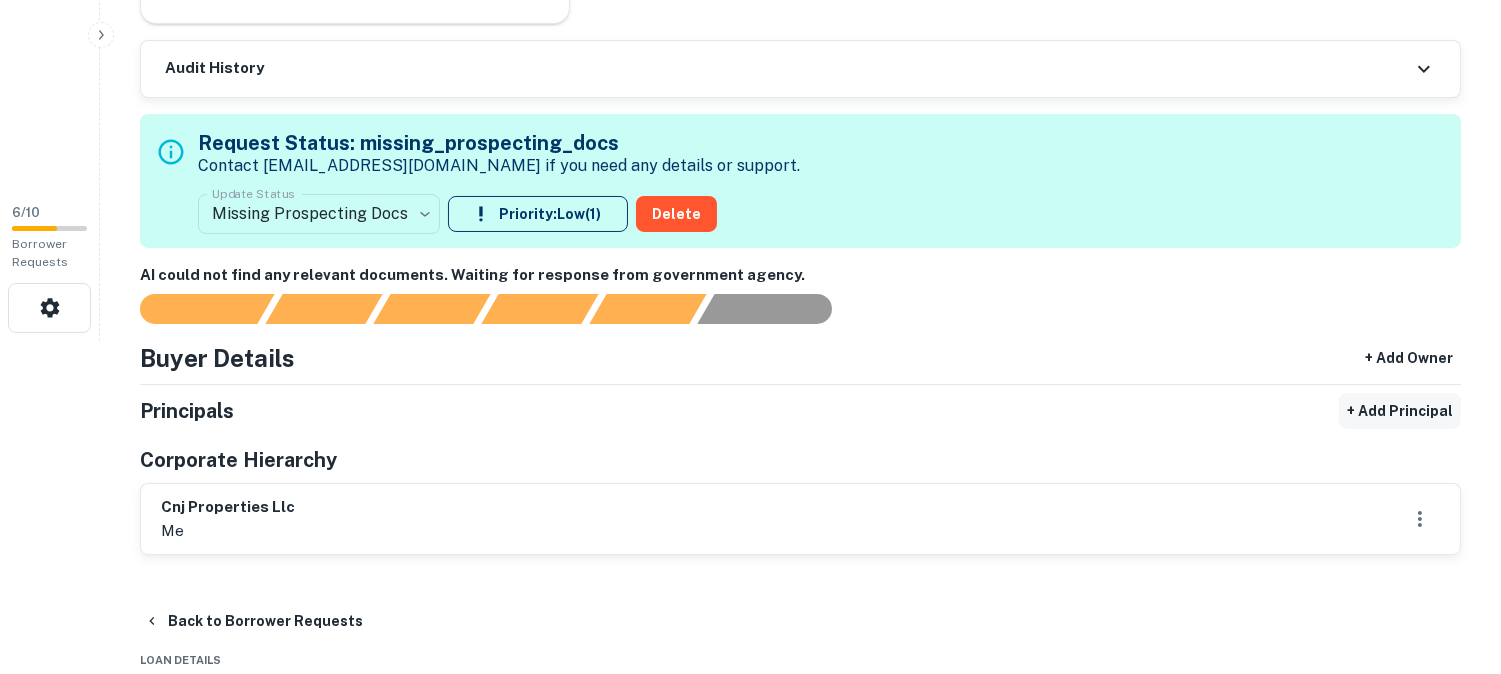 click on "+ Add Principal" at bounding box center (1400, 411) 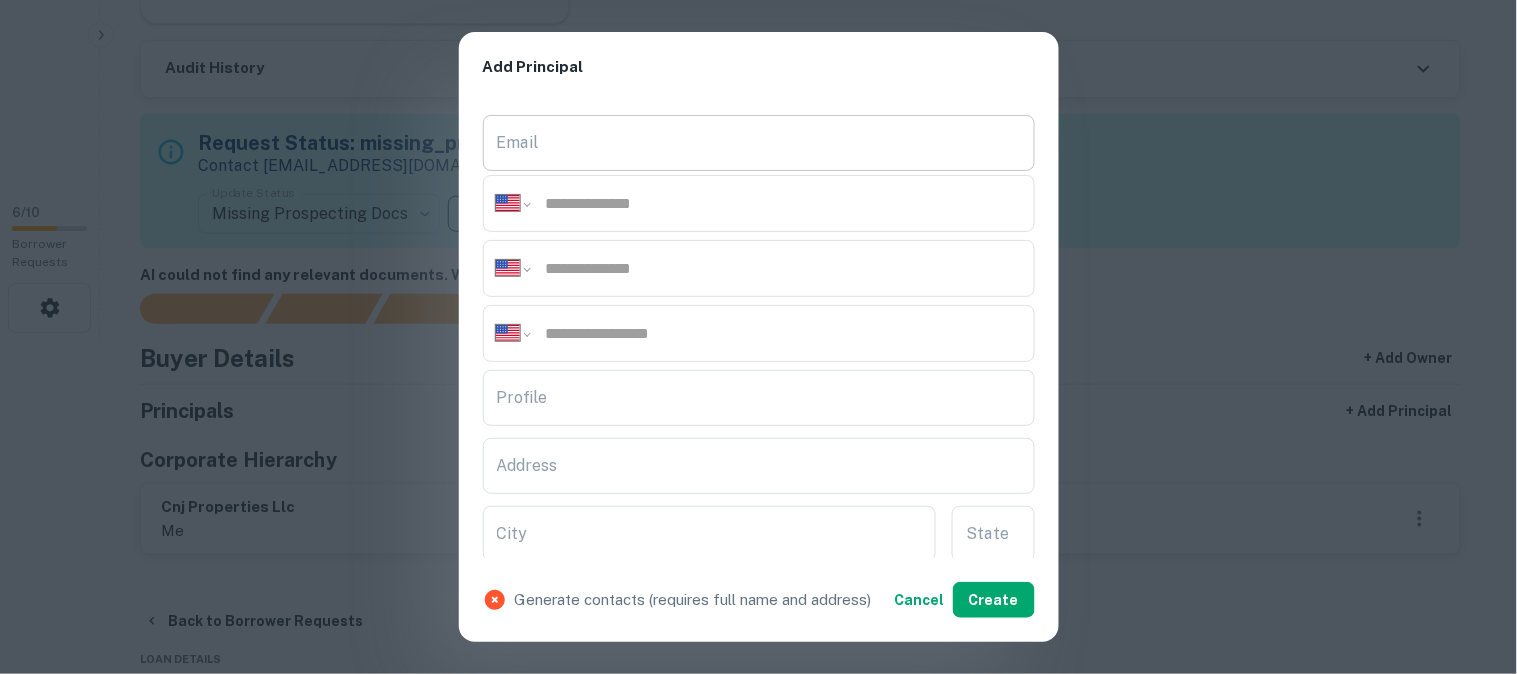 scroll, scrollTop: 222, scrollLeft: 0, axis: vertical 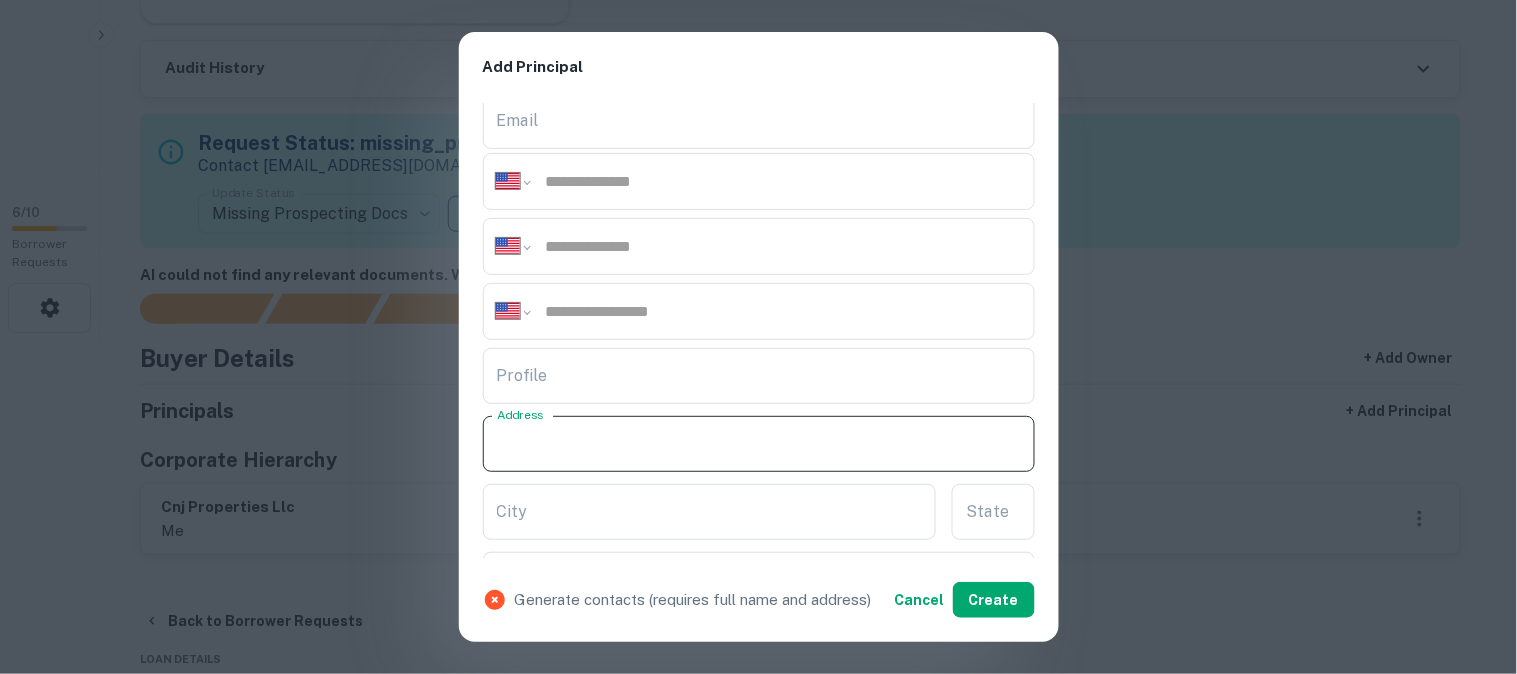 click on "Address" at bounding box center (759, 444) 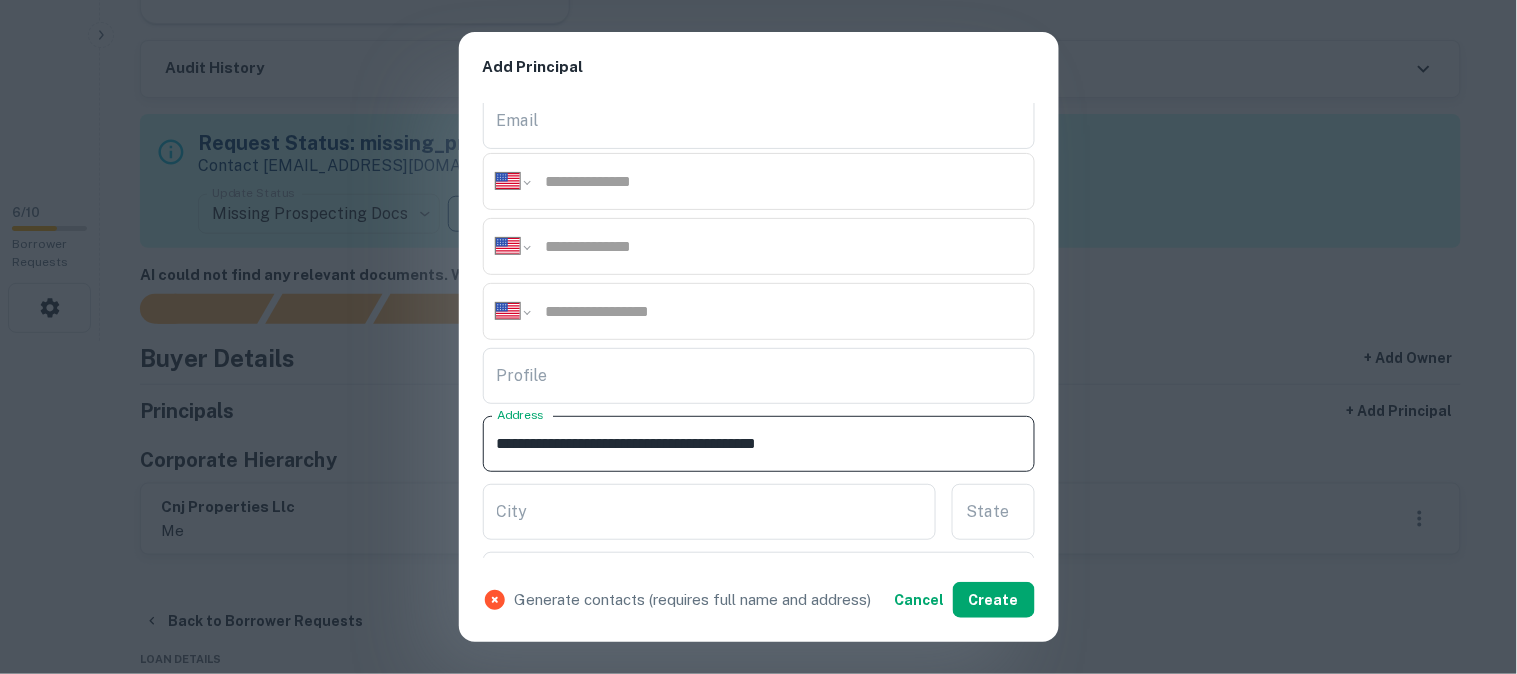 drag, startPoint x: 740, startPoint y: 444, endPoint x: 821, endPoint y: 467, distance: 84.20214 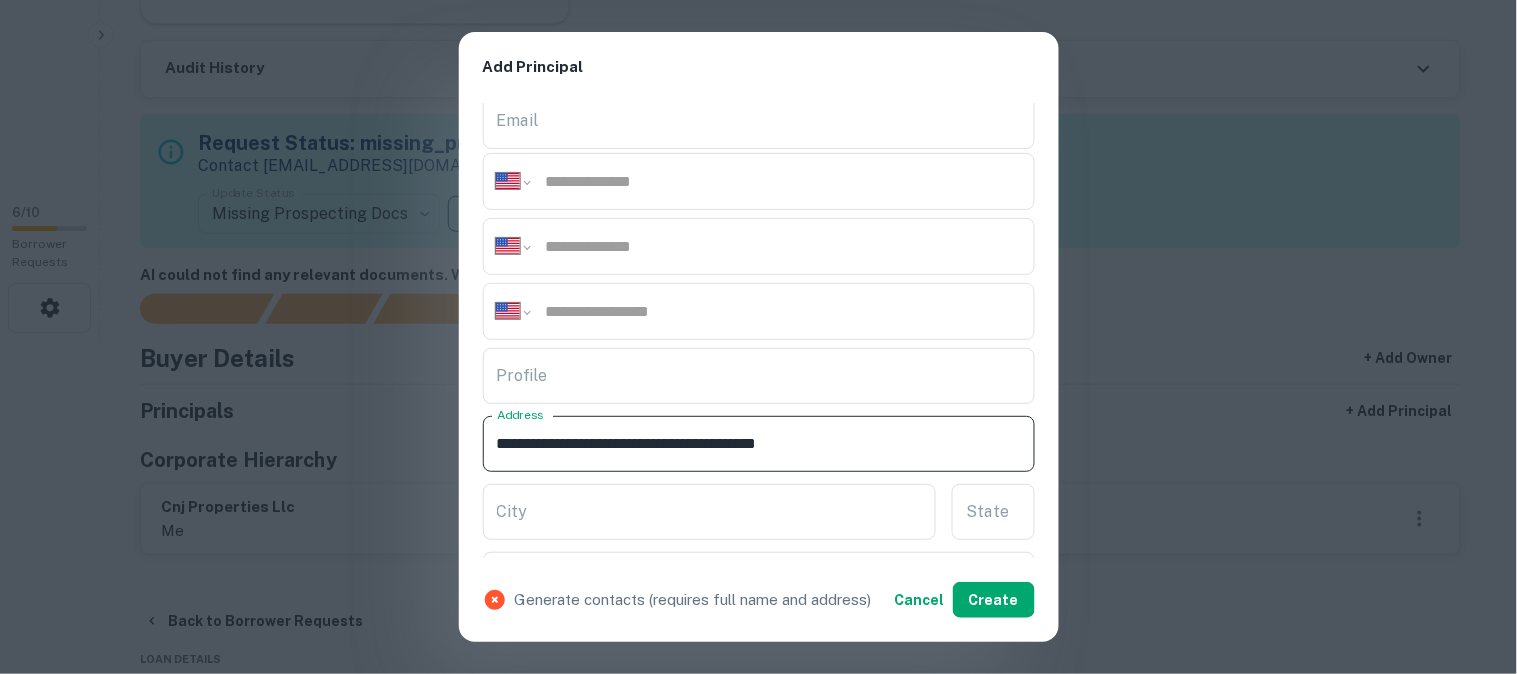 click on "**********" at bounding box center (759, 444) 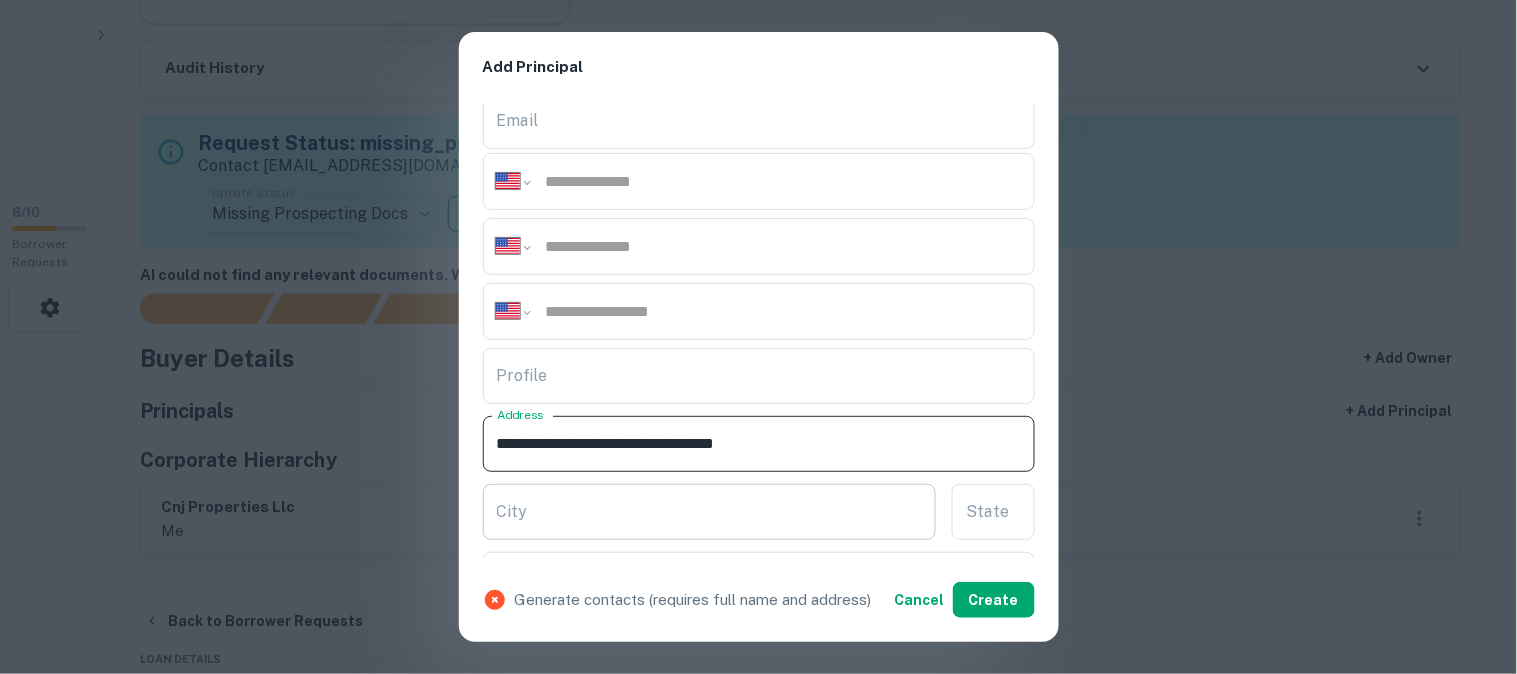 type on "**********" 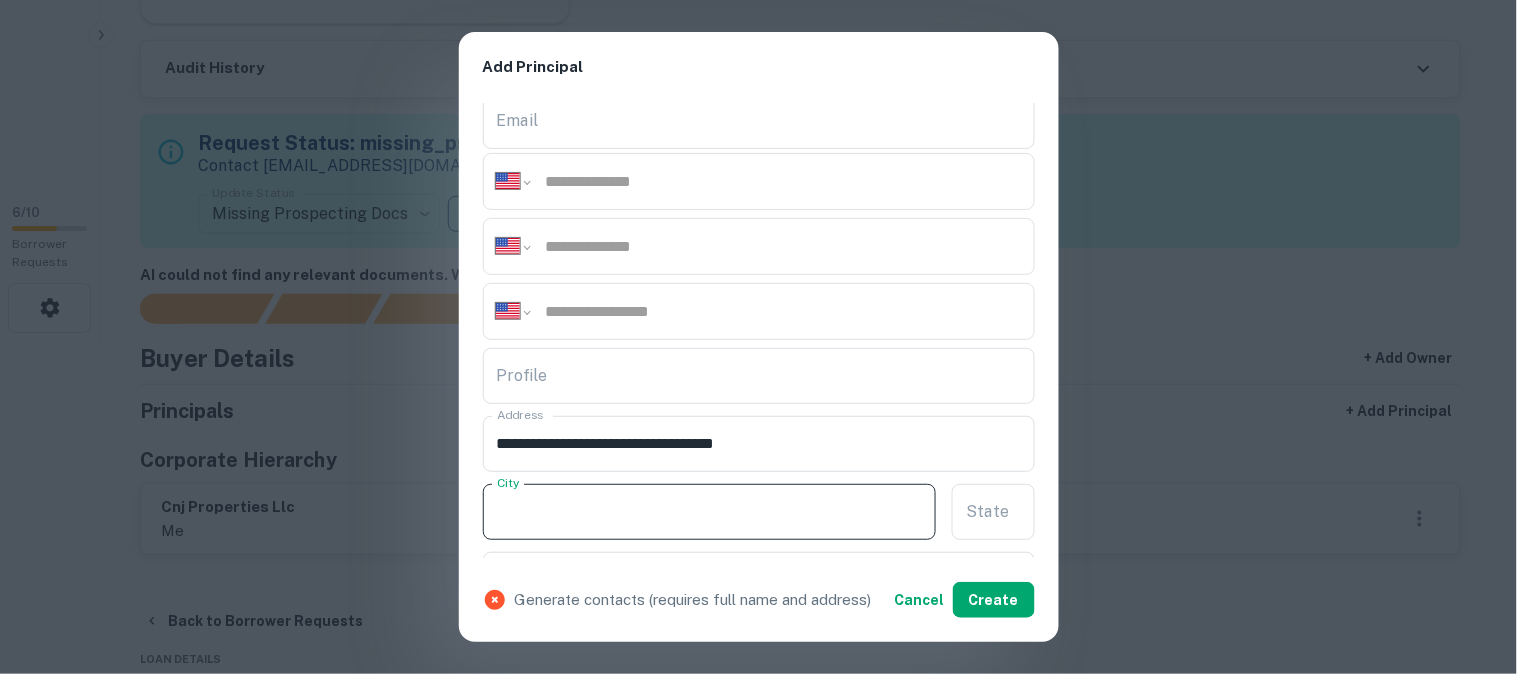 paste on "*******" 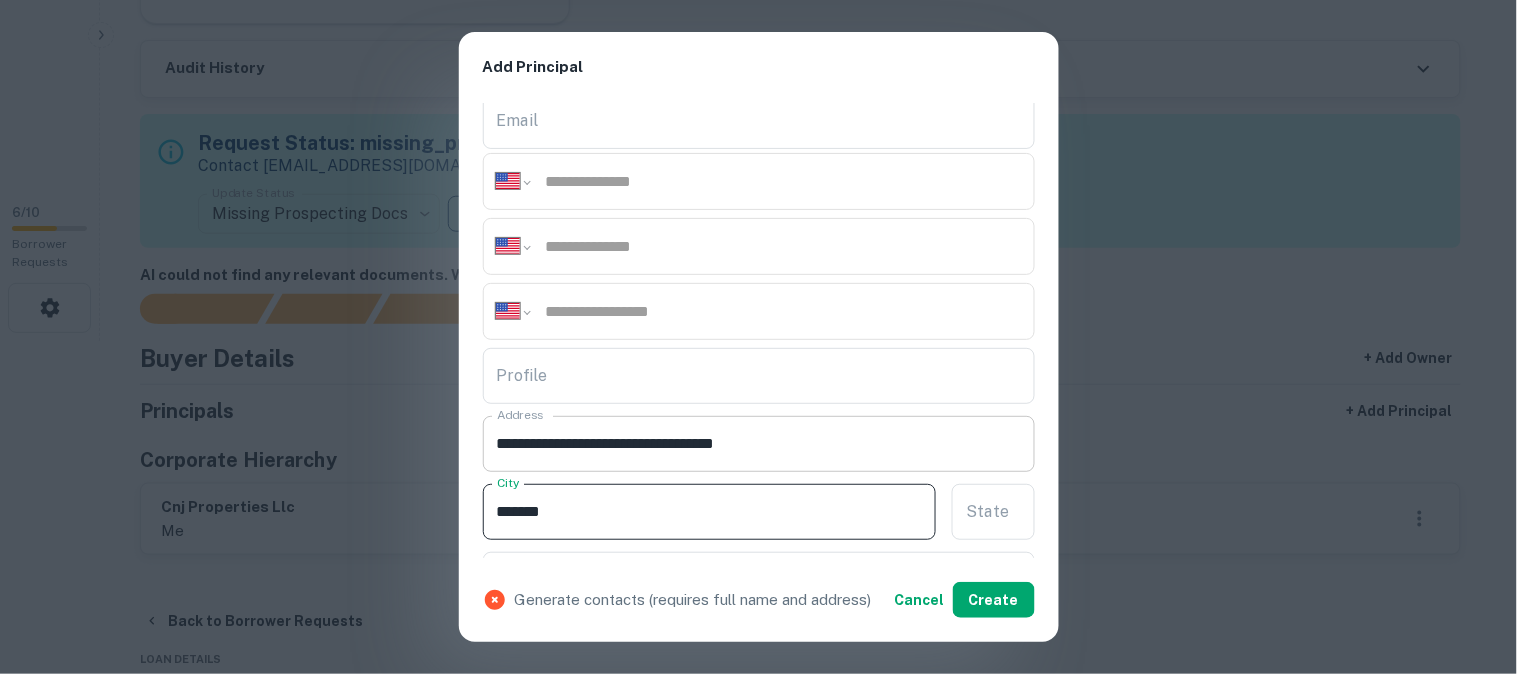 type on "*******" 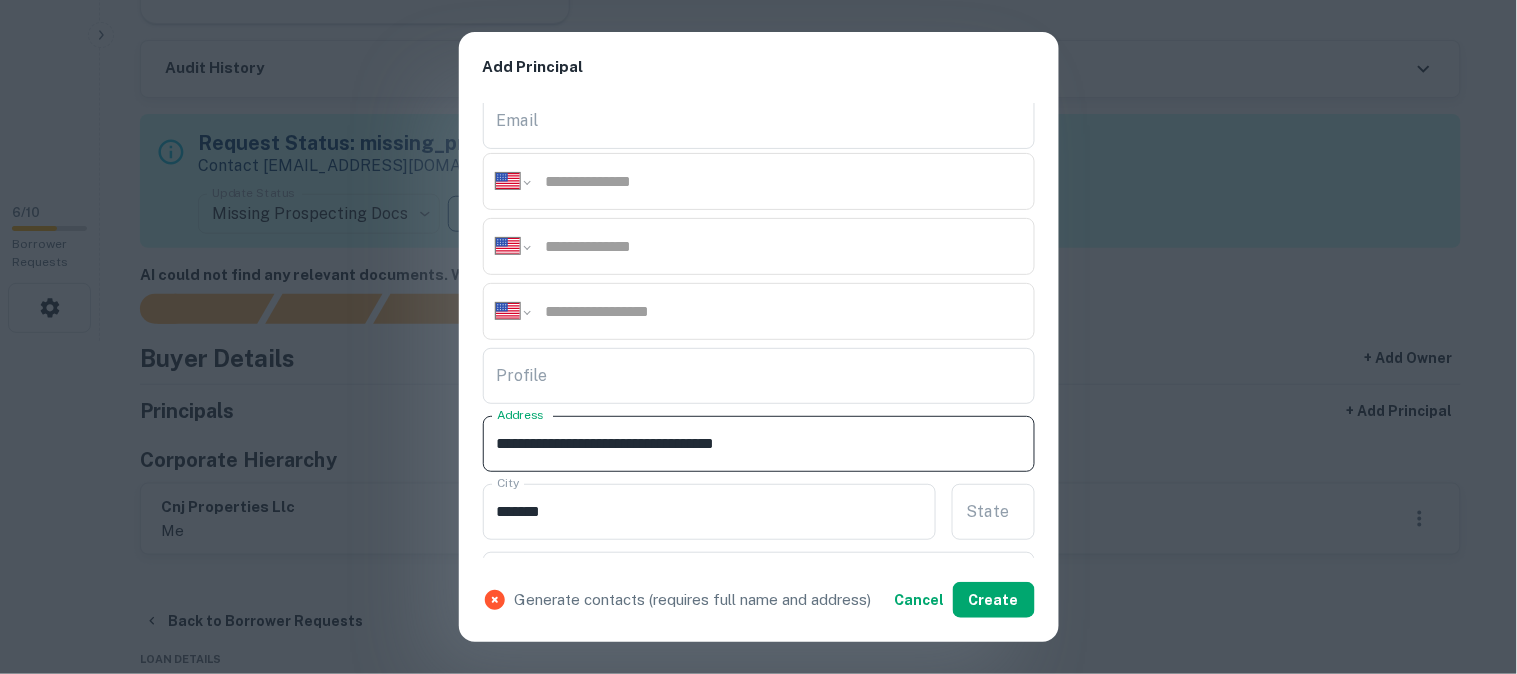 drag, startPoint x: 747, startPoint y: 445, endPoint x: 771, endPoint y: 465, distance: 31.241 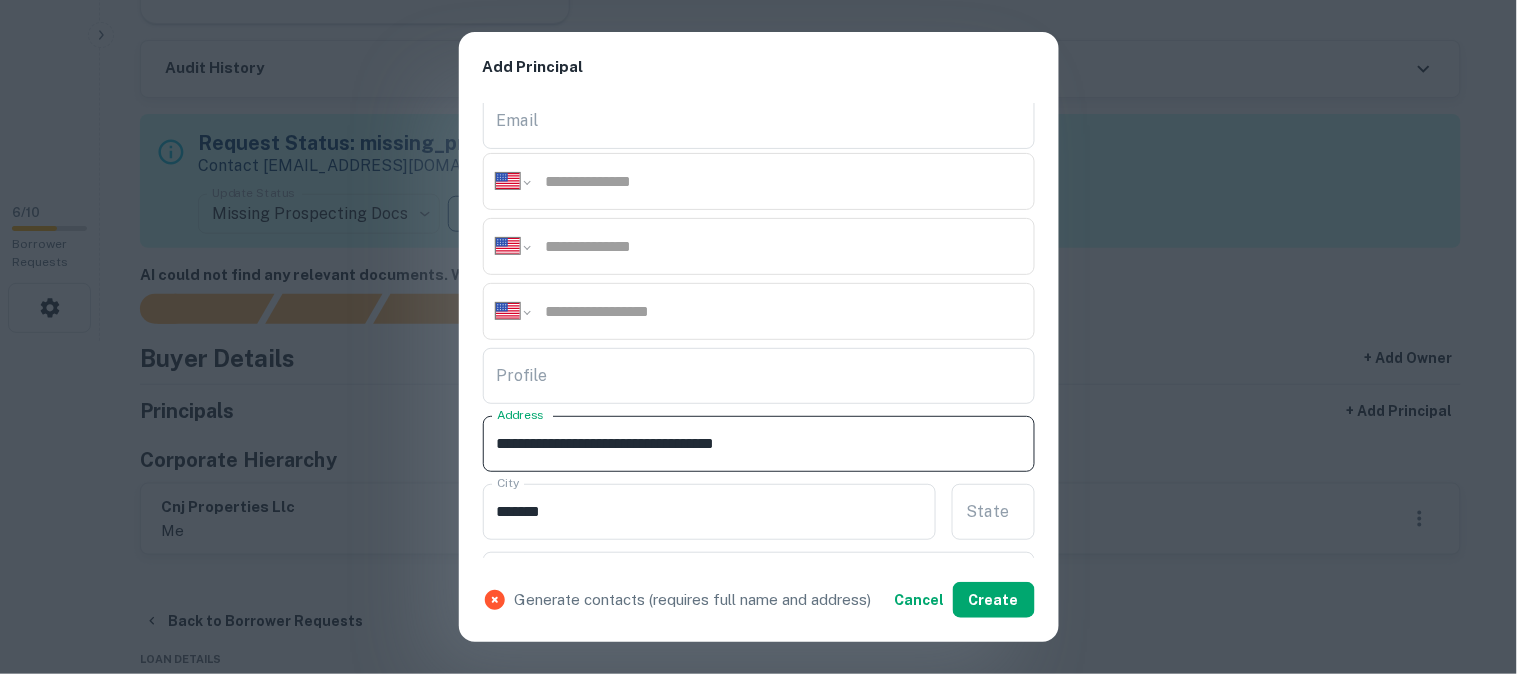 click on "**********" at bounding box center [759, 444] 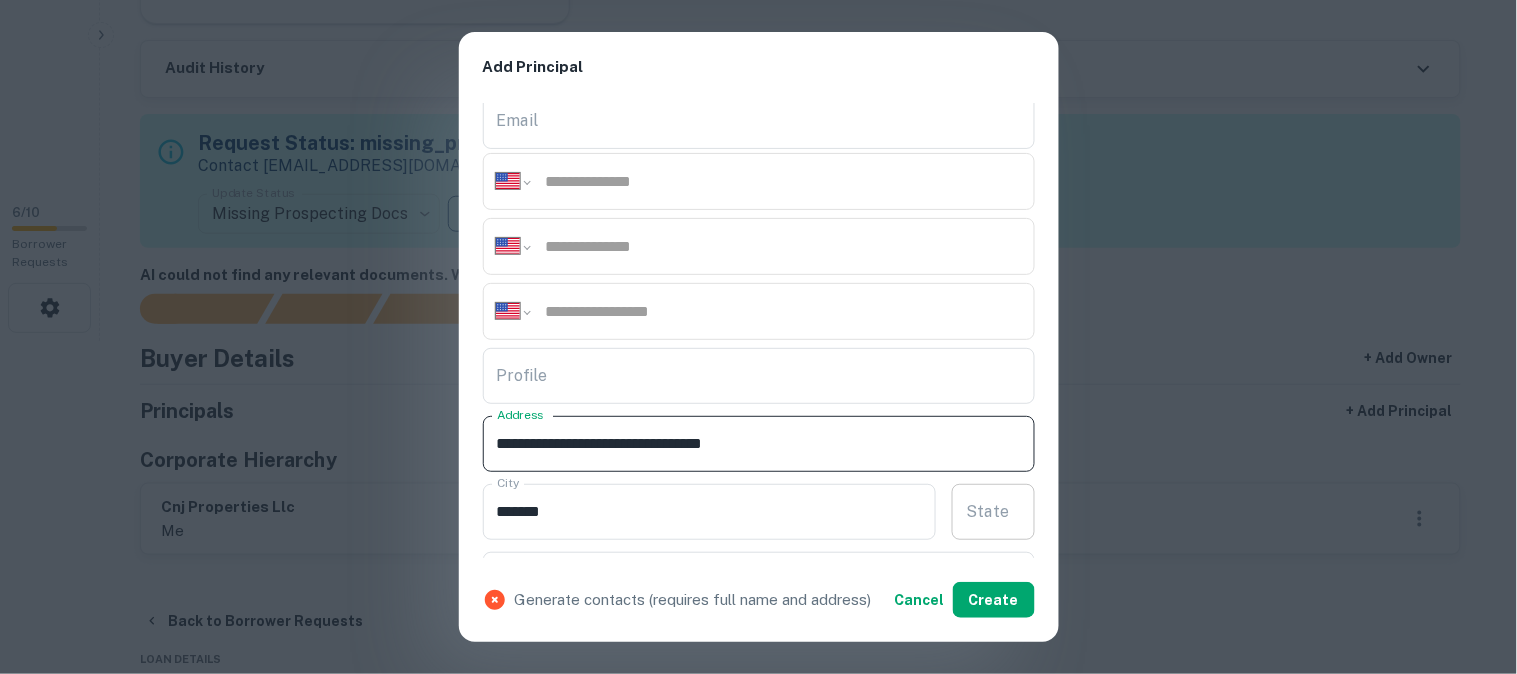 type on "**********" 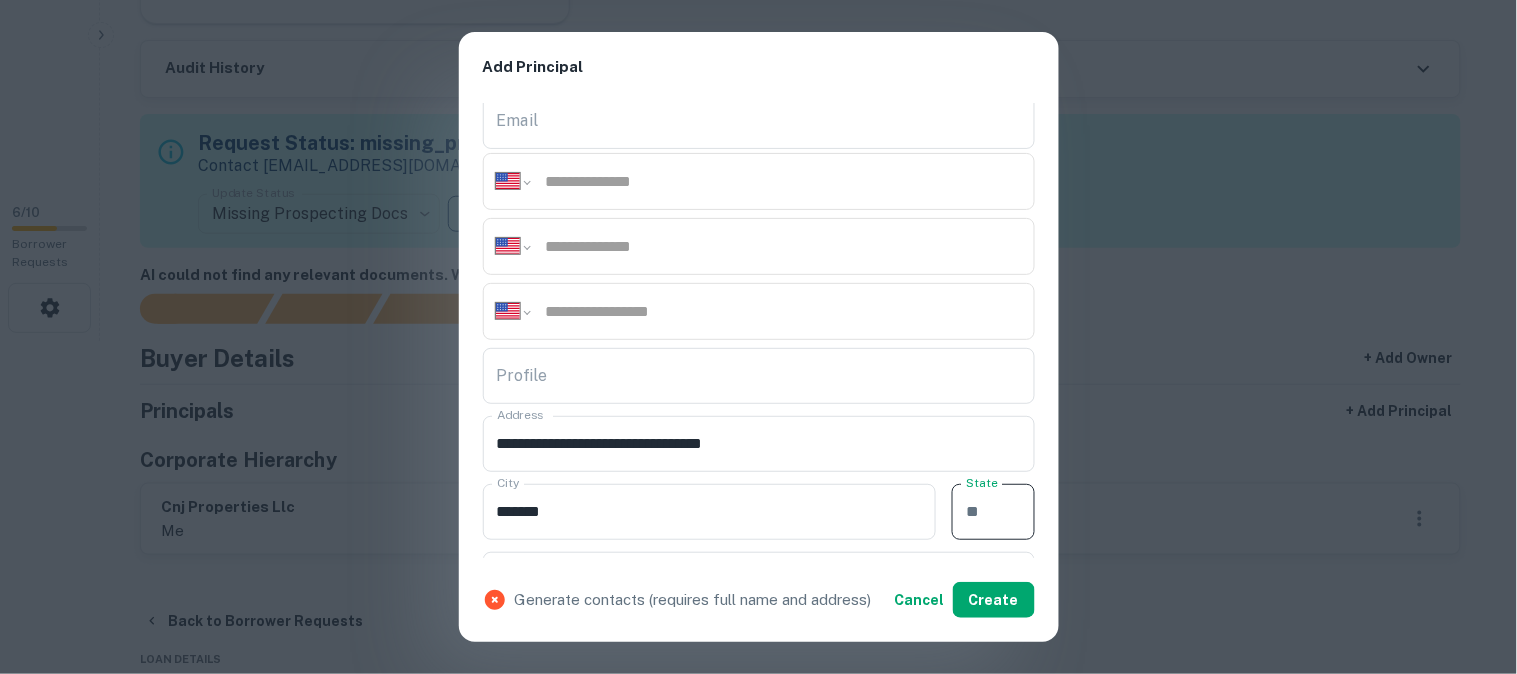 click on "State" at bounding box center (993, 512) 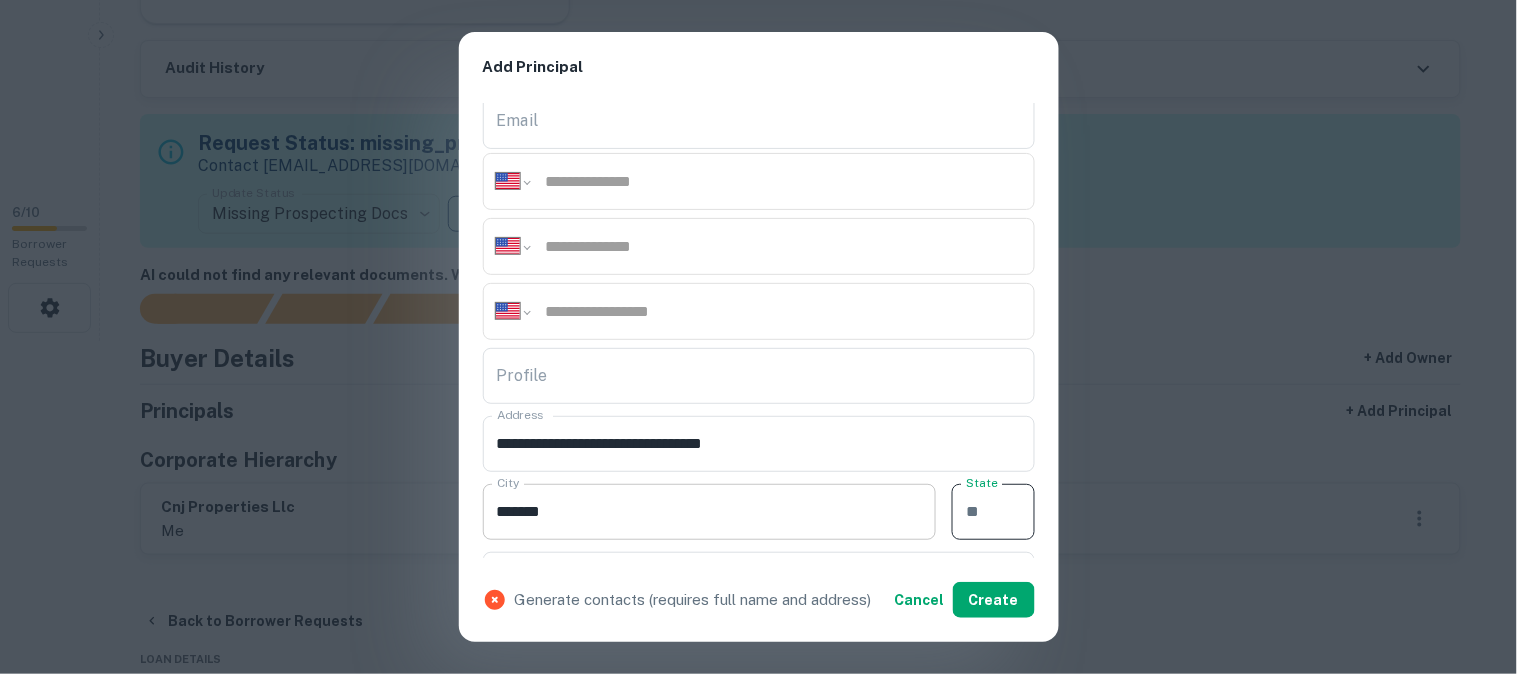 paste on "**" 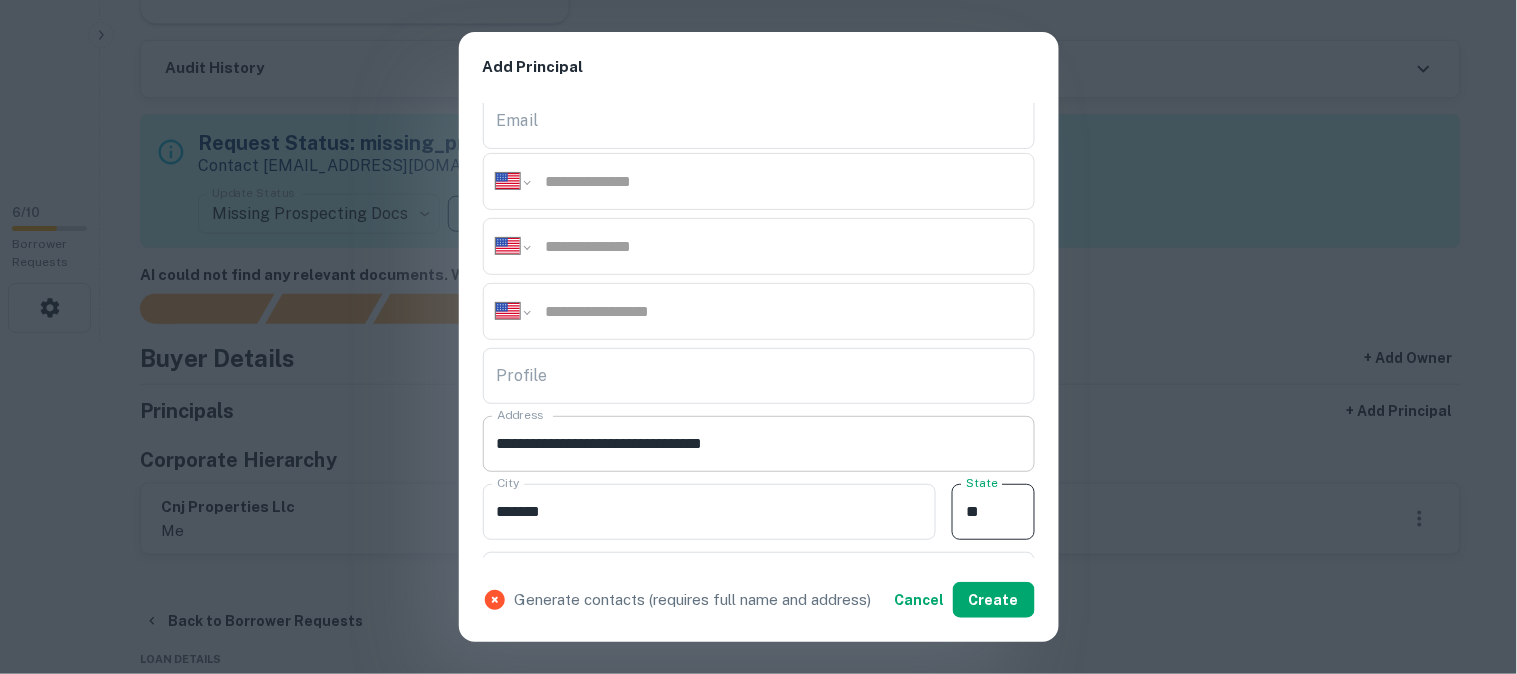 type on "**" 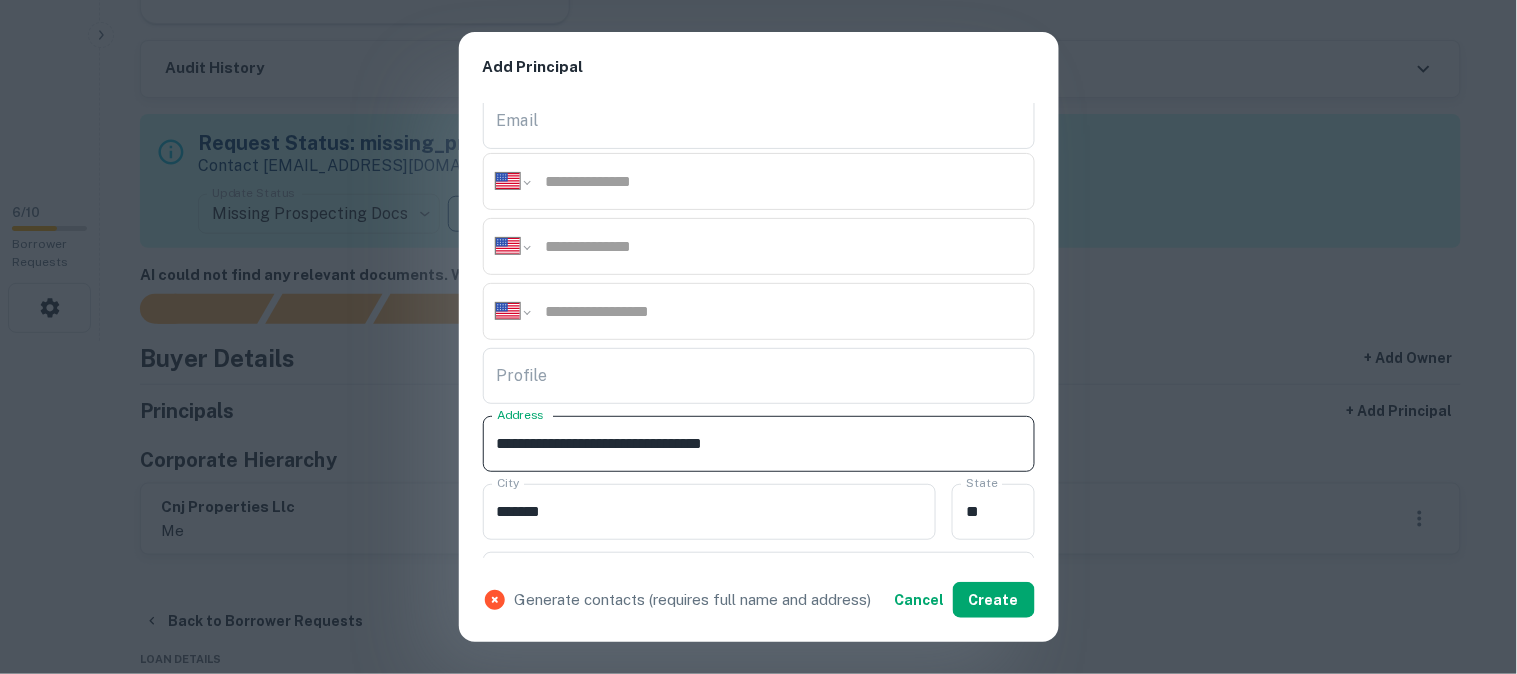 drag, startPoint x: 768, startPoint y: 448, endPoint x: 815, endPoint y: 460, distance: 48.507732 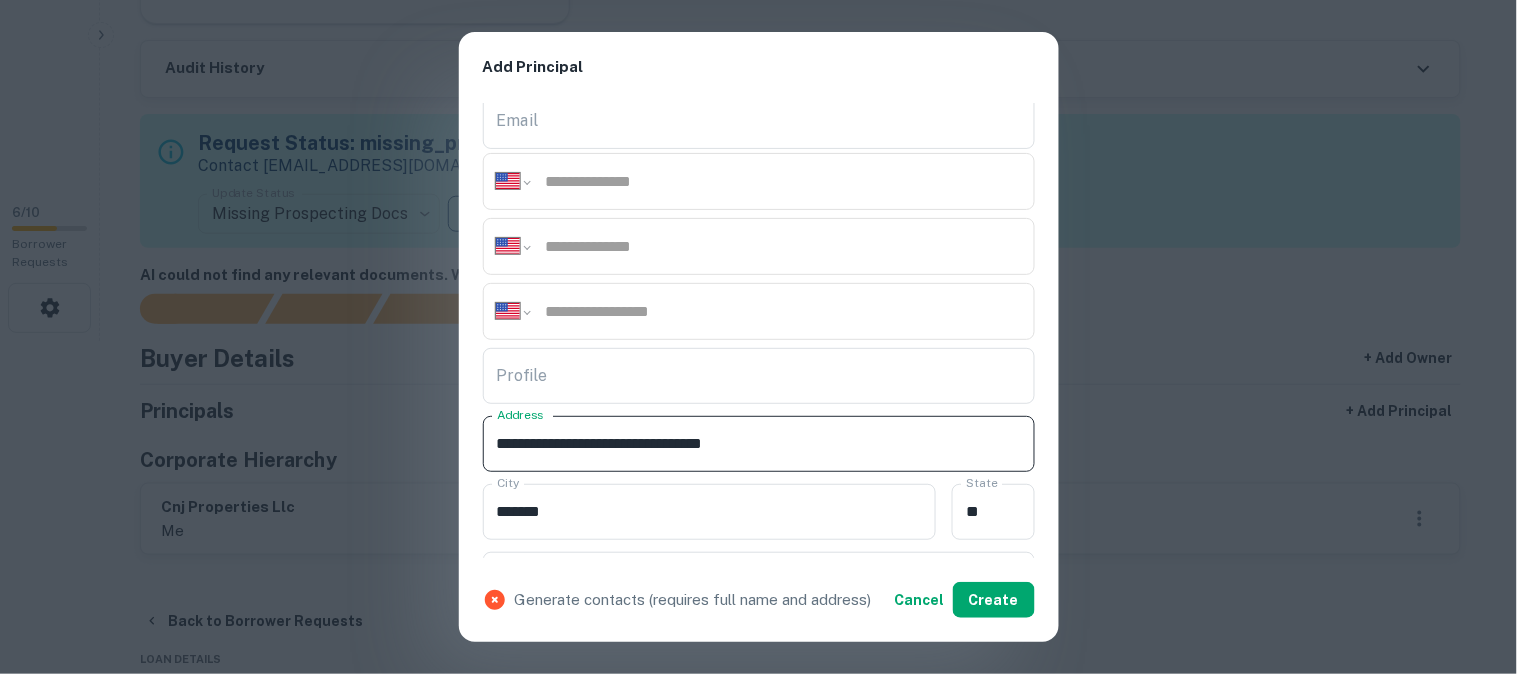 click on "**********" at bounding box center (759, 444) 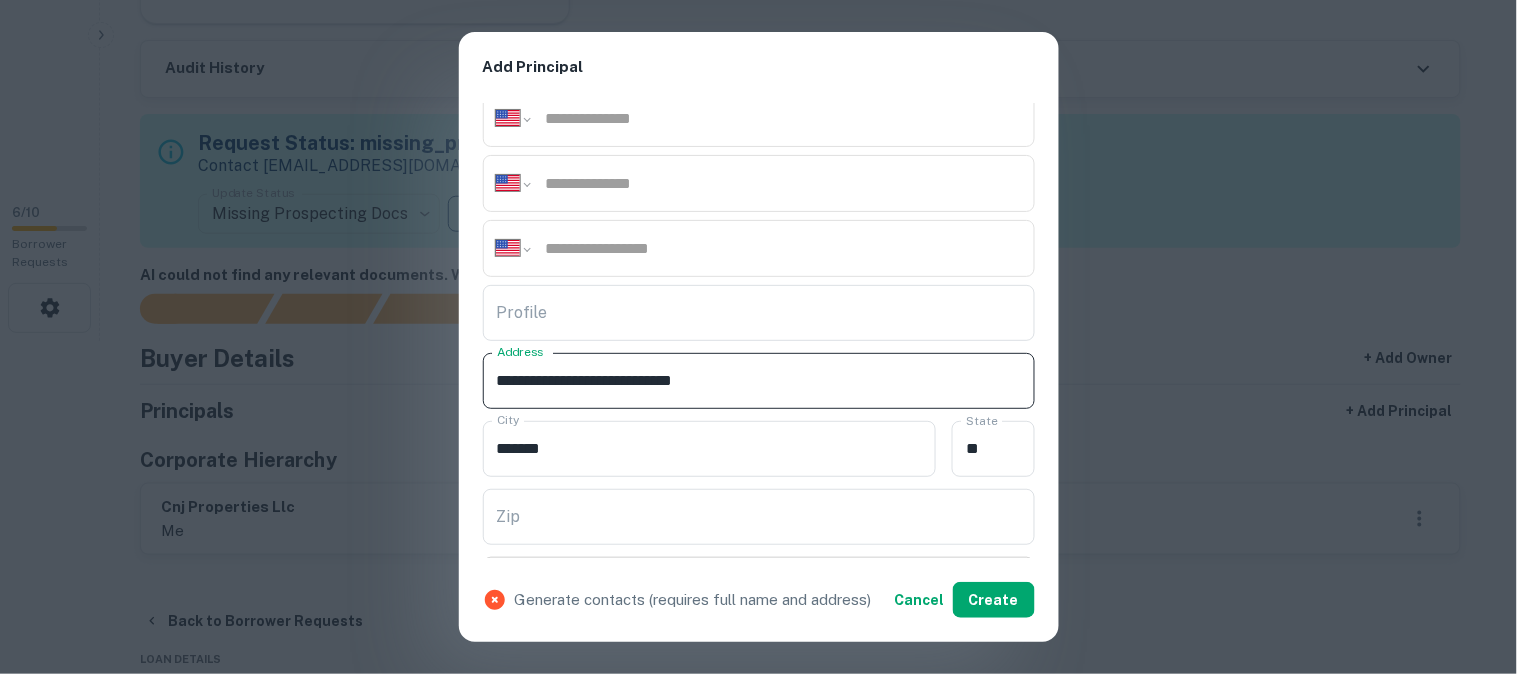 scroll, scrollTop: 333, scrollLeft: 0, axis: vertical 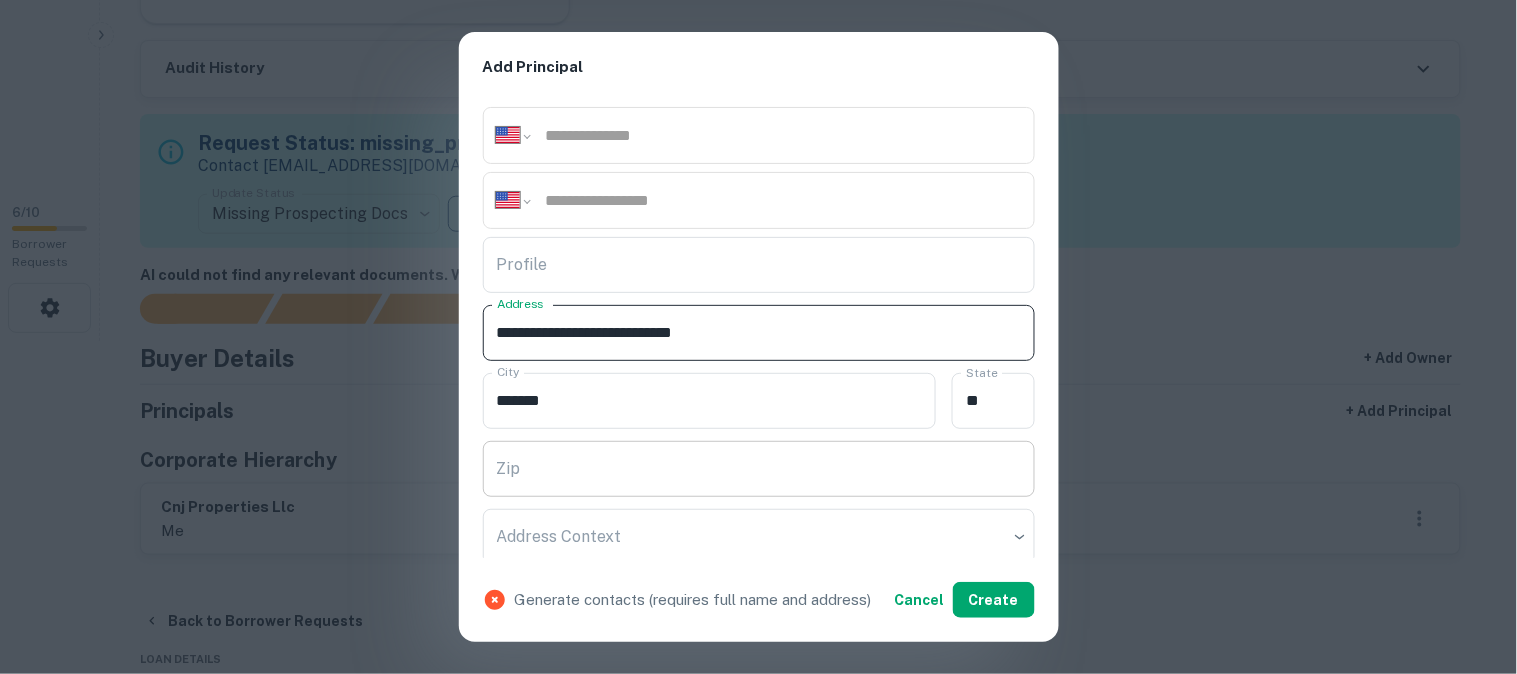 type on "**********" 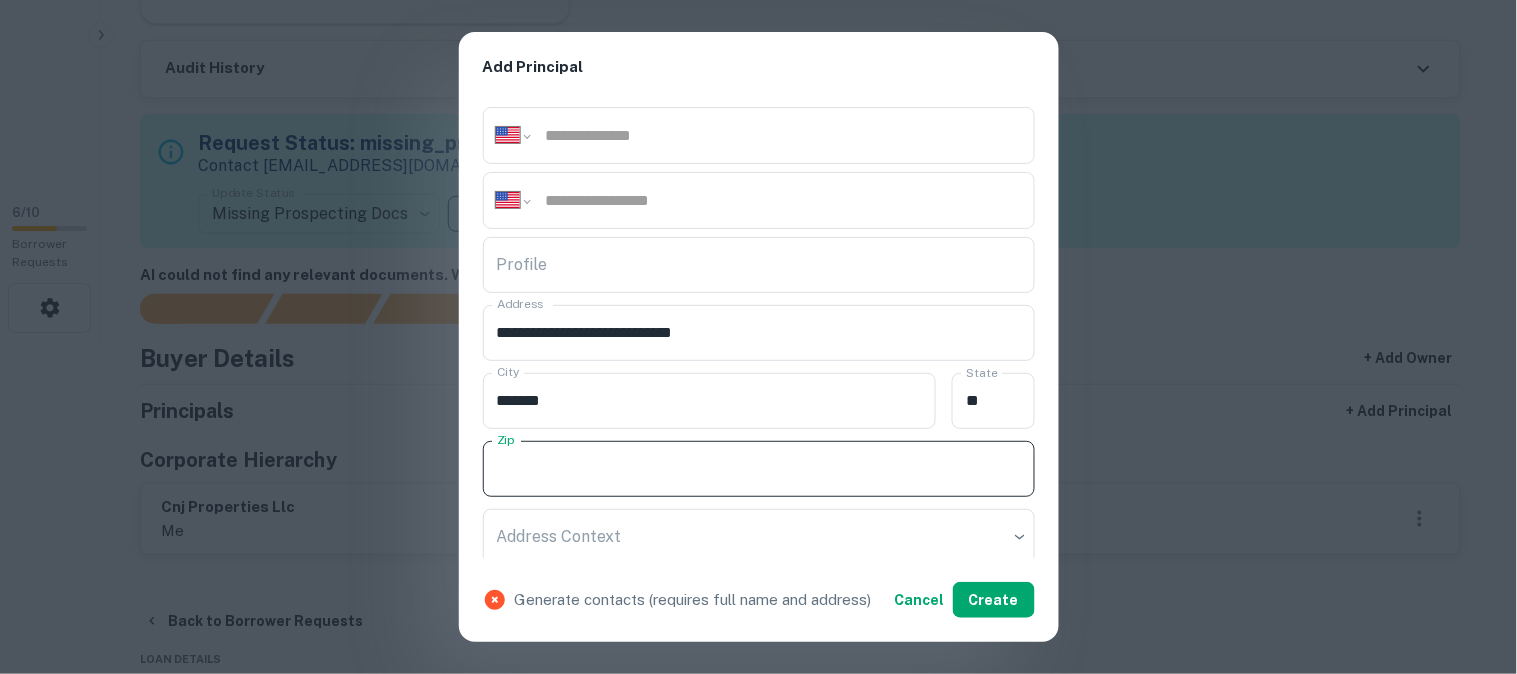 paste on "*****" 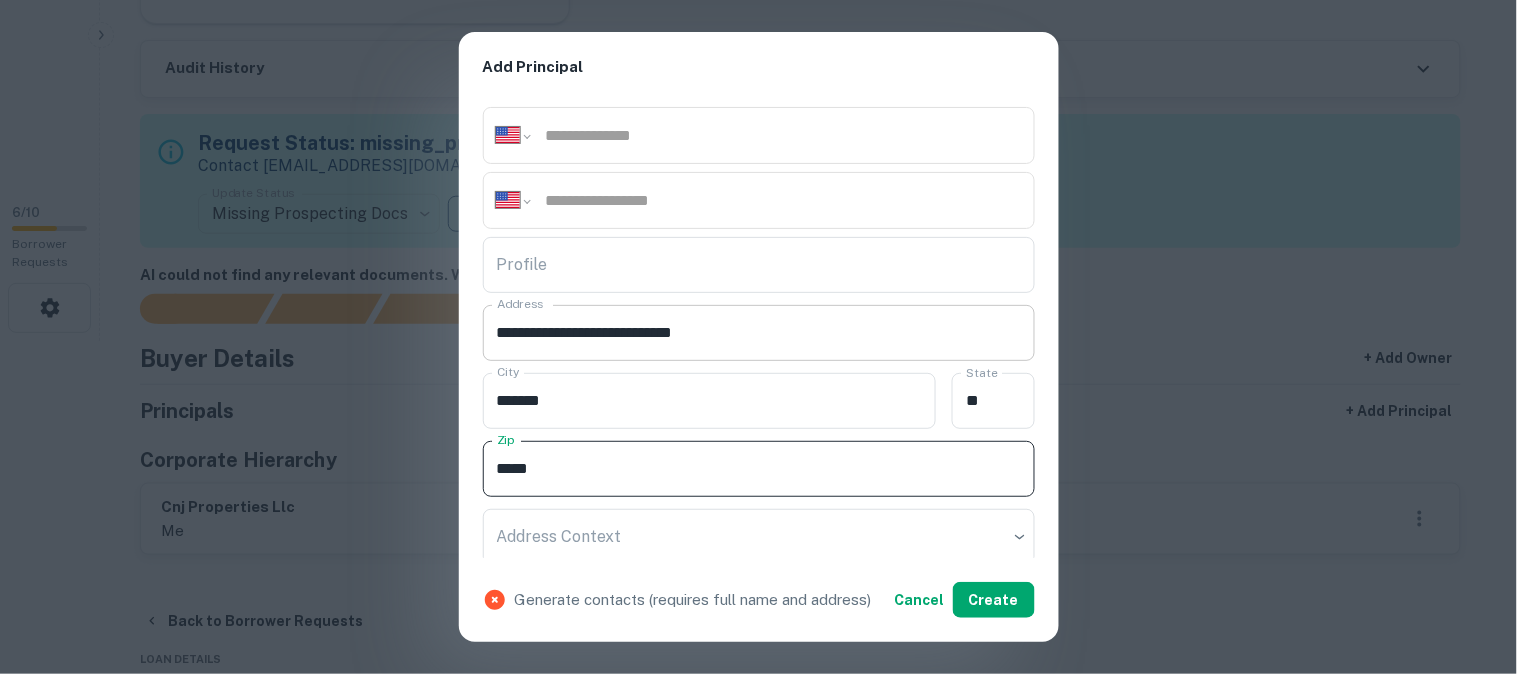 type on "*****" 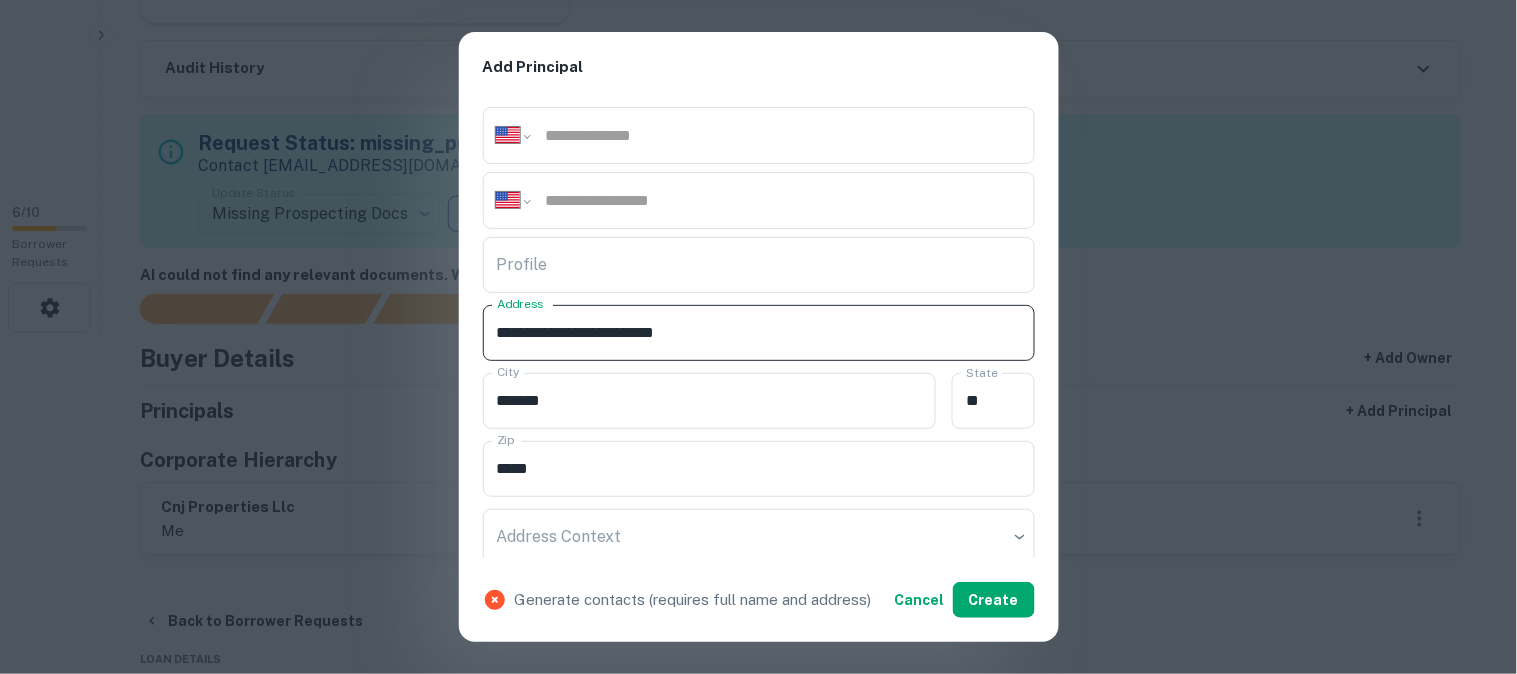 type on "**********" 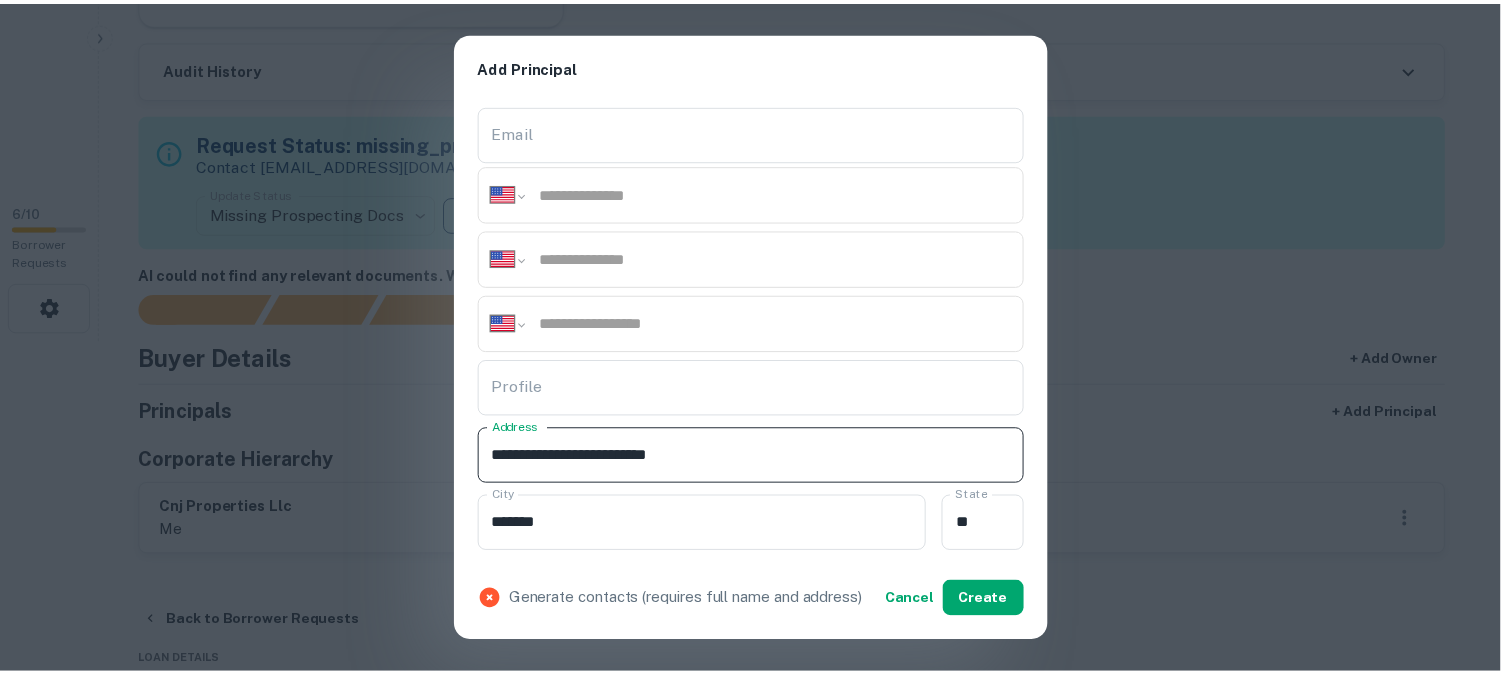 scroll, scrollTop: 0, scrollLeft: 0, axis: both 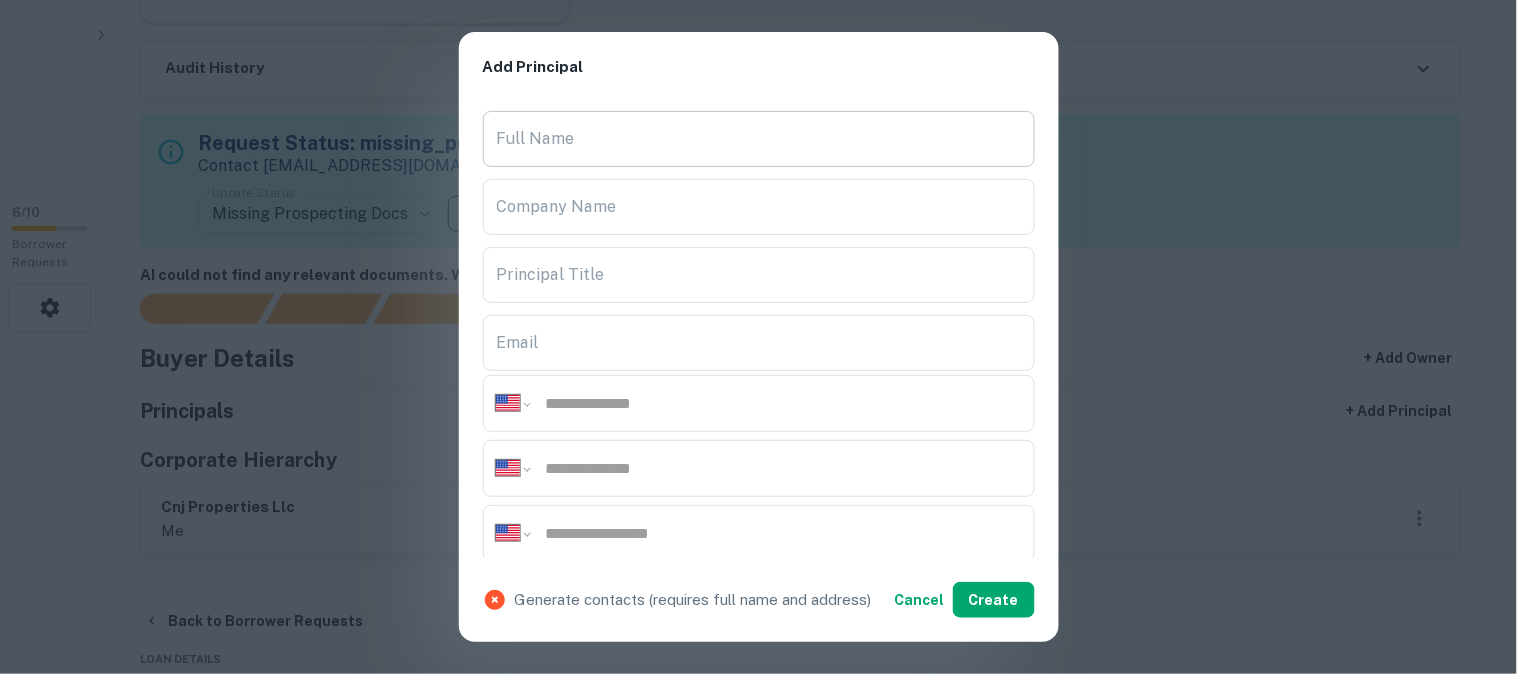 click on "Full Name" at bounding box center (759, 139) 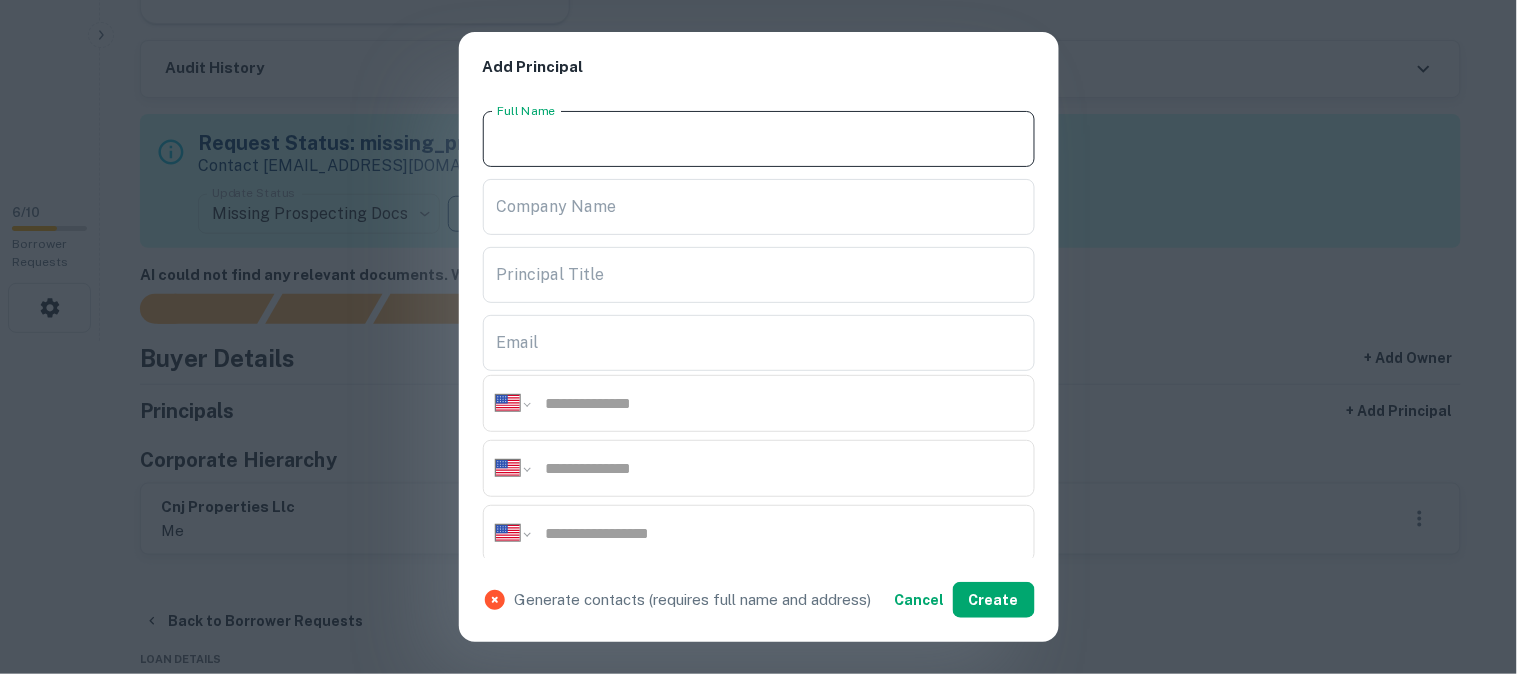 paste on "**********" 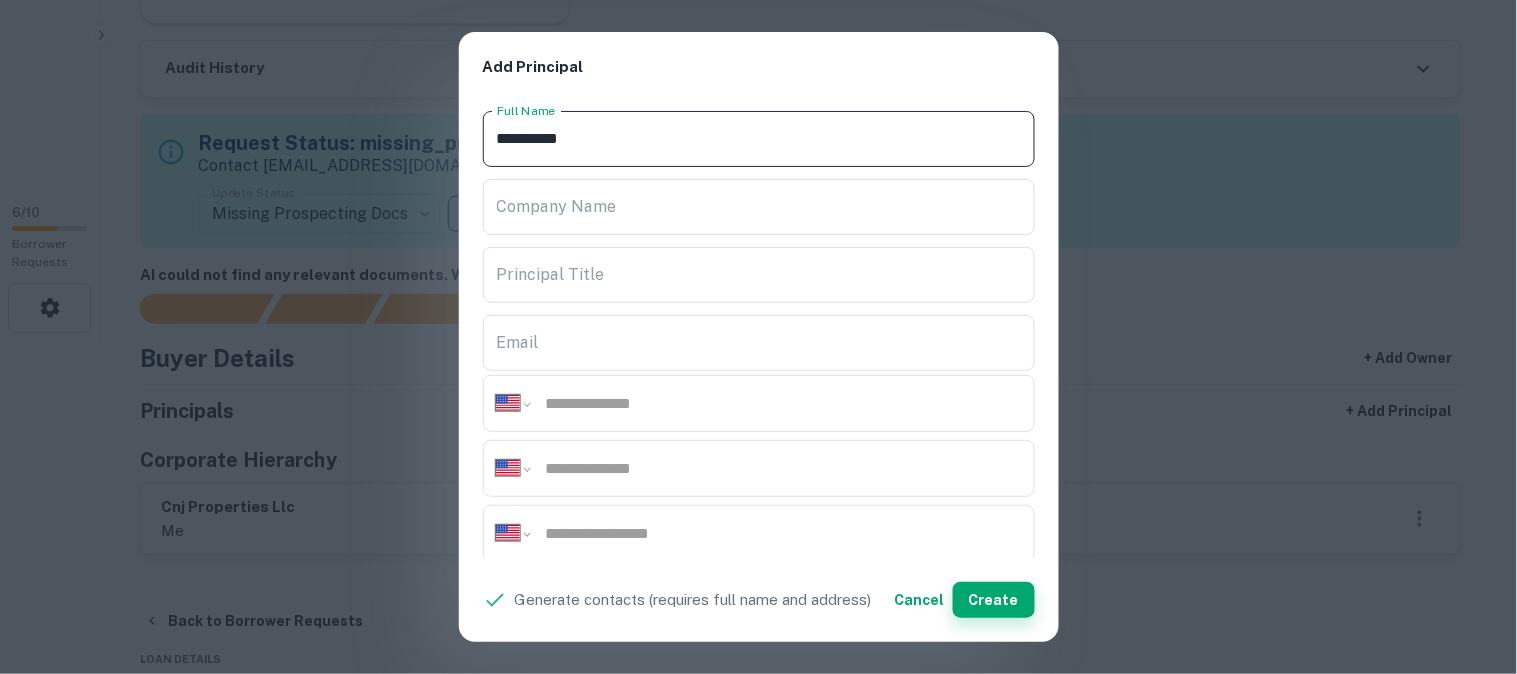type on "**********" 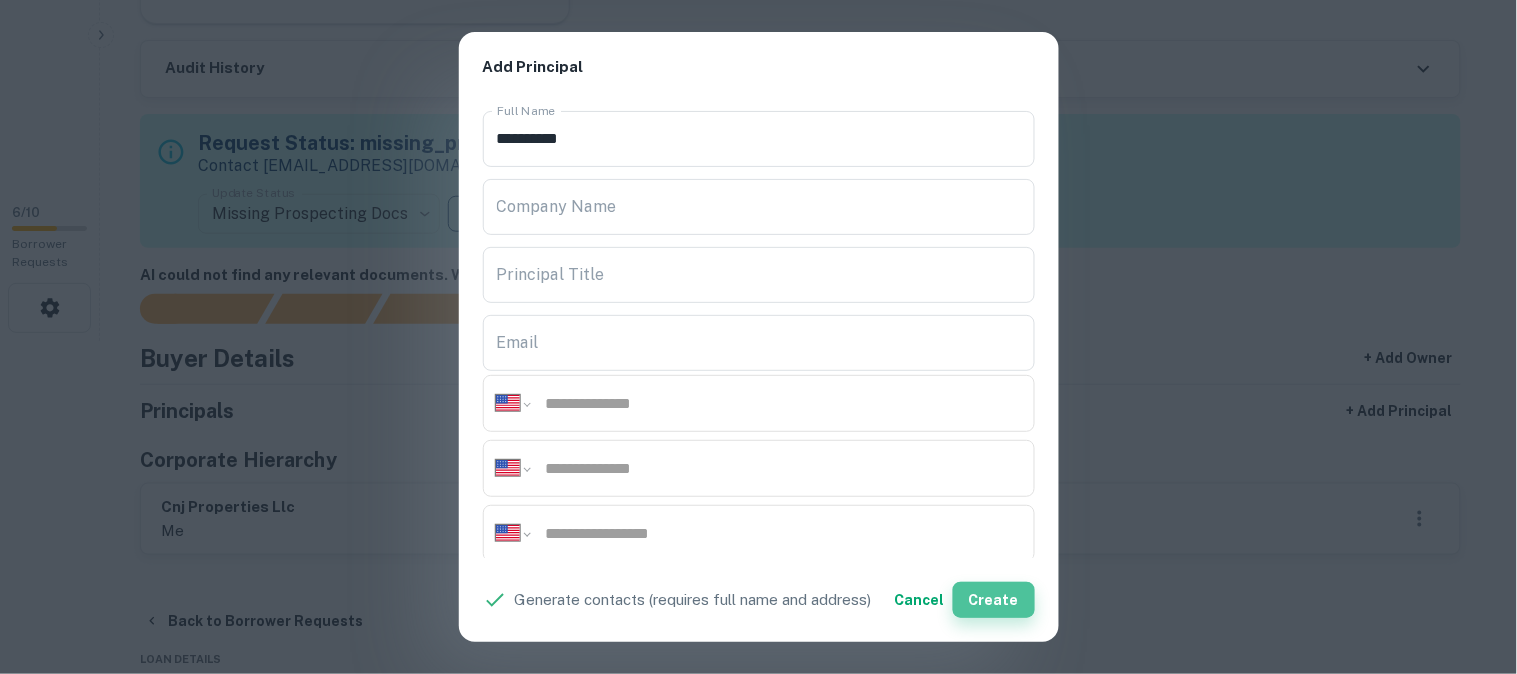 click on "Create" at bounding box center (994, 600) 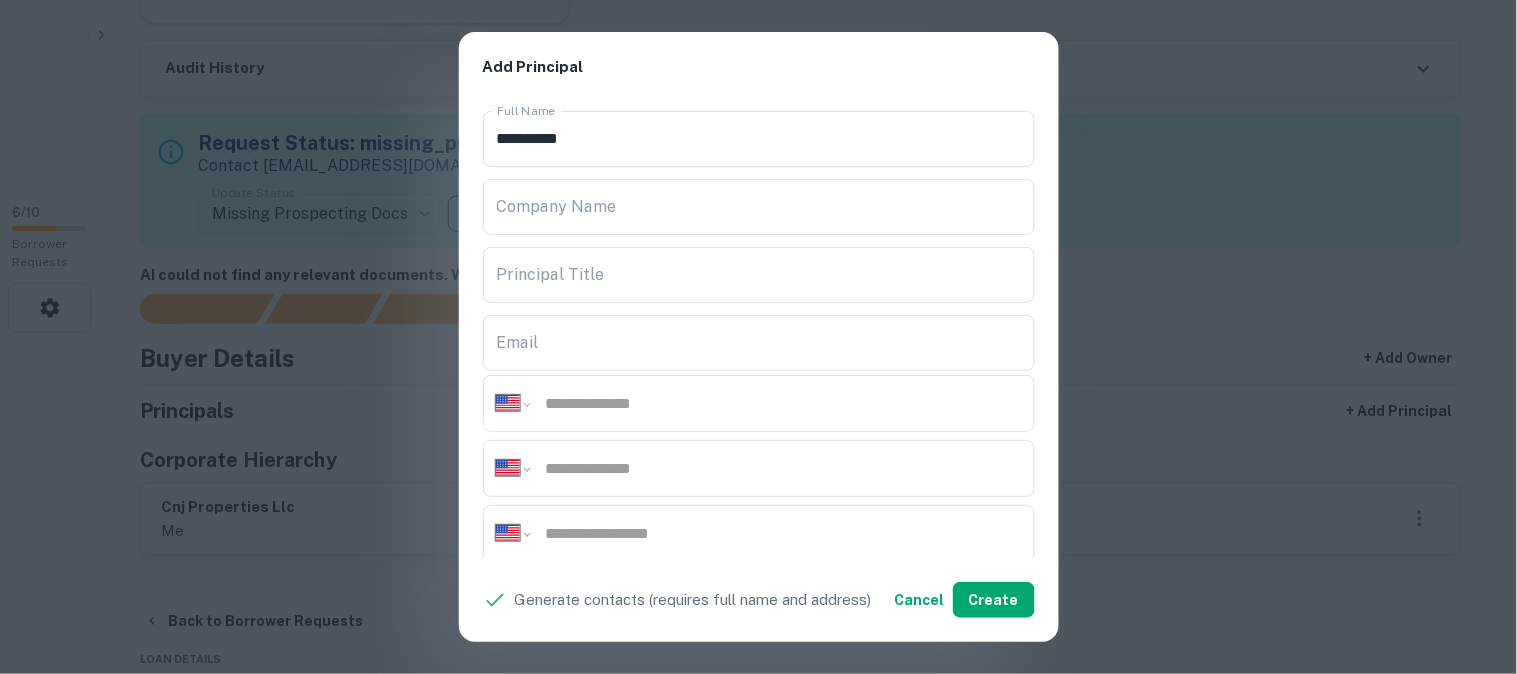 click on "**********" at bounding box center (758, 337) 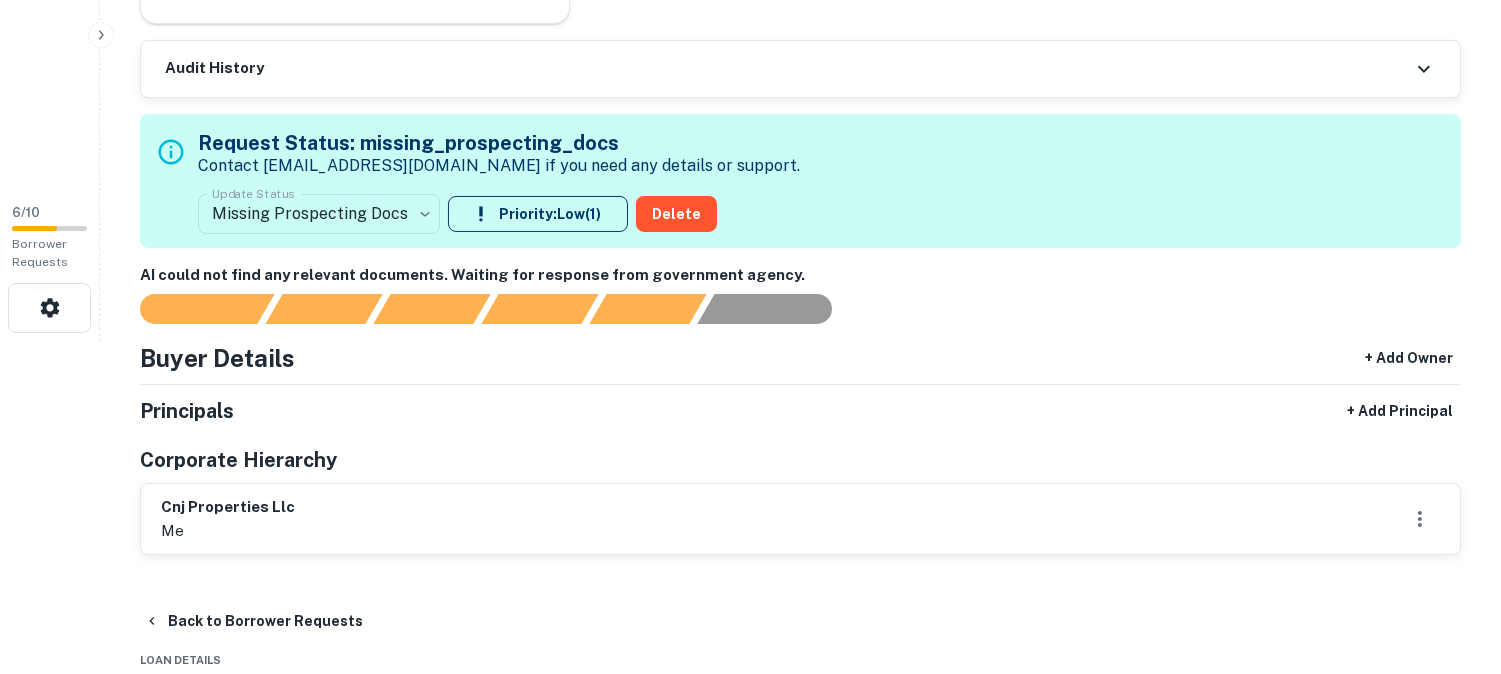 click on "**********" at bounding box center (750, 4) 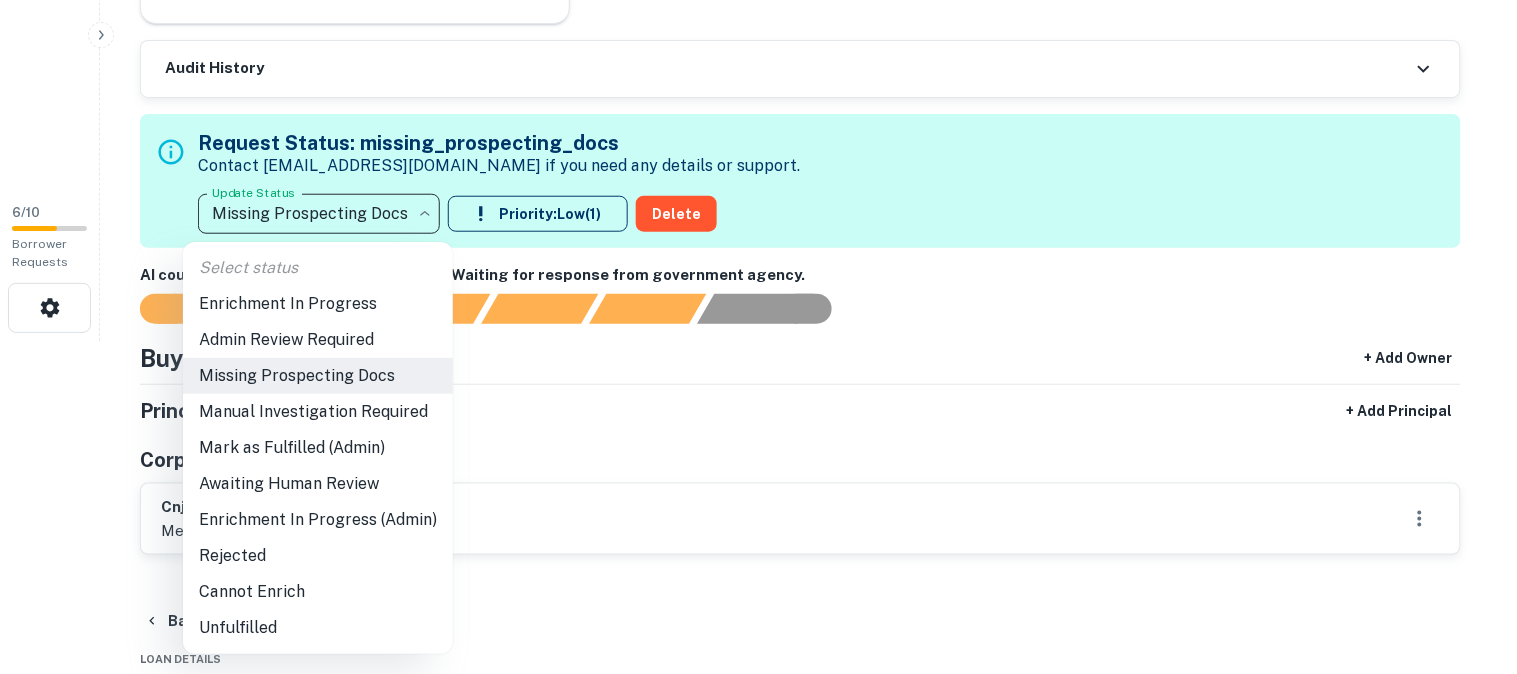 click on "Admin Review Required" at bounding box center [318, 340] 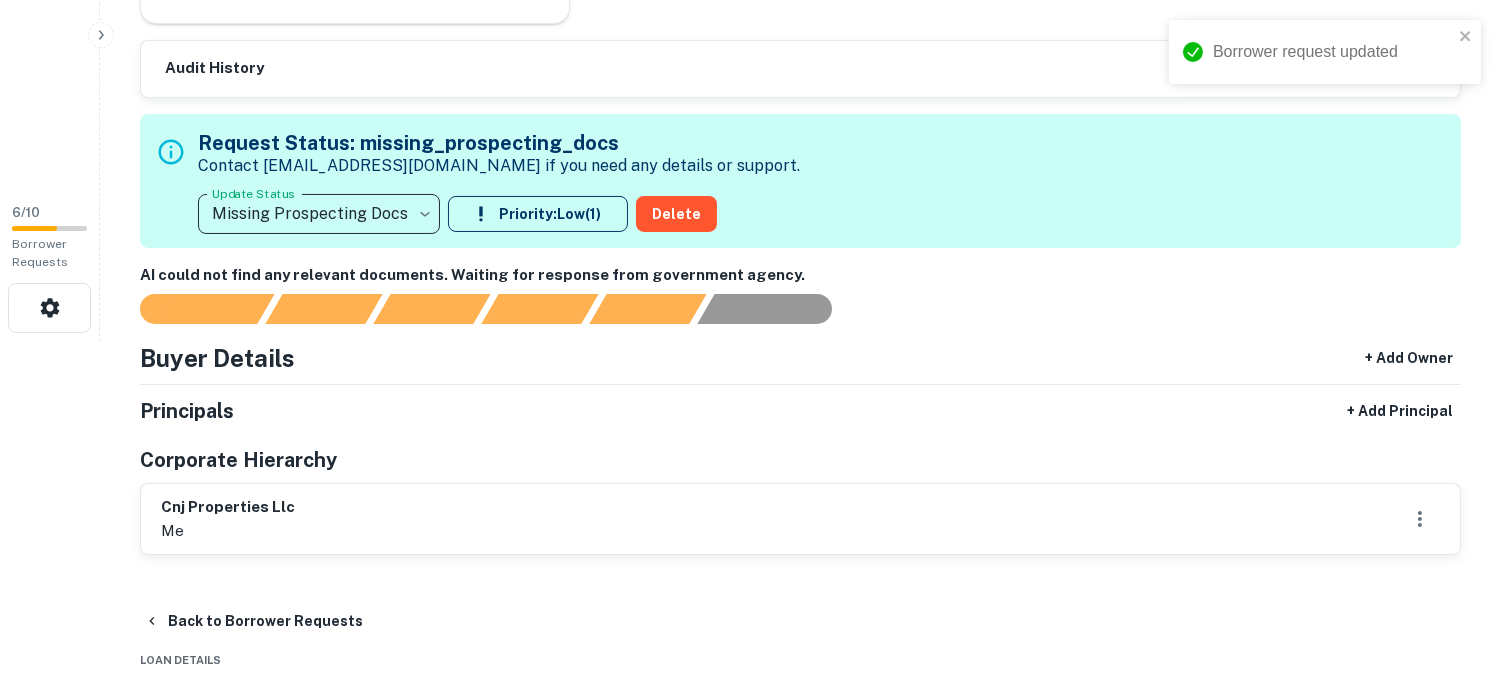 type on "**********" 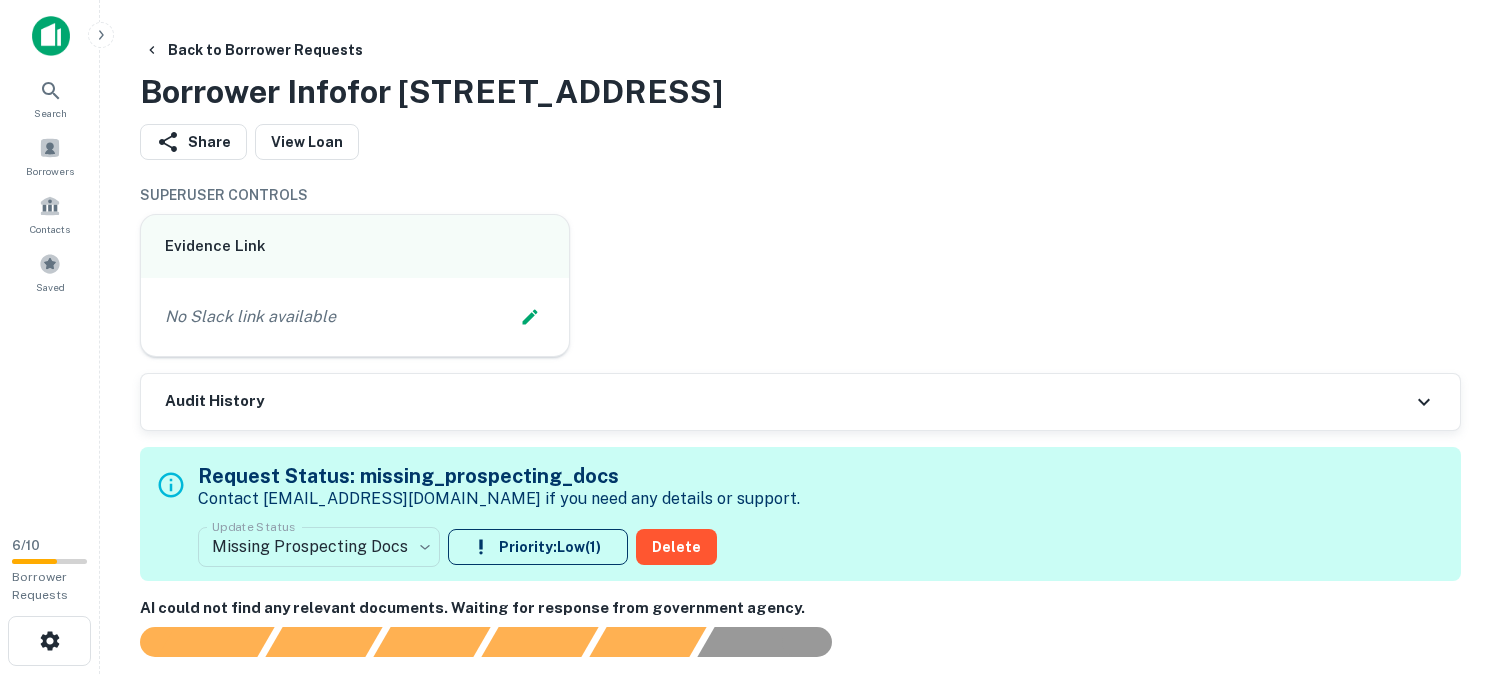 scroll, scrollTop: 0, scrollLeft: 0, axis: both 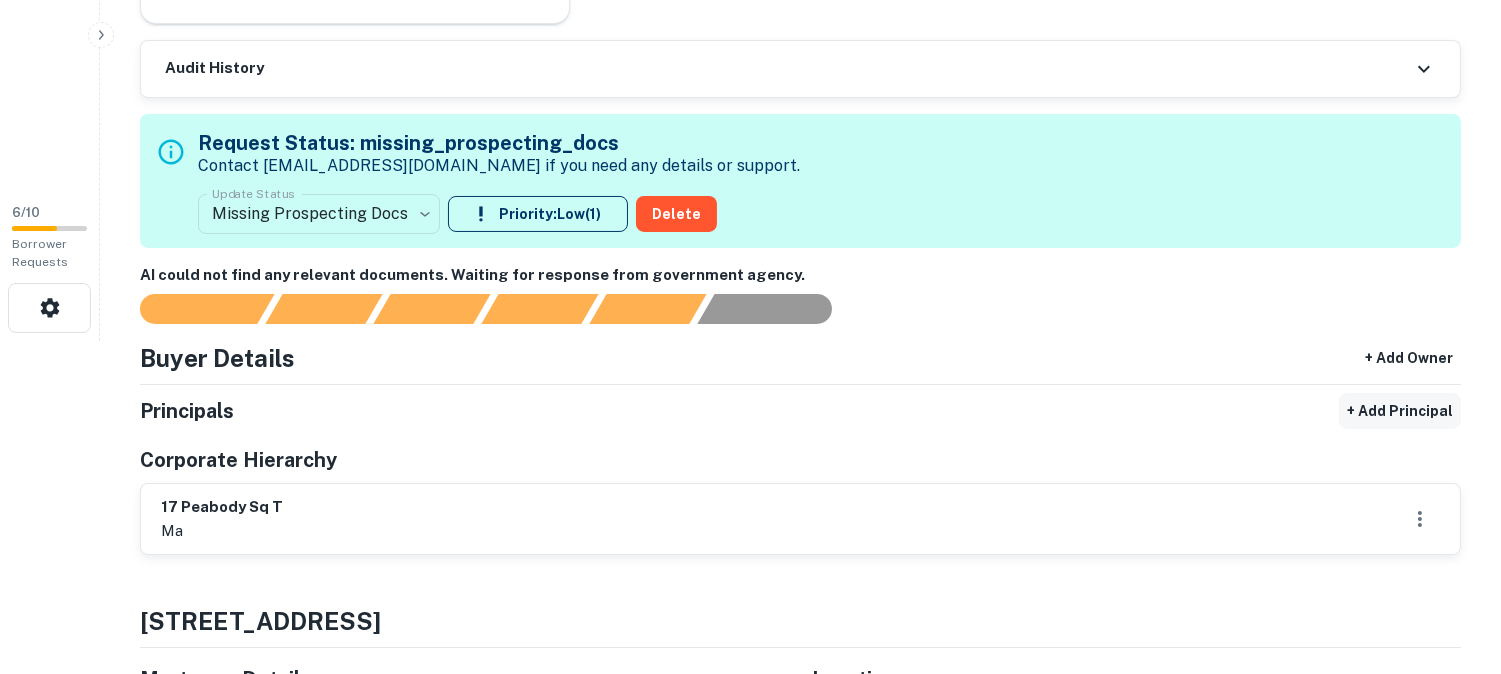 click on "+ Add Principal" at bounding box center [1400, 411] 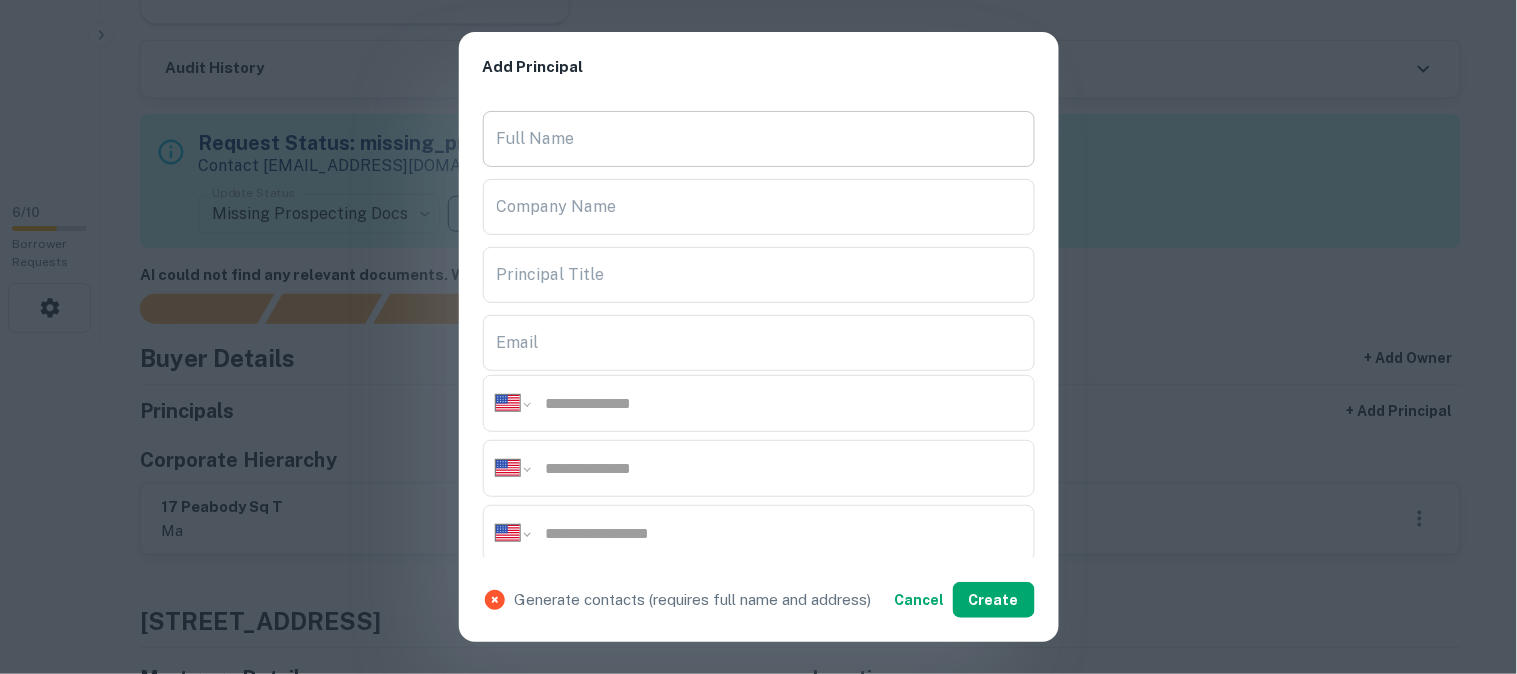 click on "Full Name" at bounding box center [759, 139] 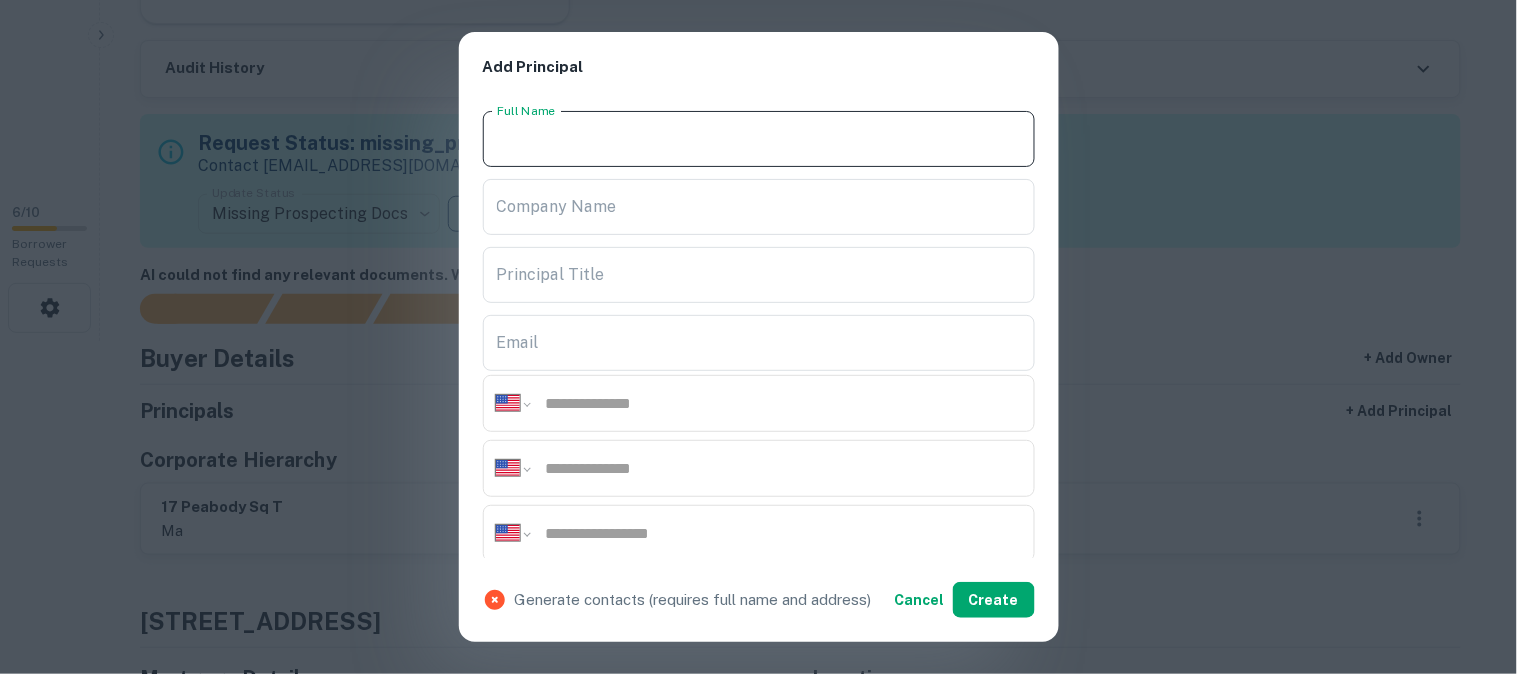 paste on "**********" 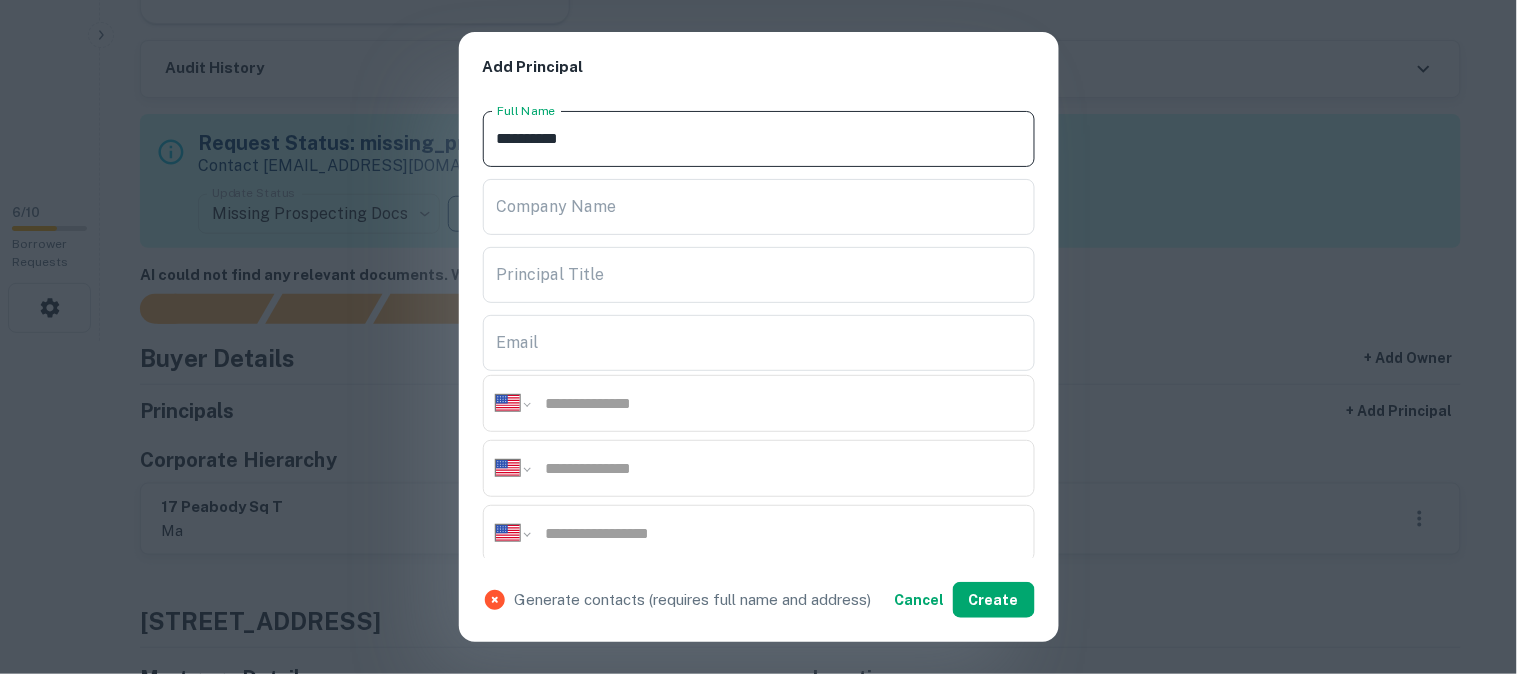 type on "**********" 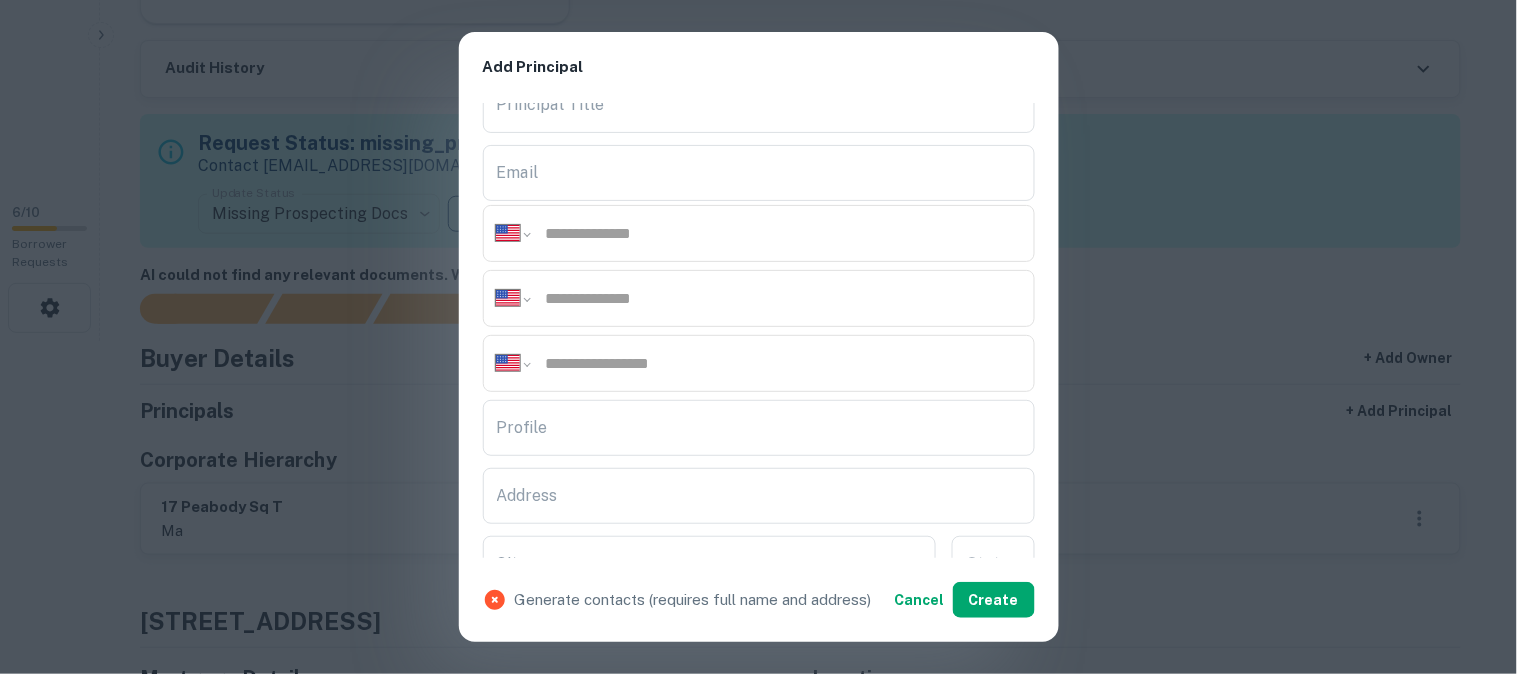scroll, scrollTop: 222, scrollLeft: 0, axis: vertical 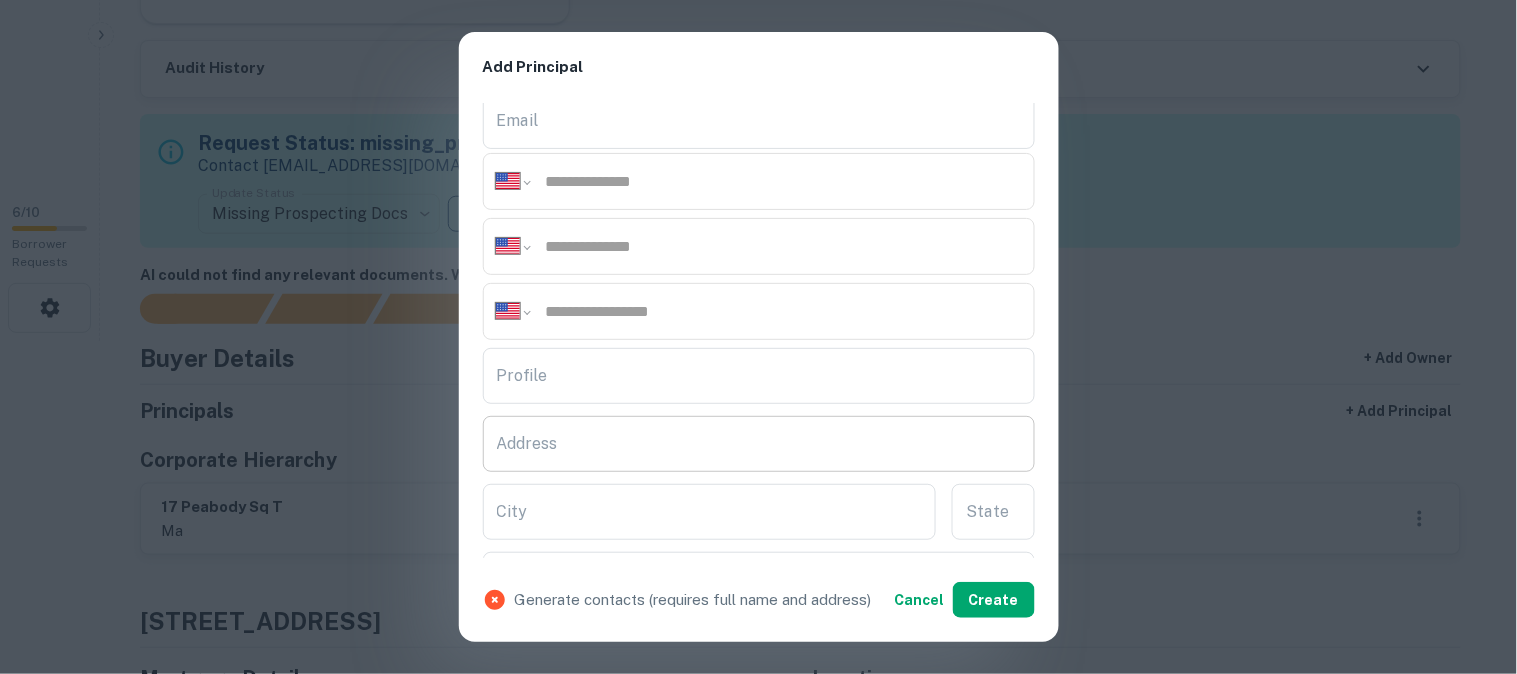 click on "Address" at bounding box center (759, 444) 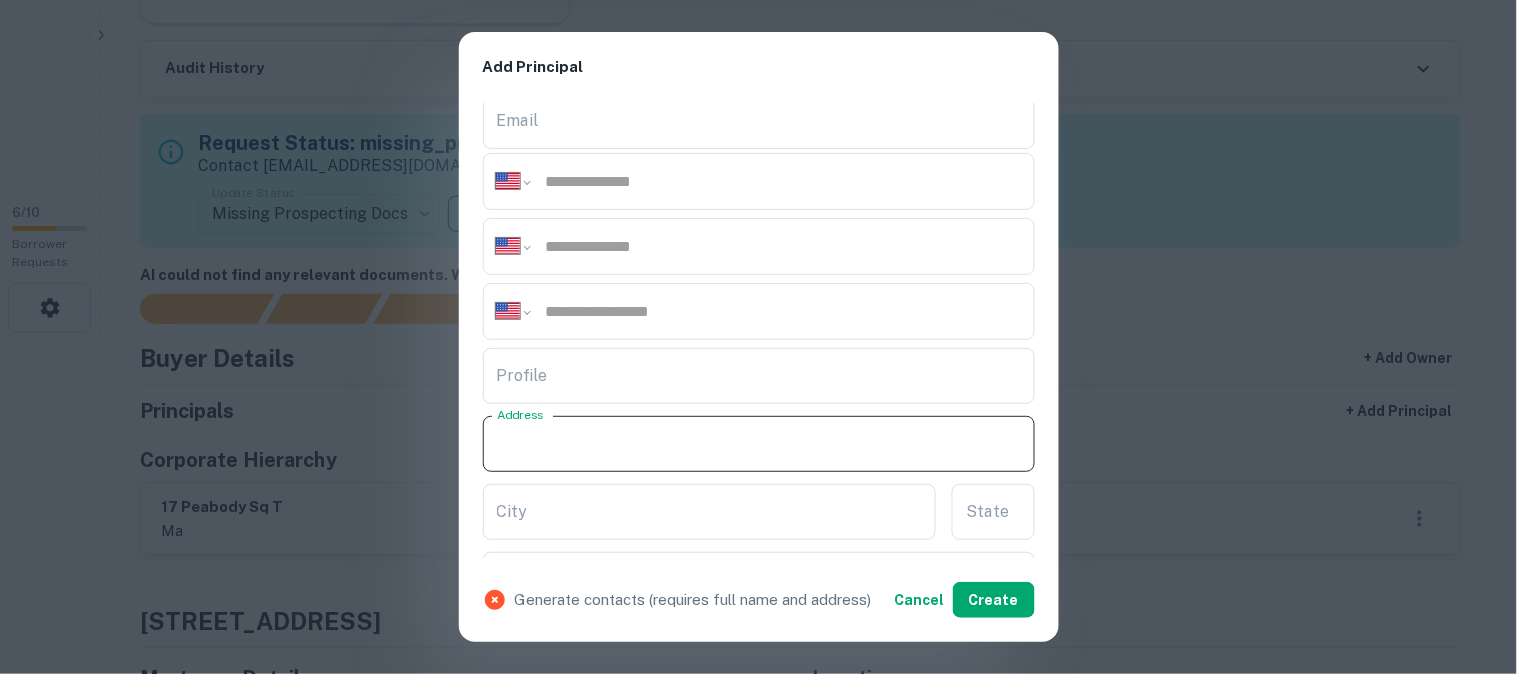 paste on "**********" 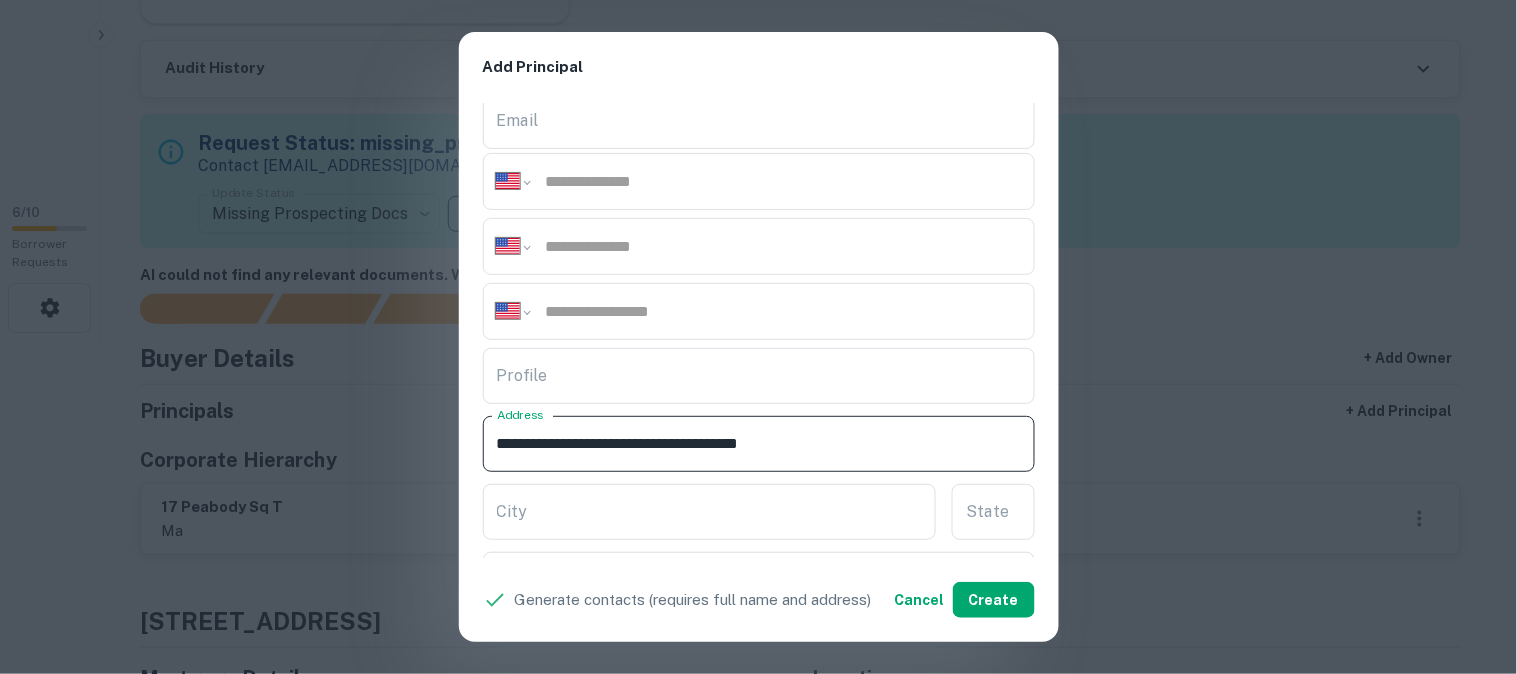 drag, startPoint x: 714, startPoint y: 442, endPoint x: 785, endPoint y: 472, distance: 77.07788 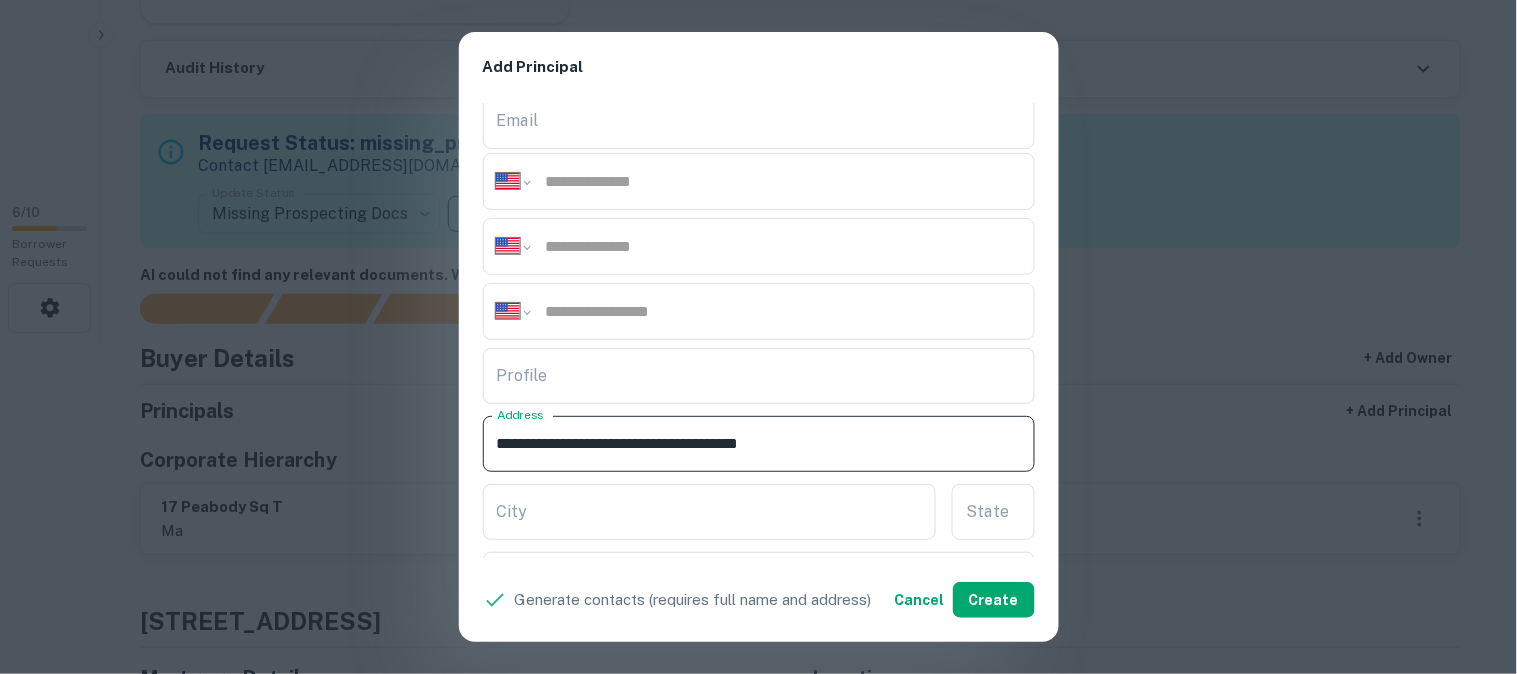 click on "**********" at bounding box center (759, 331) 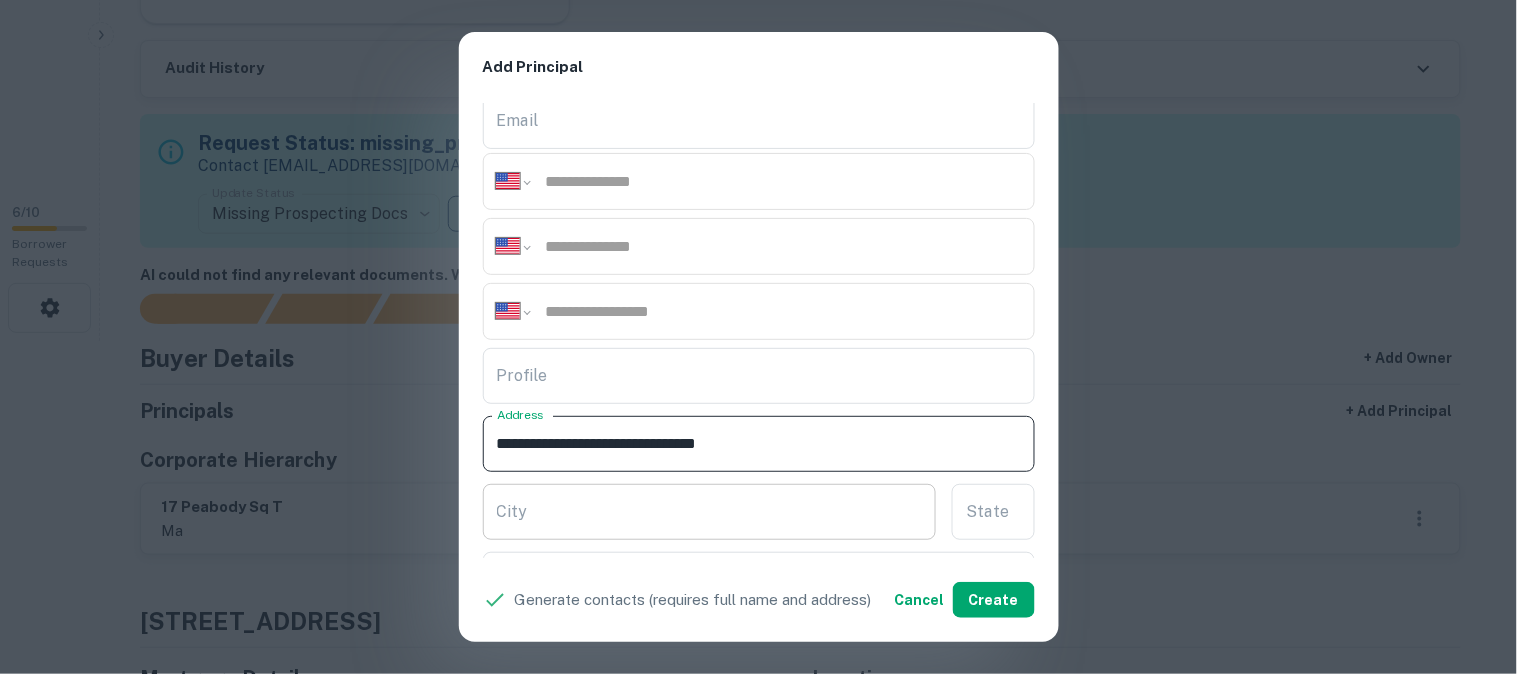 type on "**********" 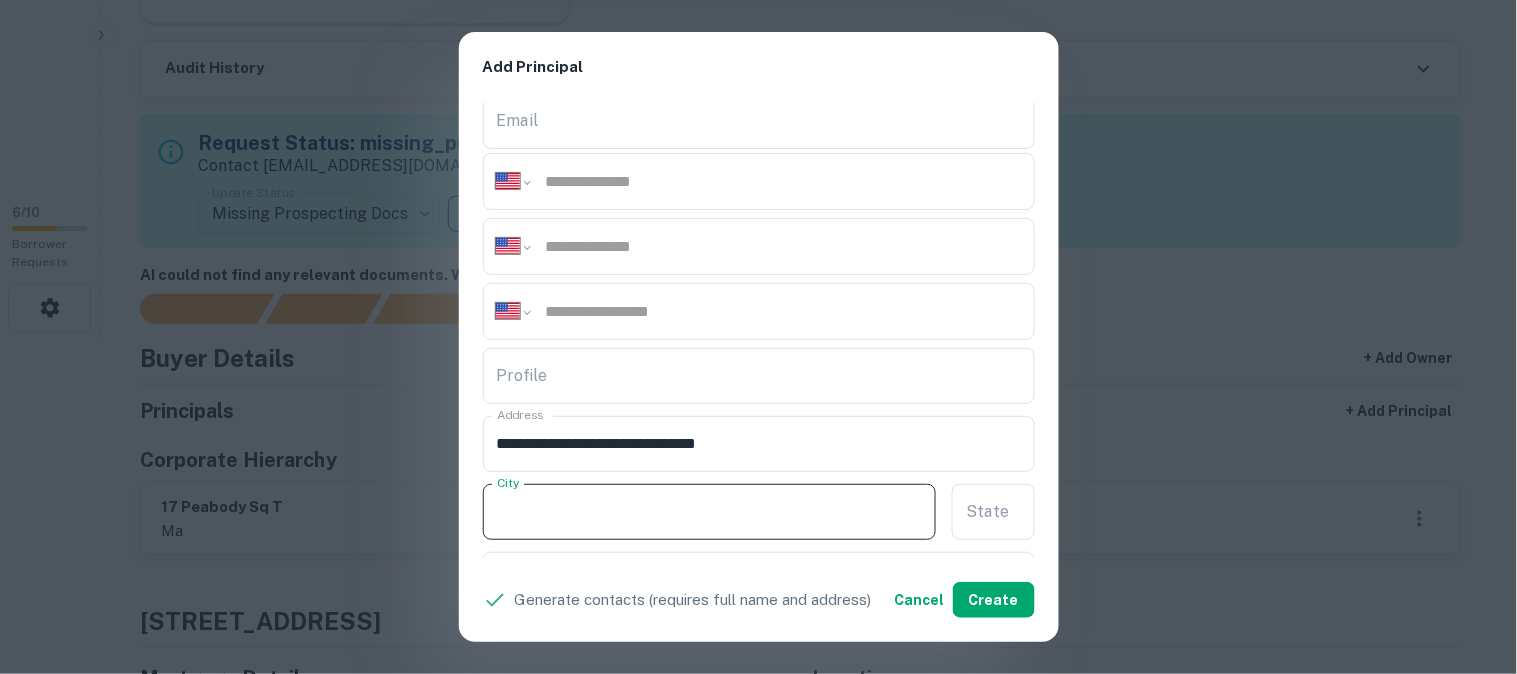 paste on "*******" 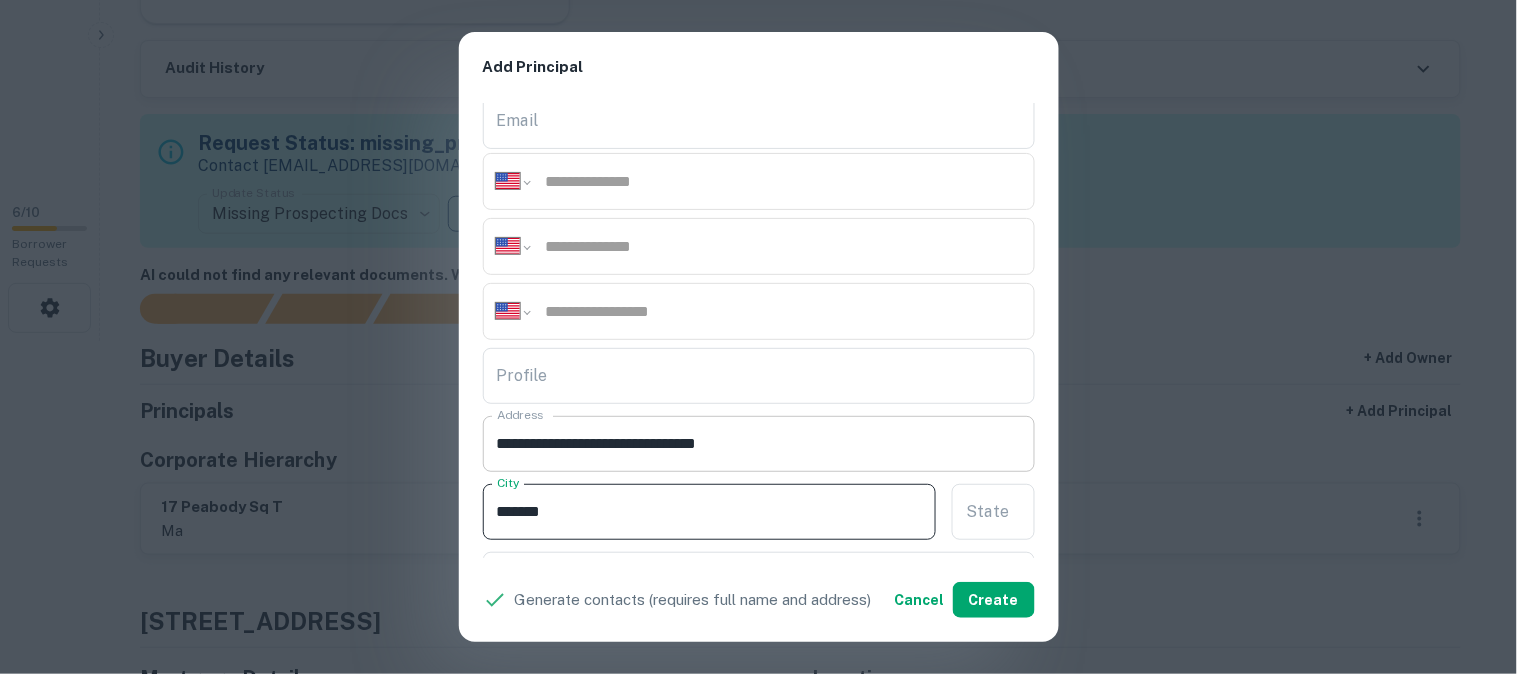 type on "*******" 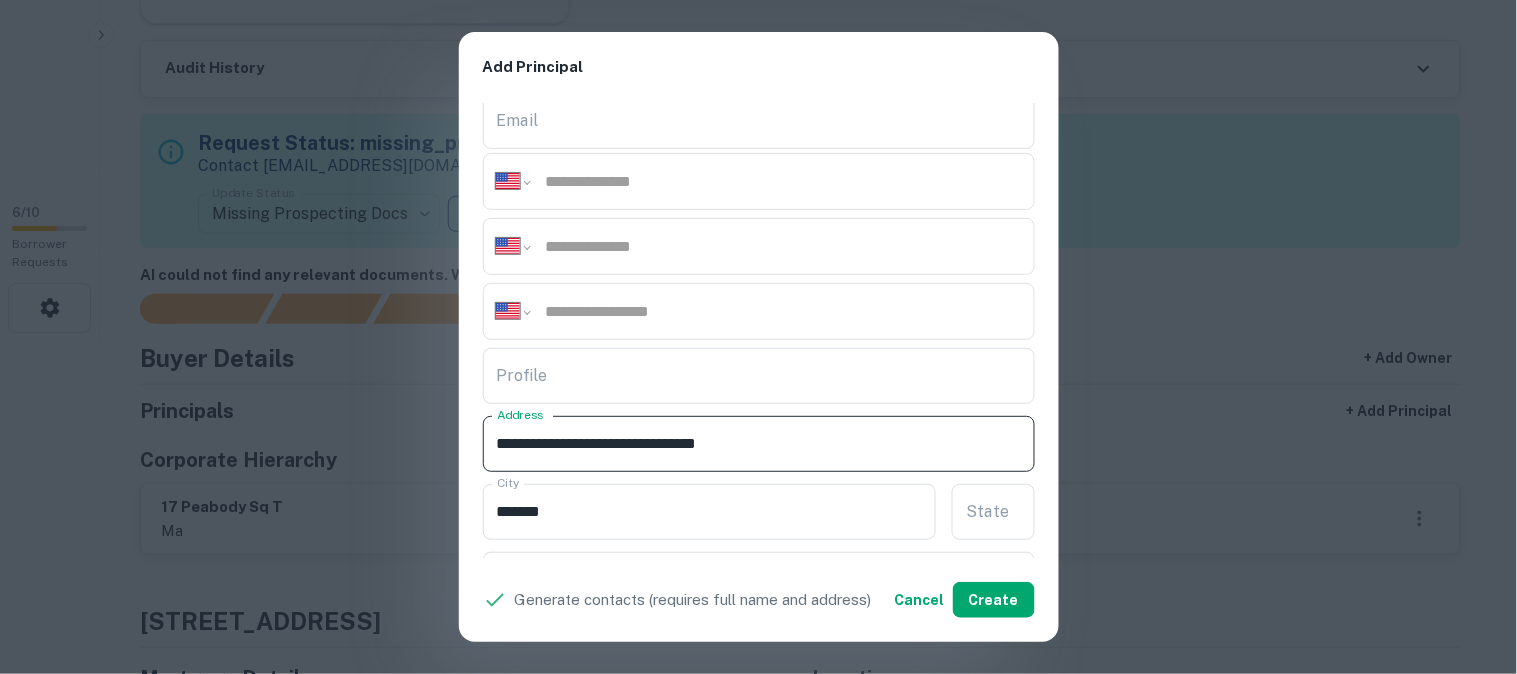 drag, startPoint x: 718, startPoint y: 444, endPoint x: 738, endPoint y: 458, distance: 24.41311 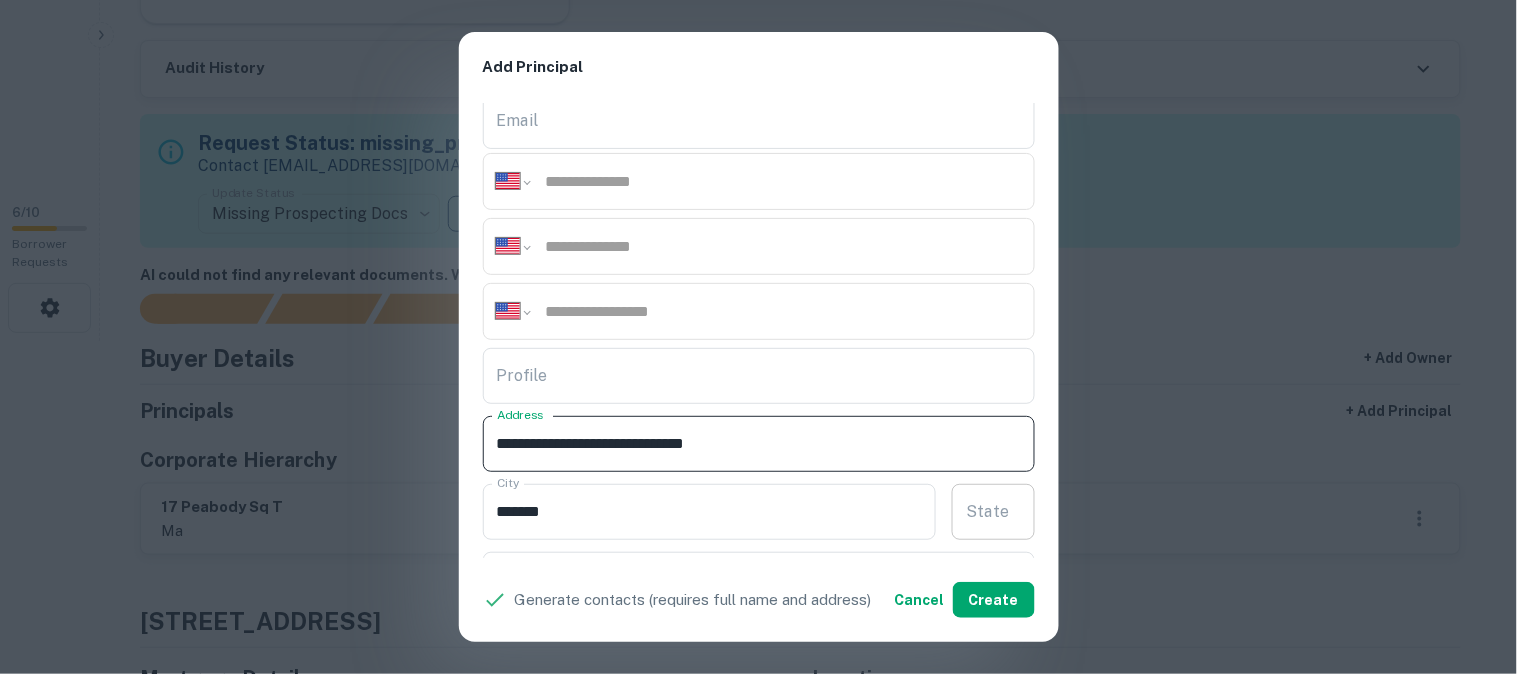 type on "**********" 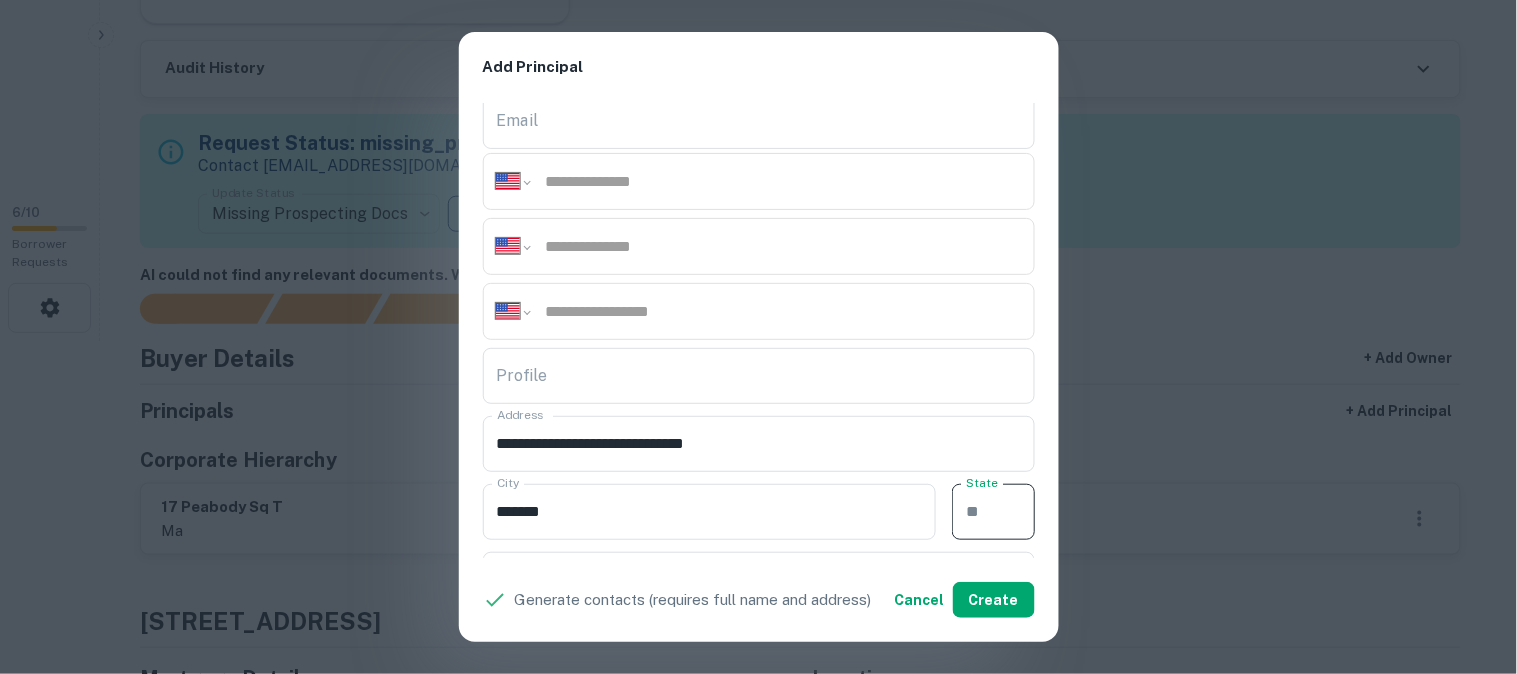 paste on "**" 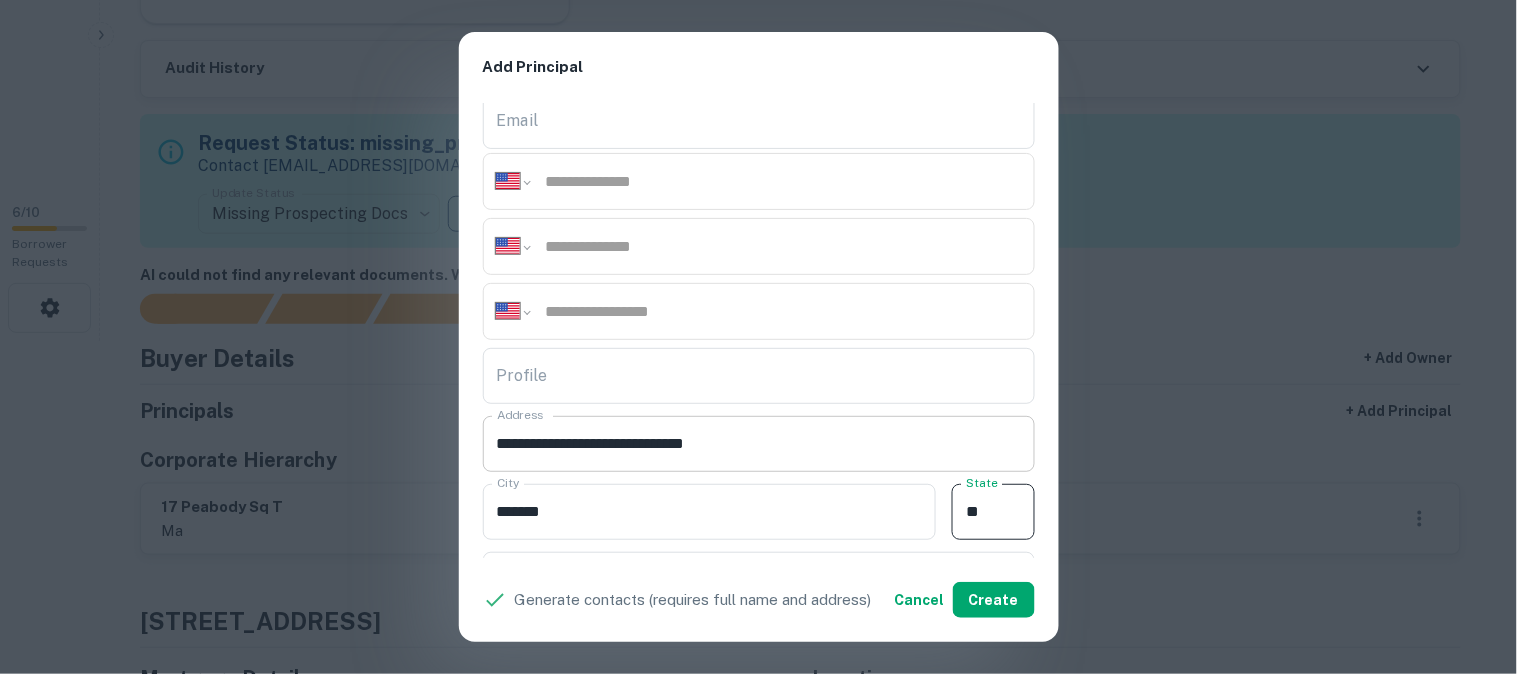type on "**" 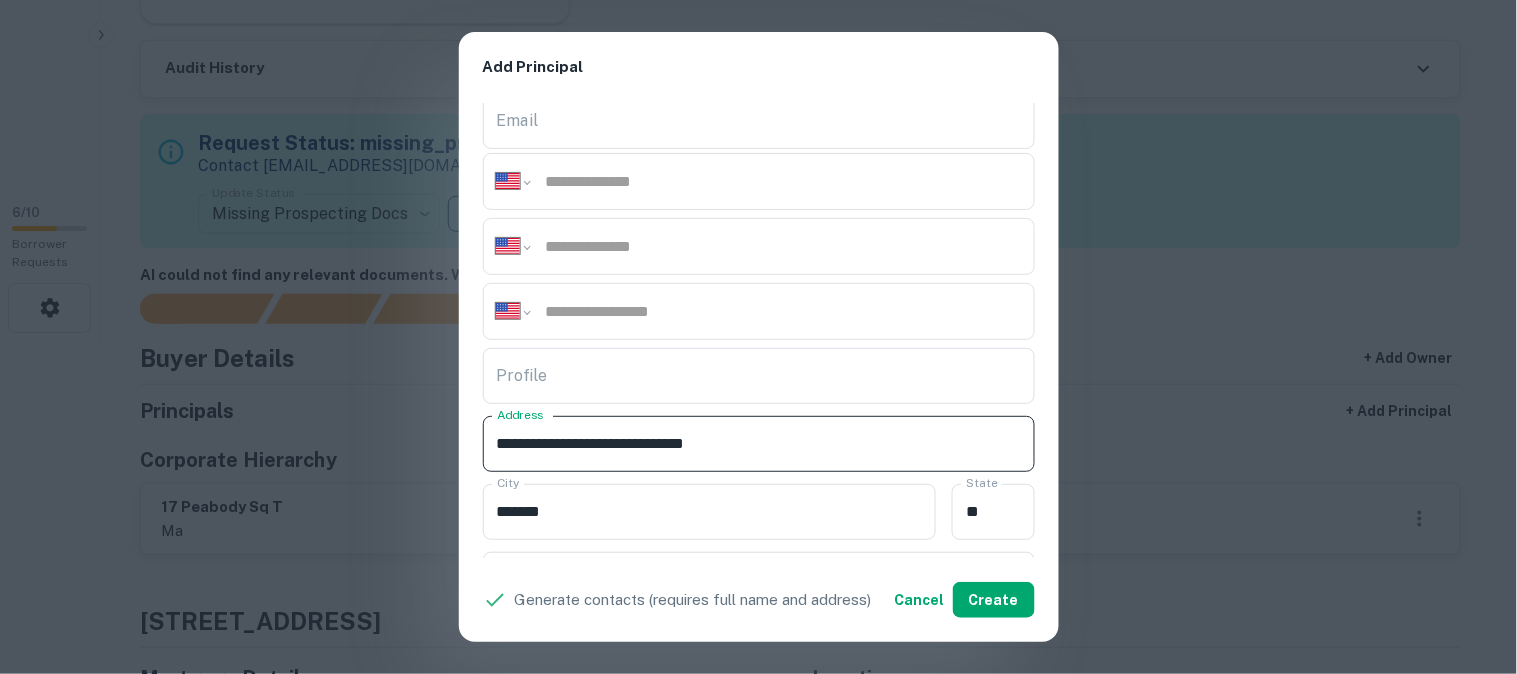 drag, startPoint x: 745, startPoint y: 447, endPoint x: 837, endPoint y: 462, distance: 93.214806 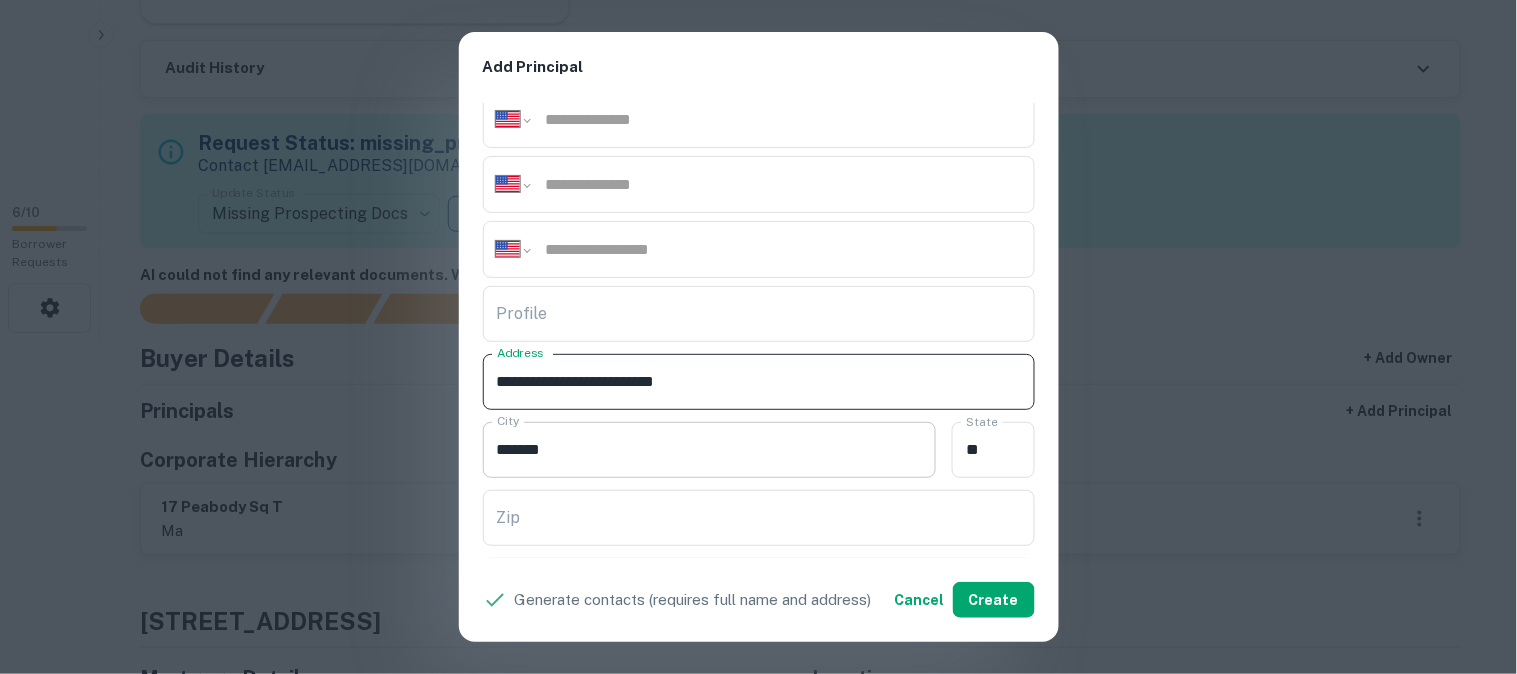 scroll, scrollTop: 333, scrollLeft: 0, axis: vertical 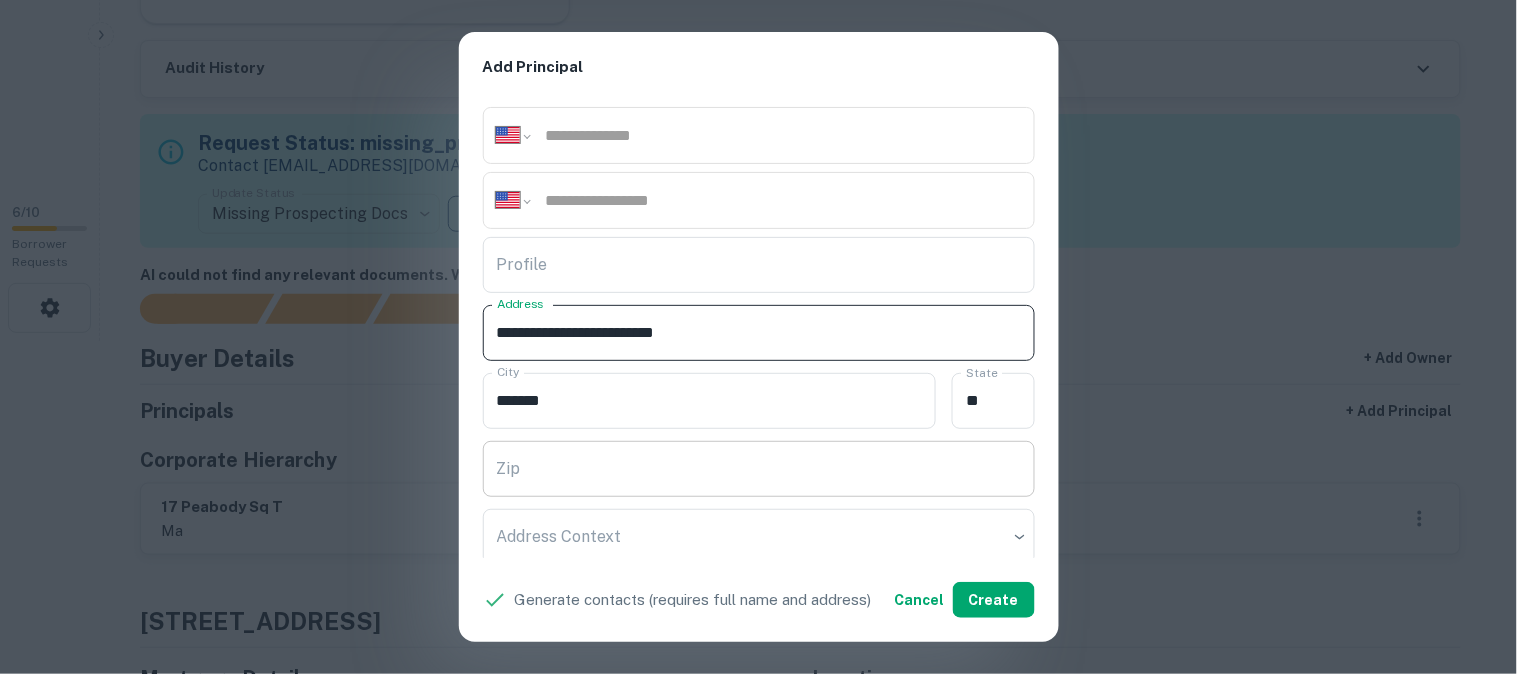 type on "**********" 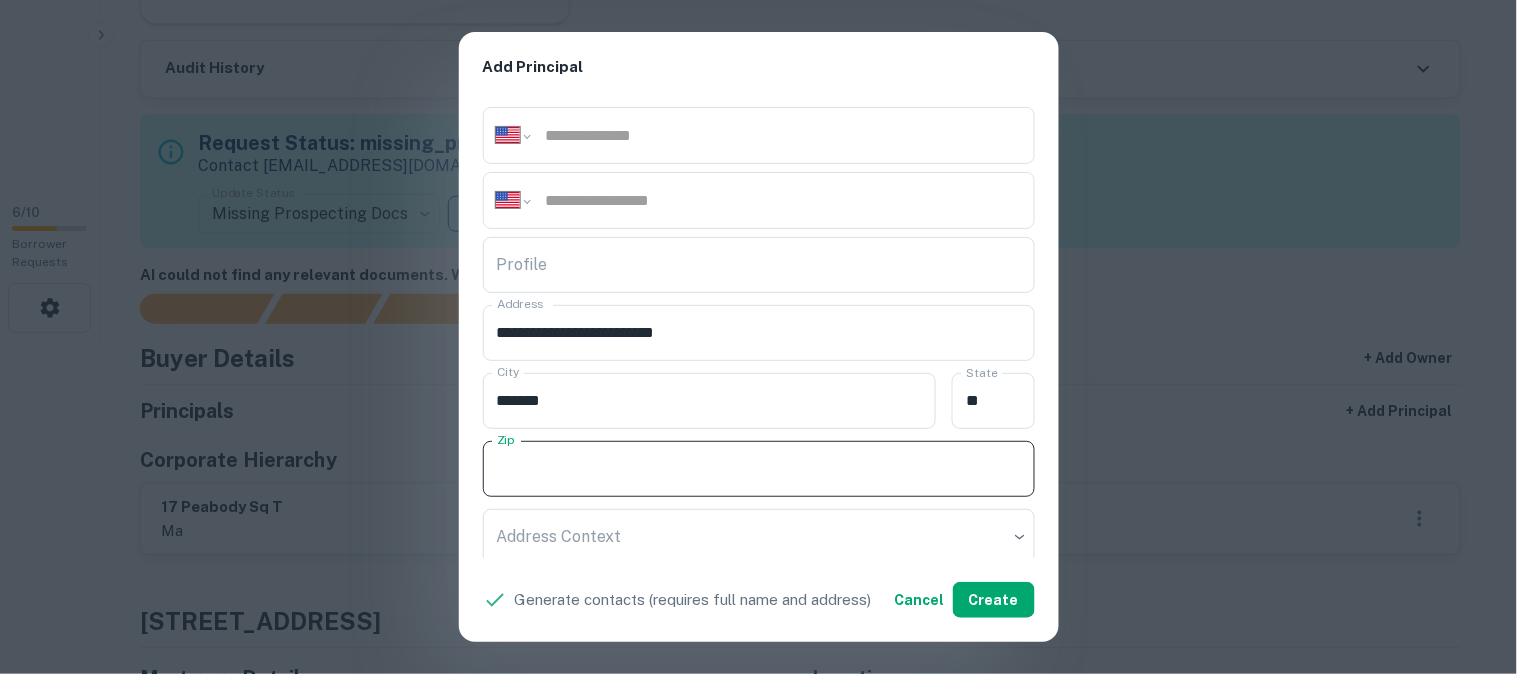 click on "Zip" at bounding box center [759, 469] 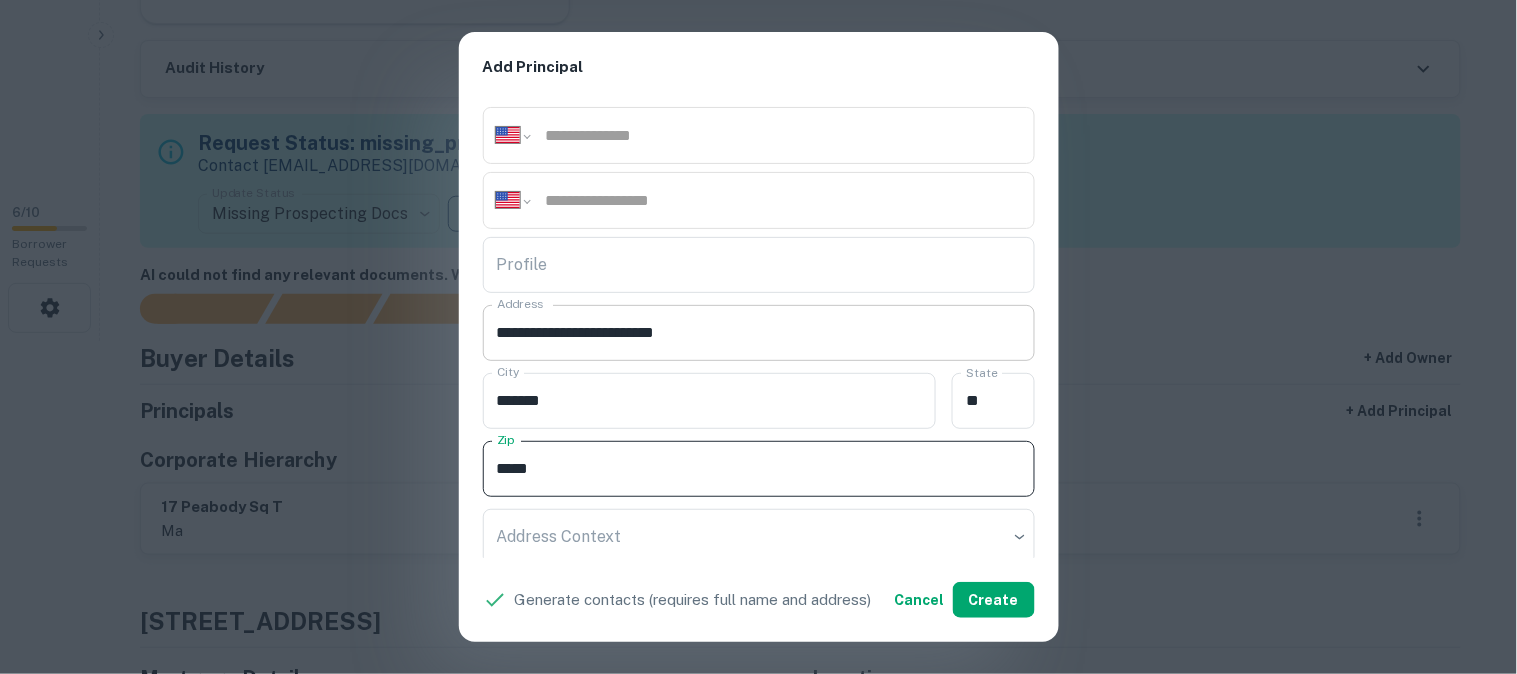 type on "*****" 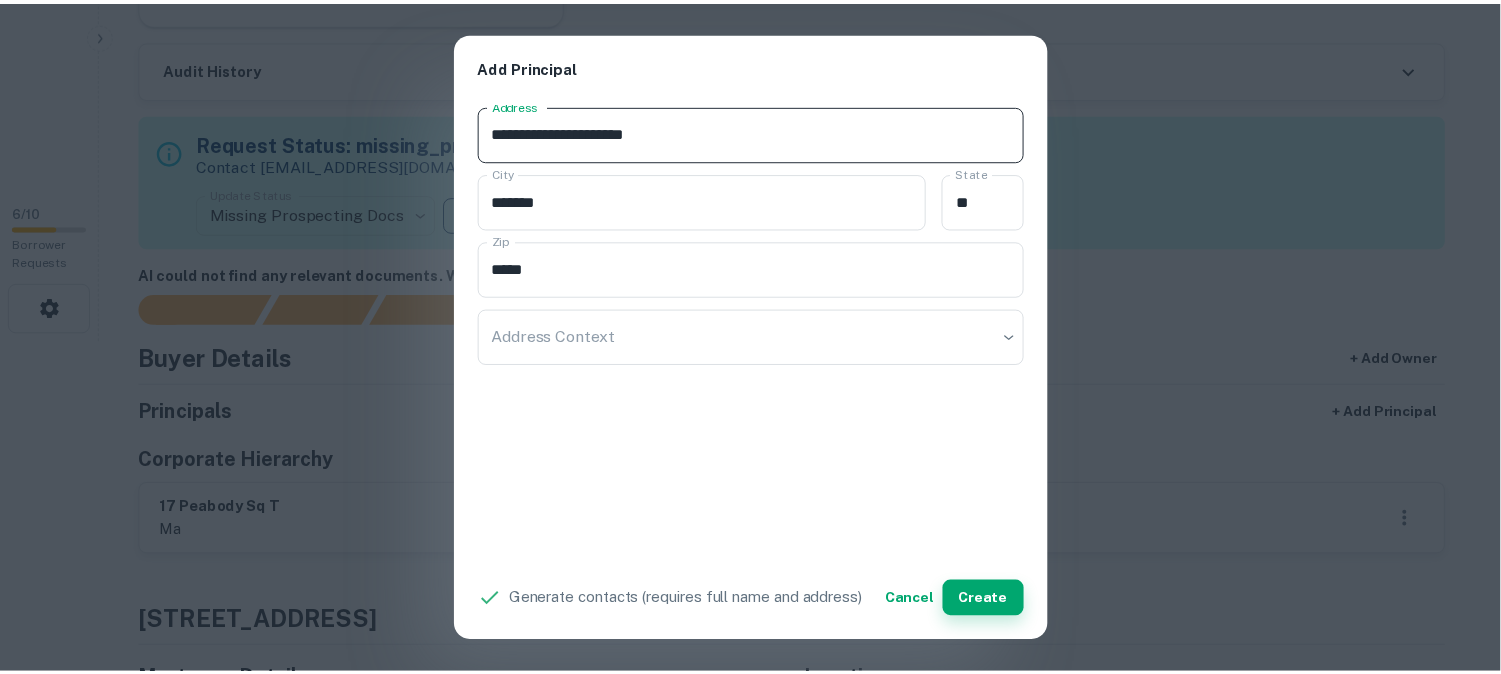 scroll, scrollTop: 534, scrollLeft: 0, axis: vertical 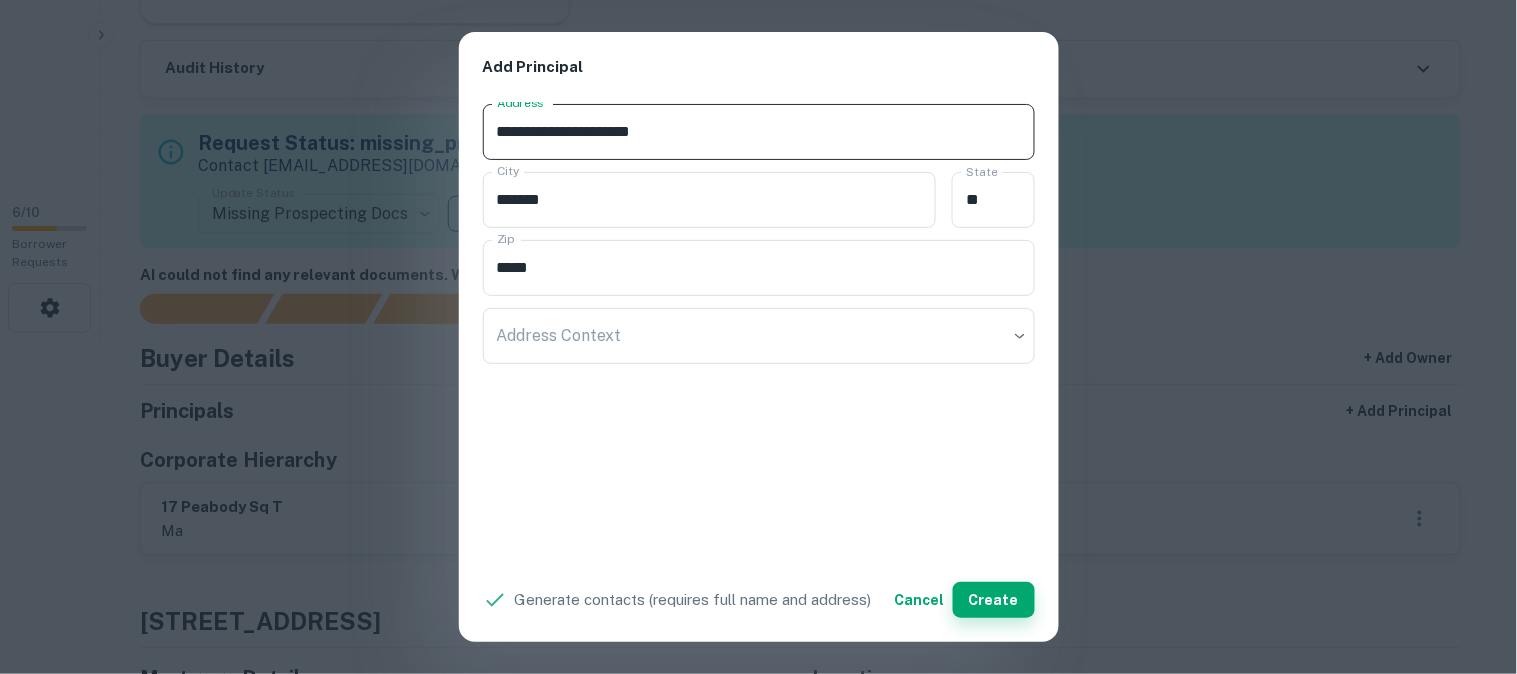 type on "**********" 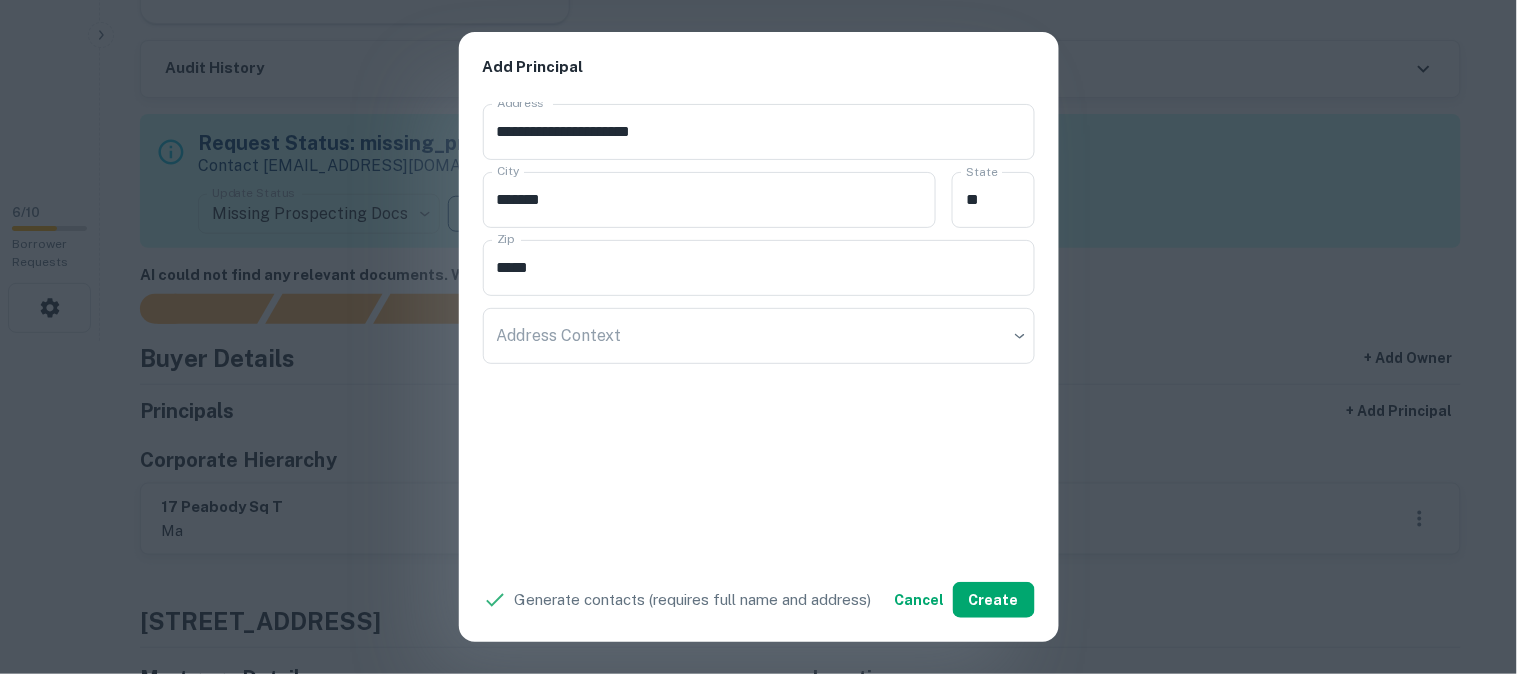 click on "**********" at bounding box center (758, 337) 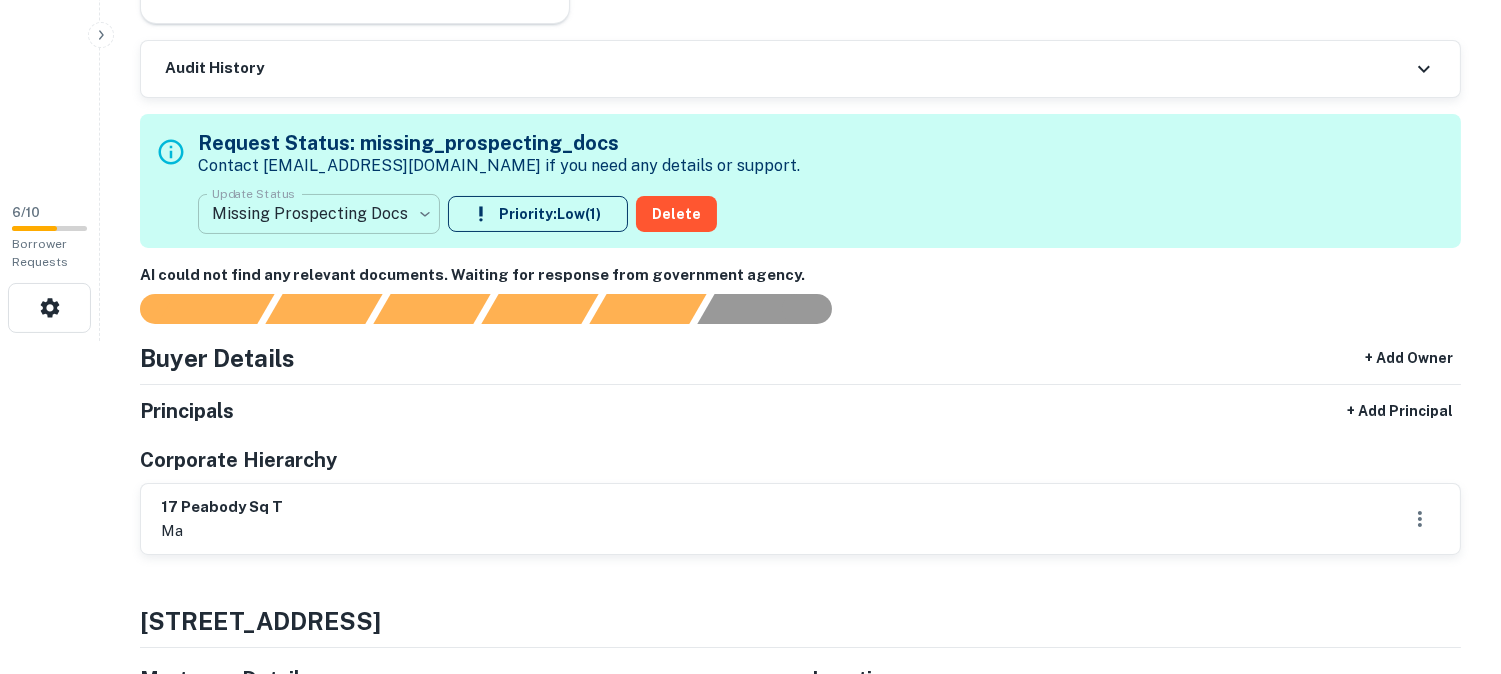 click on "**********" at bounding box center [750, 4] 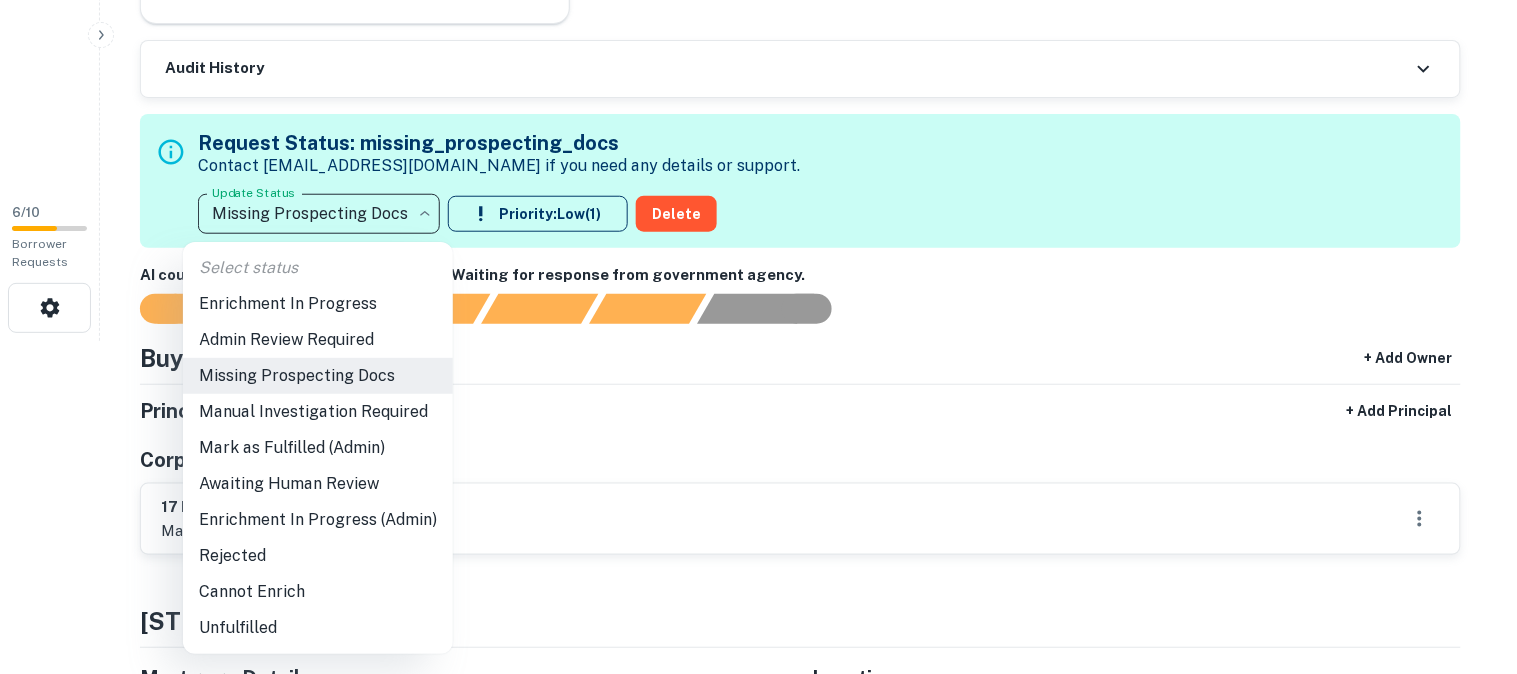 click on "Admin Review Required" at bounding box center (318, 340) 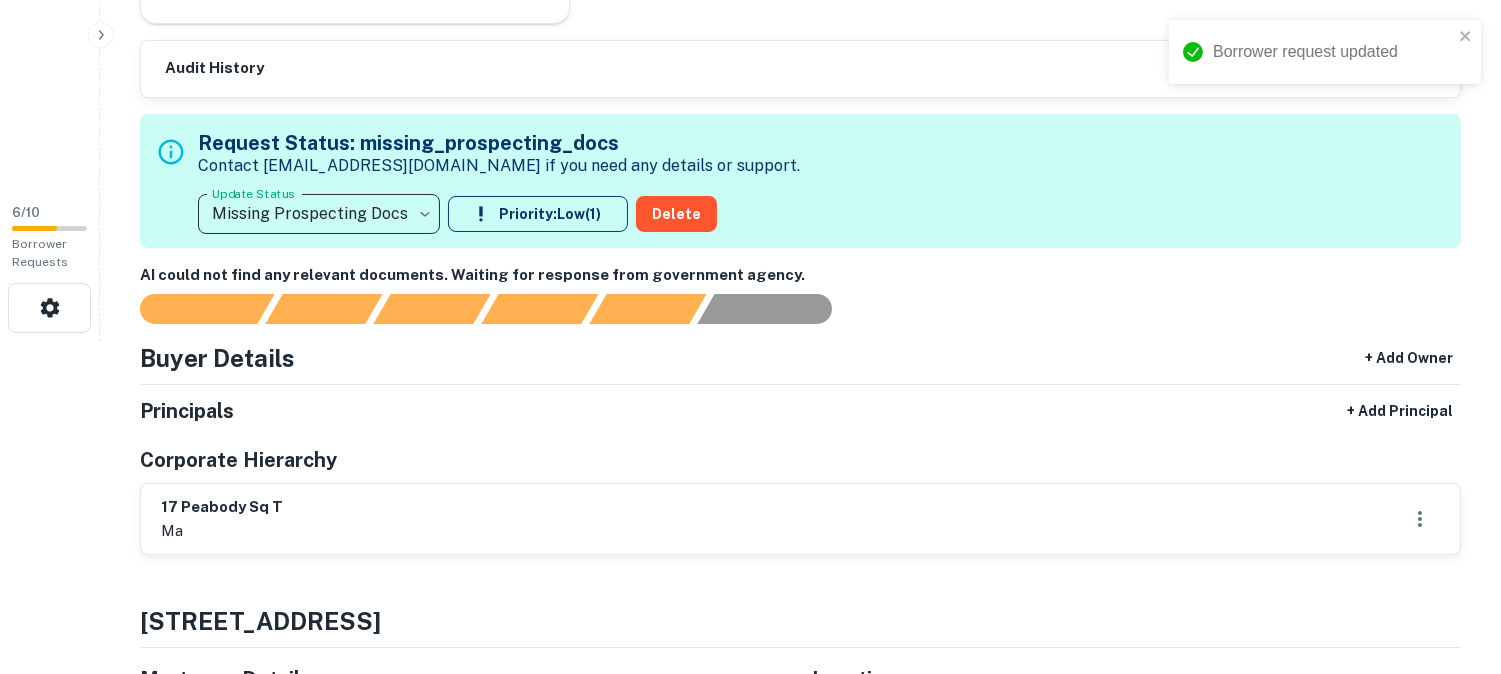type on "**********" 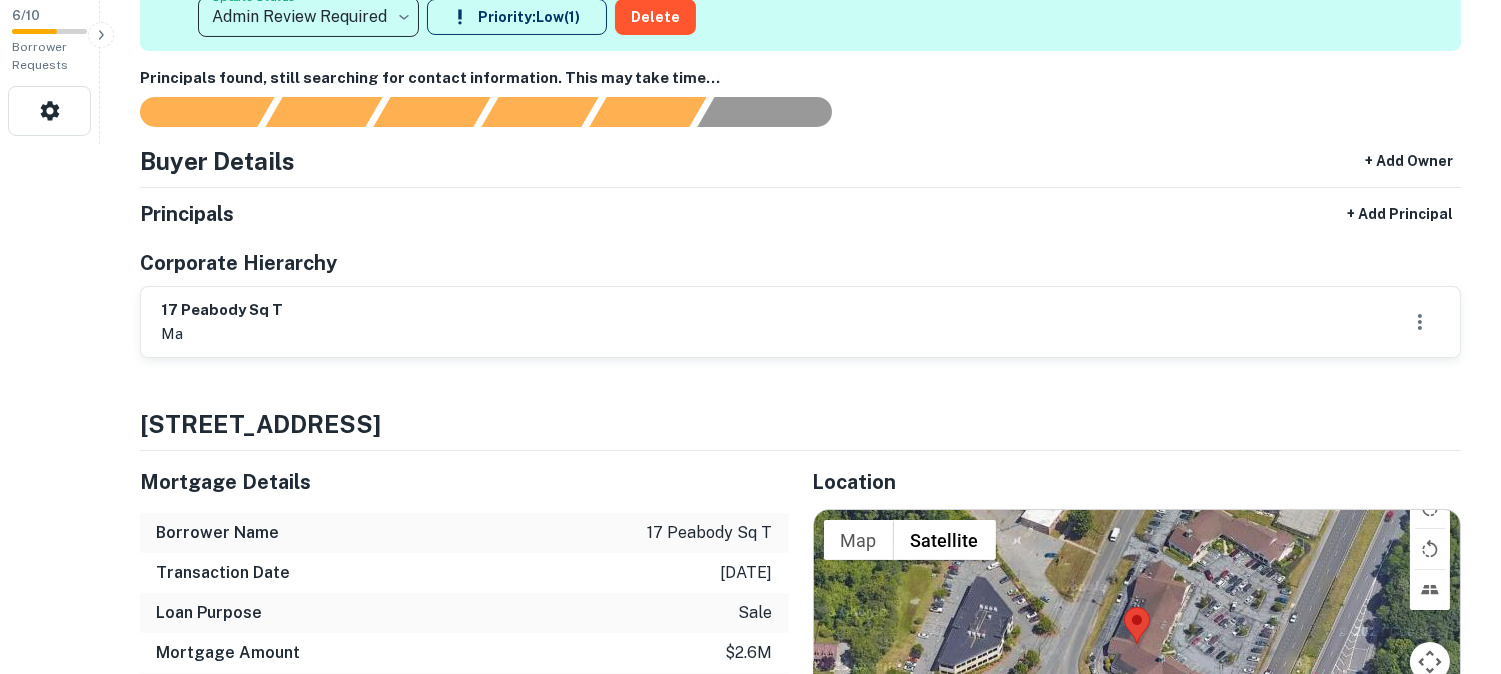 scroll, scrollTop: 333, scrollLeft: 0, axis: vertical 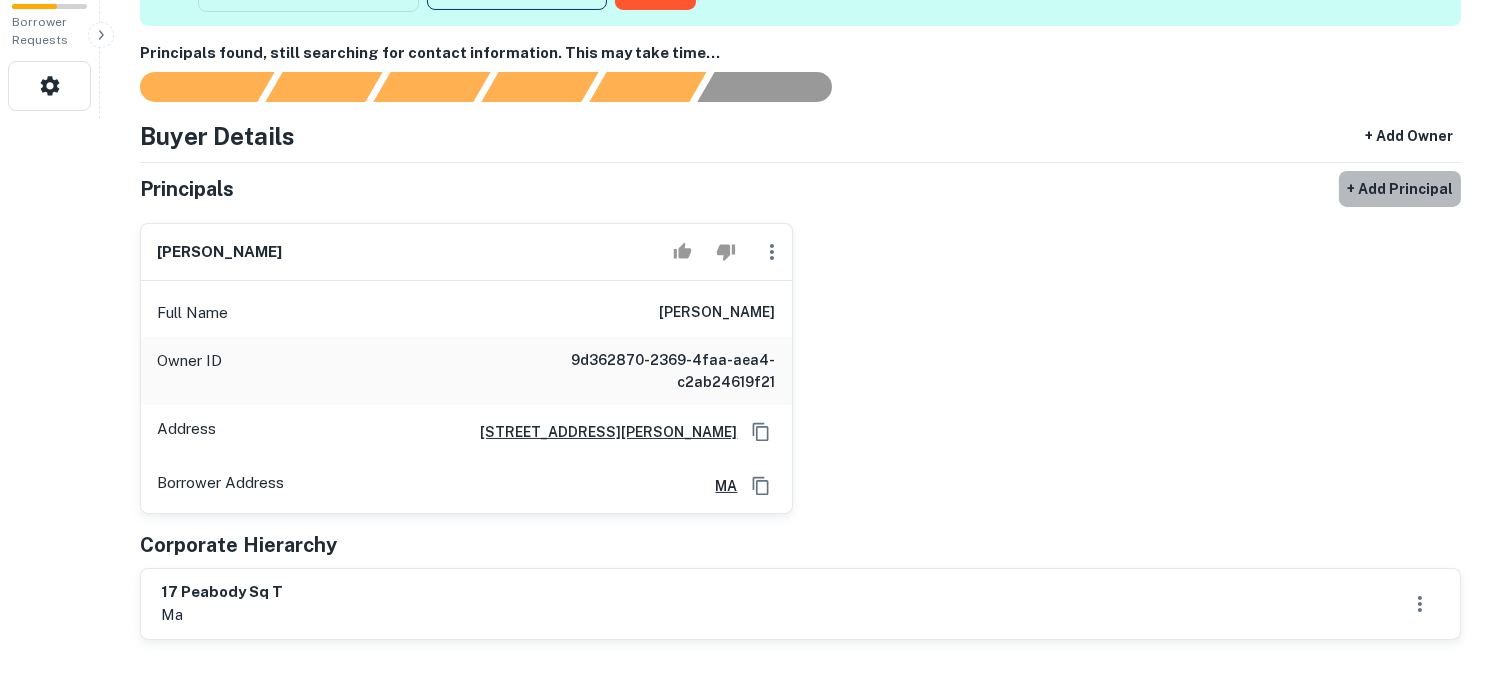 click on "+ Add Principal" at bounding box center (1400, 189) 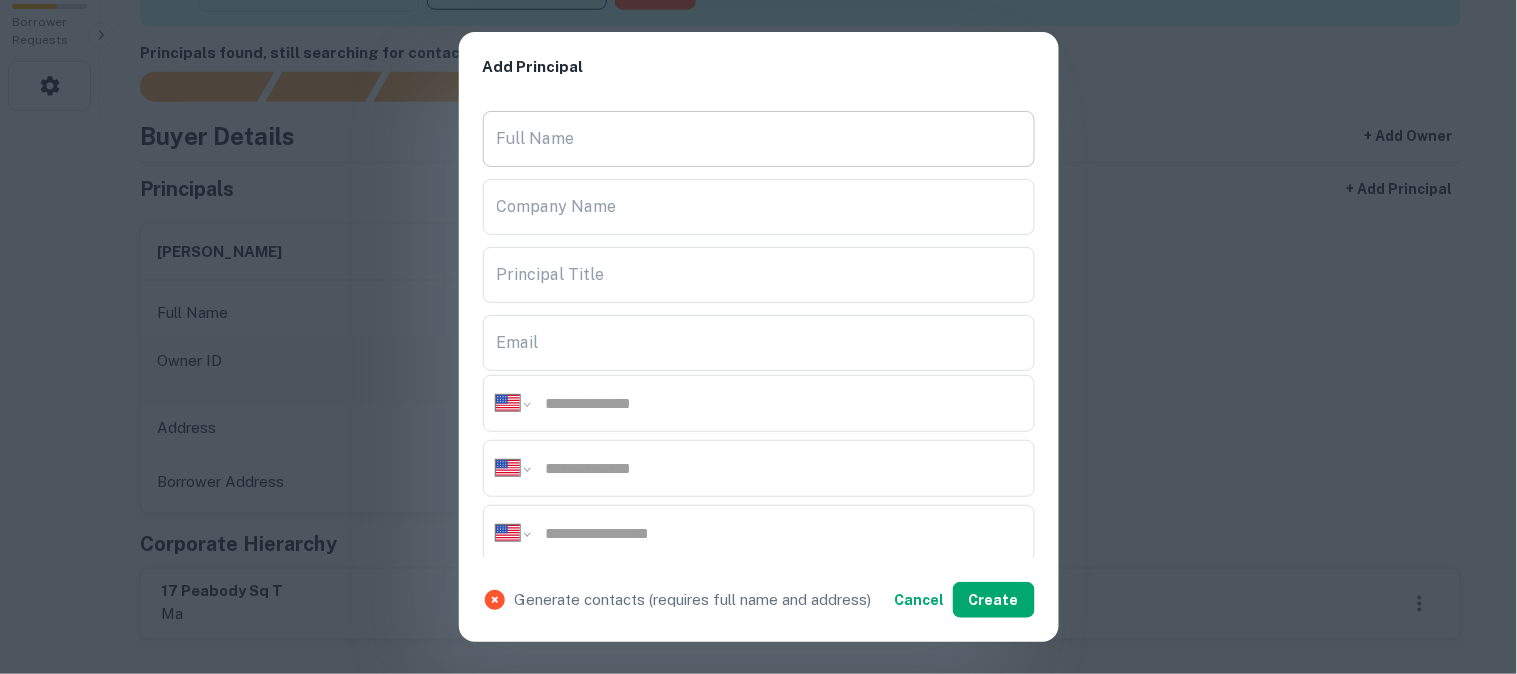 click on "Full Name" at bounding box center (759, 139) 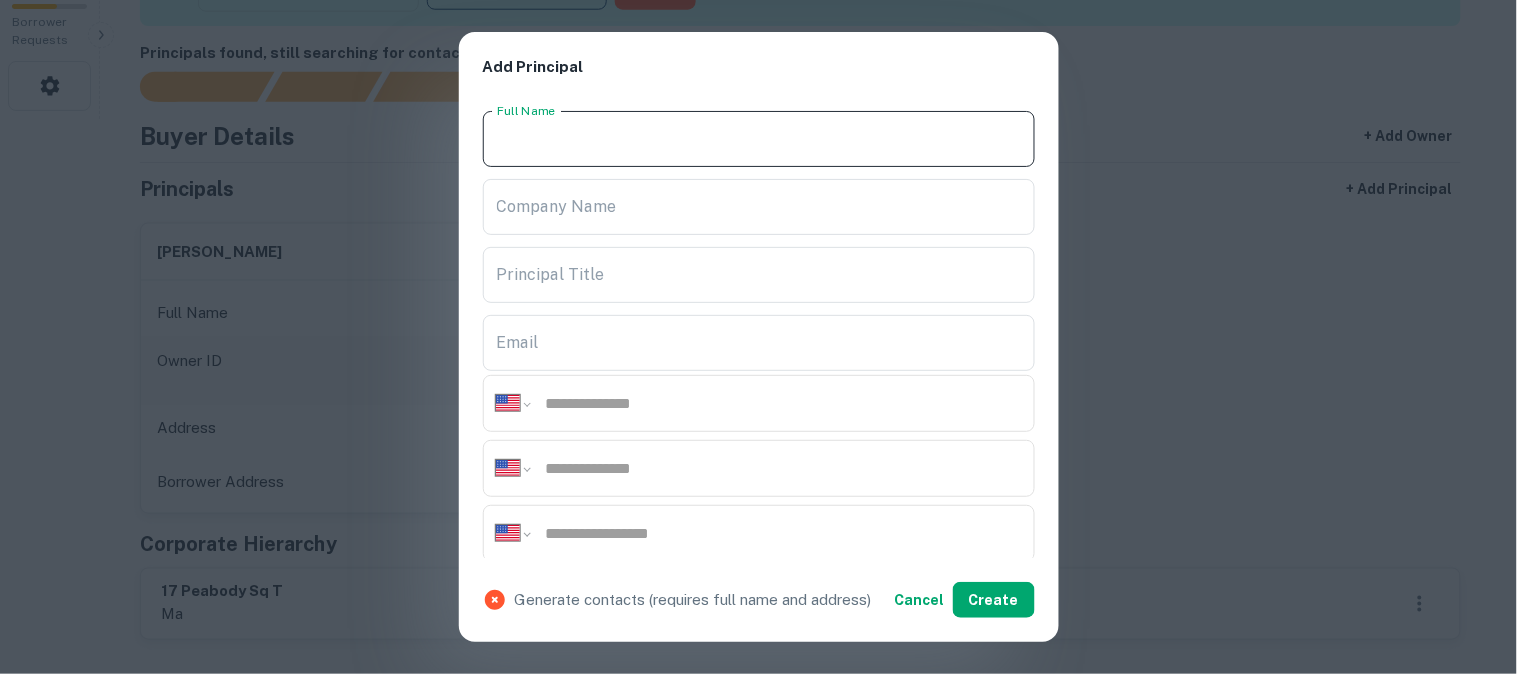 paste on "********" 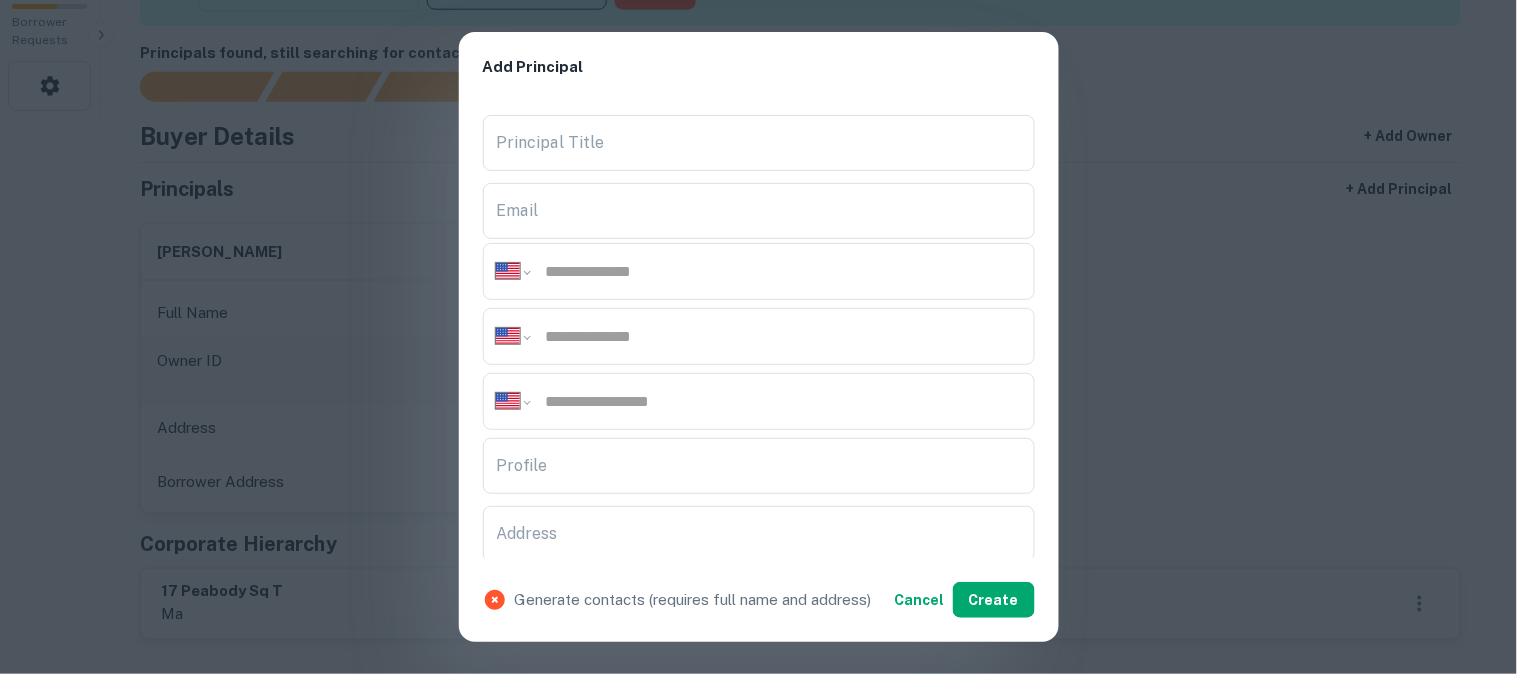 scroll, scrollTop: 333, scrollLeft: 0, axis: vertical 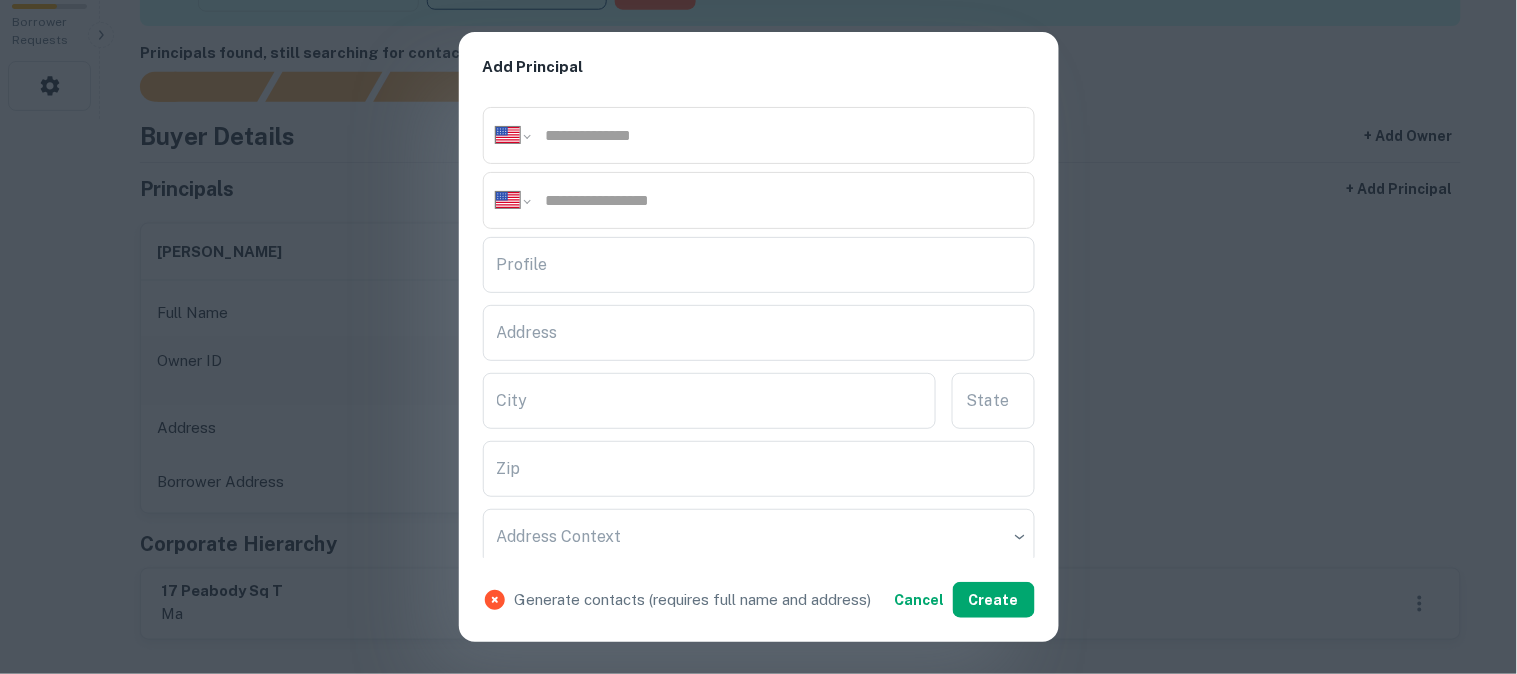 type on "********" 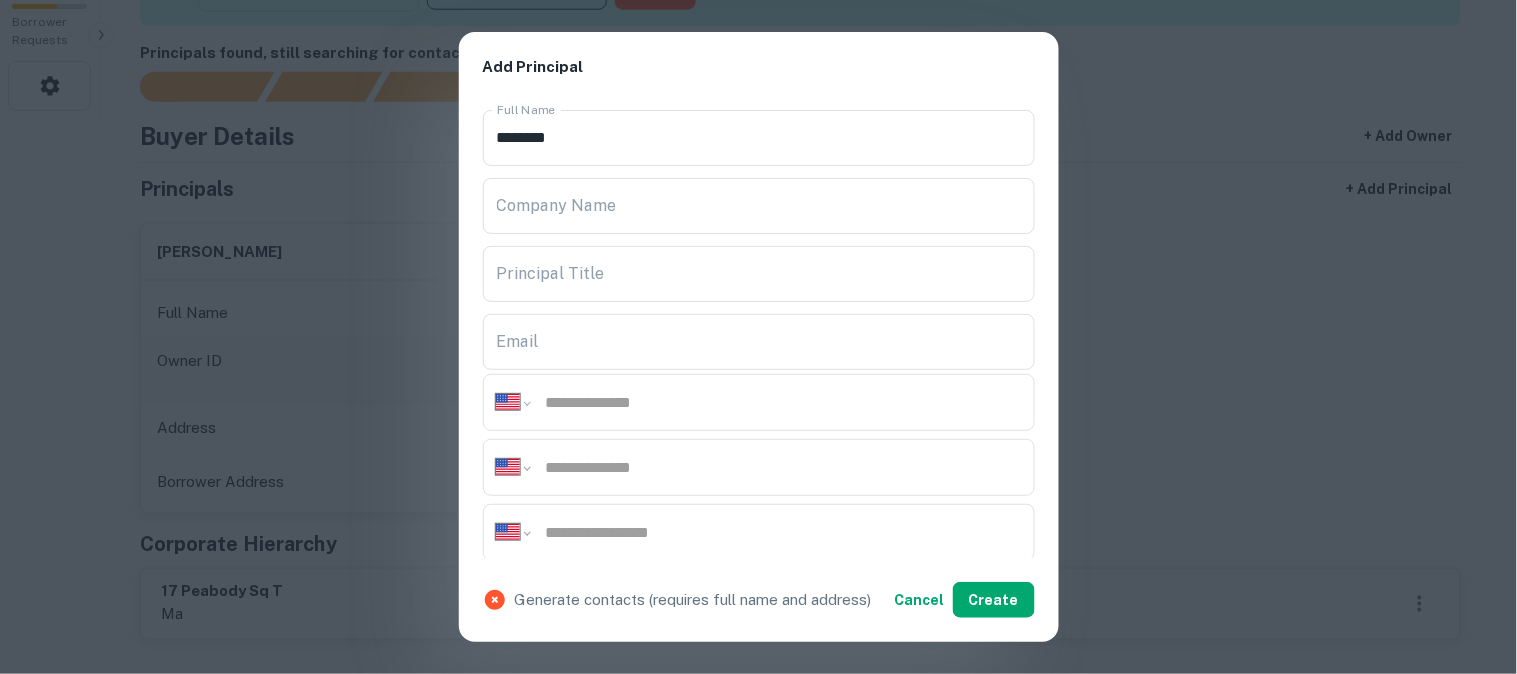 scroll, scrollTop: 0, scrollLeft: 0, axis: both 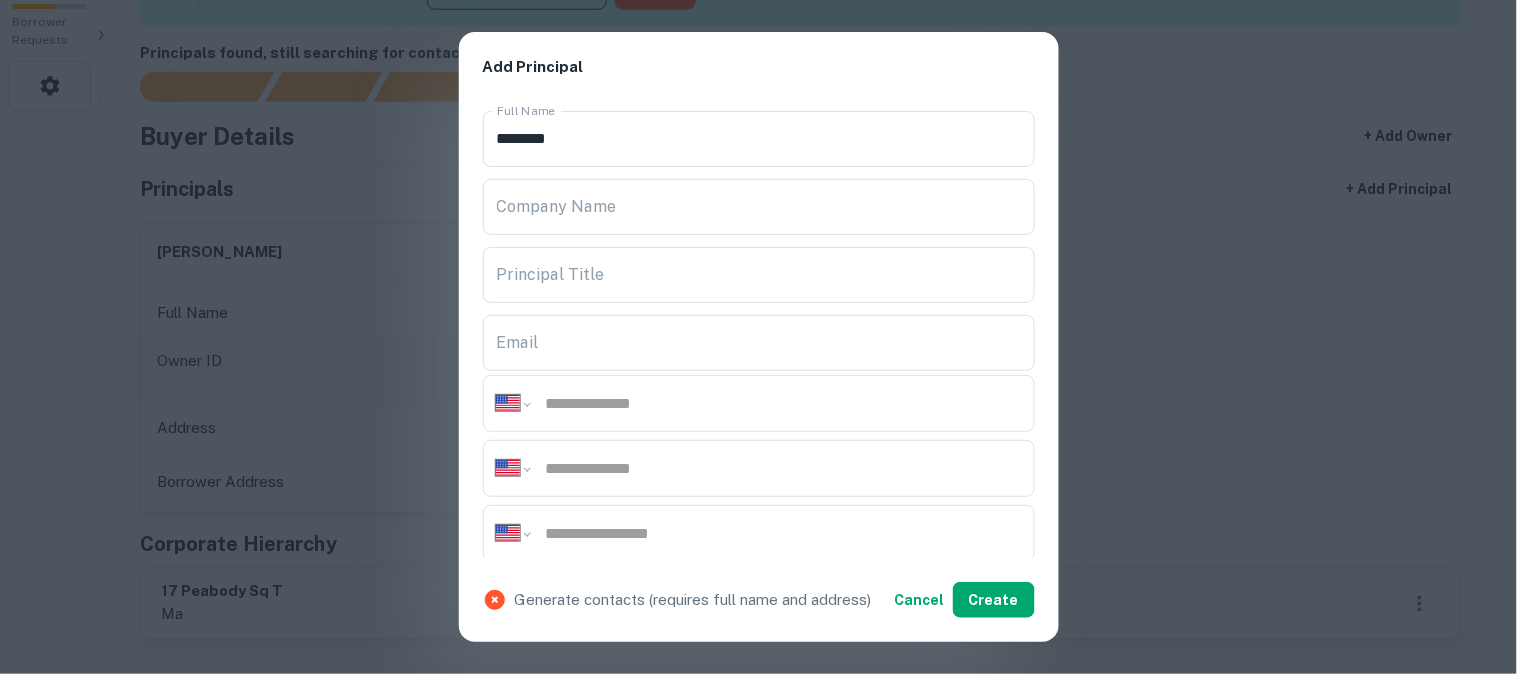 drag, startPoint x: 856, startPoint y: 83, endPoint x: 1086, endPoint y: 88, distance: 230.05434 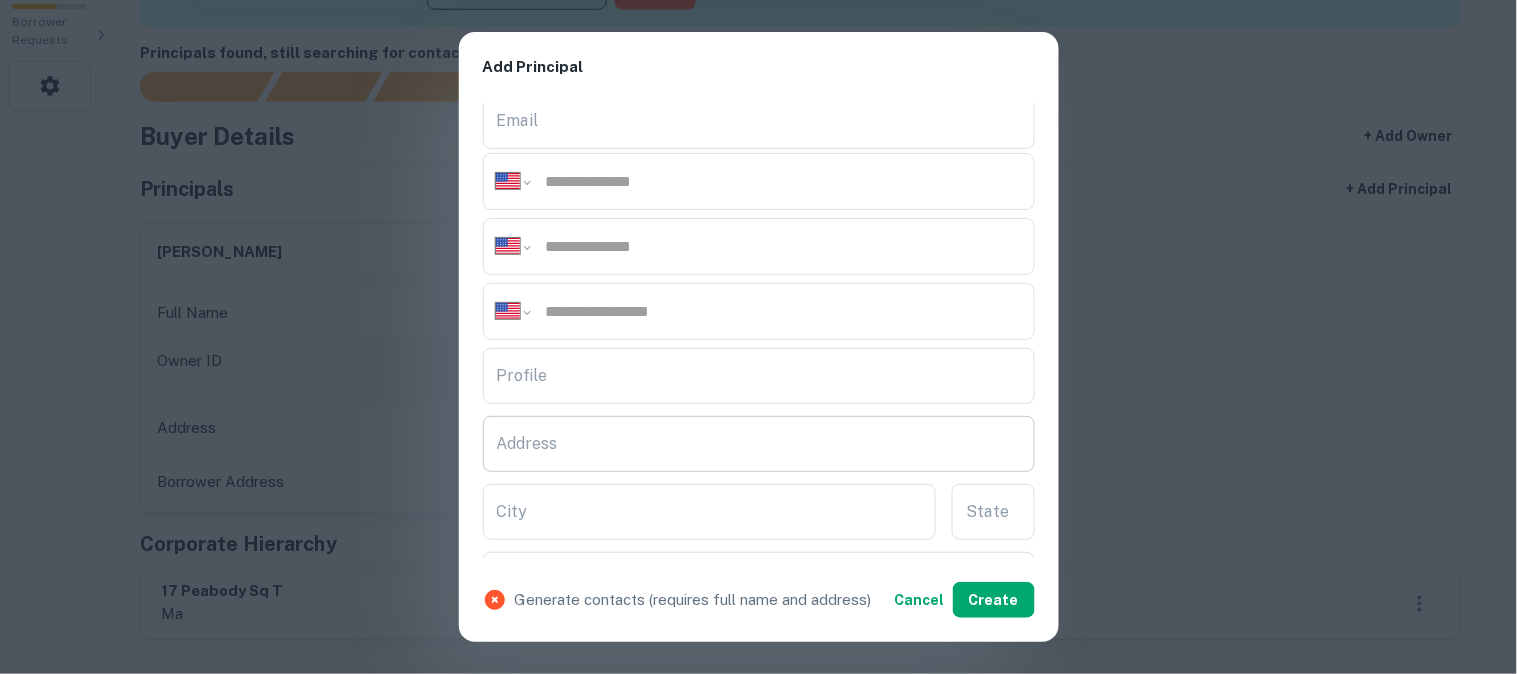 click on "Address" at bounding box center (759, 444) 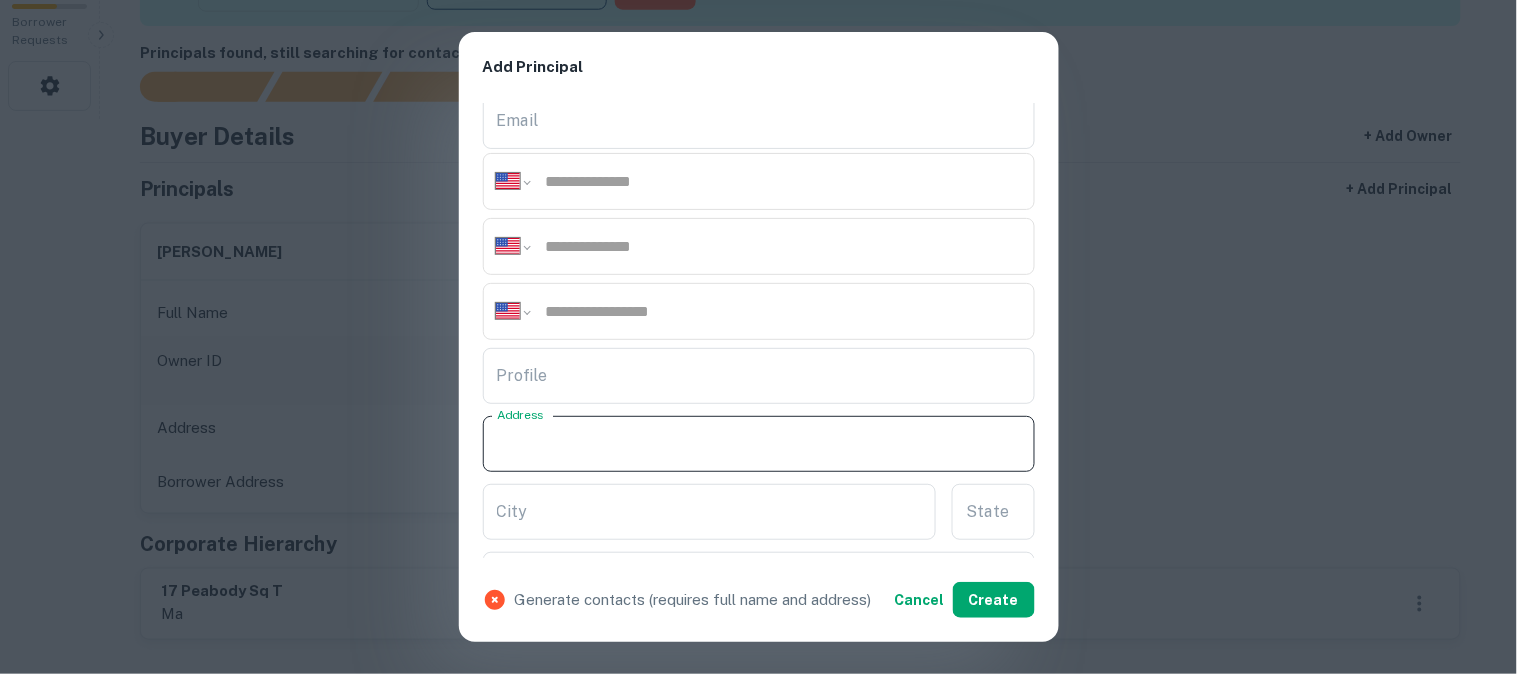 paste on "**********" 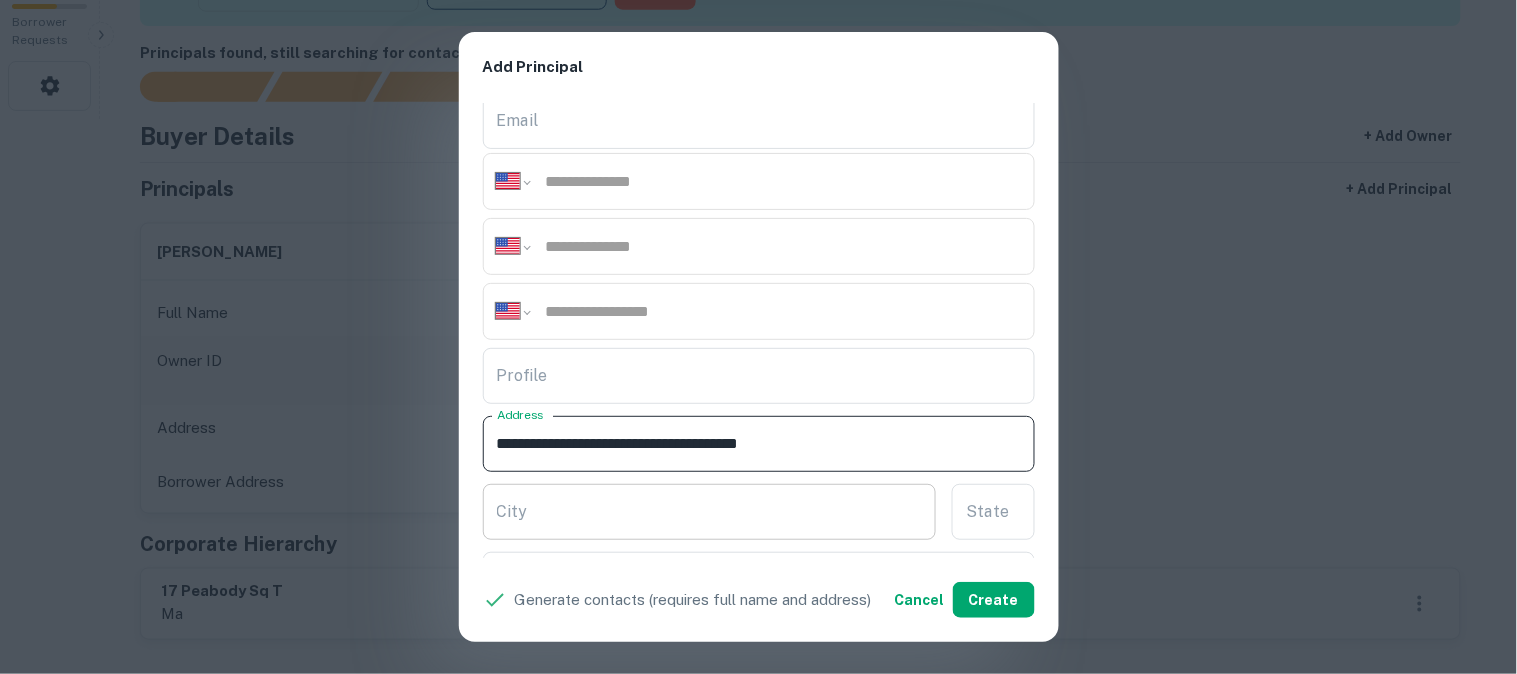 drag, startPoint x: 712, startPoint y: 438, endPoint x: 785, endPoint y: 483, distance: 85.75546 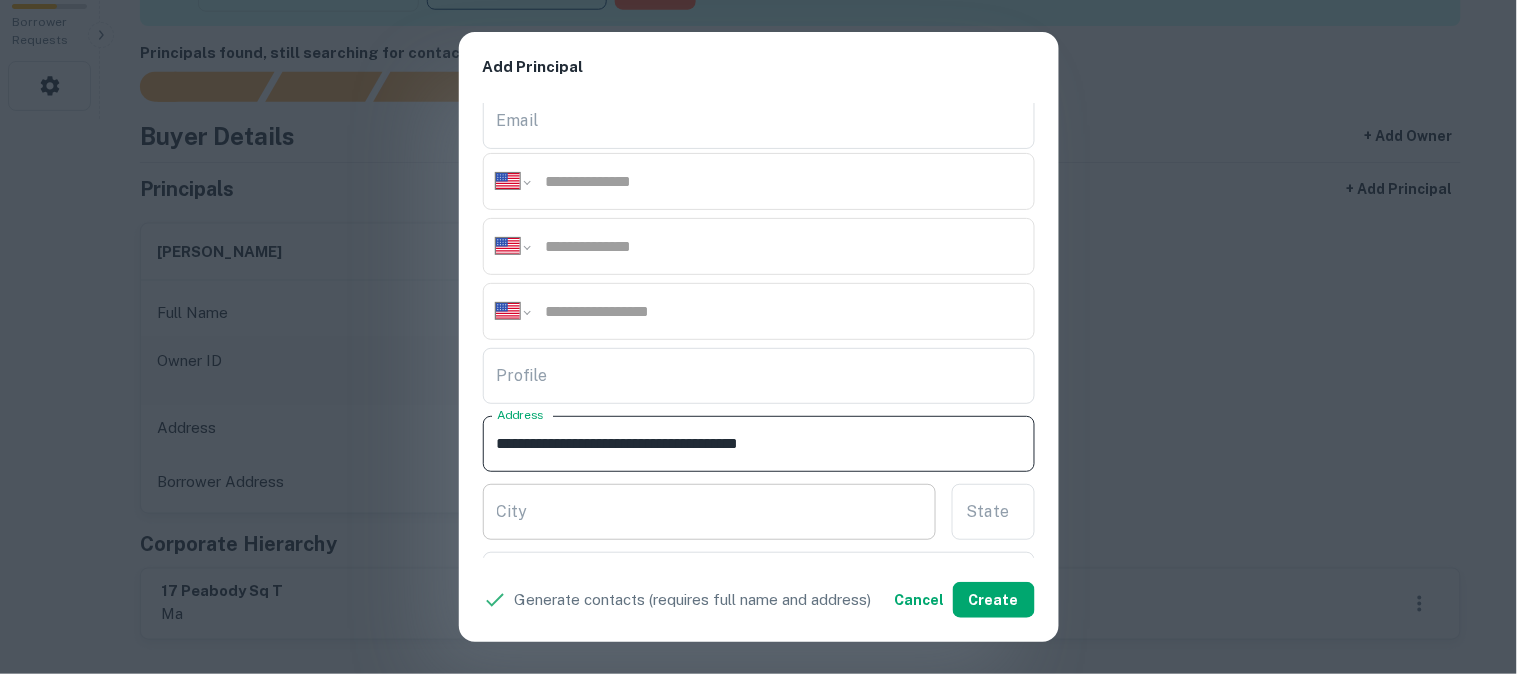 click on "**********" at bounding box center [759, 331] 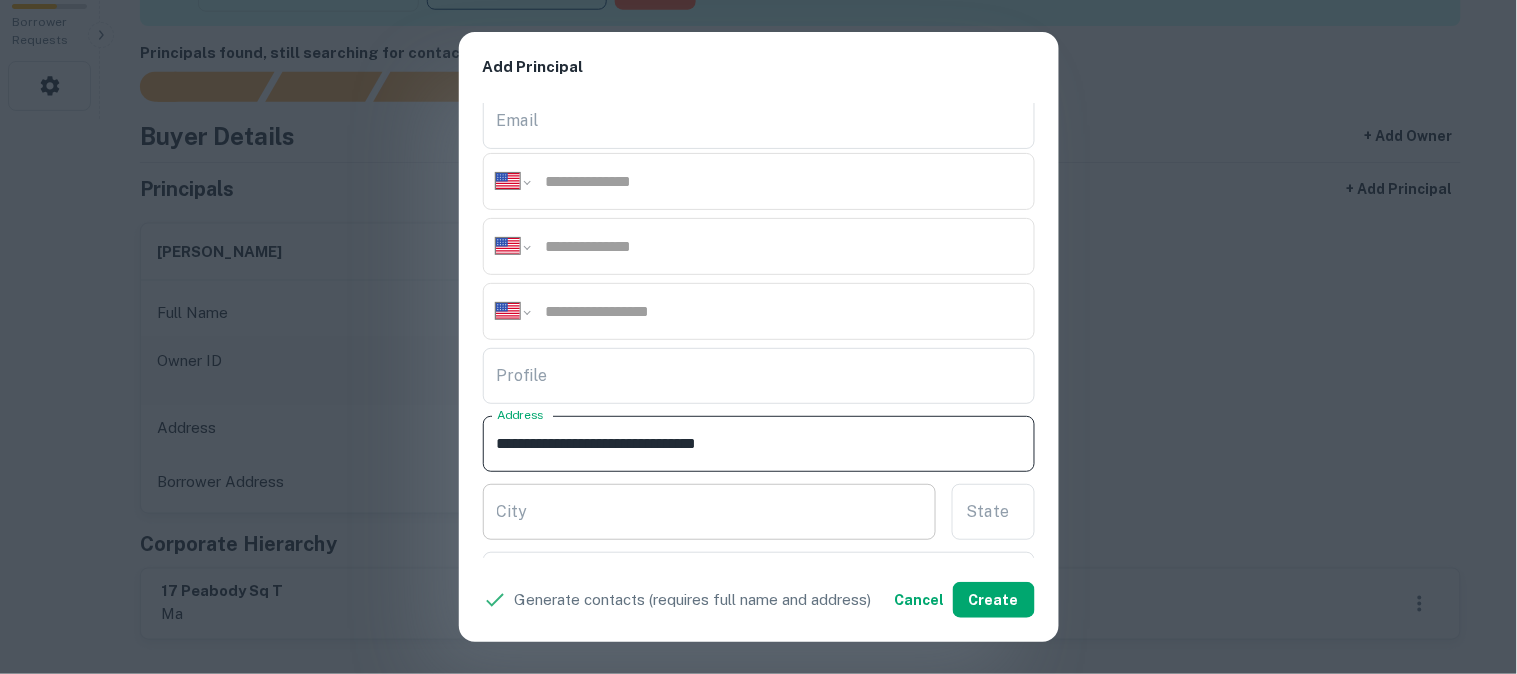 type on "**********" 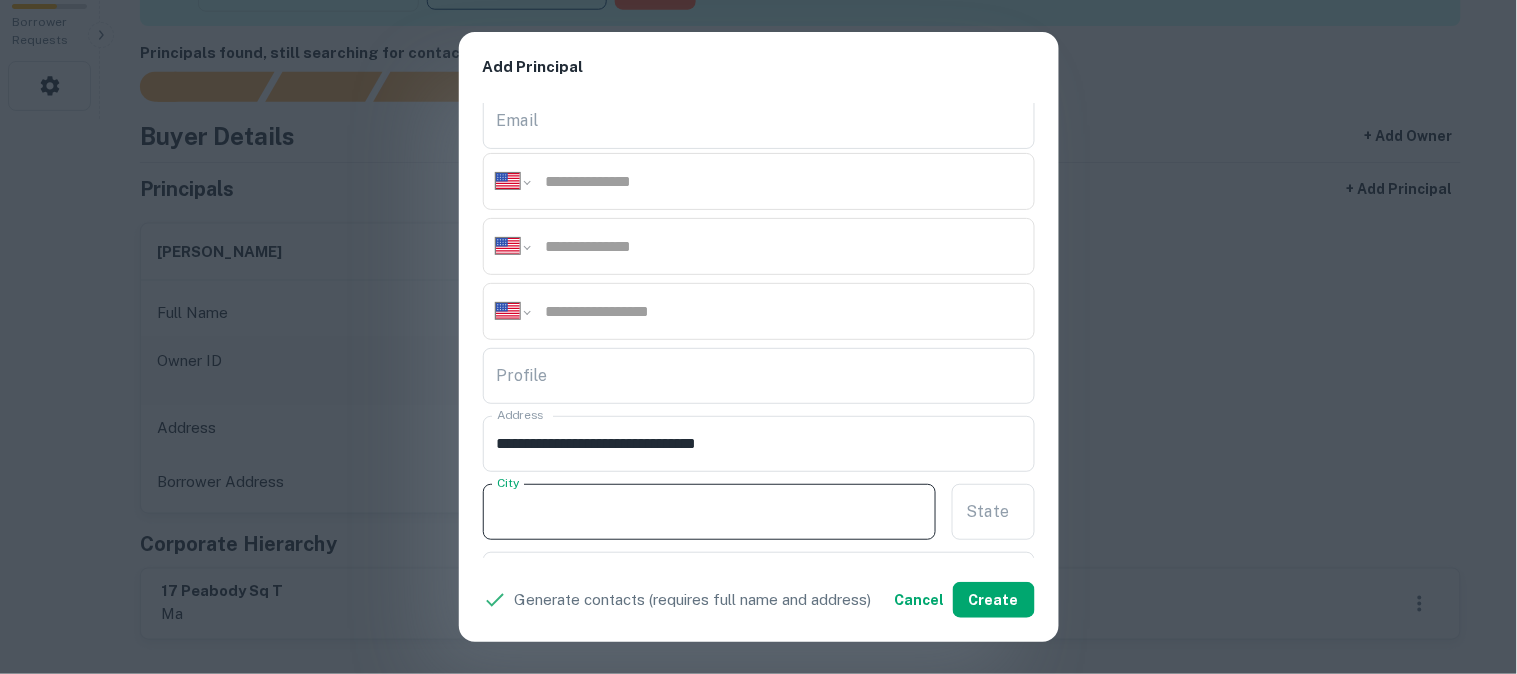 click on "City" at bounding box center [710, 512] 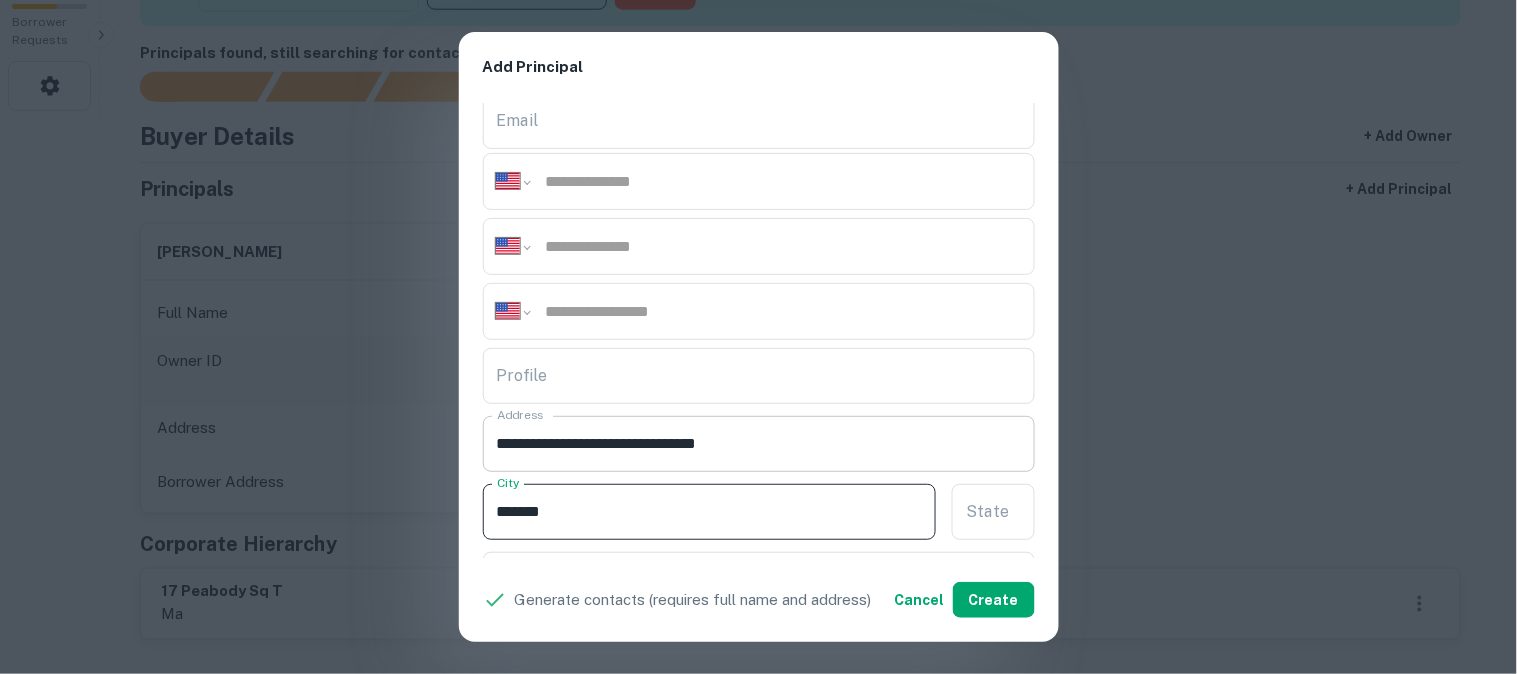 type on "*******" 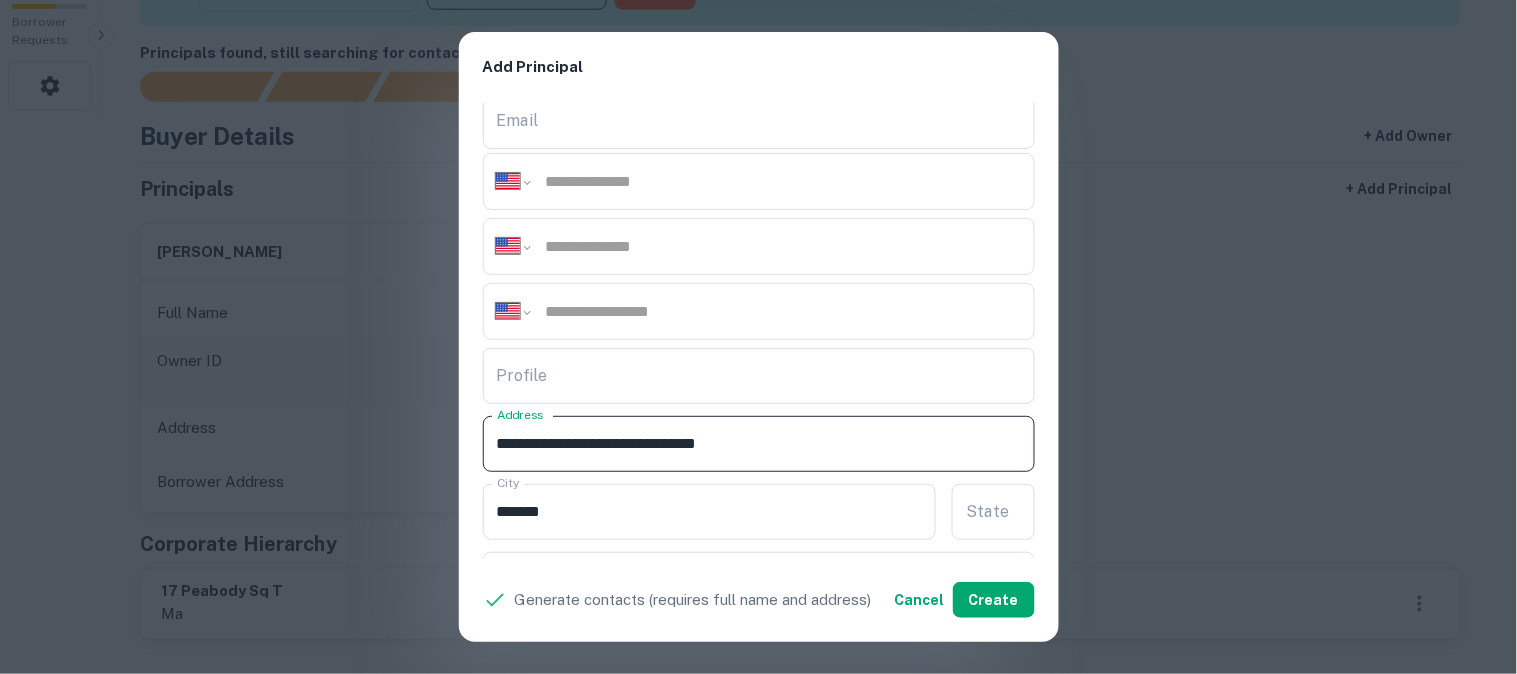 drag, startPoint x: 747, startPoint y: 445, endPoint x: 835, endPoint y: 466, distance: 90.47099 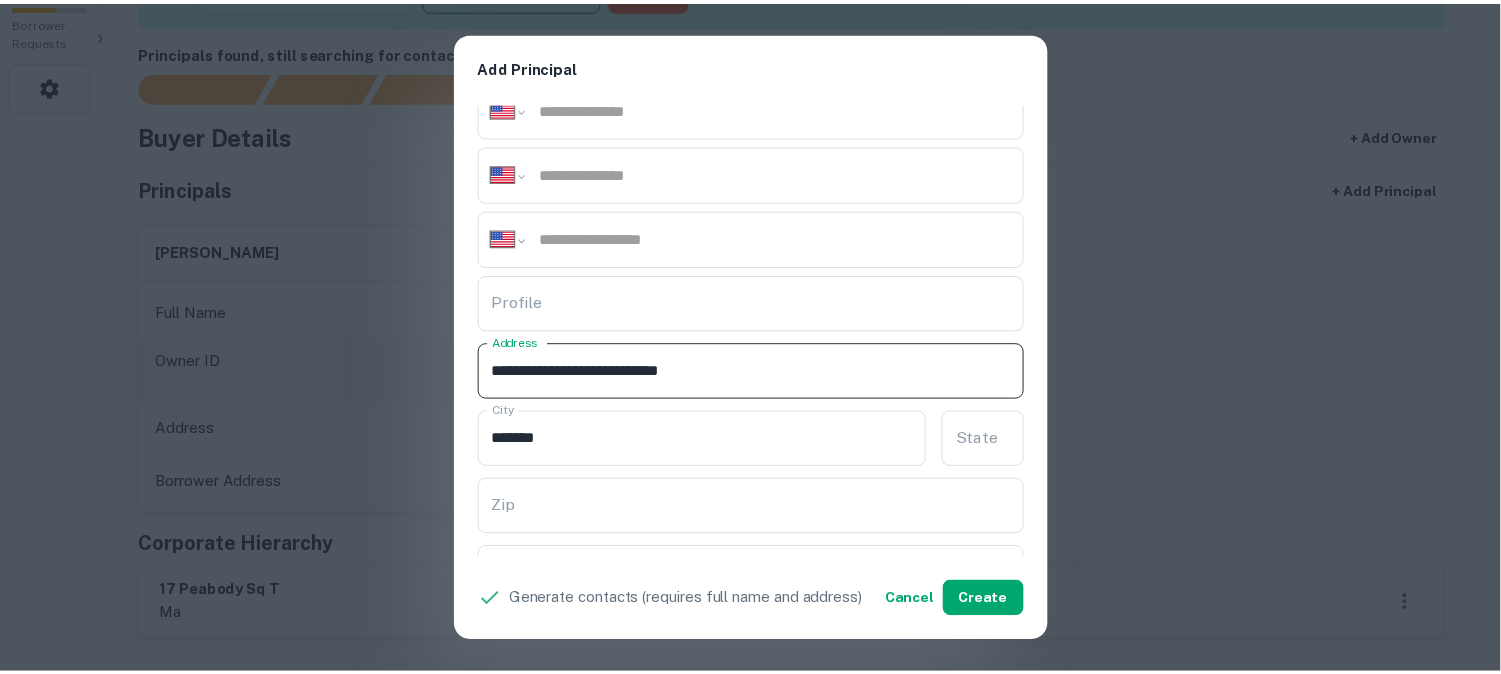 scroll, scrollTop: 333, scrollLeft: 0, axis: vertical 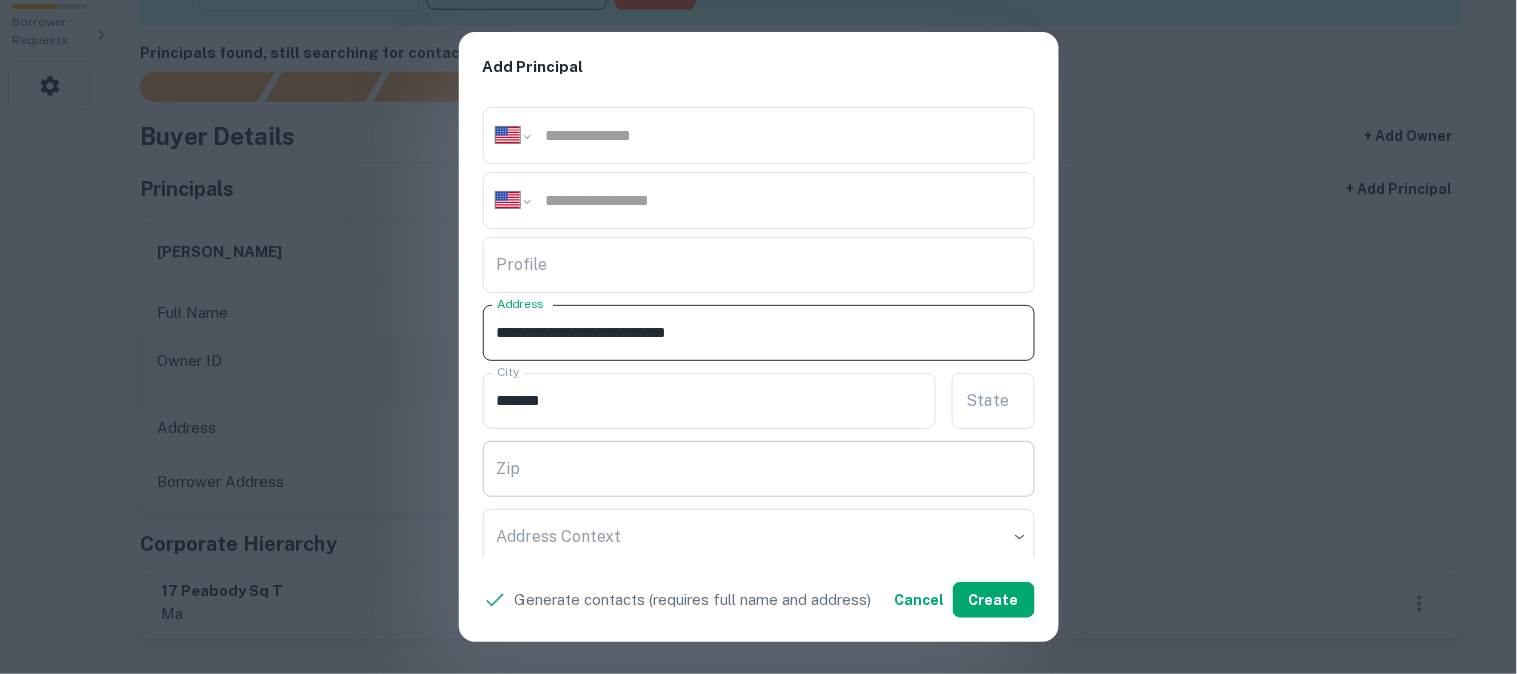 type on "**********" 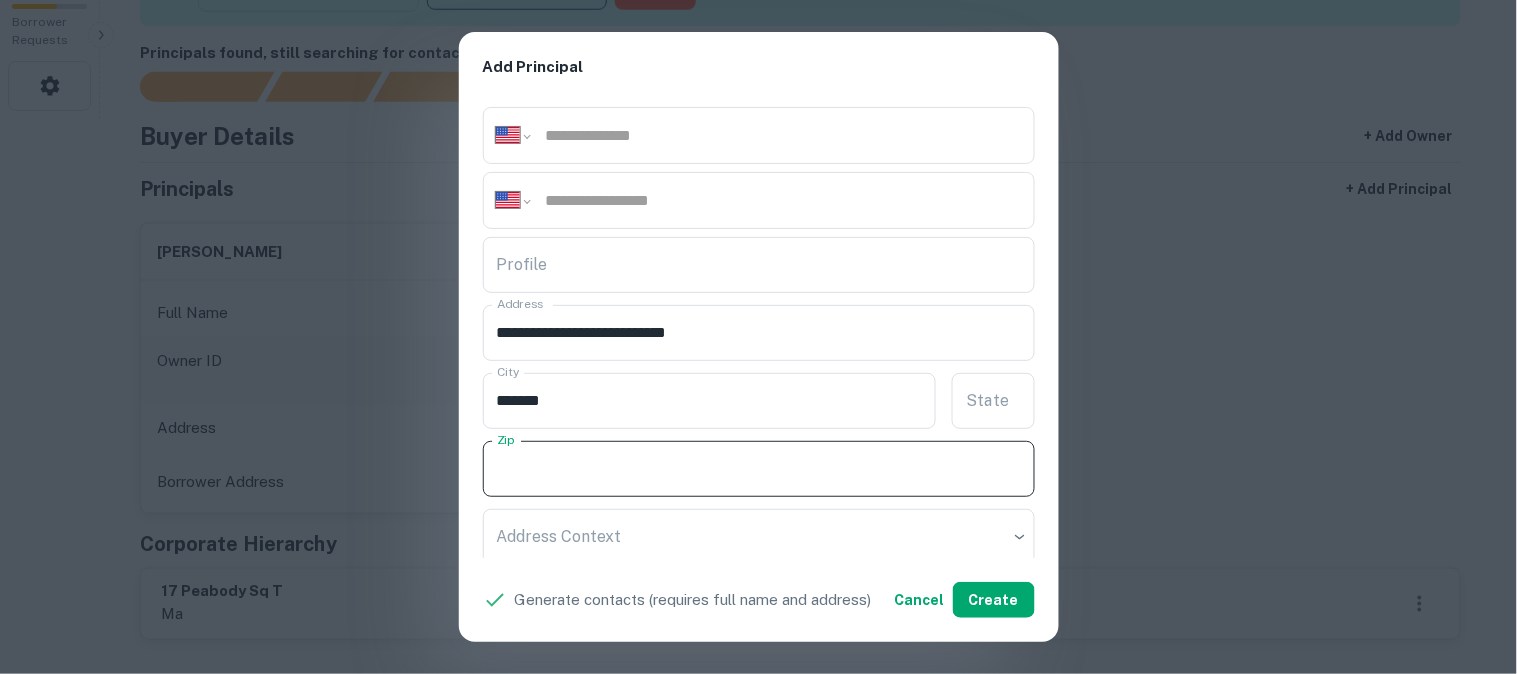 paste on "*****" 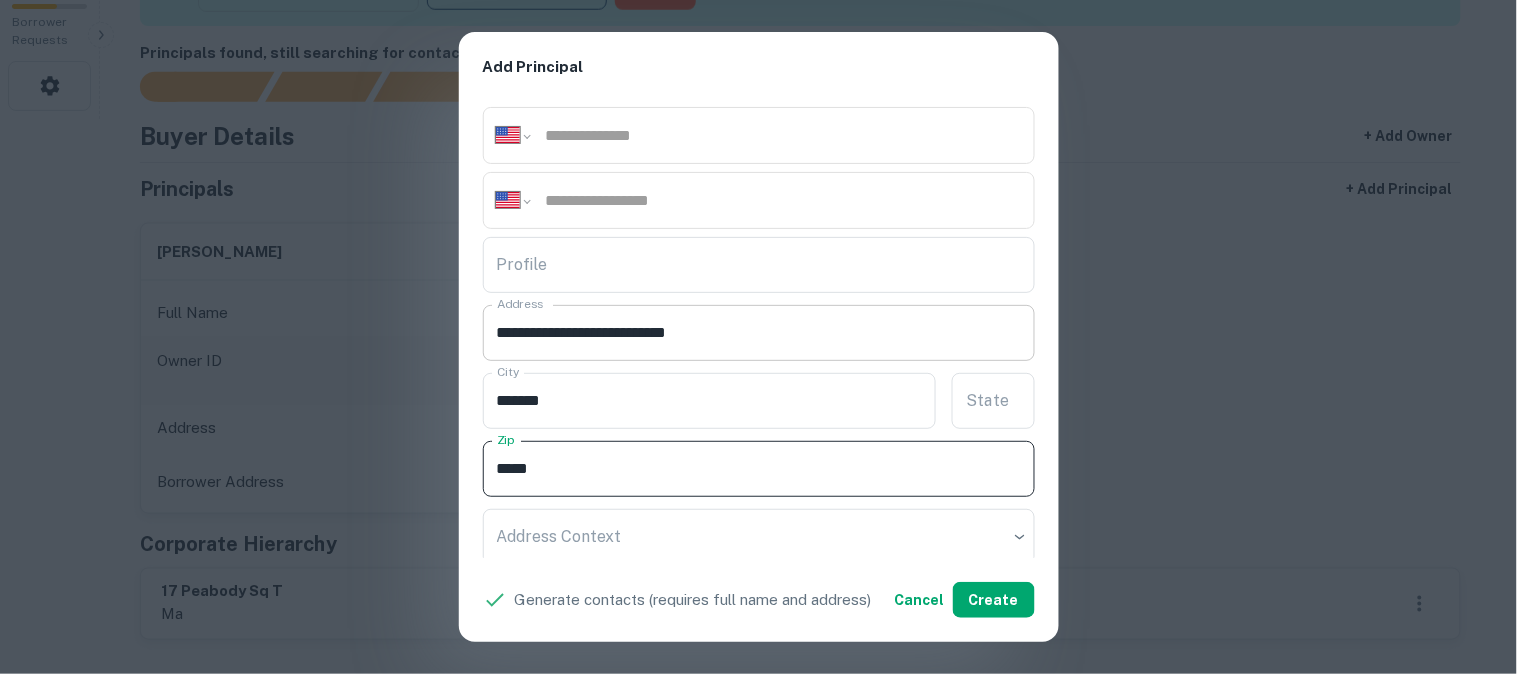 type on "*****" 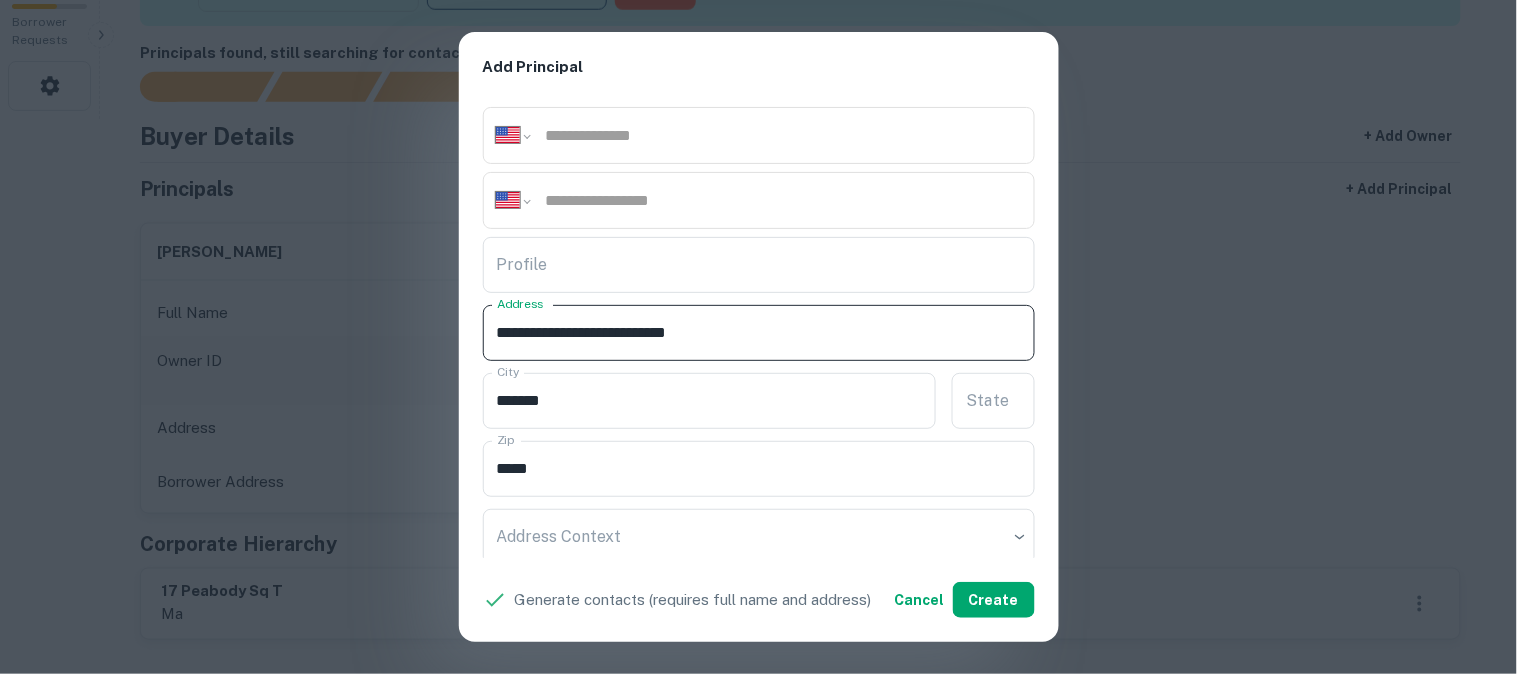 drag, startPoint x: 716, startPoint y: 328, endPoint x: 787, endPoint y: 351, distance: 74.63243 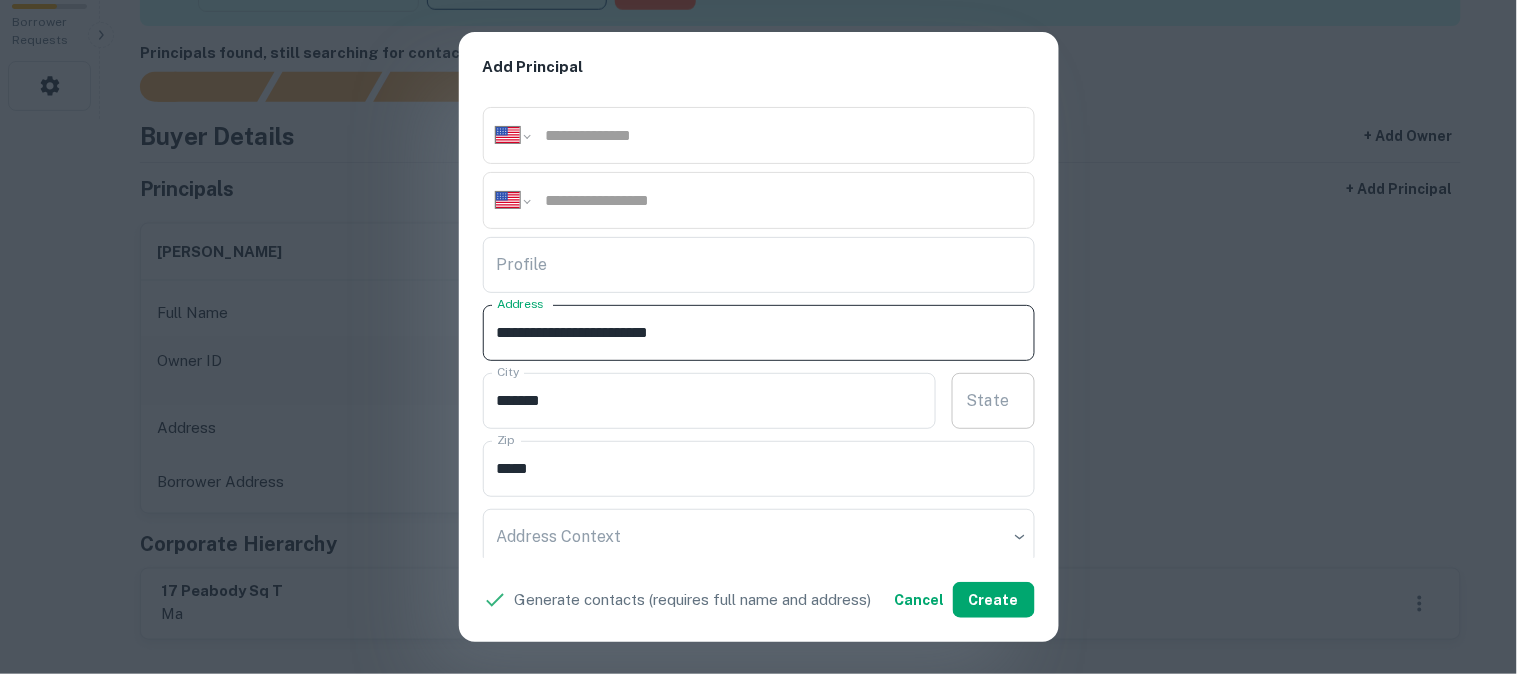 type on "**********" 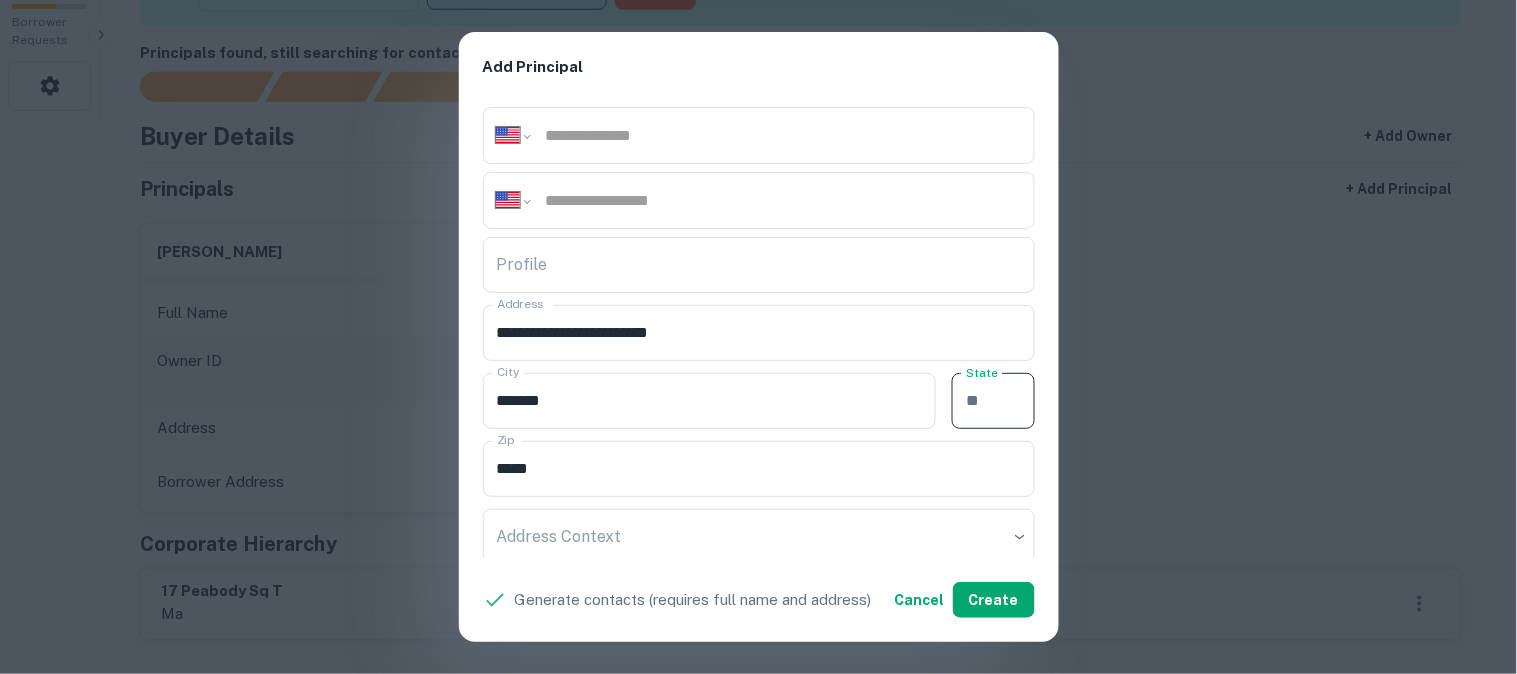 click on "State State" at bounding box center [993, 401] 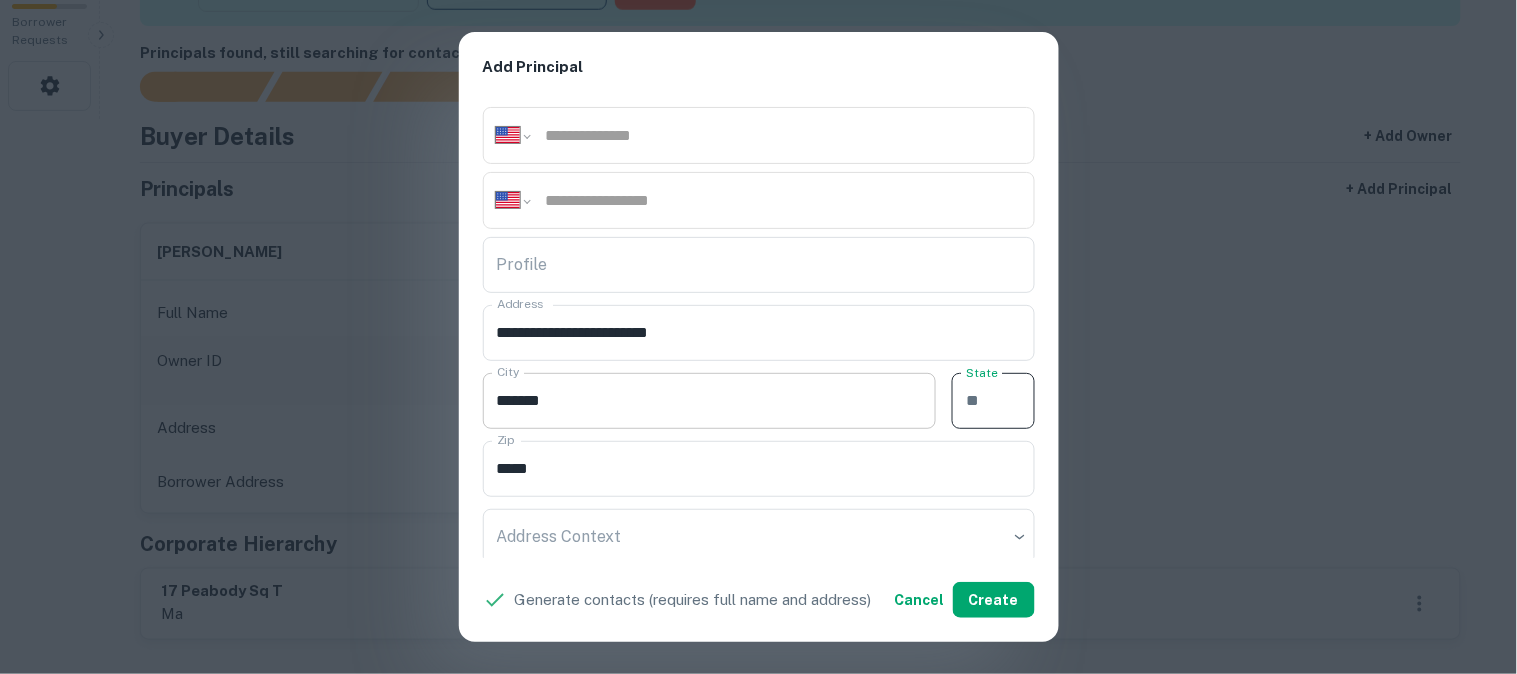 paste on "**" 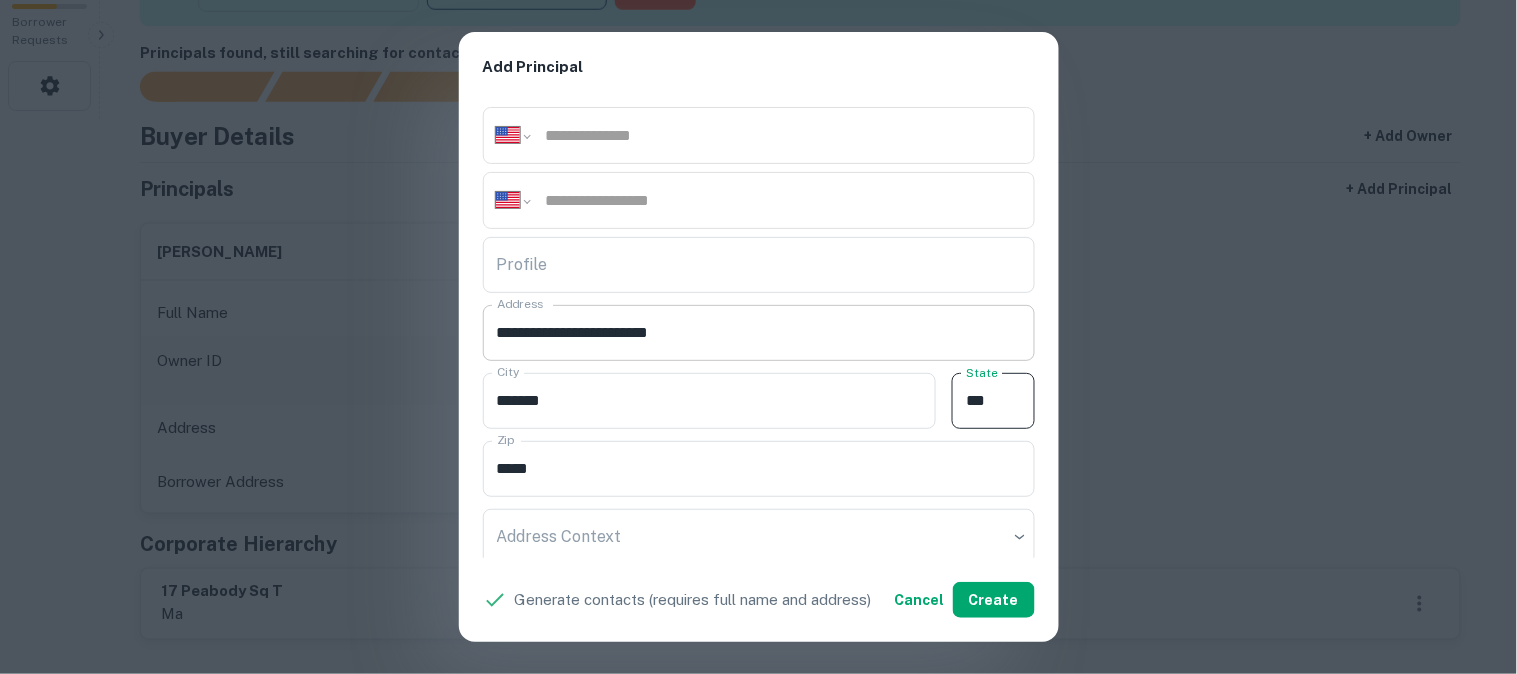 type on "**" 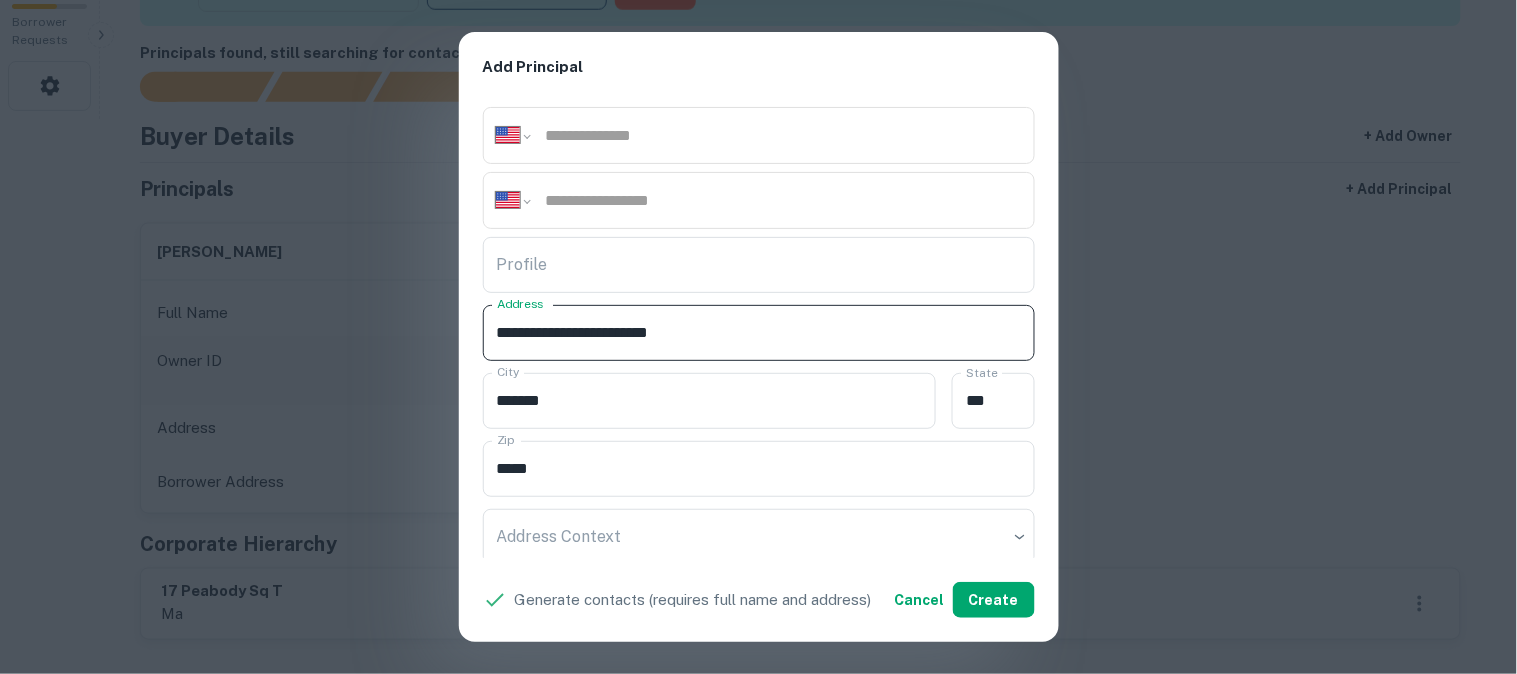 click on "**********" at bounding box center [759, 333] 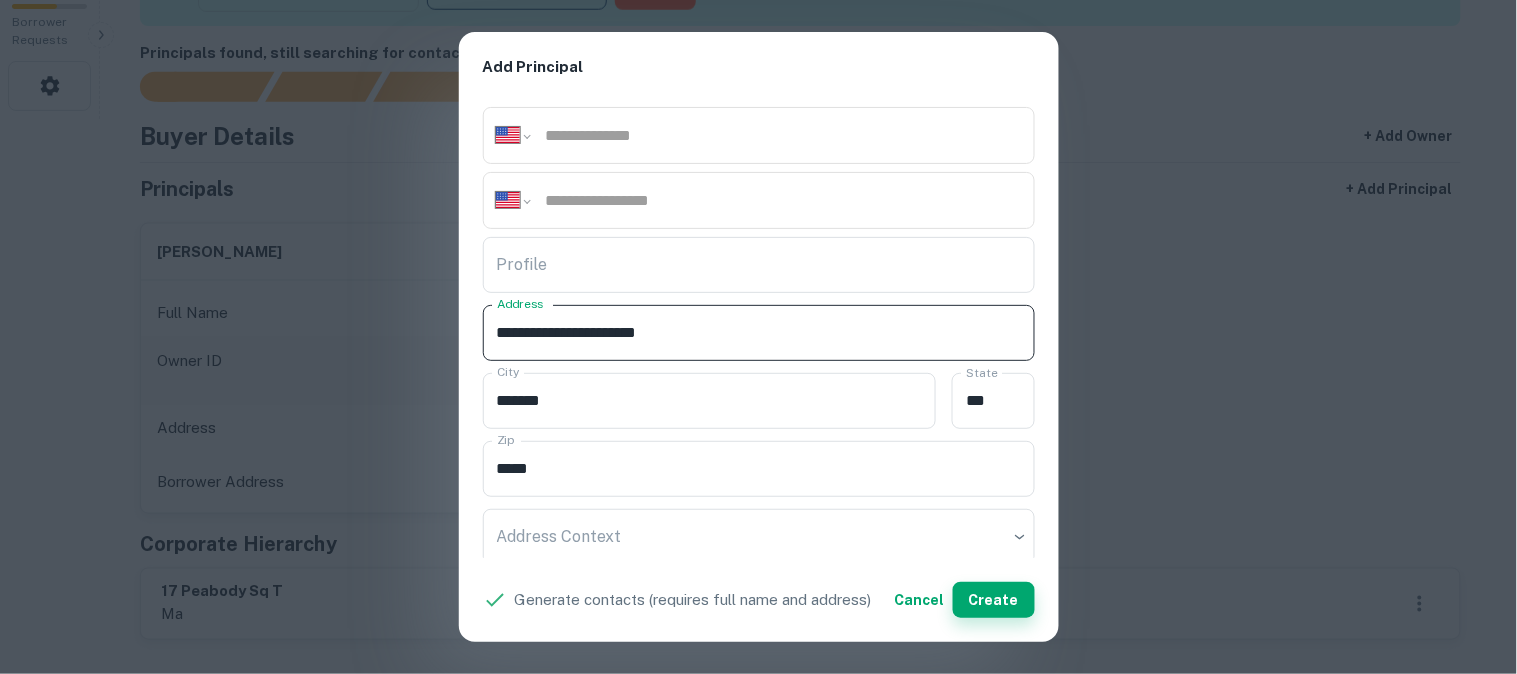 type on "**********" 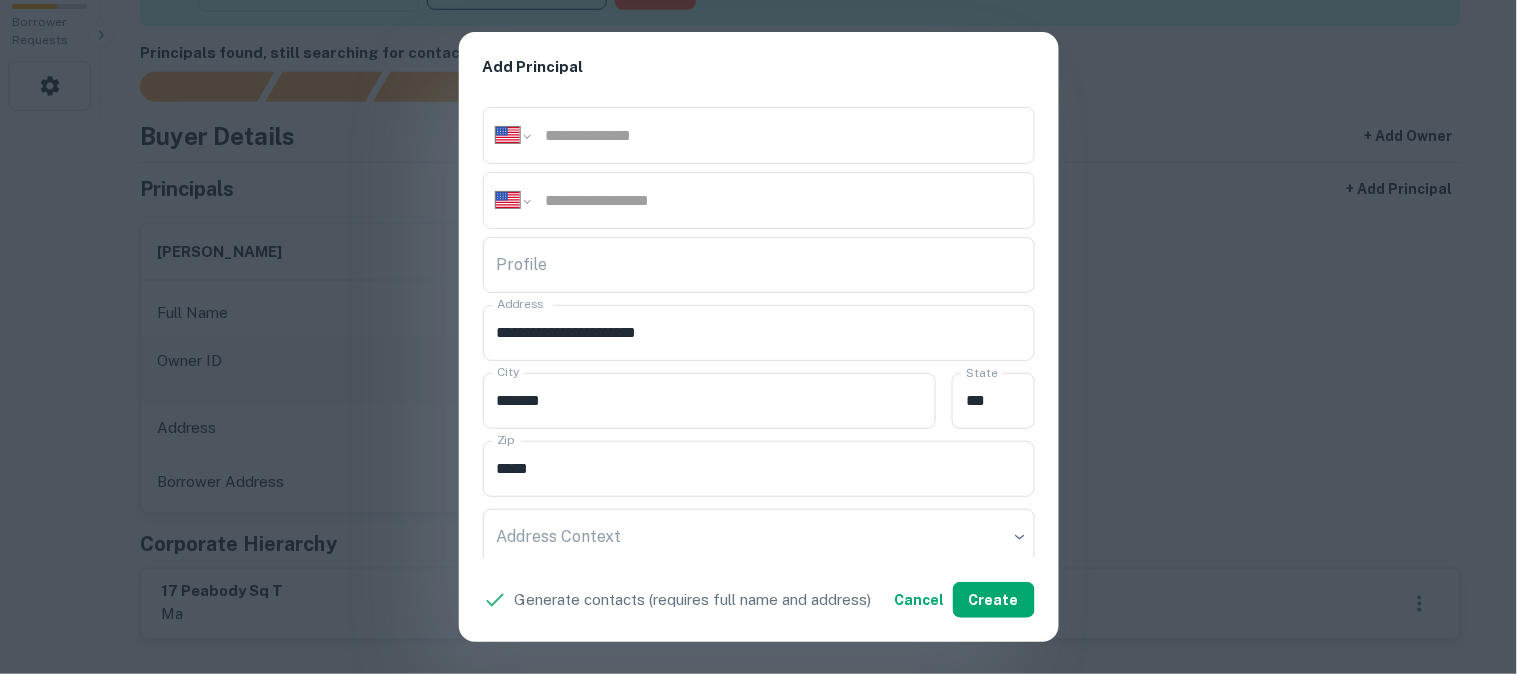 click on "**********" at bounding box center [758, 337] 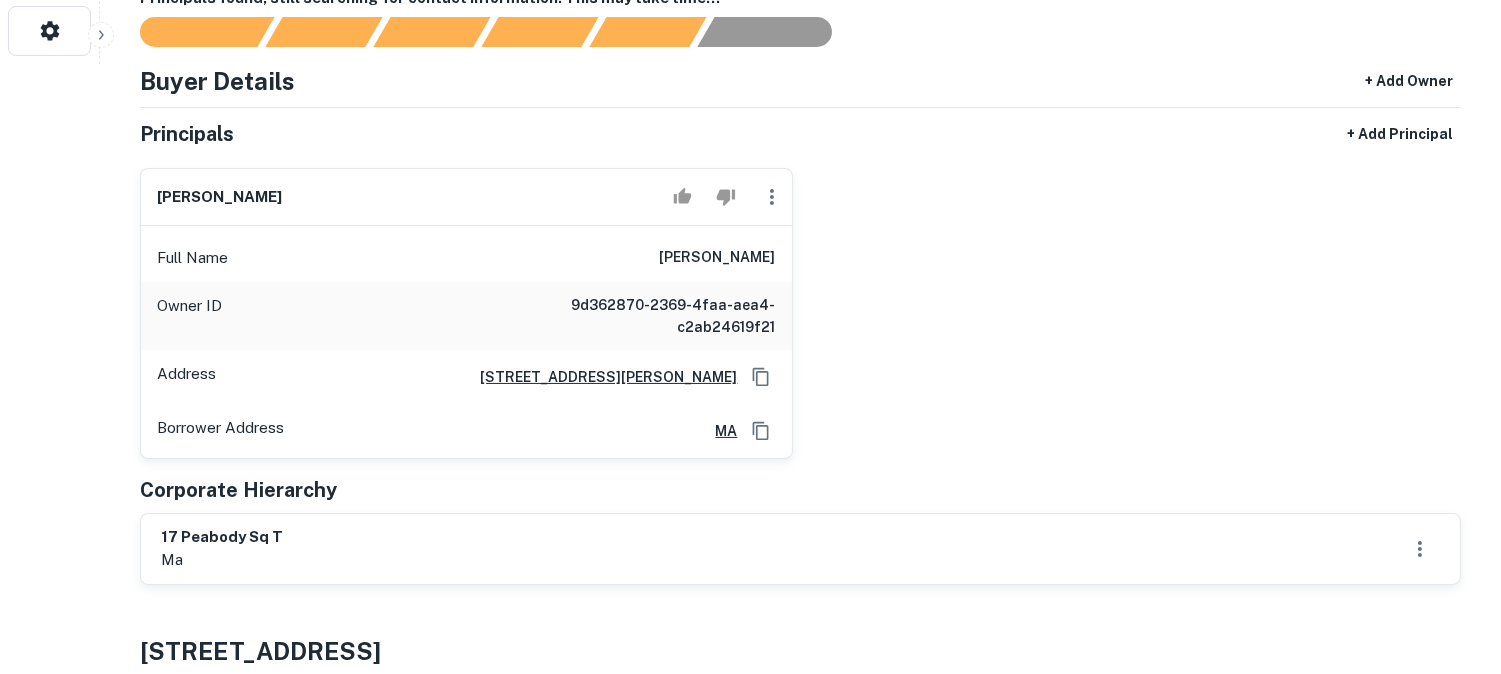 scroll, scrollTop: 555, scrollLeft: 0, axis: vertical 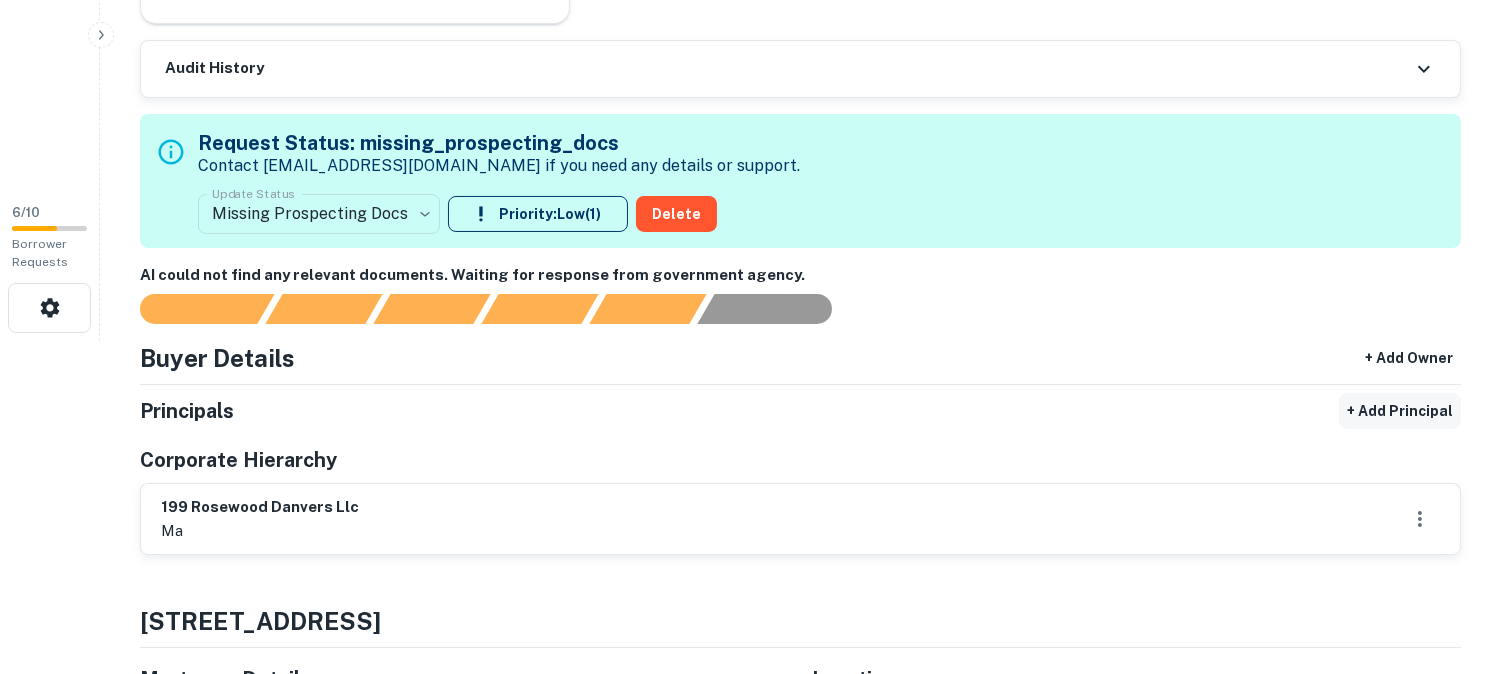 click on "+ Add Principal" at bounding box center [1400, 411] 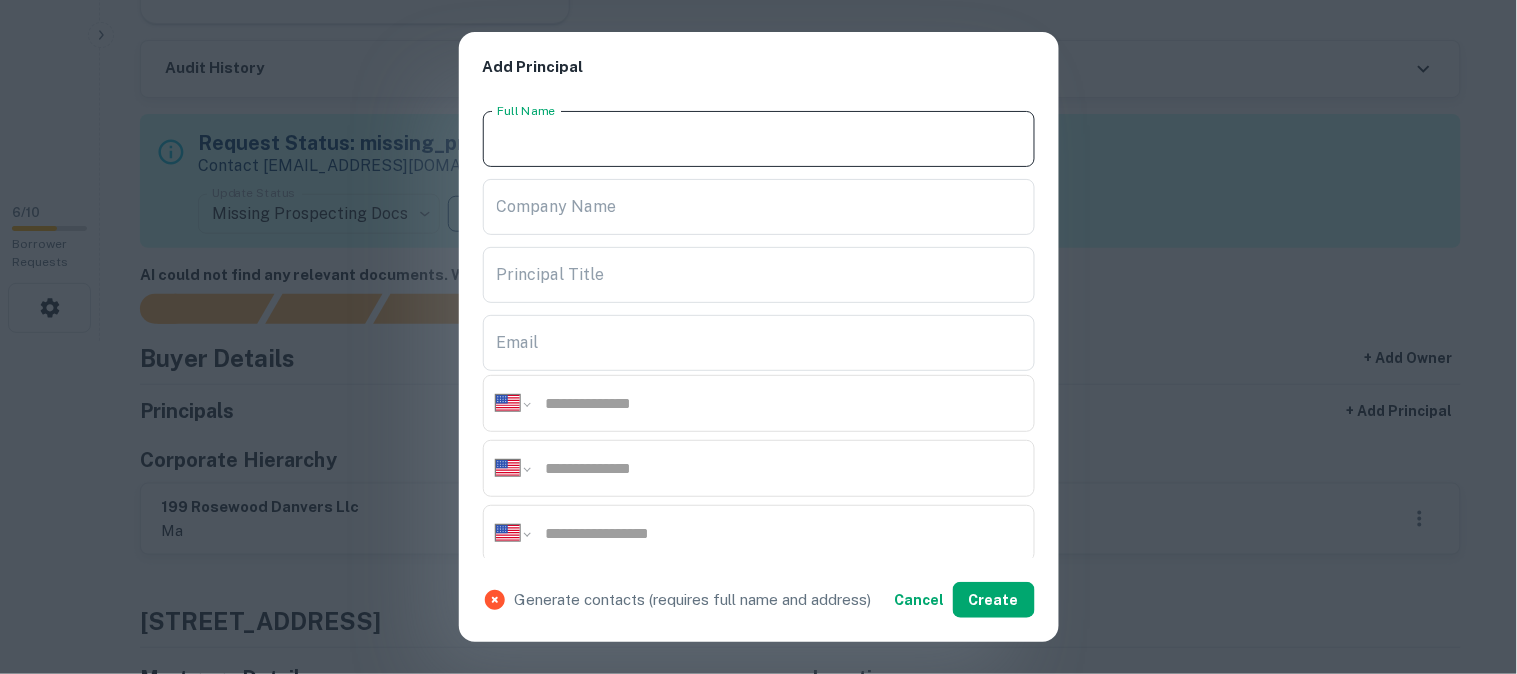 click on "Full Name" at bounding box center (759, 139) 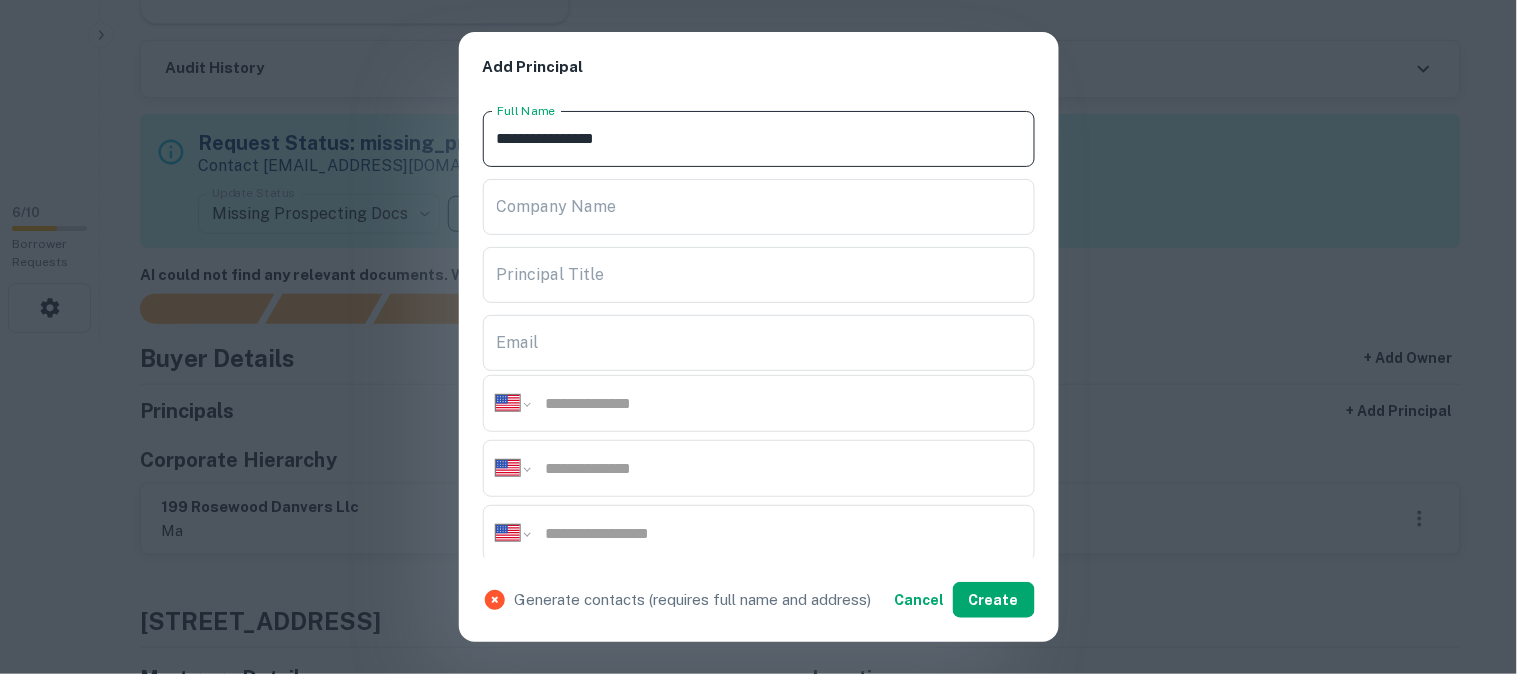 type on "**********" 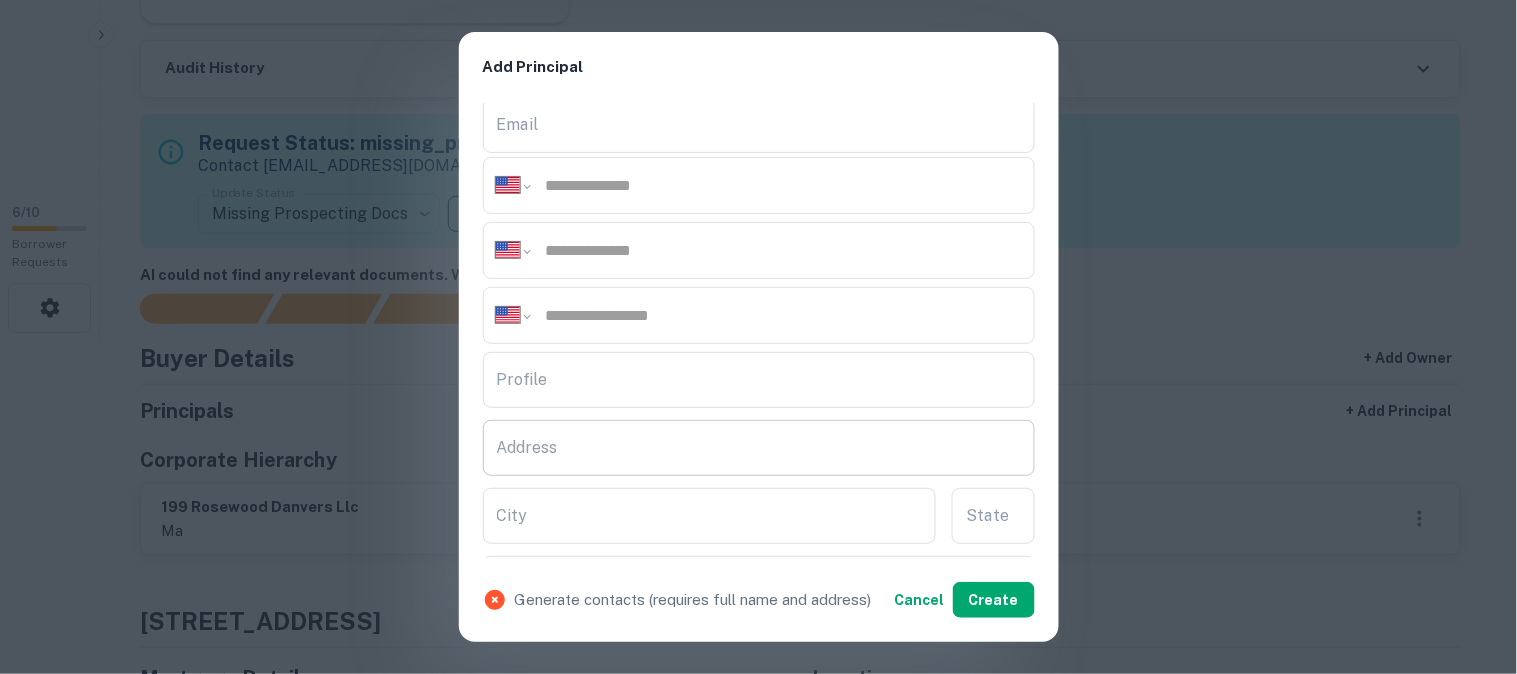 scroll, scrollTop: 222, scrollLeft: 0, axis: vertical 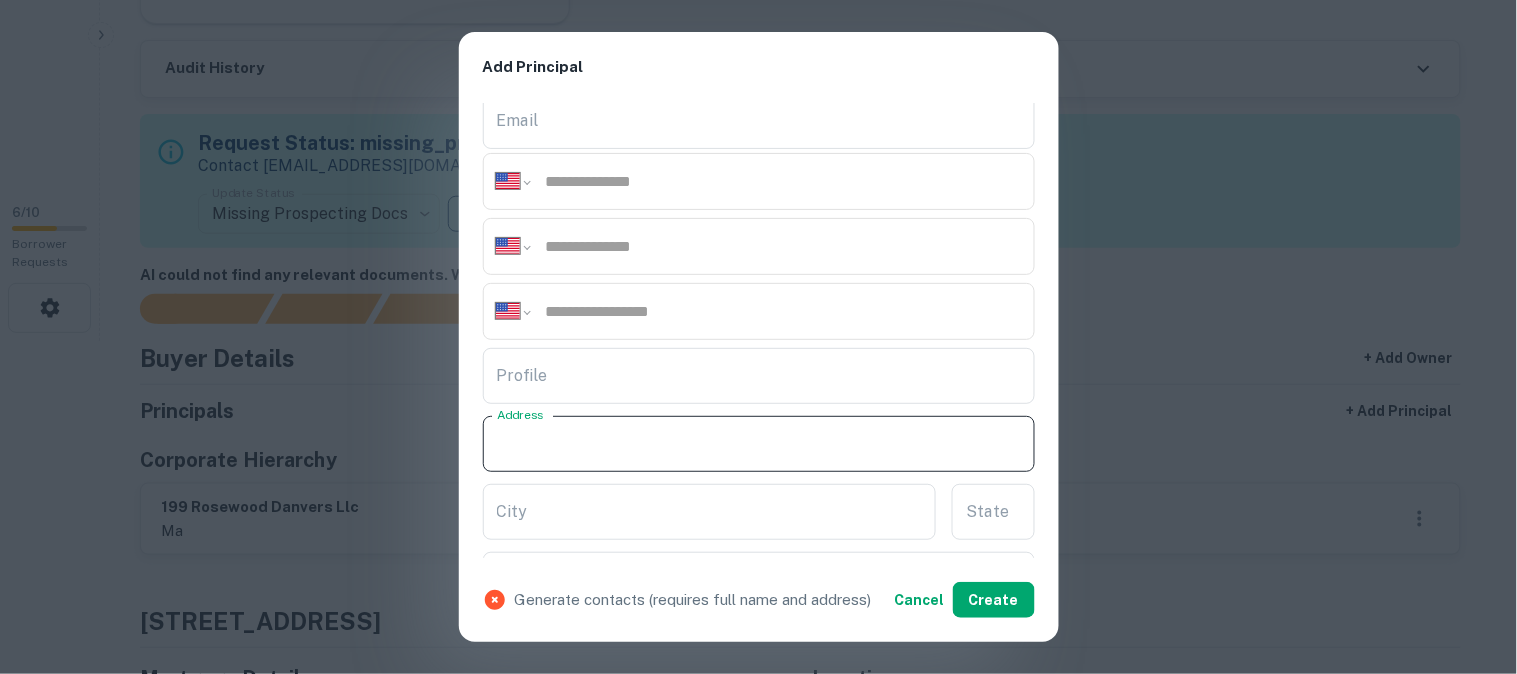 click on "Address" at bounding box center [759, 444] 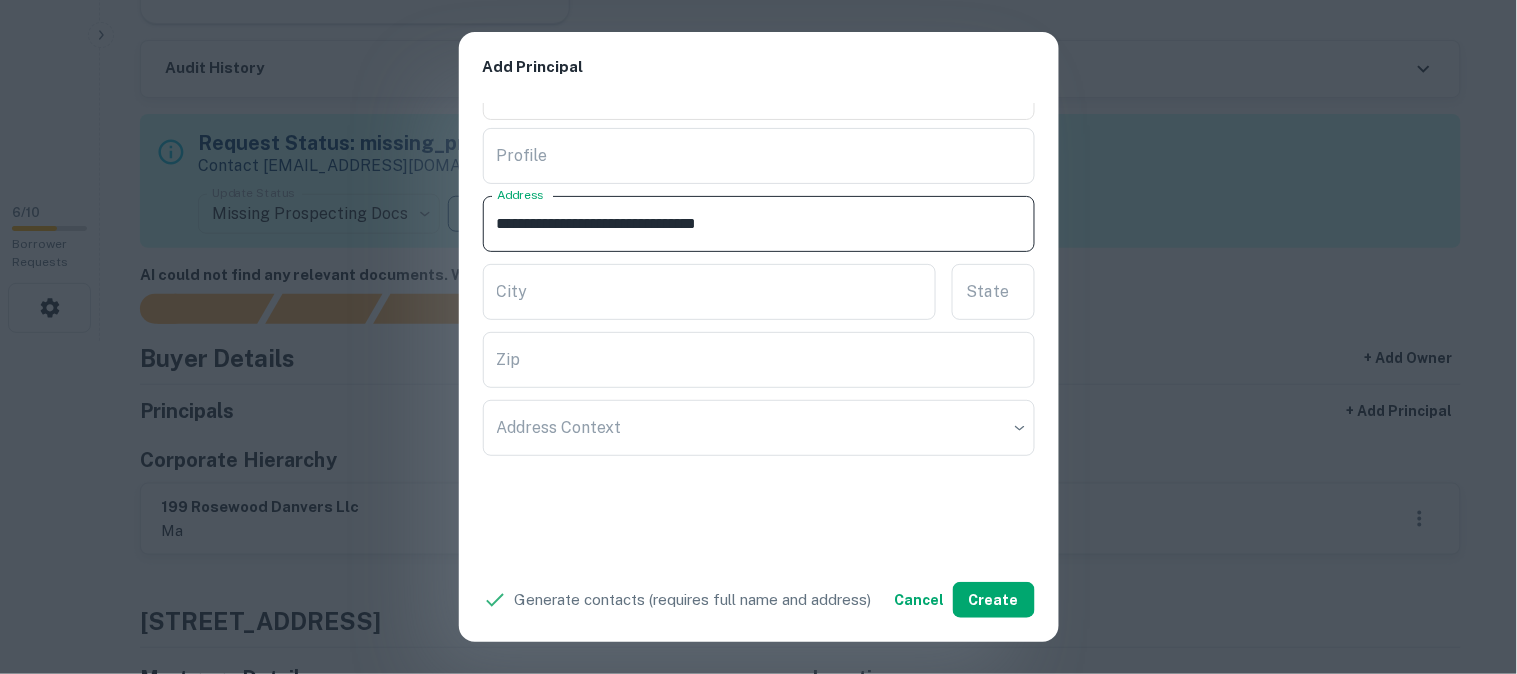 scroll, scrollTop: 444, scrollLeft: 0, axis: vertical 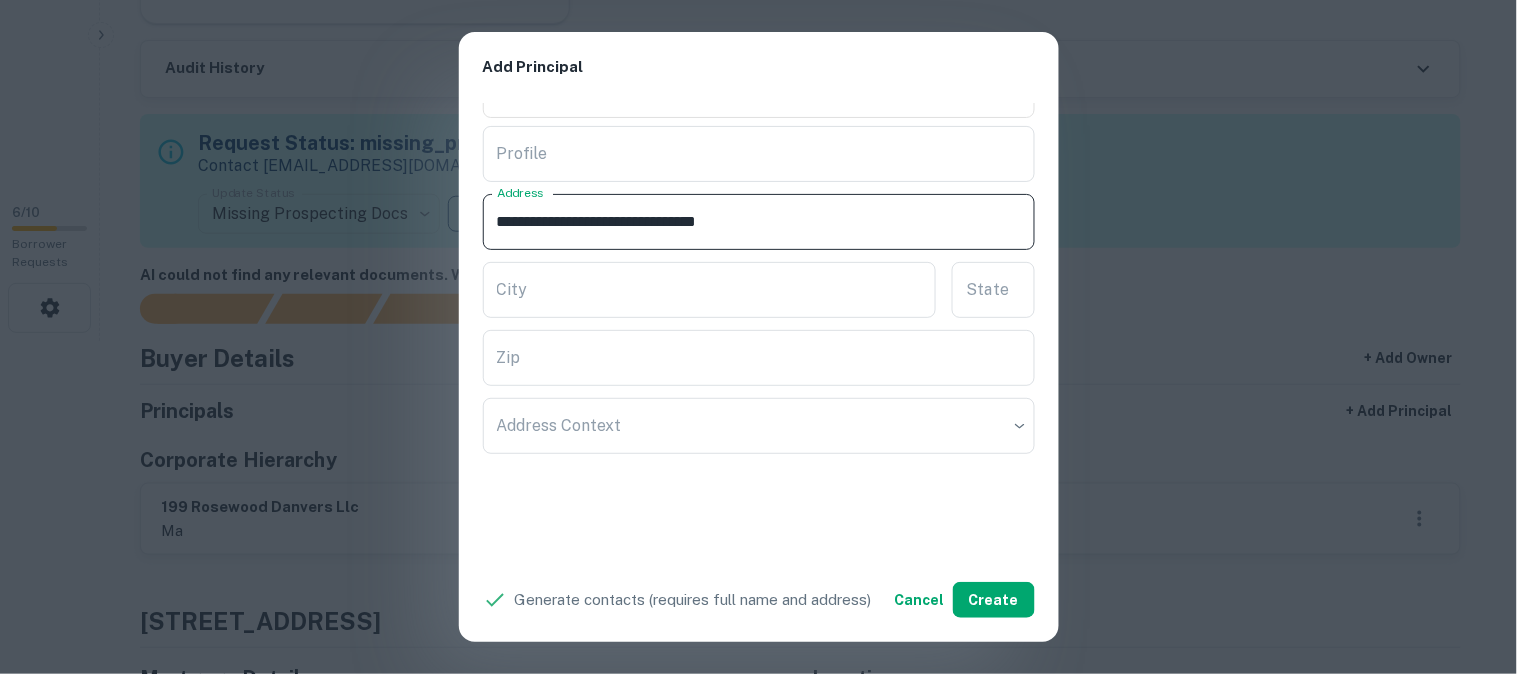 drag, startPoint x: 644, startPoint y: 220, endPoint x: 710, endPoint y: 237, distance: 68.154236 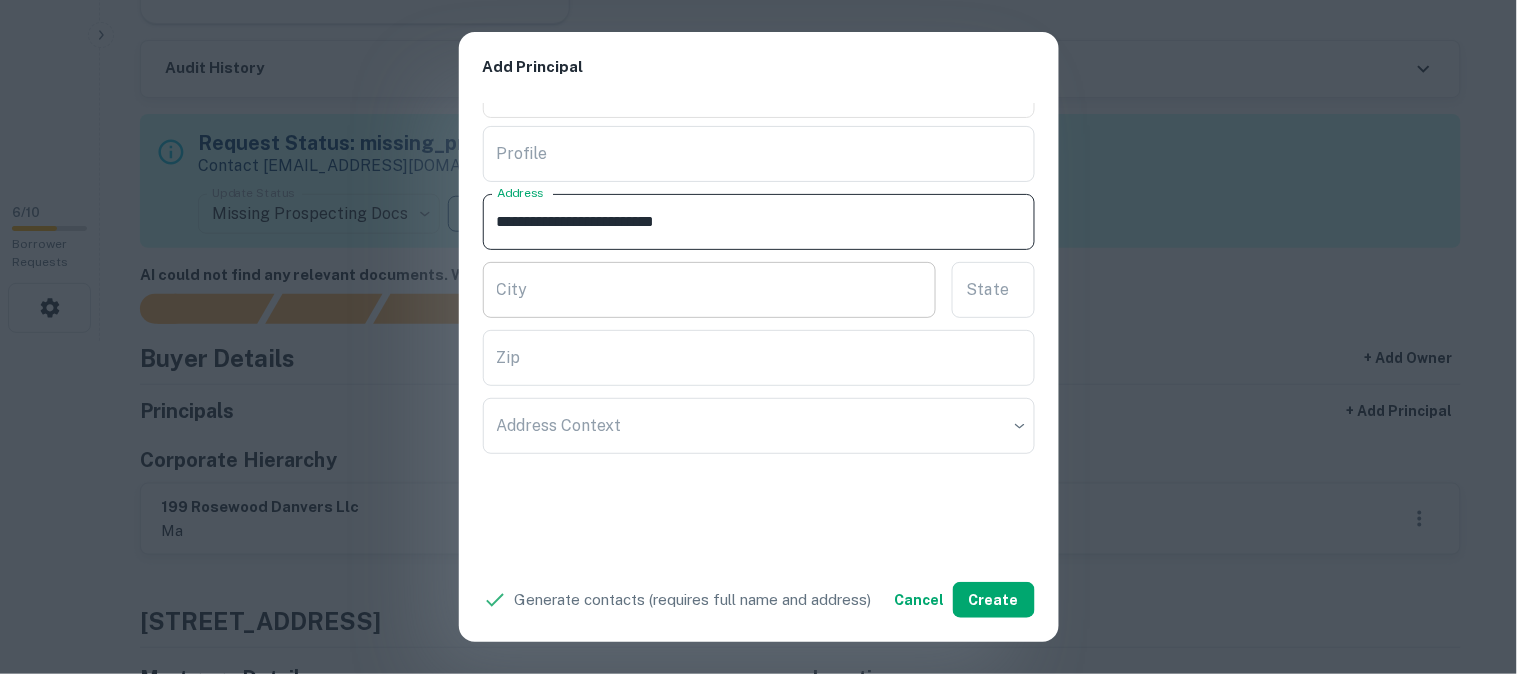 type on "**********" 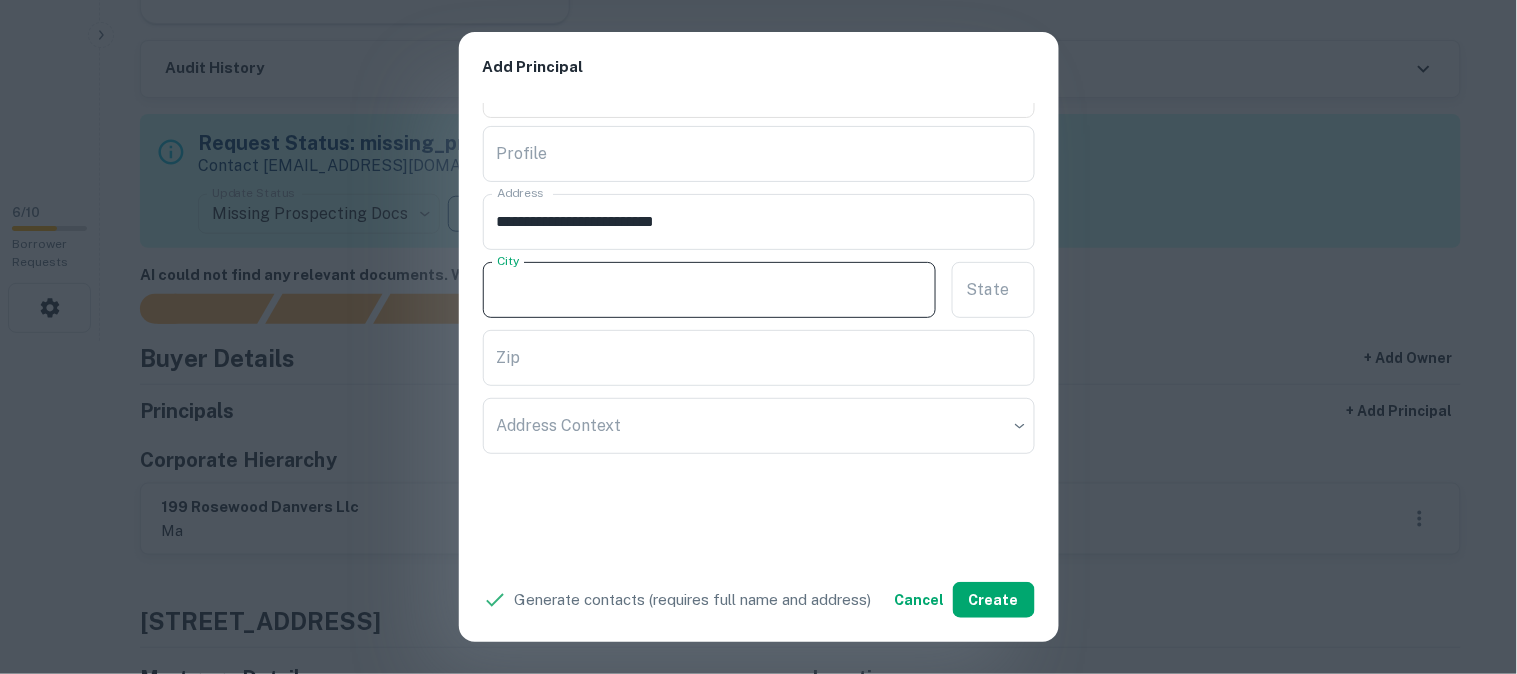 paste on "*******" 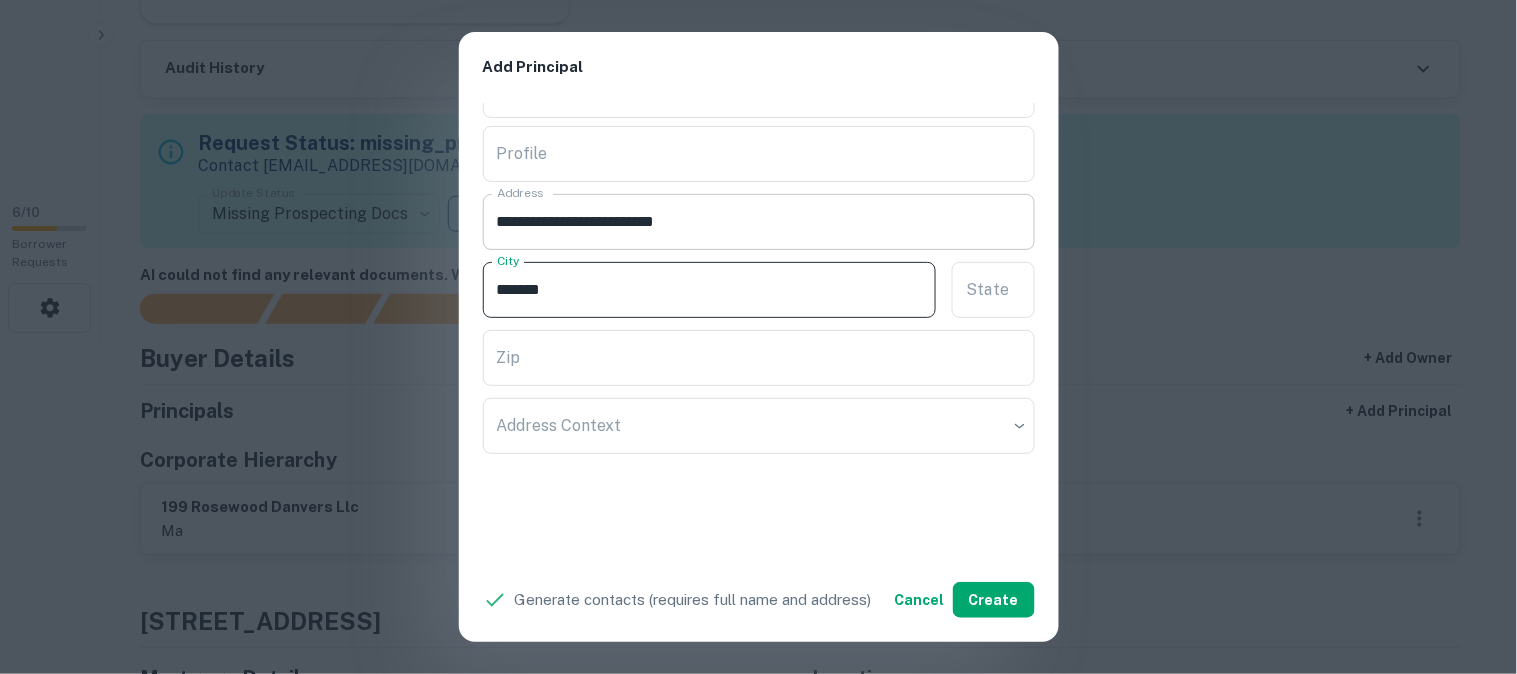 type on "*******" 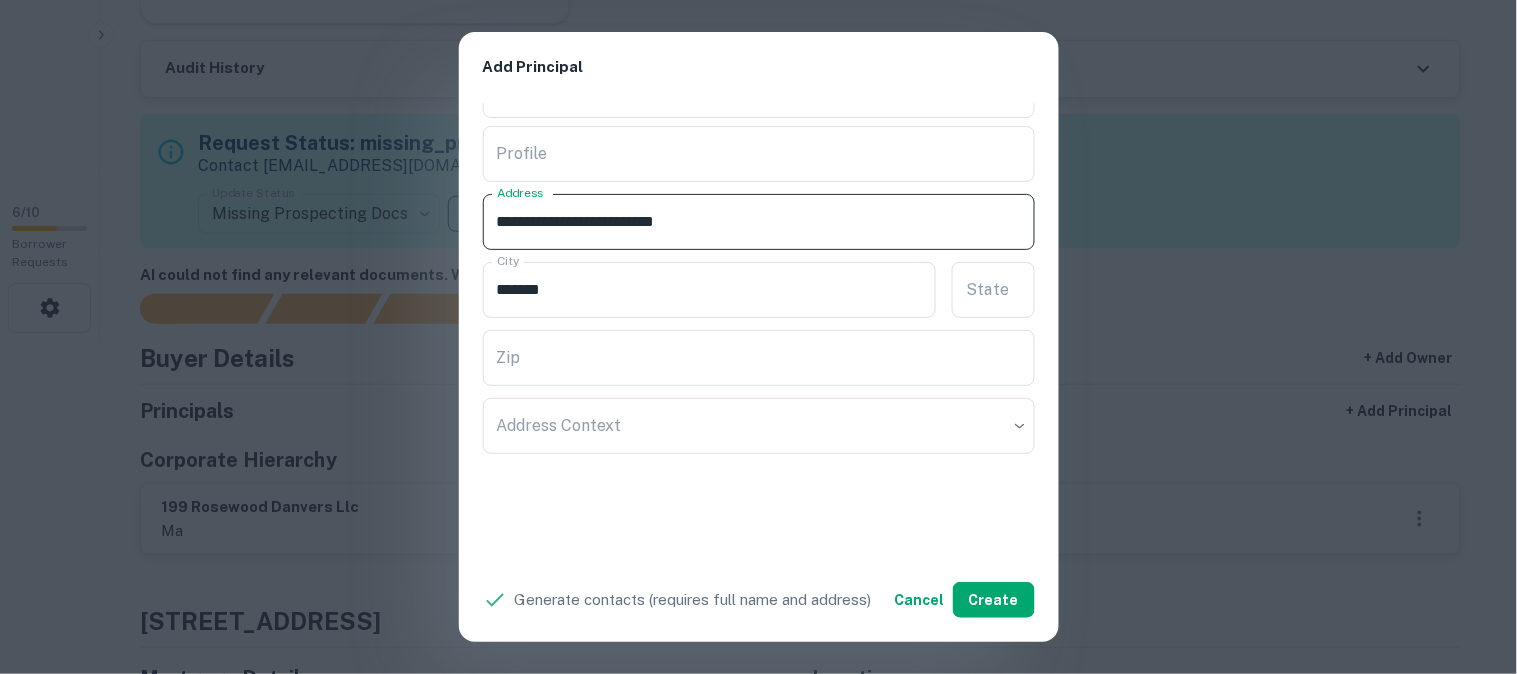 drag, startPoint x: 683, startPoint y: 215, endPoint x: 811, endPoint y: 240, distance: 130.41856 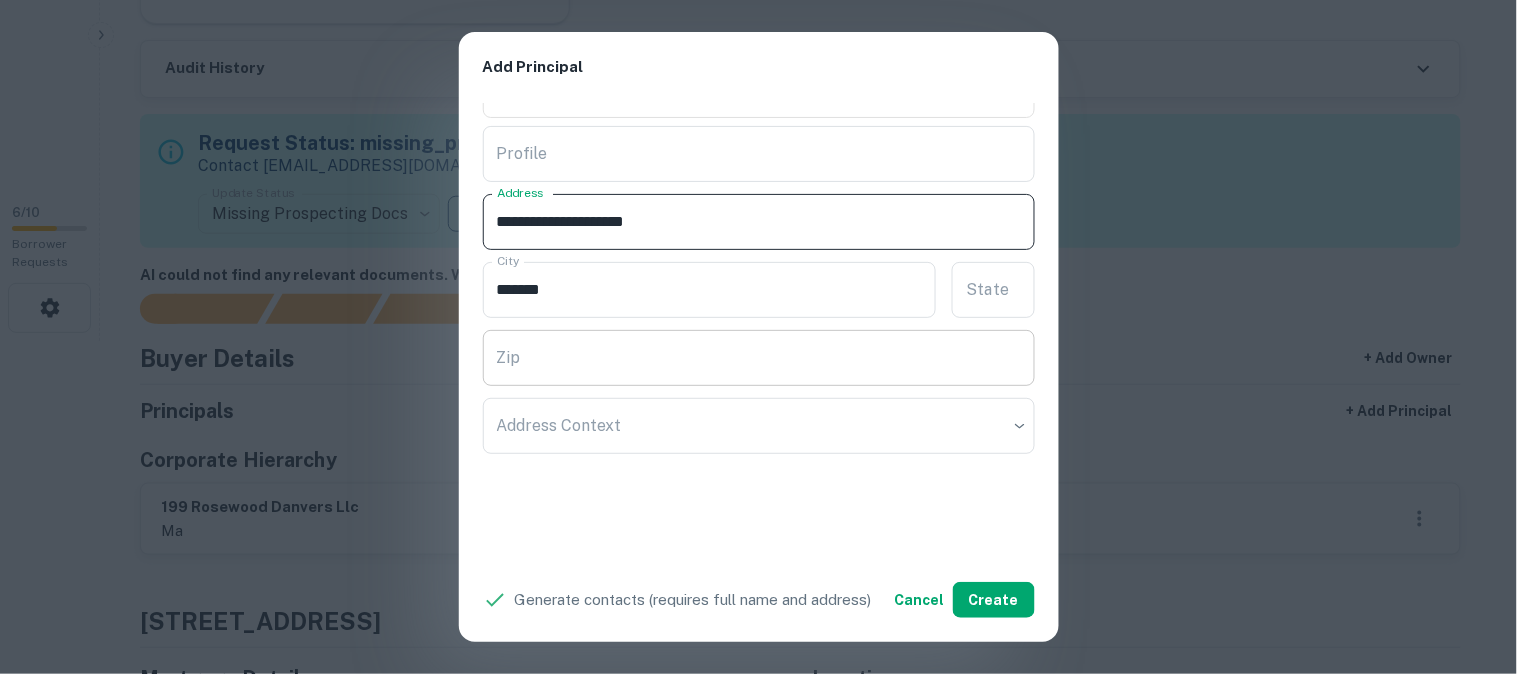type on "**********" 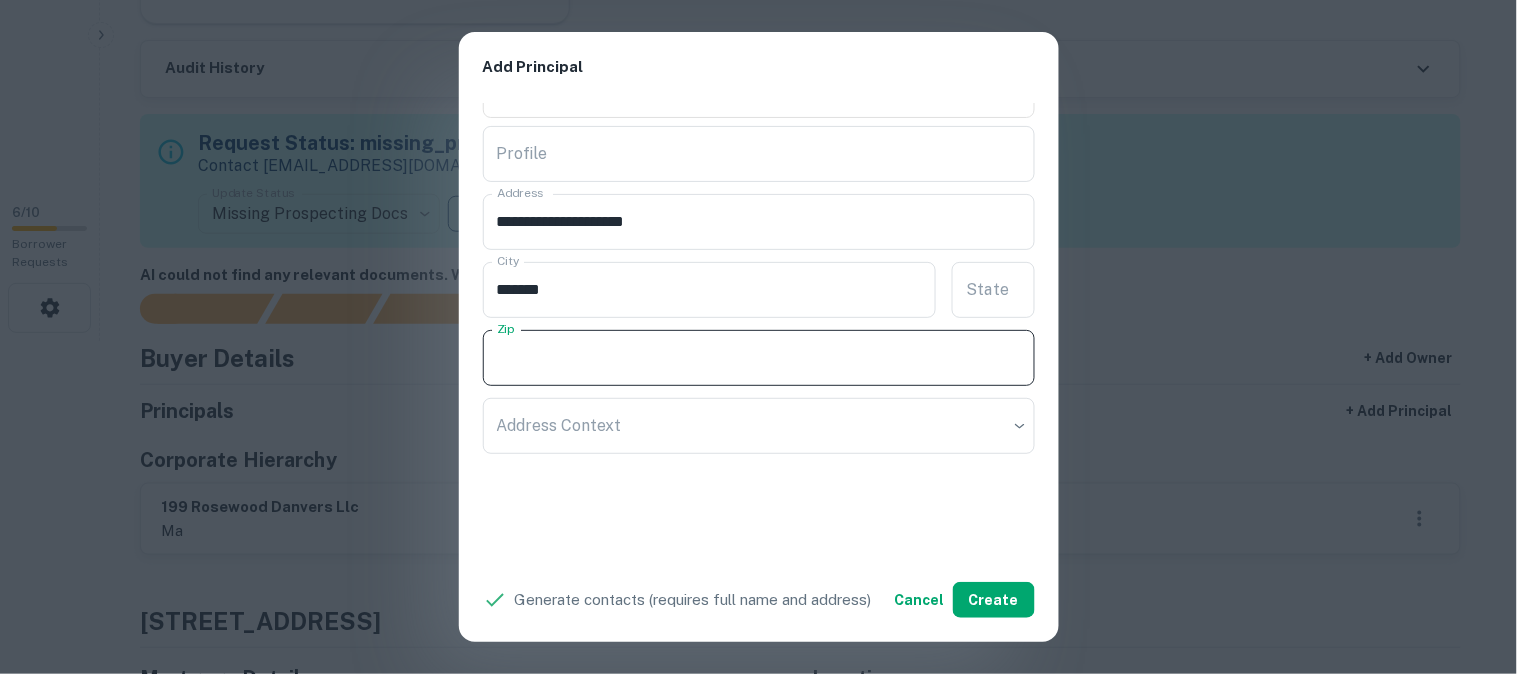 click on "Zip" at bounding box center (759, 358) 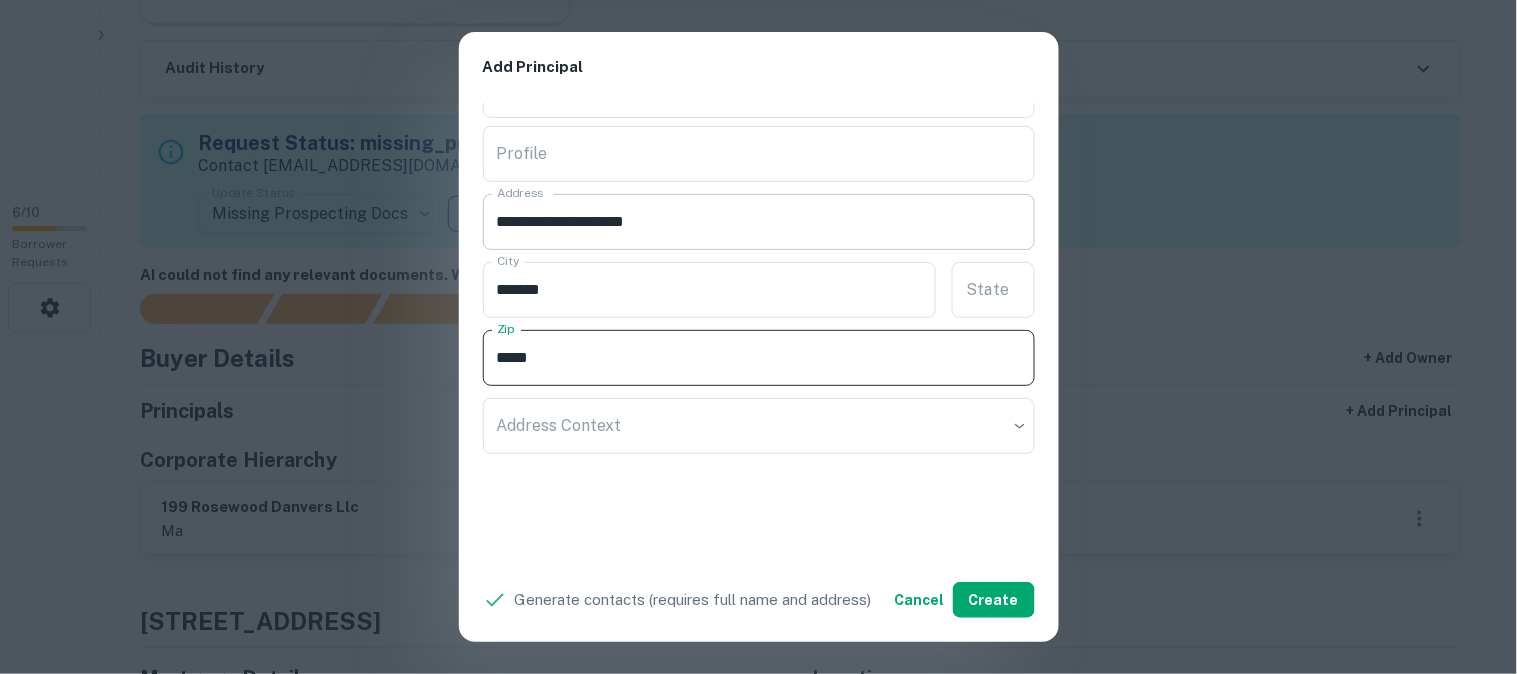 type on "*****" 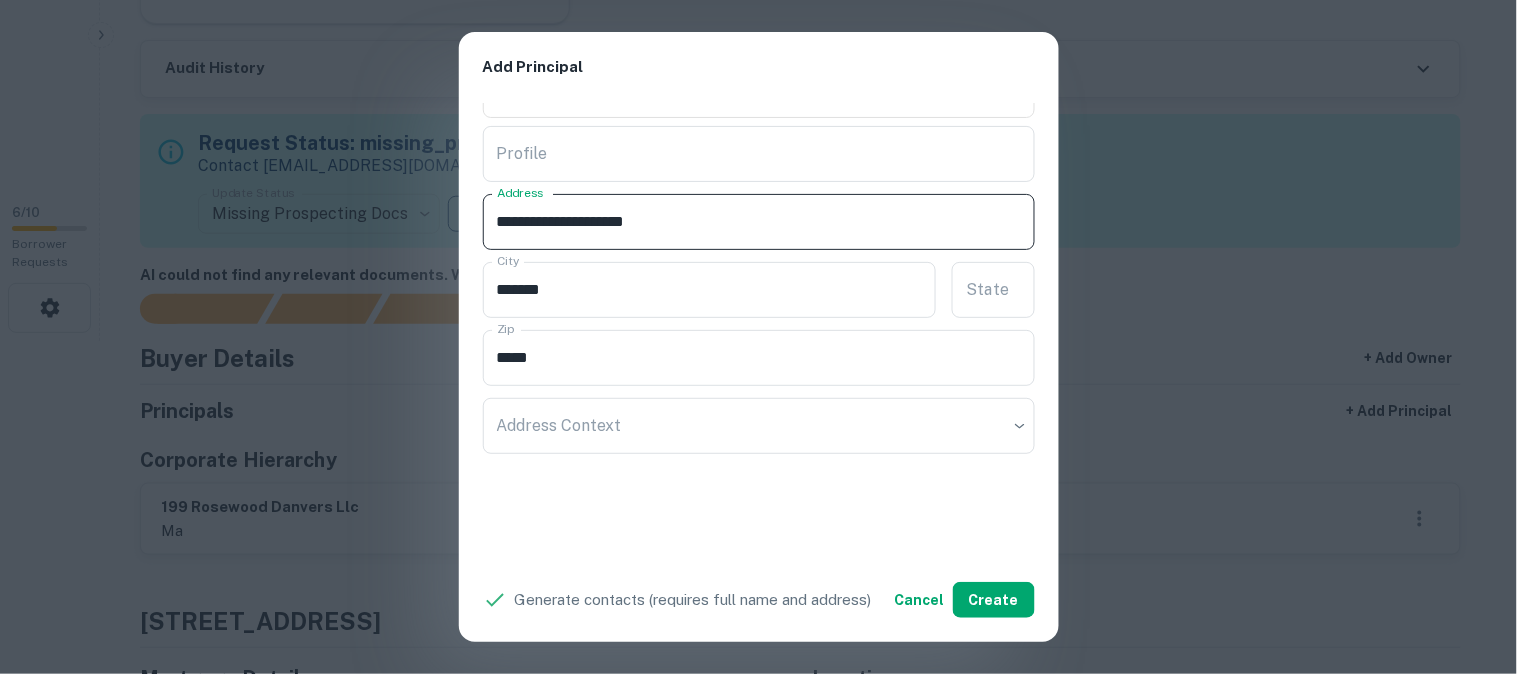 drag, startPoint x: 655, startPoint y: 217, endPoint x: 745, endPoint y: 240, distance: 92.89241 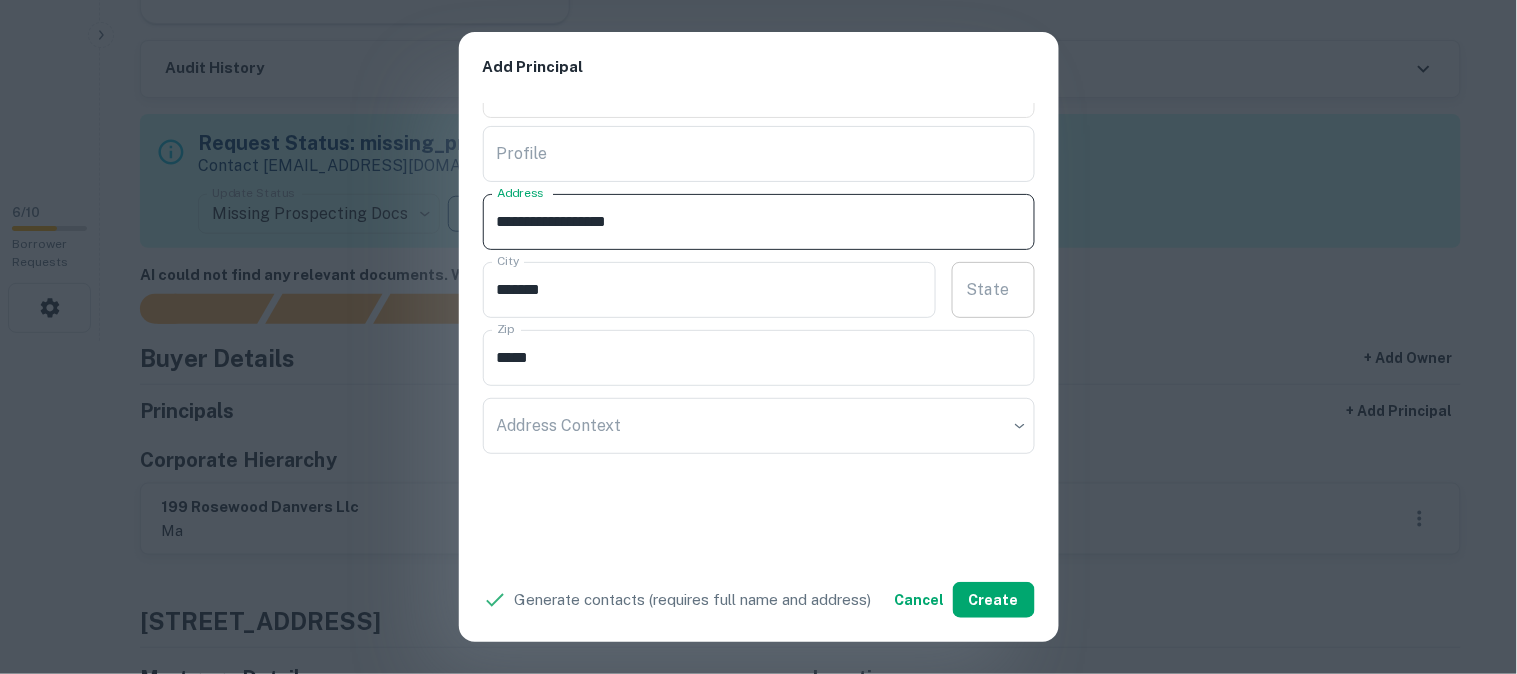 type on "**********" 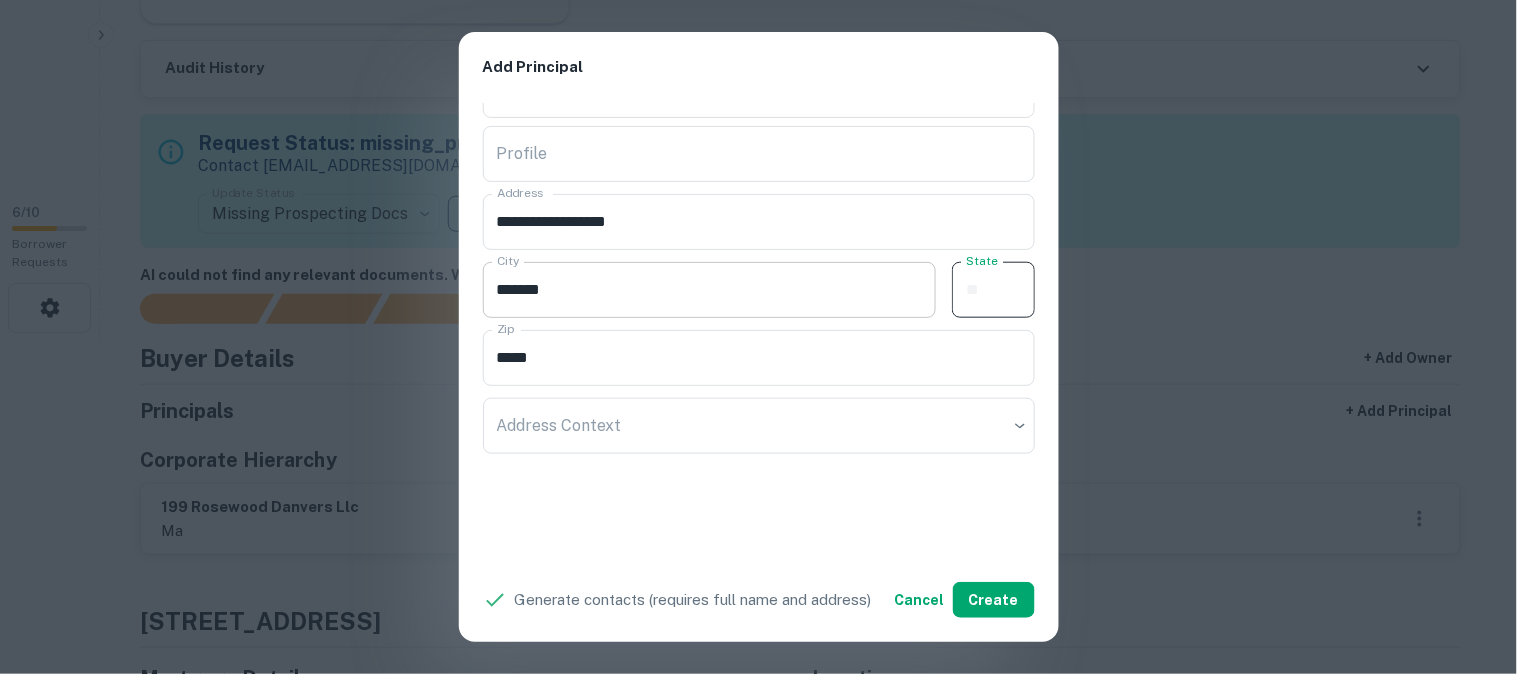 paste on "**" 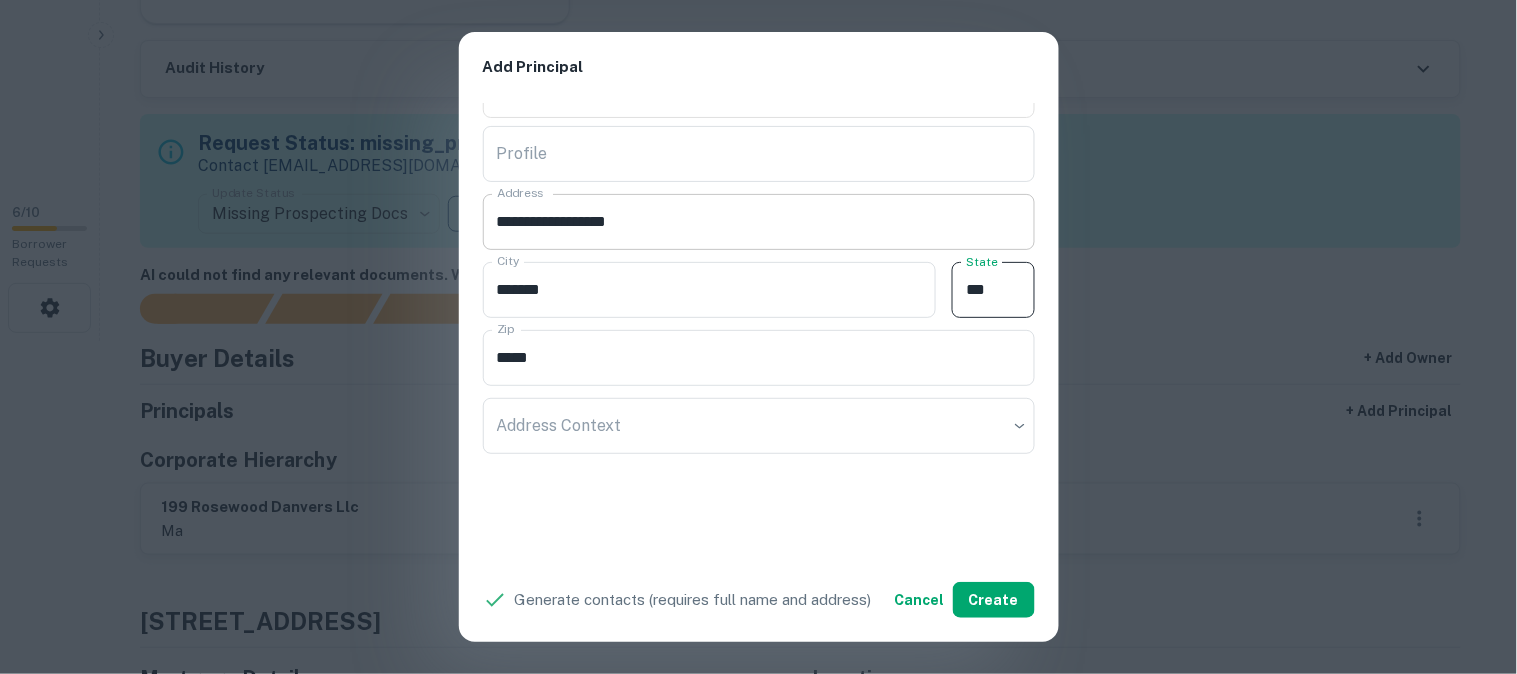 type on "**" 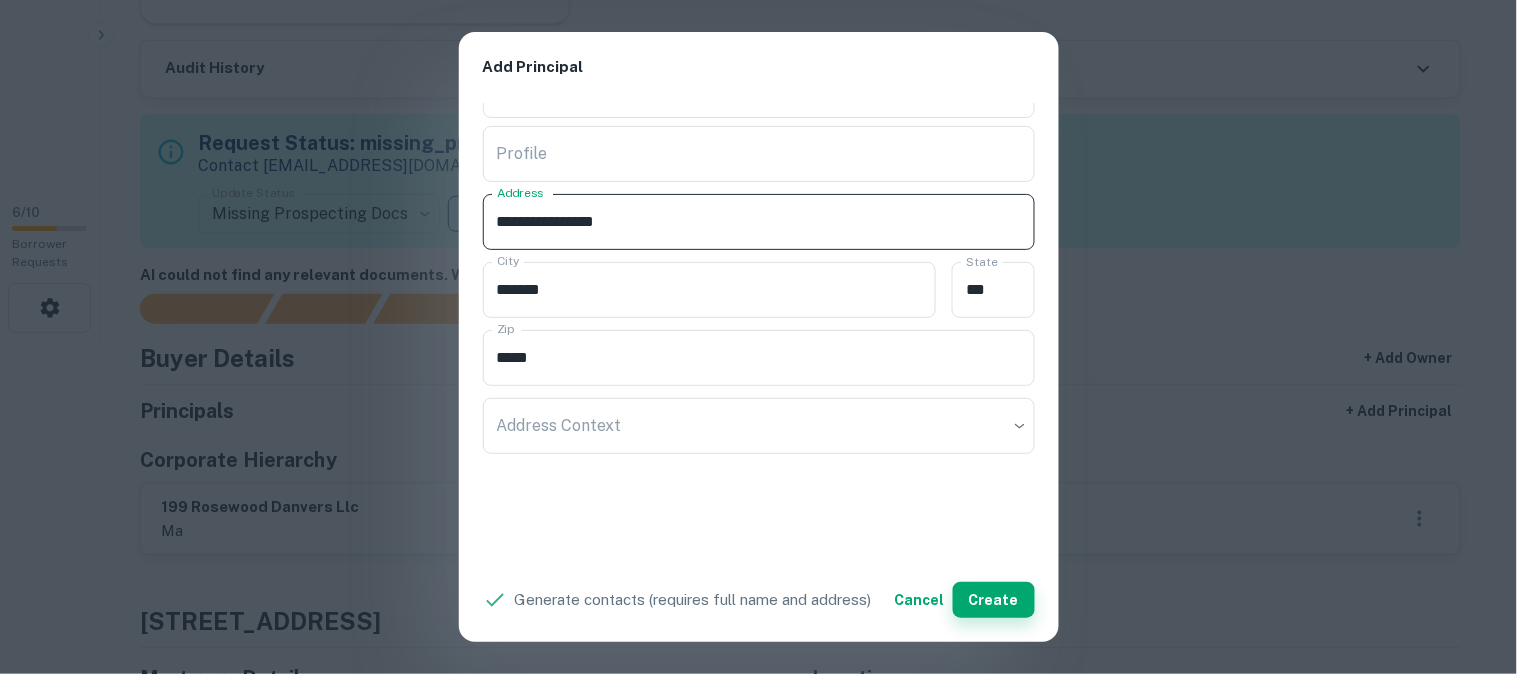 type on "**********" 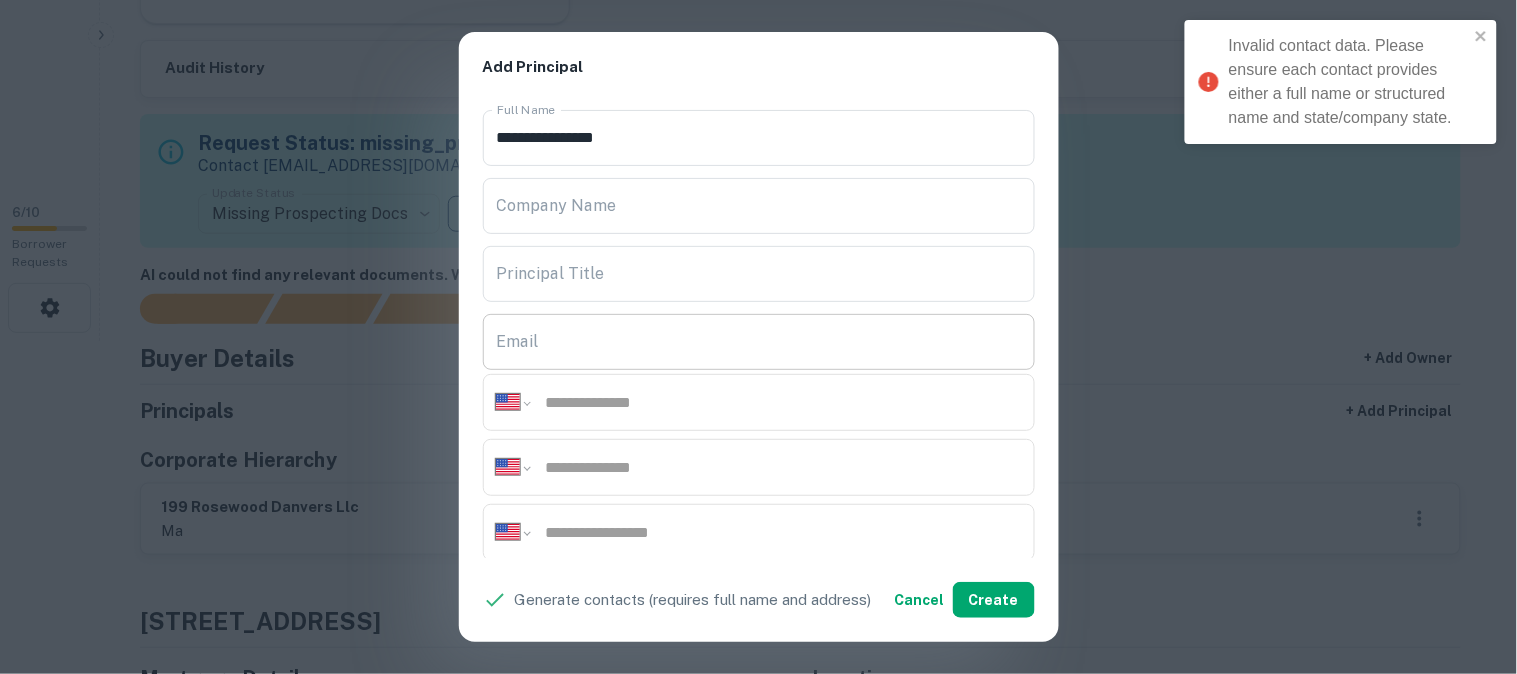 scroll, scrollTop: 0, scrollLeft: 0, axis: both 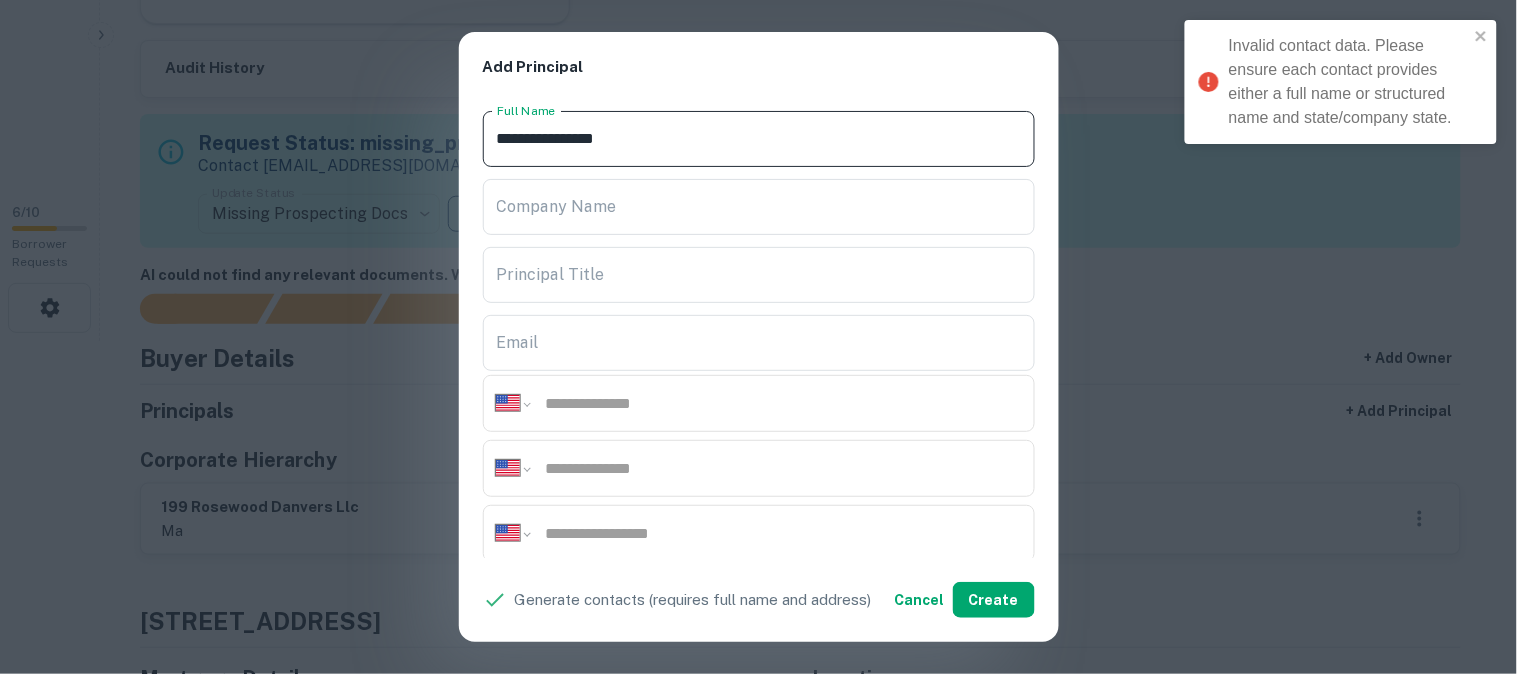 drag, startPoint x: 621, startPoint y: 142, endPoint x: 423, endPoint y: 161, distance: 198.90953 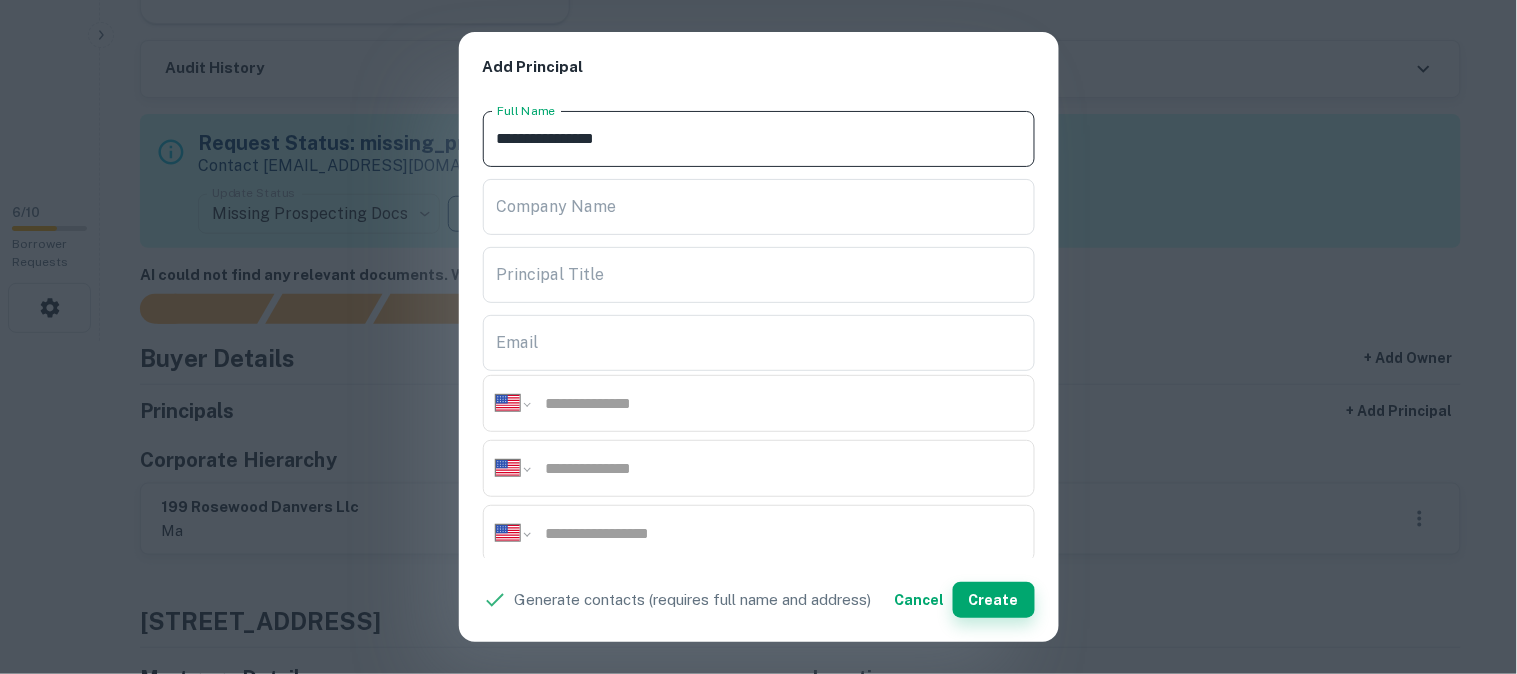 click on "Create" at bounding box center (994, 600) 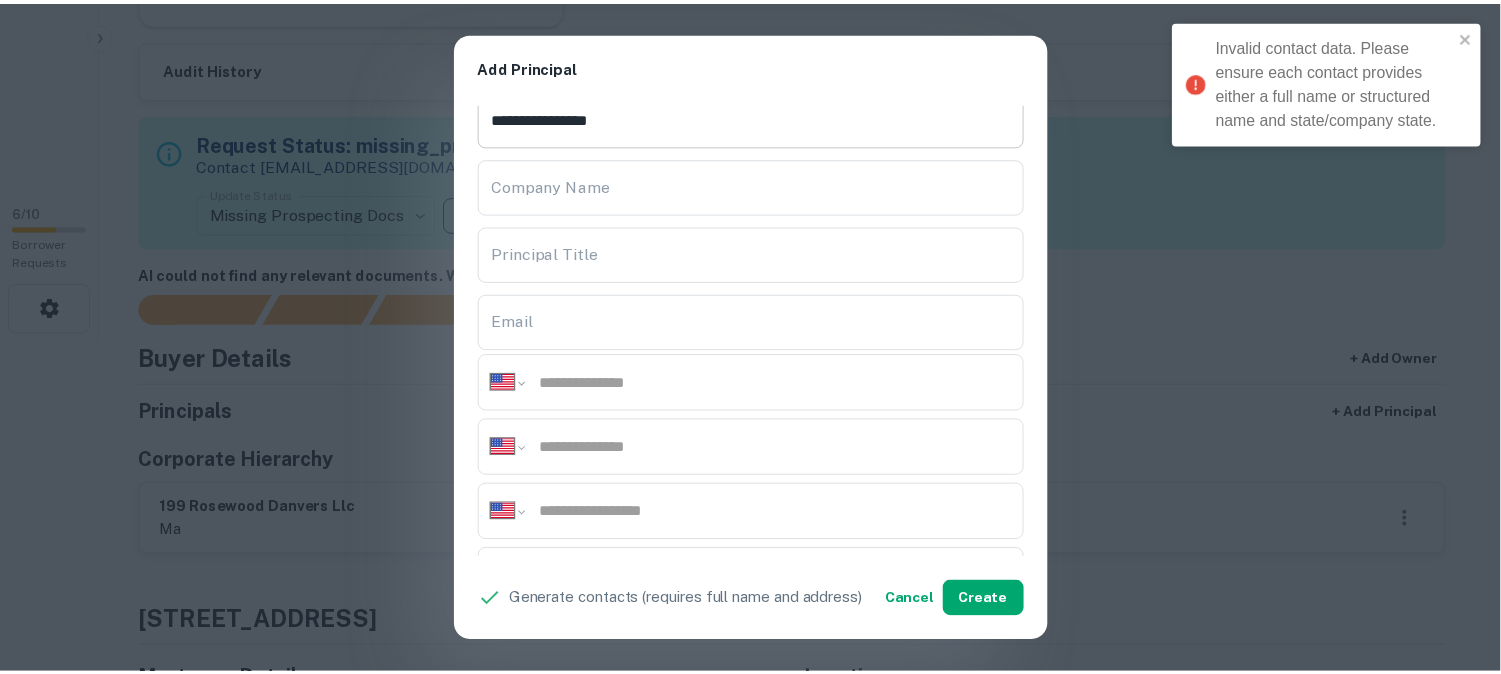 scroll, scrollTop: 0, scrollLeft: 0, axis: both 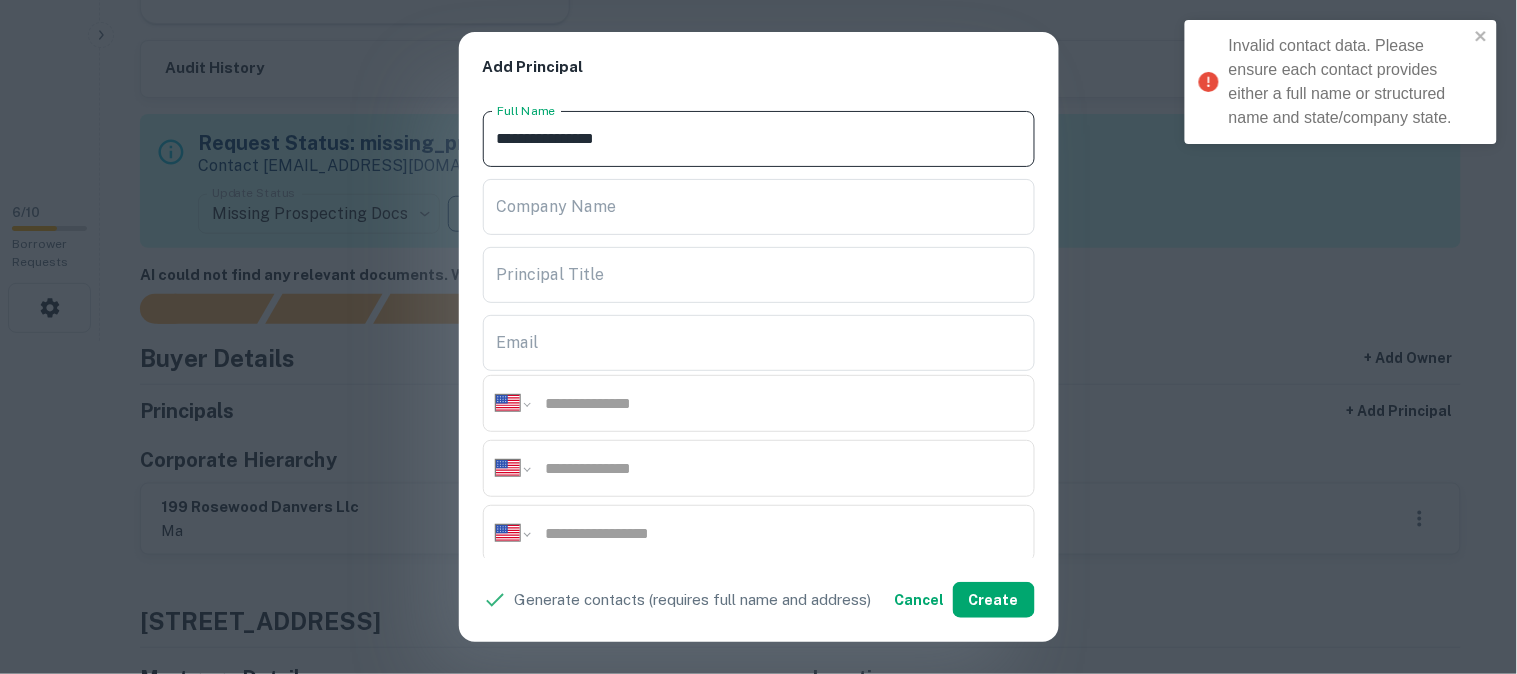 drag, startPoint x: 685, startPoint y: 158, endPoint x: 434, endPoint y: 165, distance: 251.0976 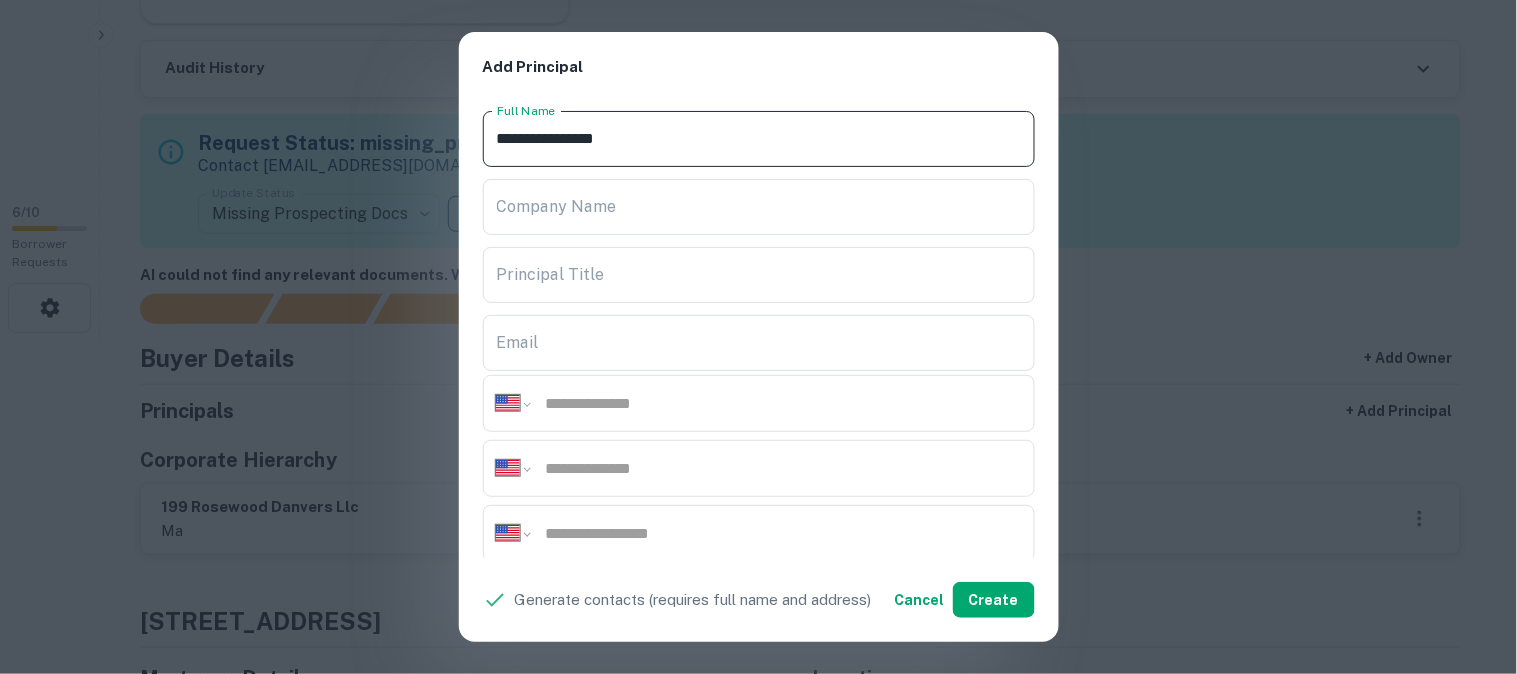 paste on "**" 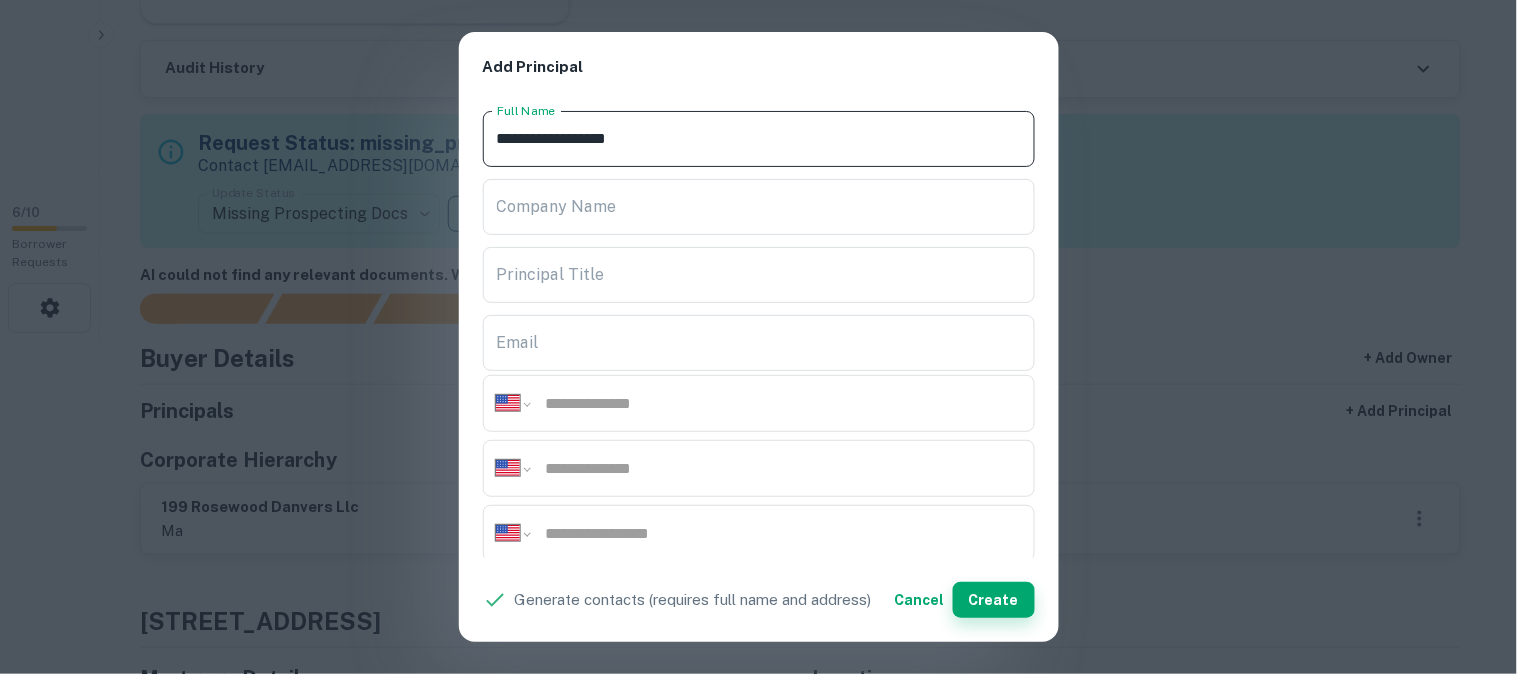 type on "**********" 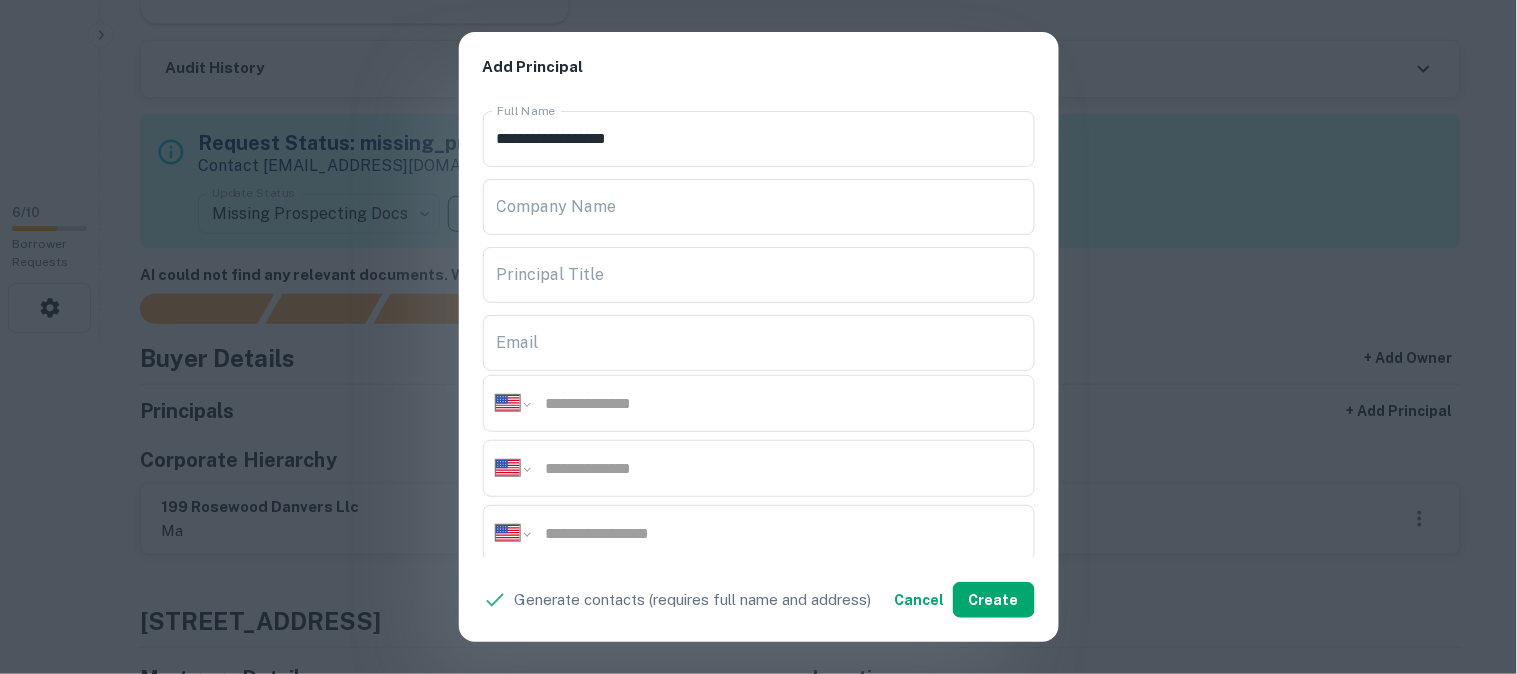 click on "**********" at bounding box center [758, 337] 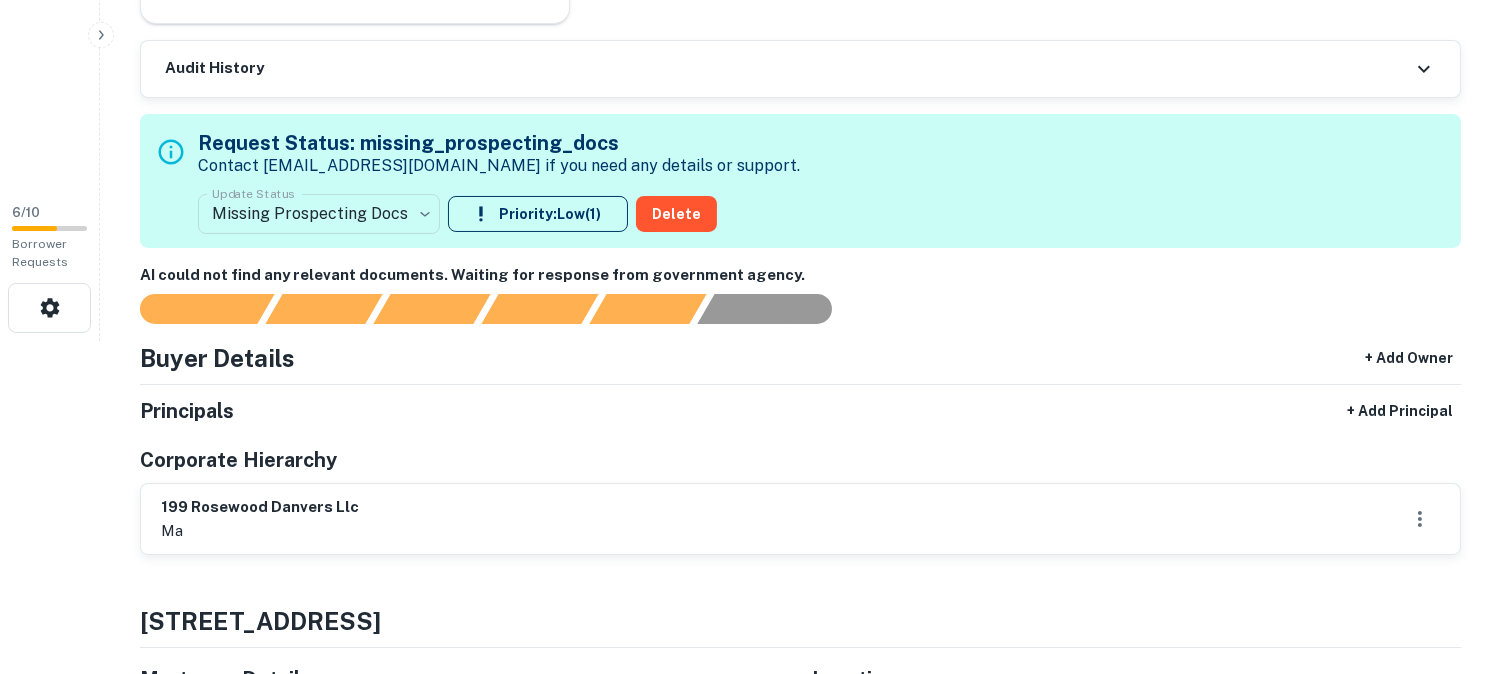 click on "**********" at bounding box center [750, 4] 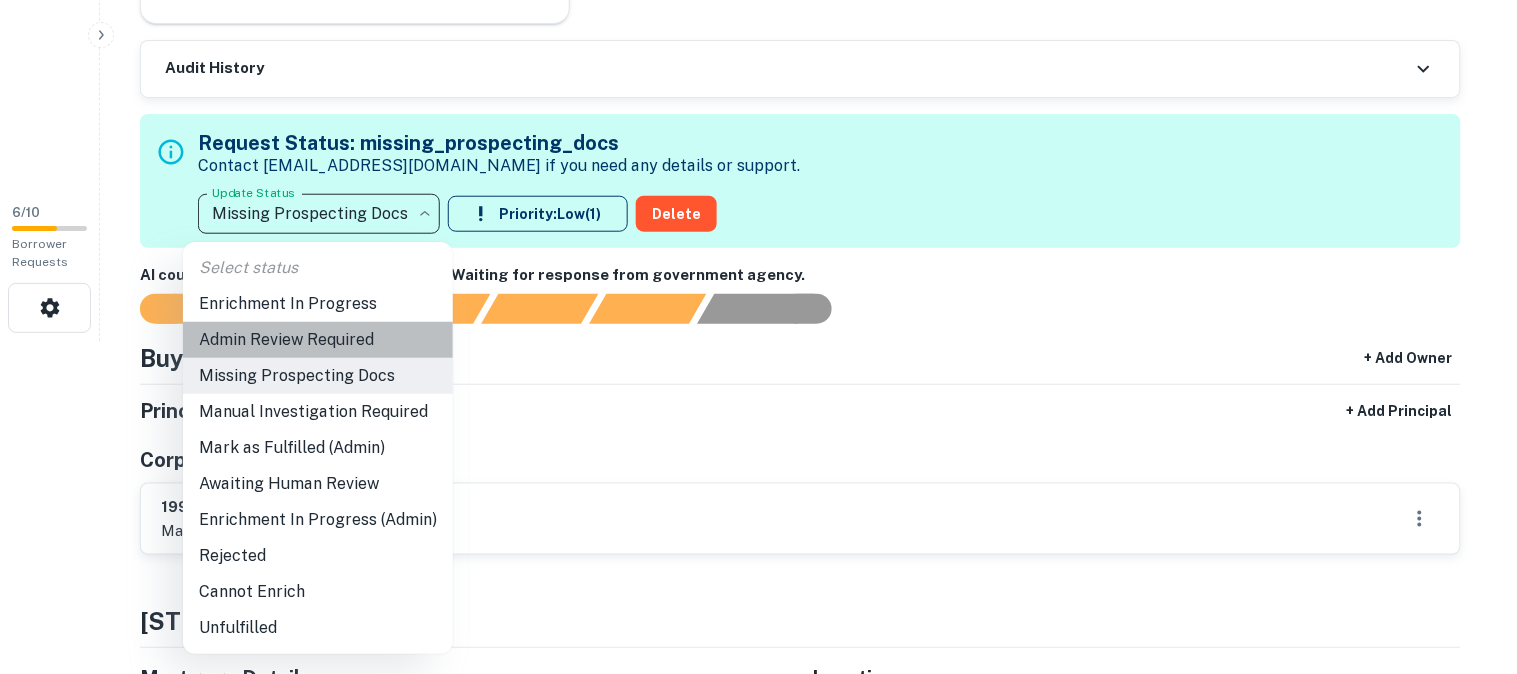 click on "Admin Review Required" at bounding box center [318, 340] 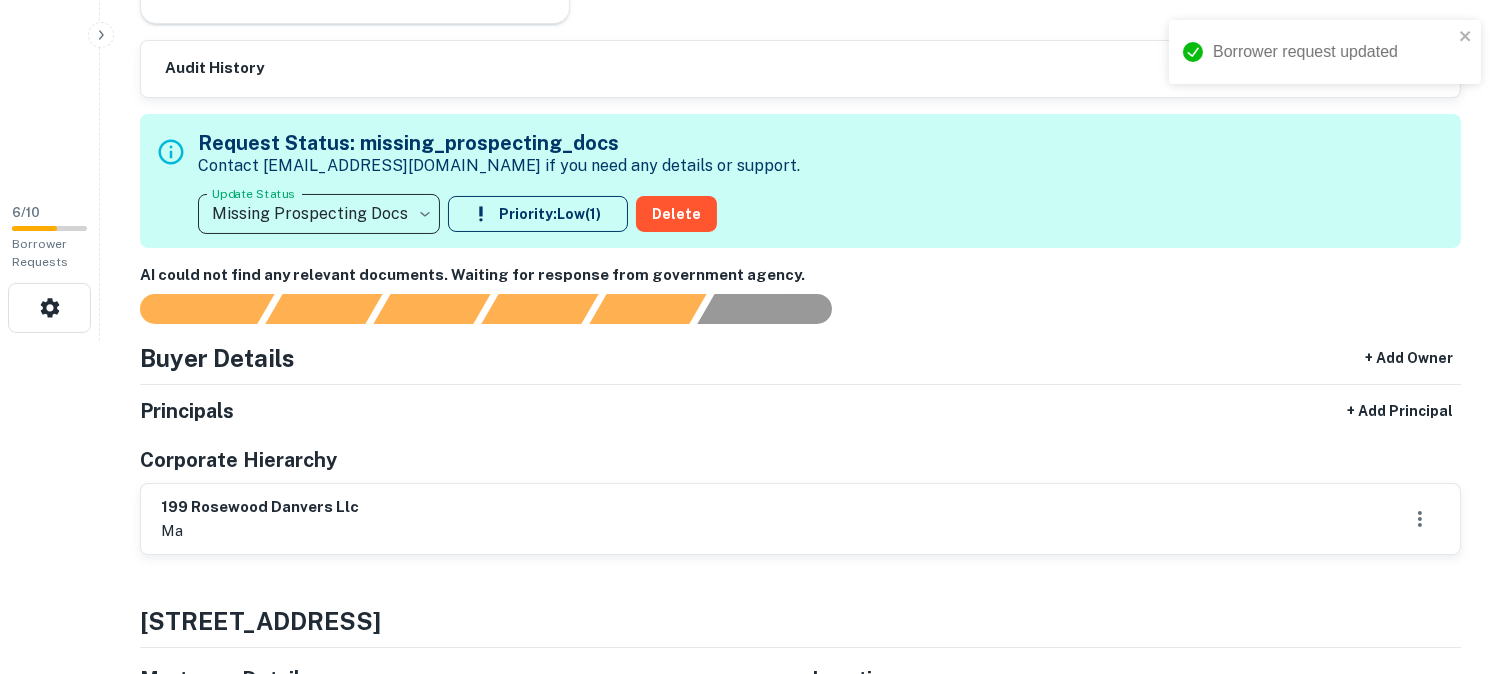 type on "**********" 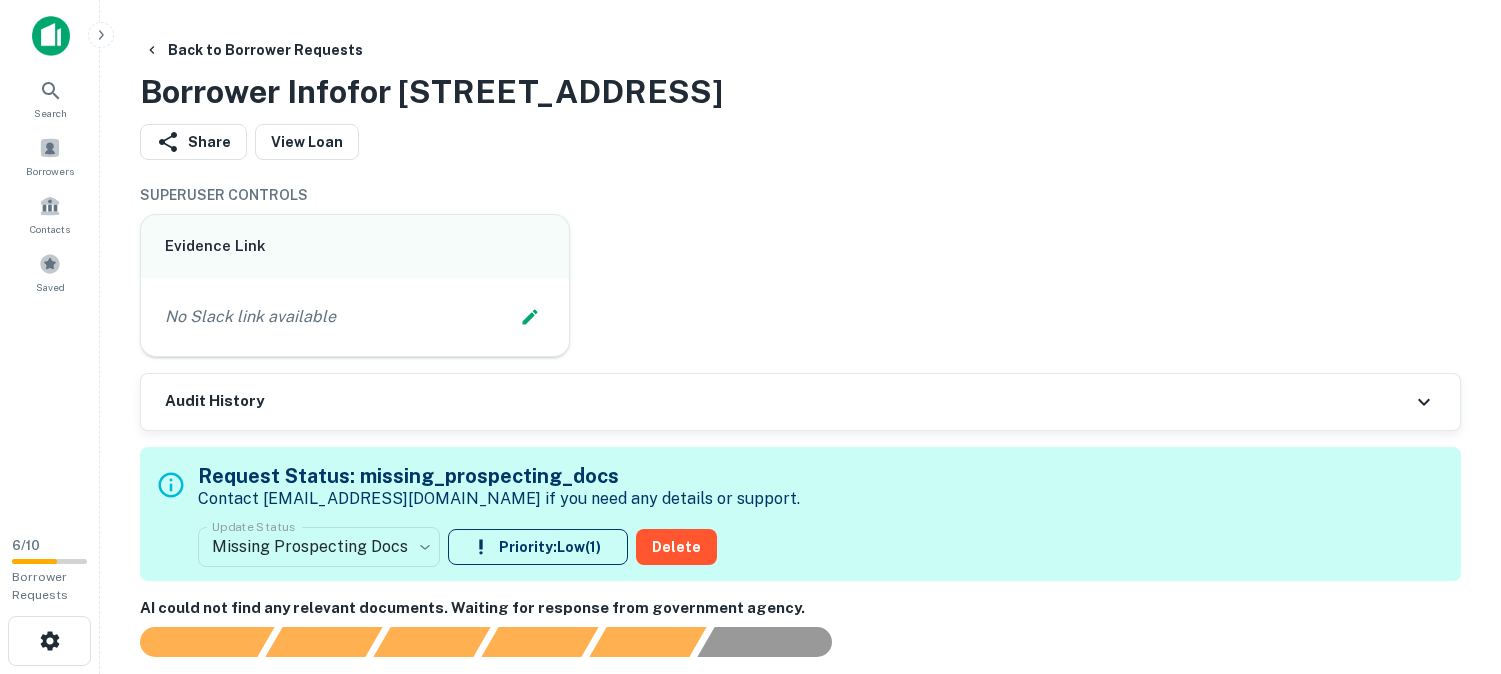 scroll, scrollTop: 0, scrollLeft: 0, axis: both 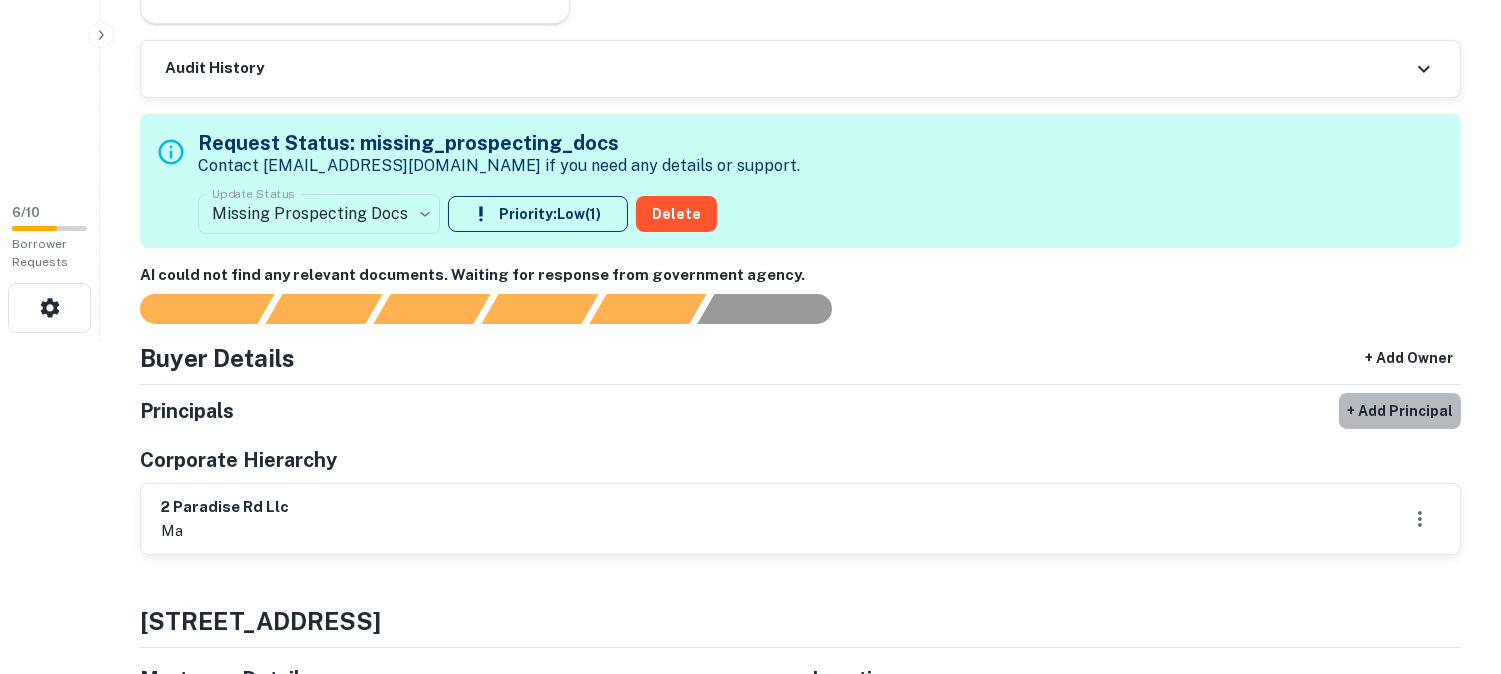 click on "+ Add Principal" at bounding box center [1400, 411] 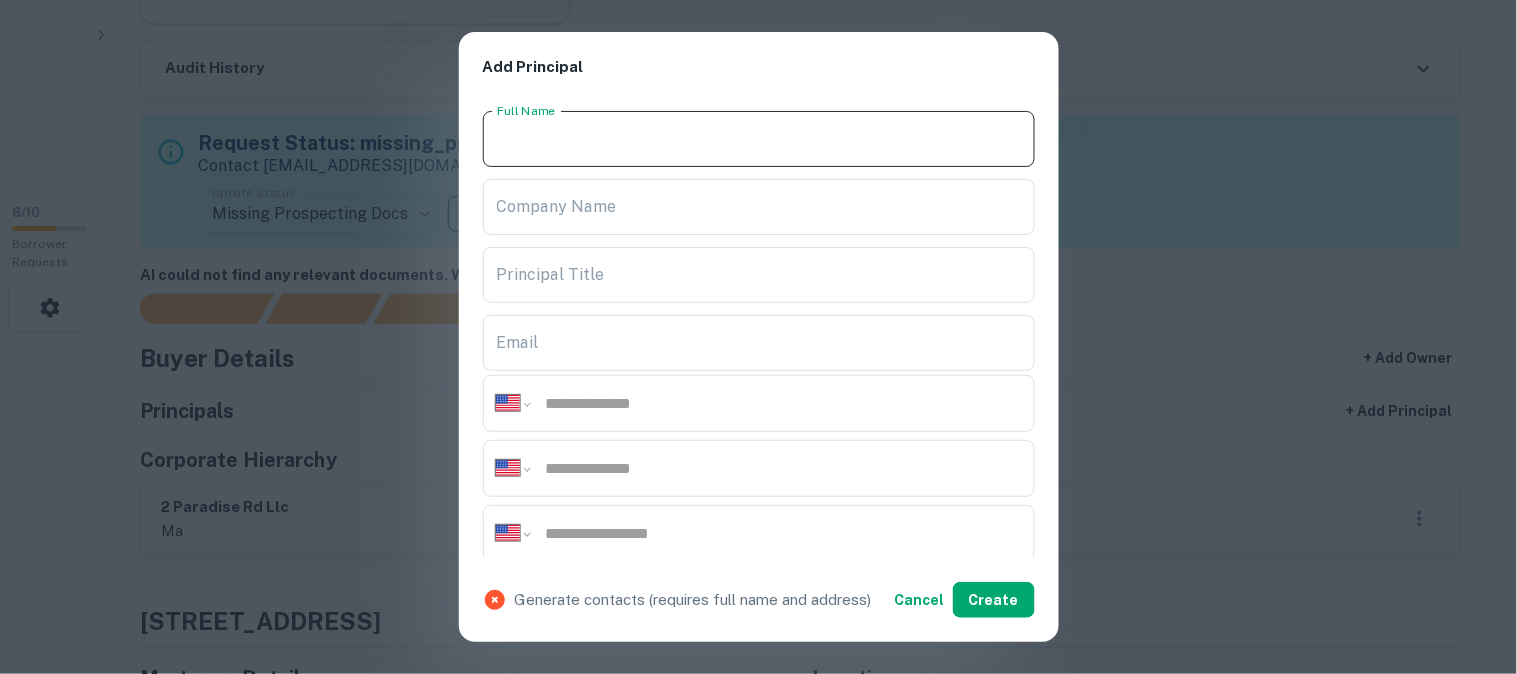 click on "Full Name" at bounding box center (759, 139) 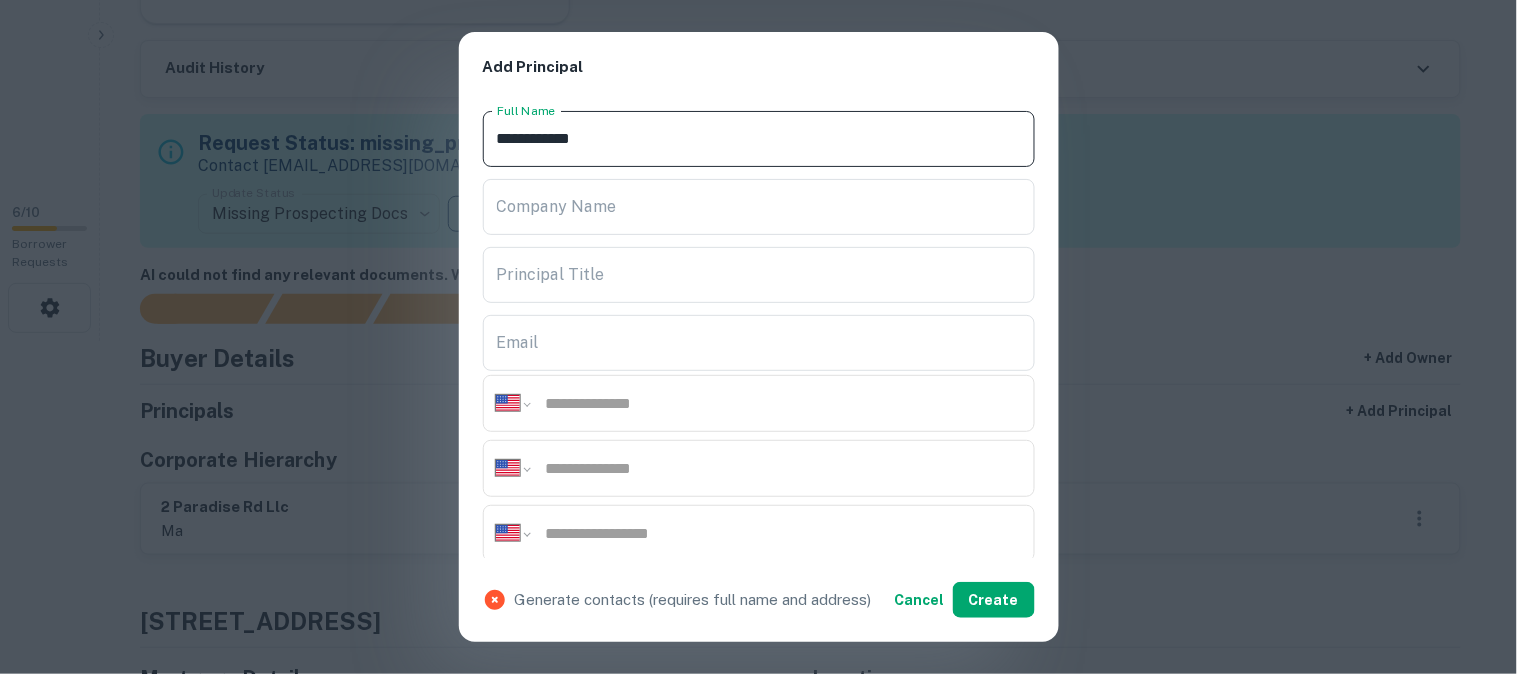 type on "**********" 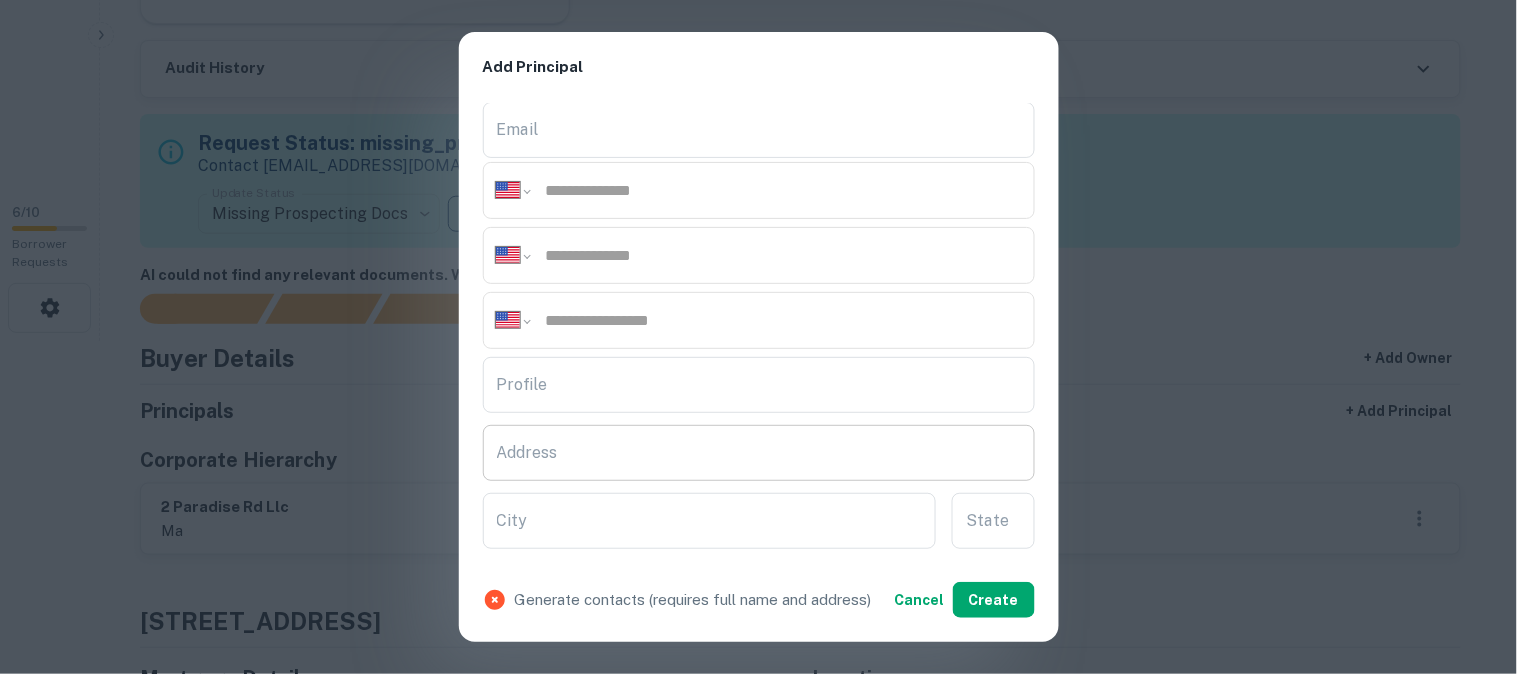 scroll, scrollTop: 222, scrollLeft: 0, axis: vertical 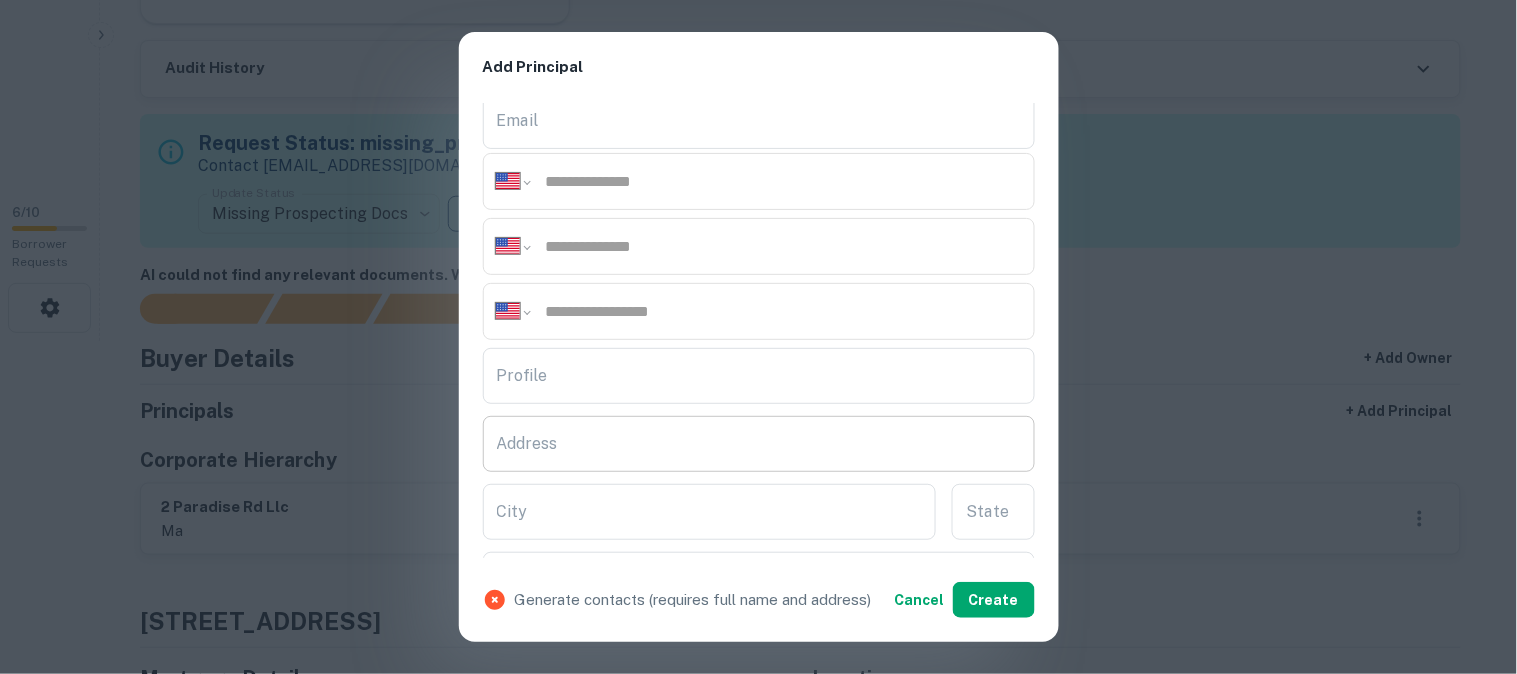 click on "Address" at bounding box center [759, 444] 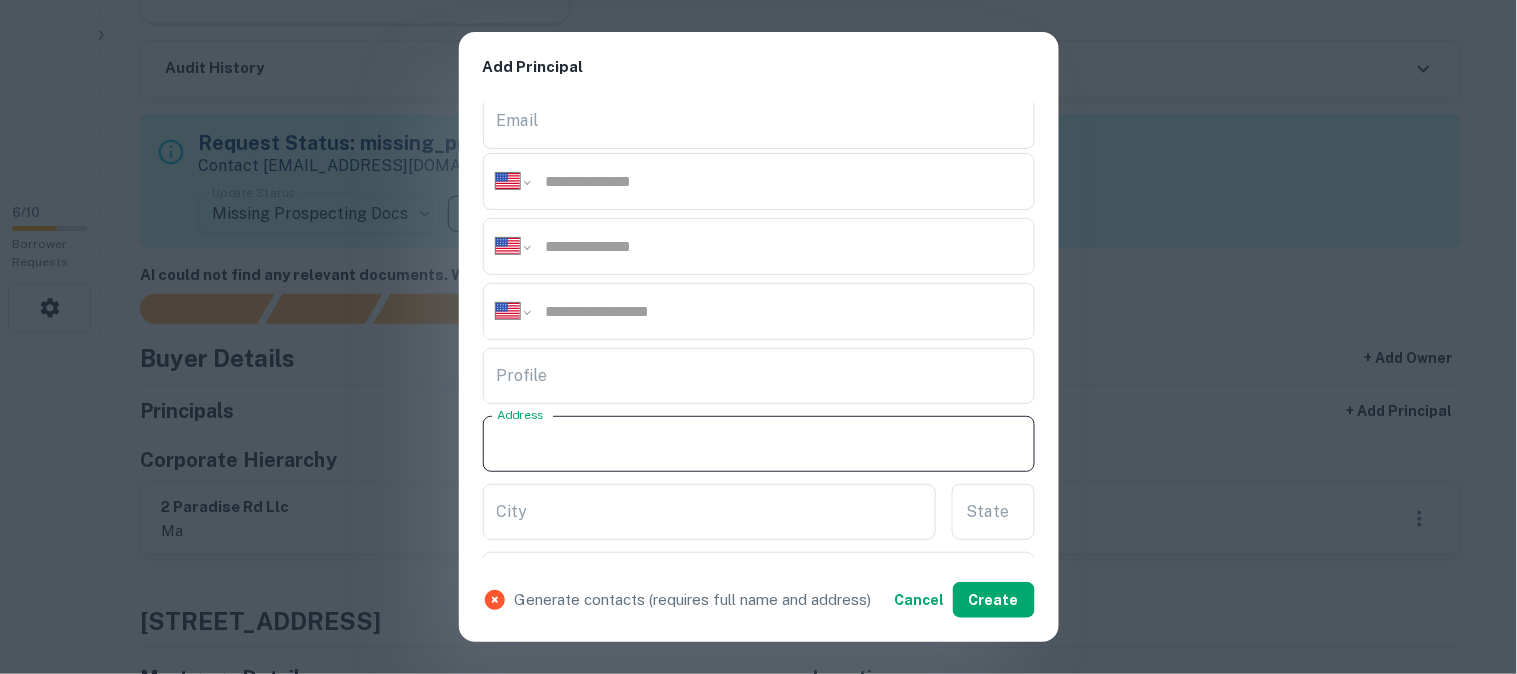 paste on "**********" 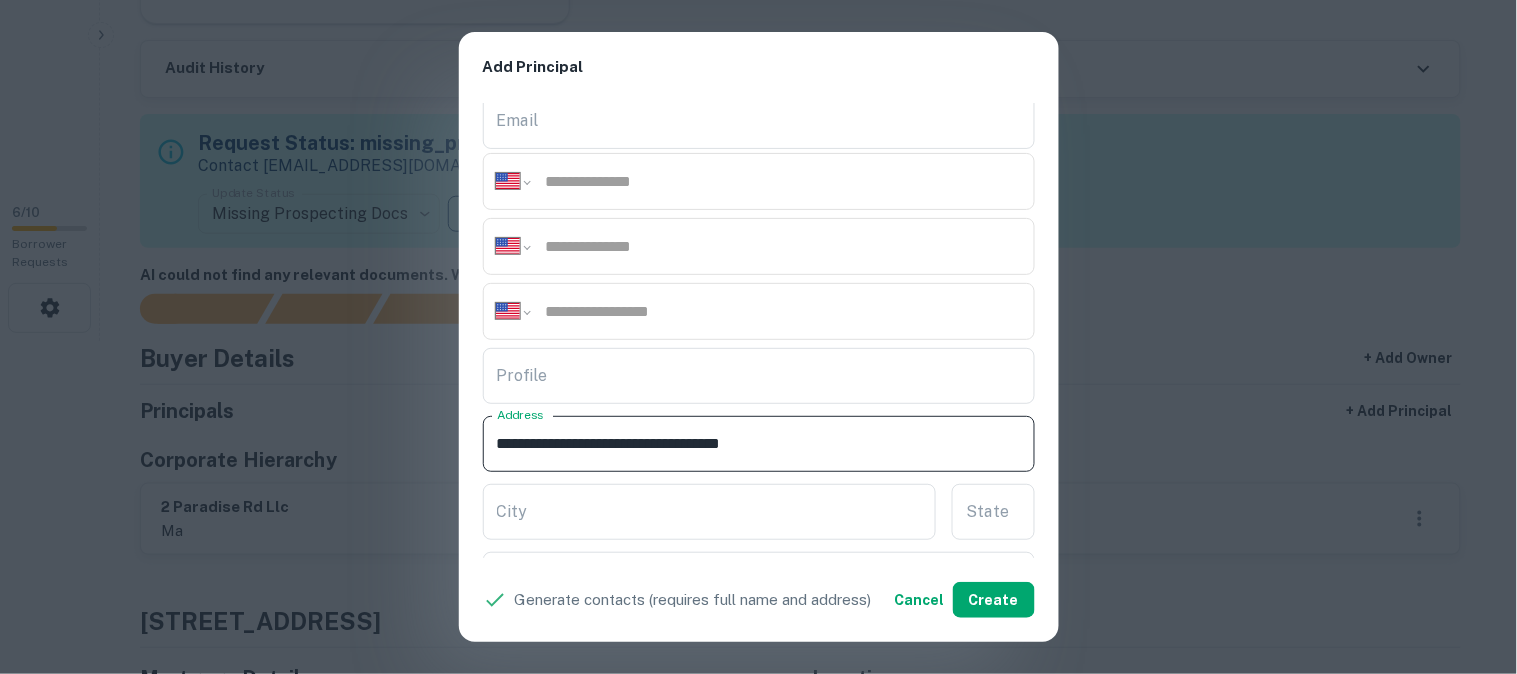 drag, startPoint x: 662, startPoint y: 437, endPoint x: 767, endPoint y: 473, distance: 111 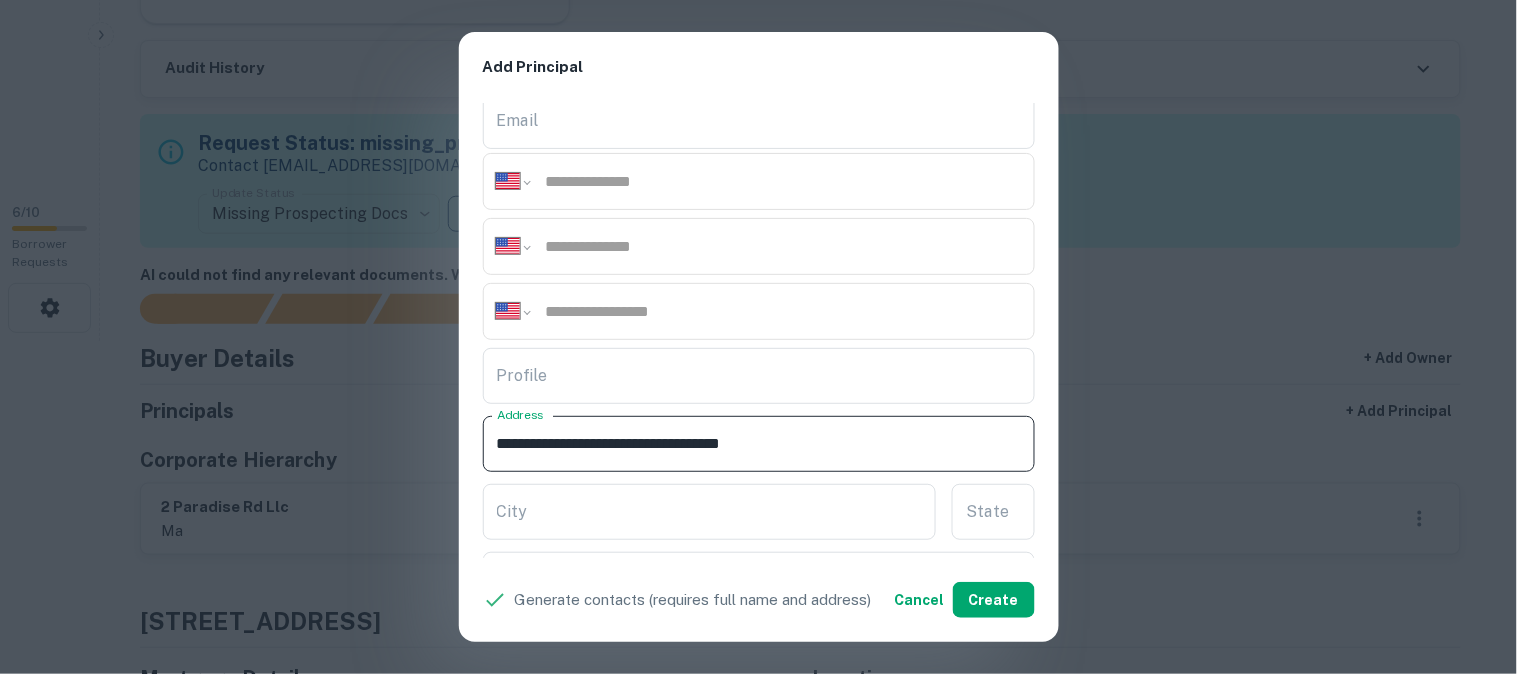 click on "**********" at bounding box center [759, 331] 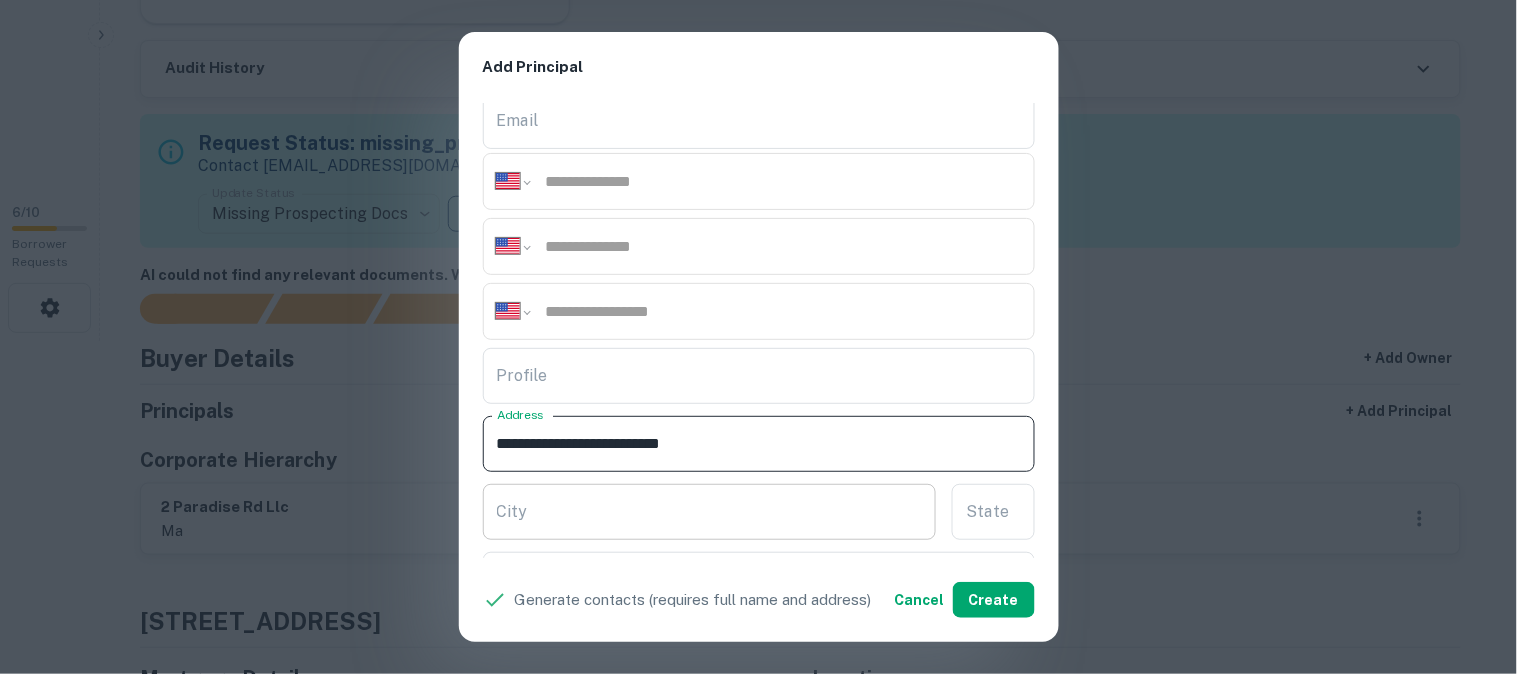 type on "**********" 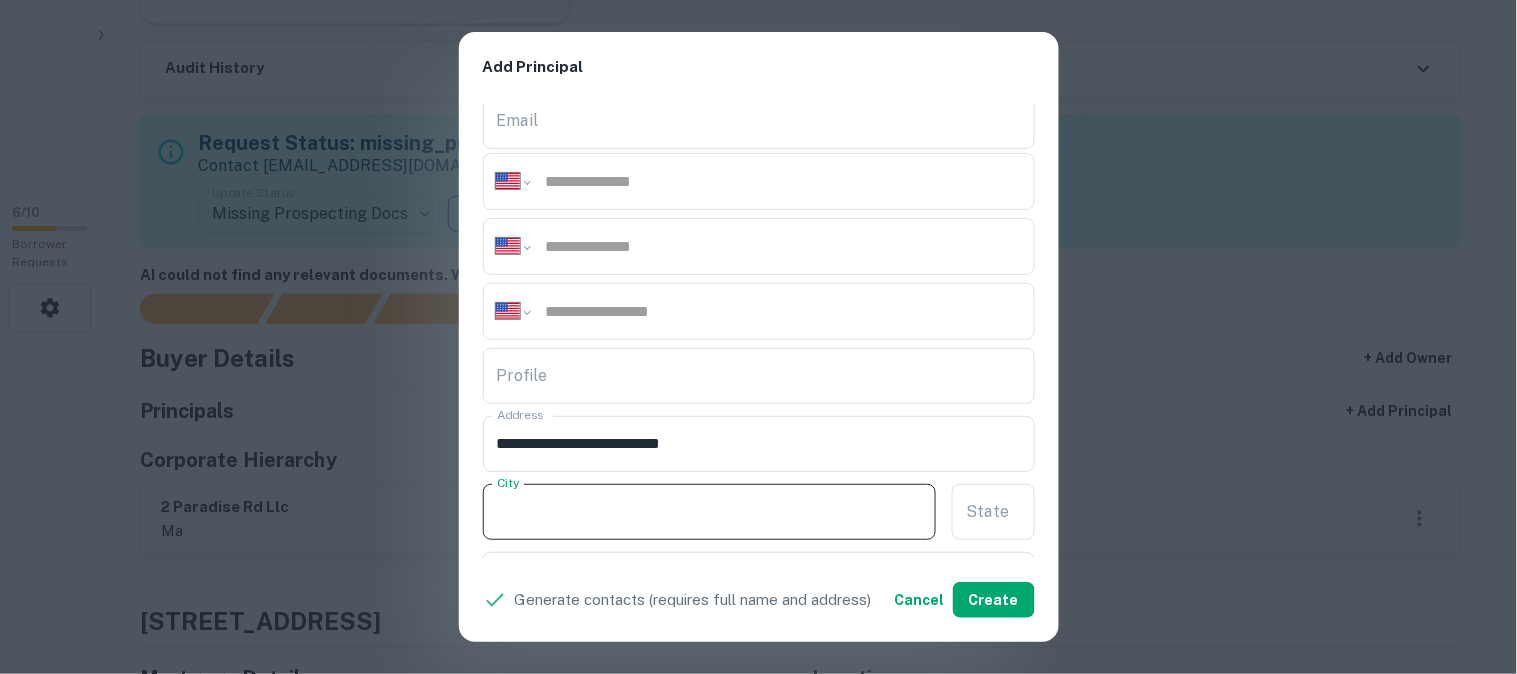 paste on "**********" 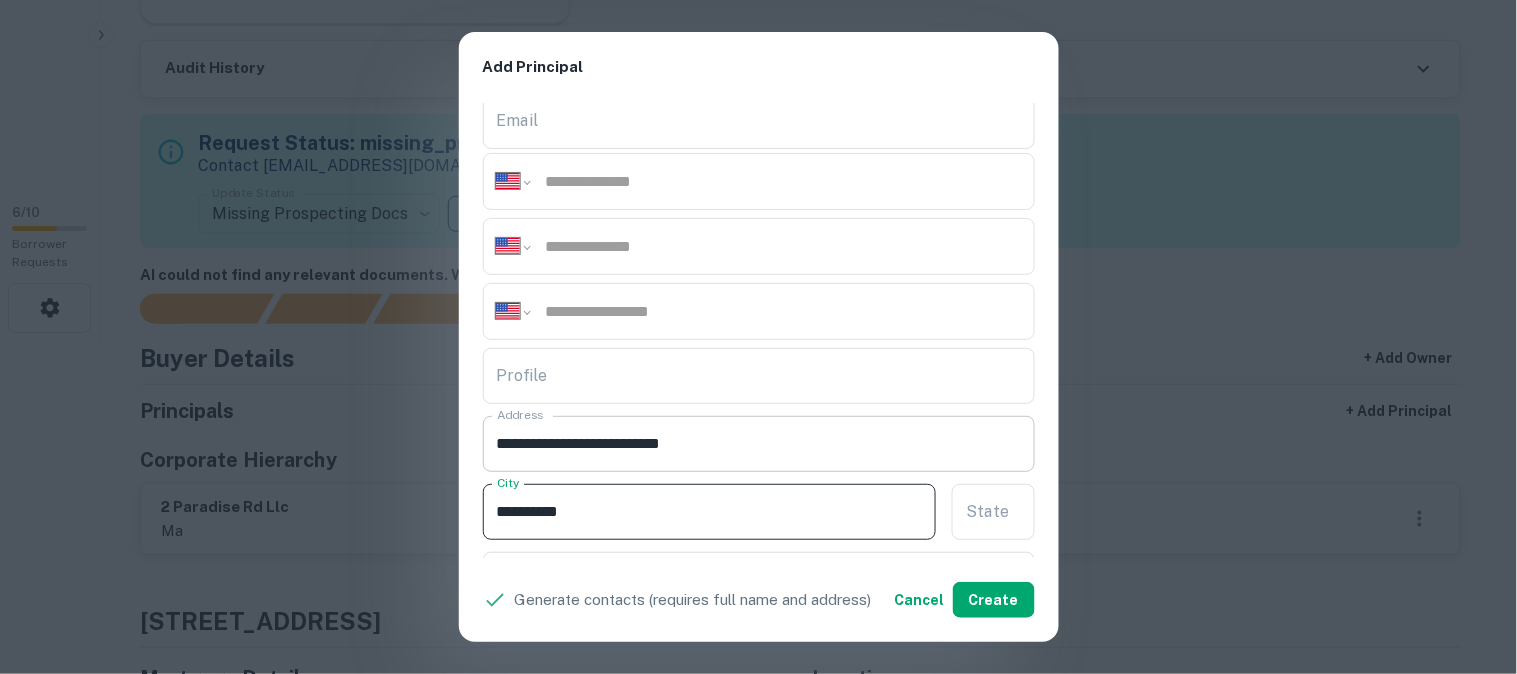 type on "**********" 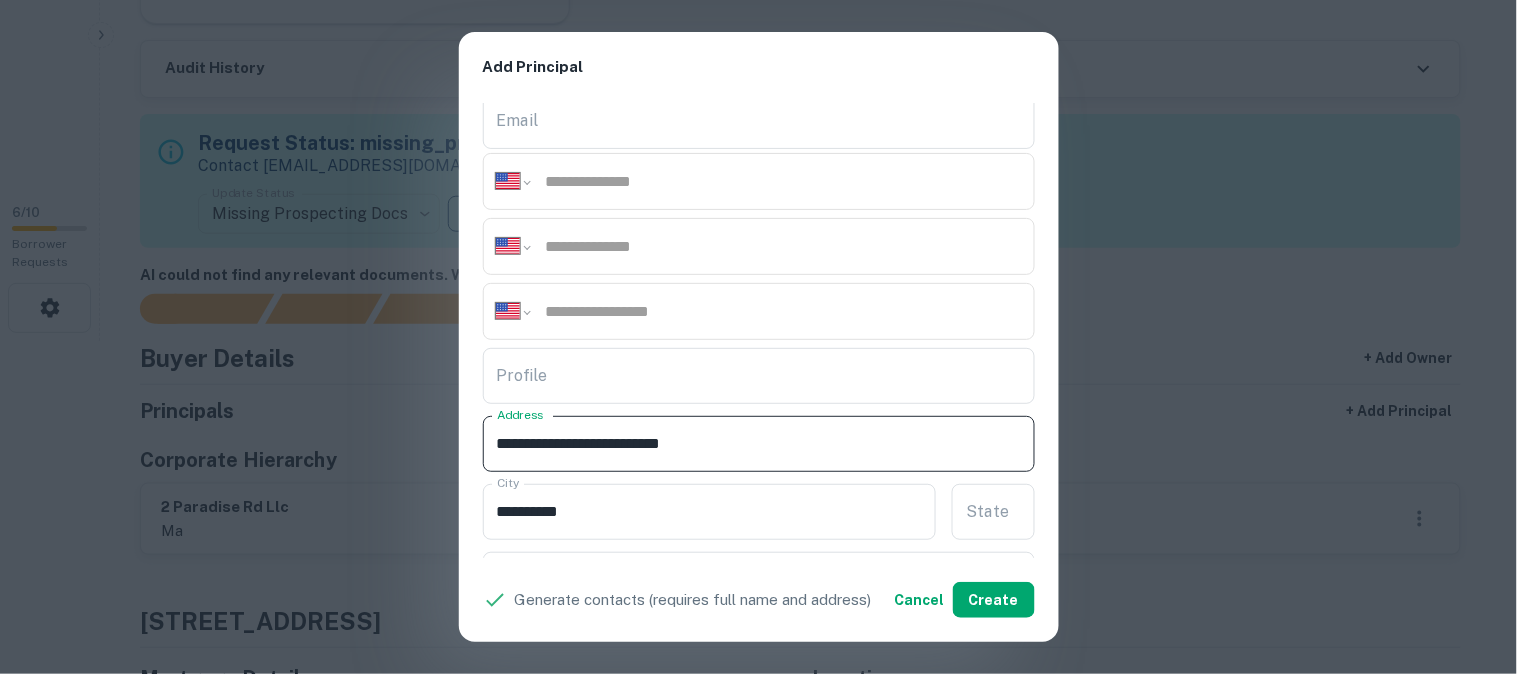 drag, startPoint x: 665, startPoint y: 436, endPoint x: 692, endPoint y: 451, distance: 30.88689 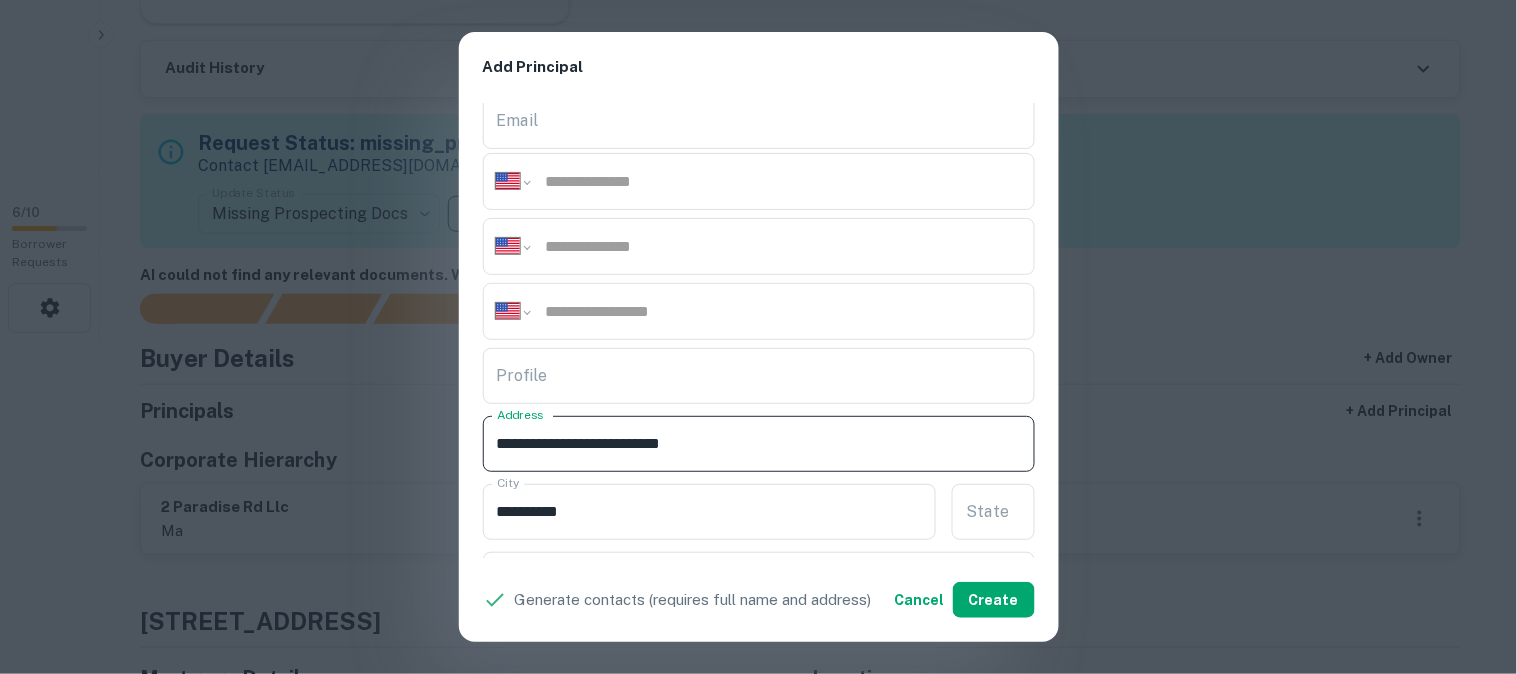 click on "**********" at bounding box center (759, 444) 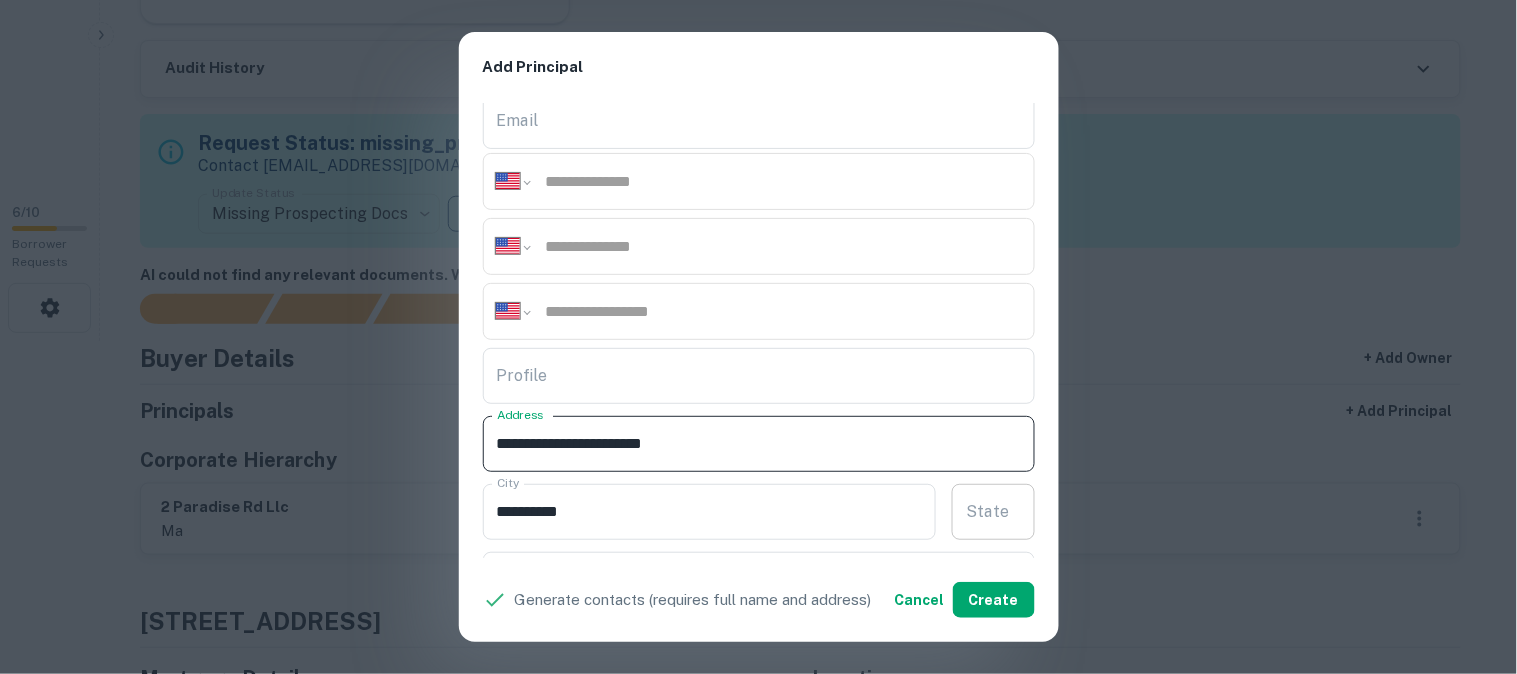 type on "**********" 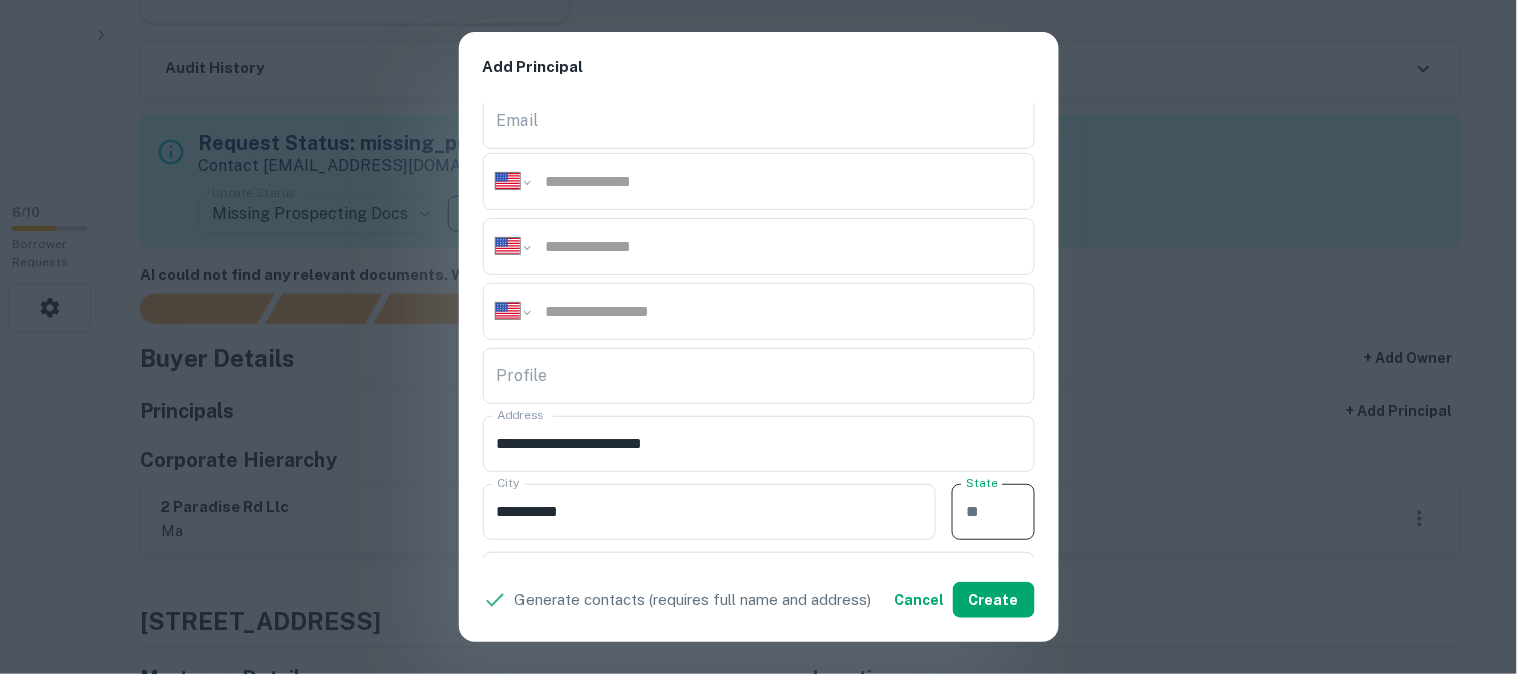 click on "State State" at bounding box center (993, 512) 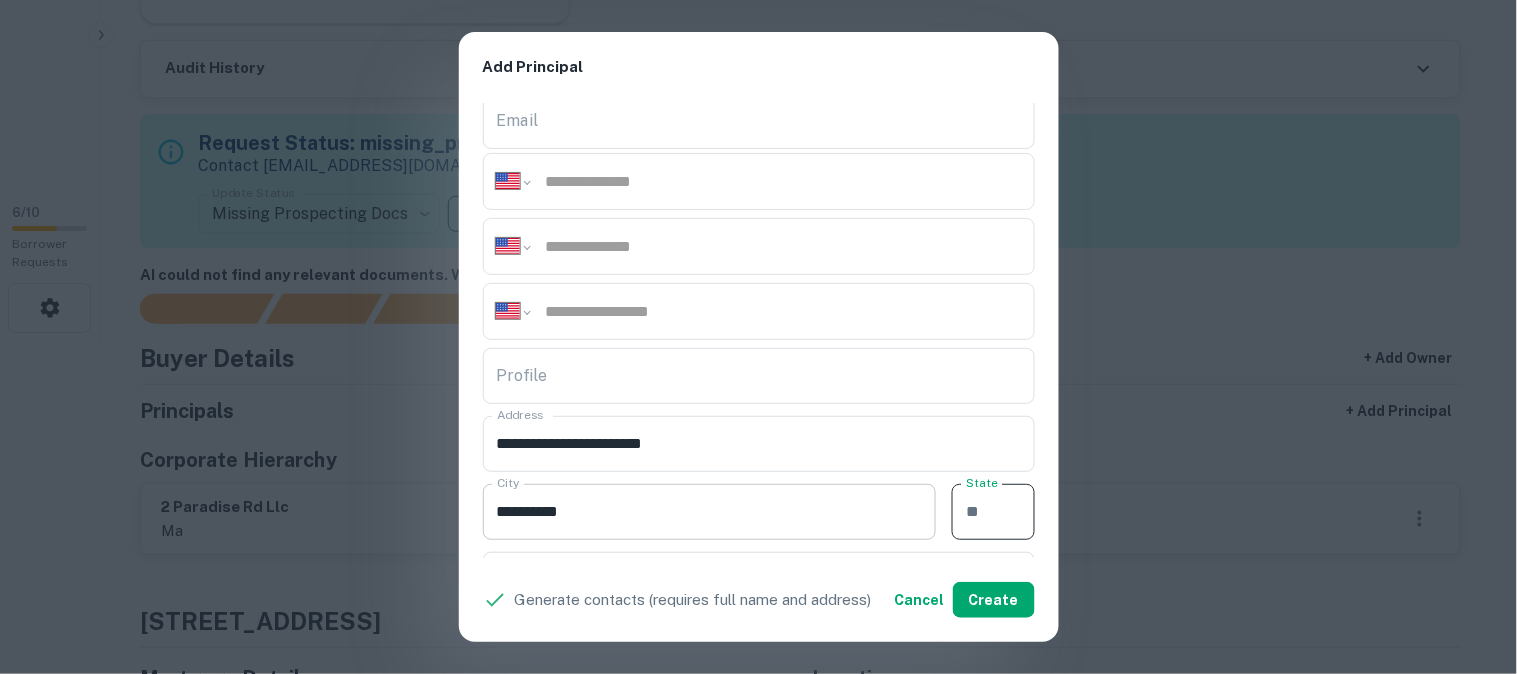 paste on "**" 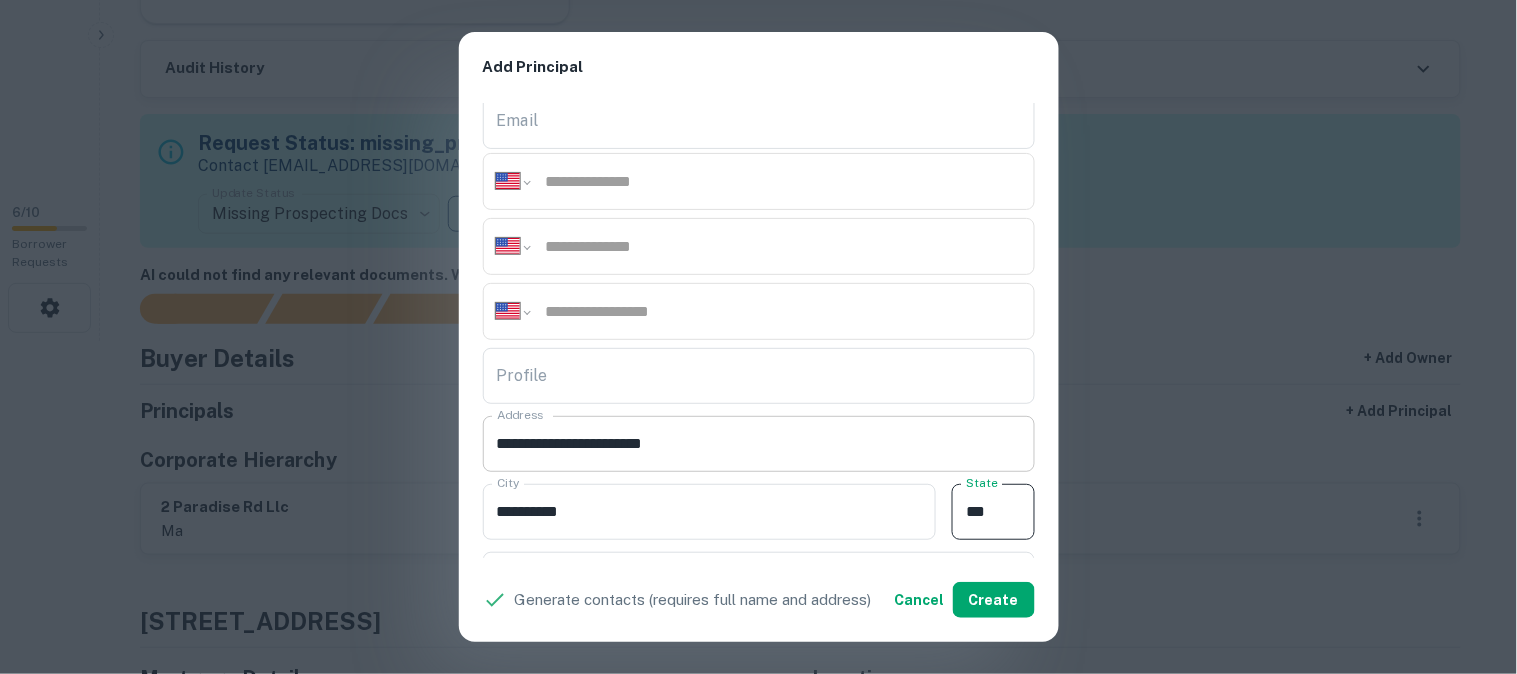 type on "**" 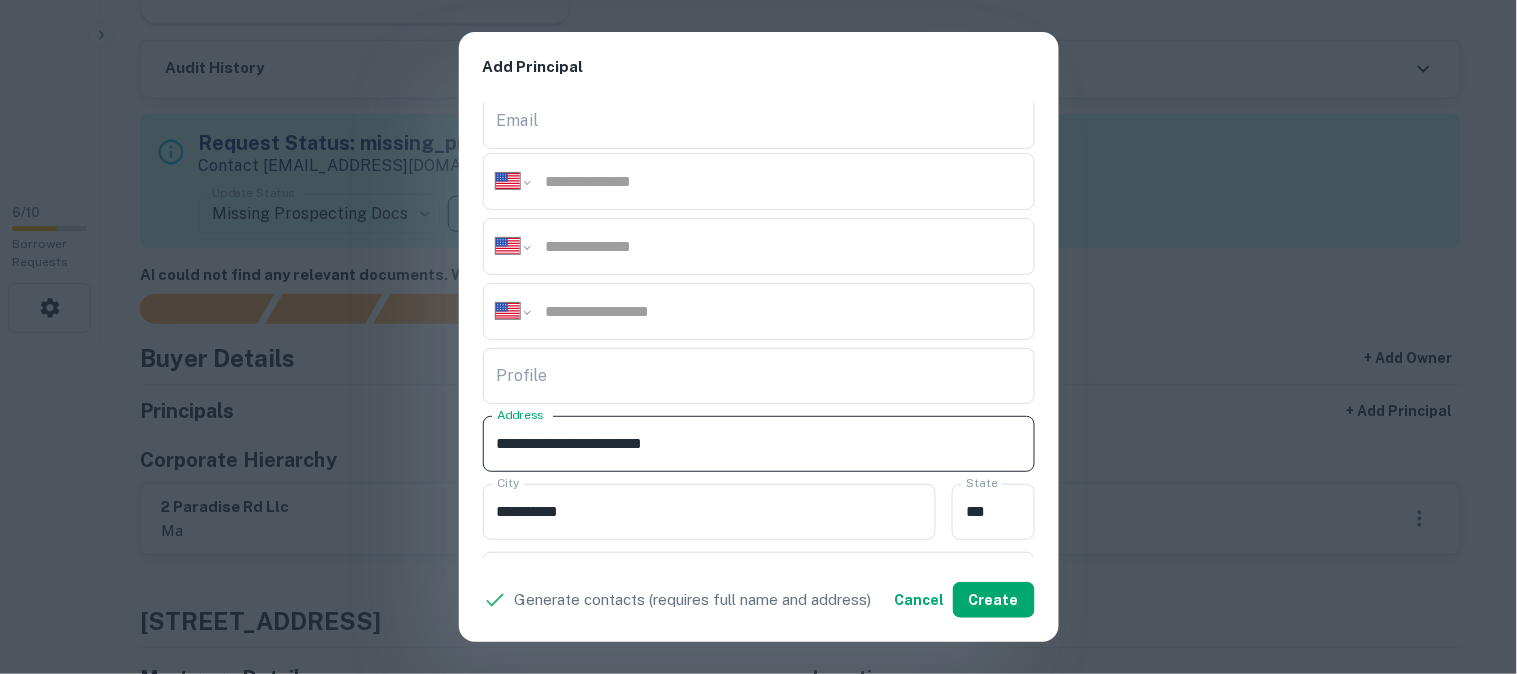 drag, startPoint x: 661, startPoint y: 442, endPoint x: 807, endPoint y: 468, distance: 148.297 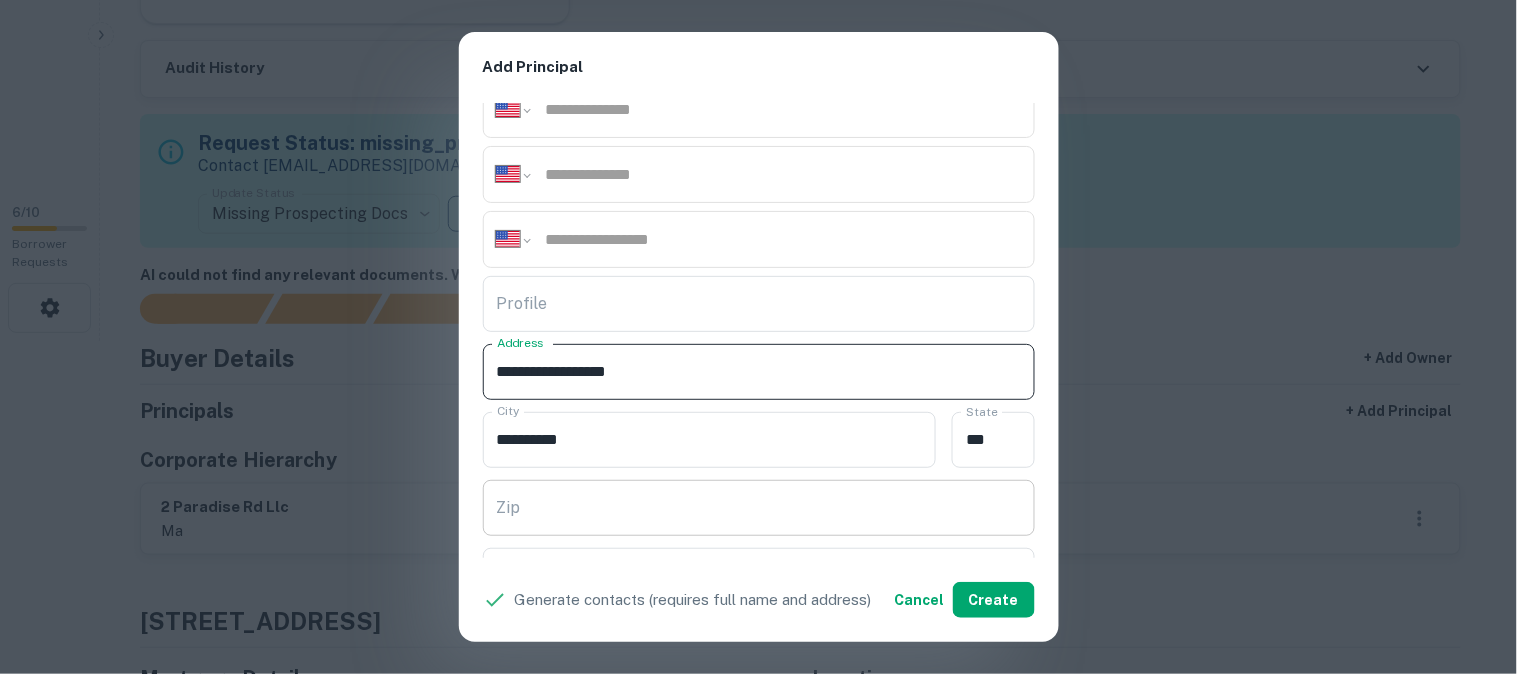 scroll, scrollTop: 333, scrollLeft: 0, axis: vertical 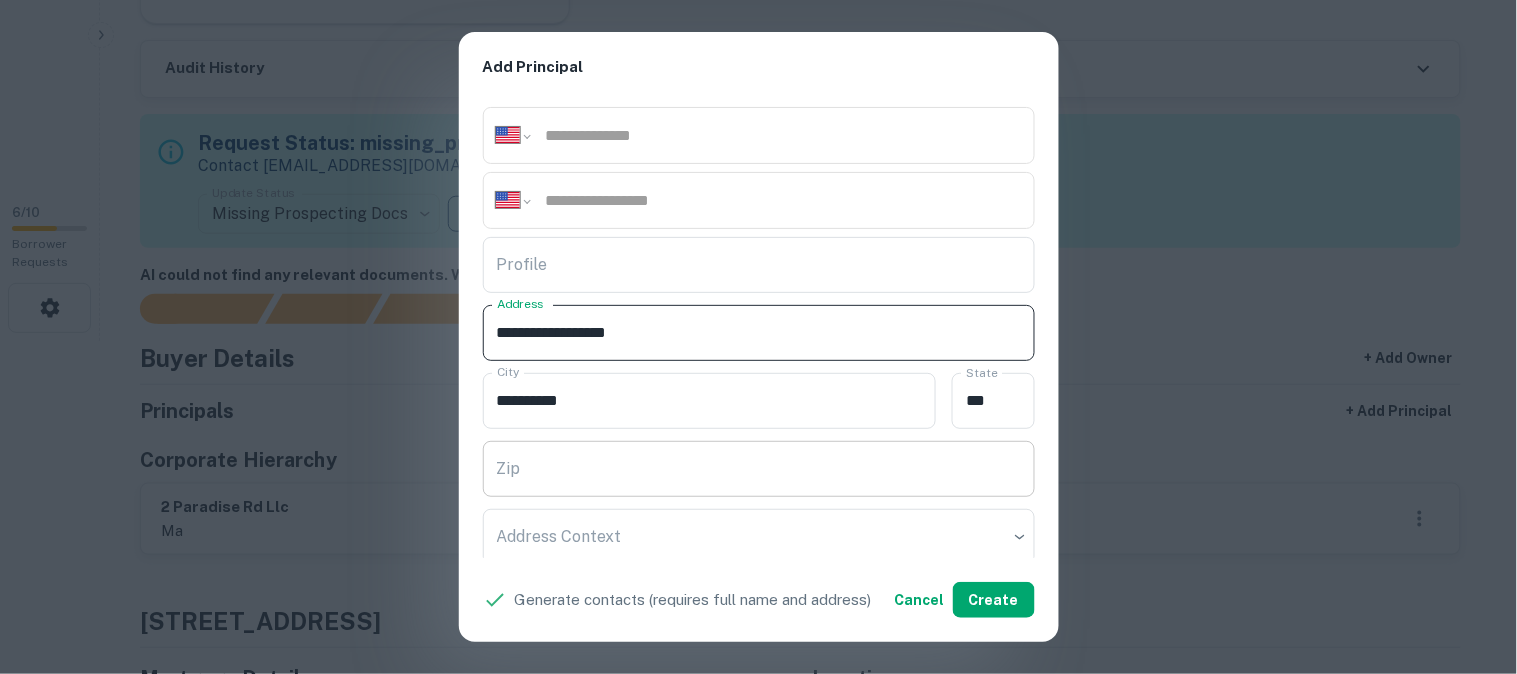 type on "**********" 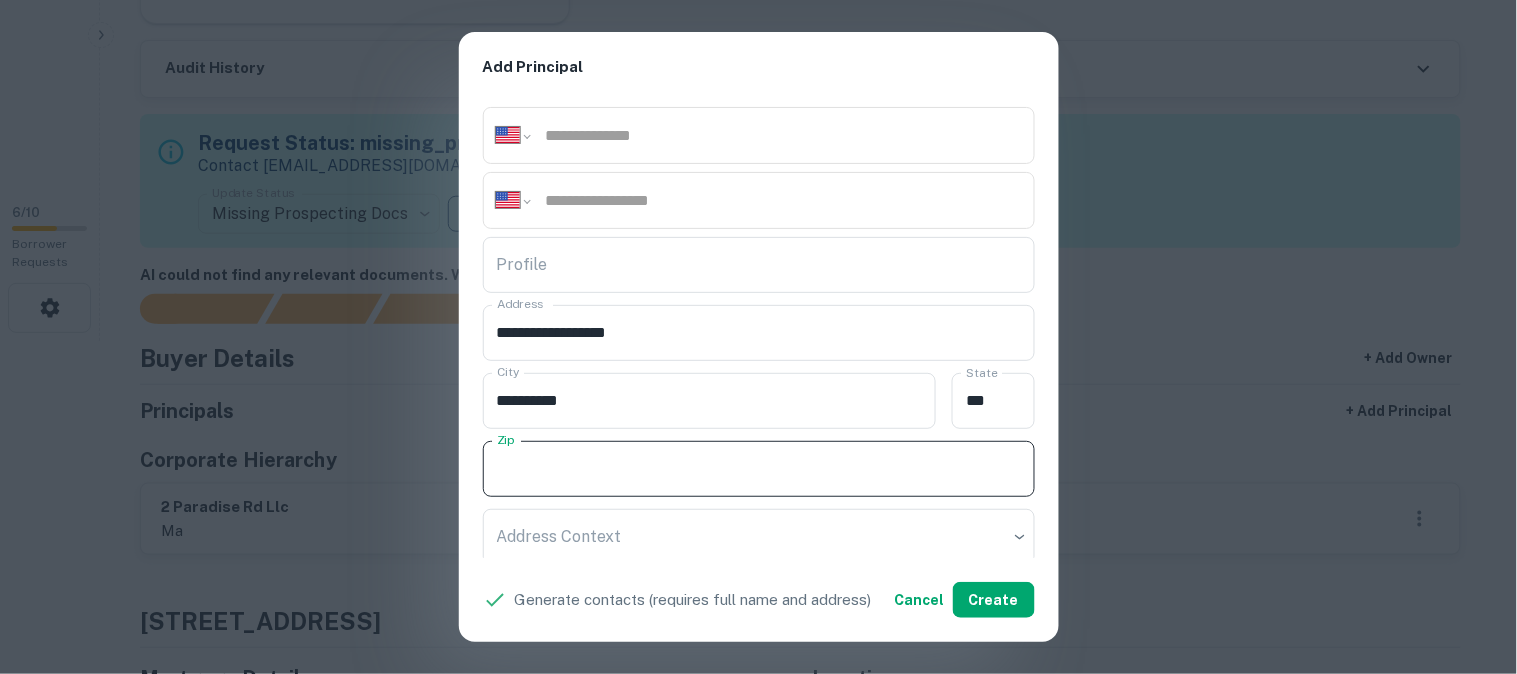 paste on "*****" 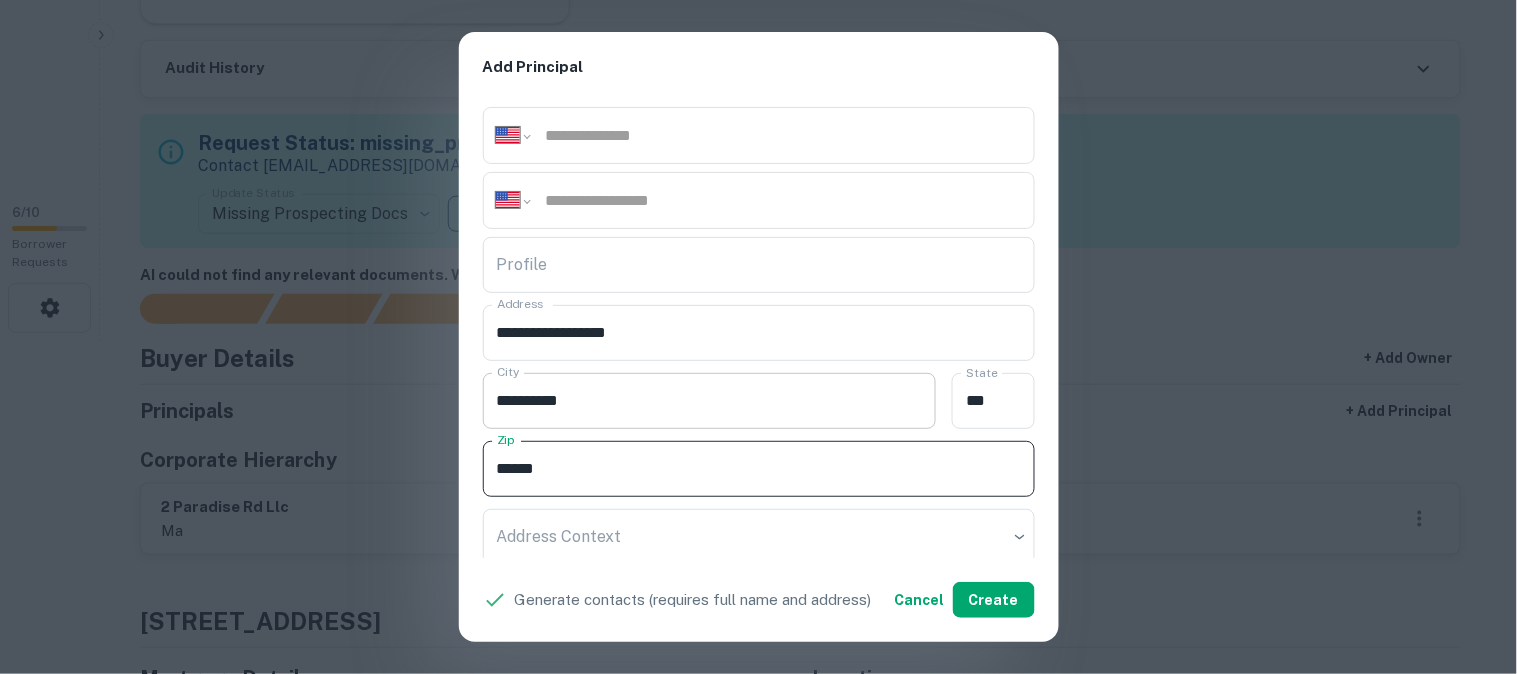type on "*****" 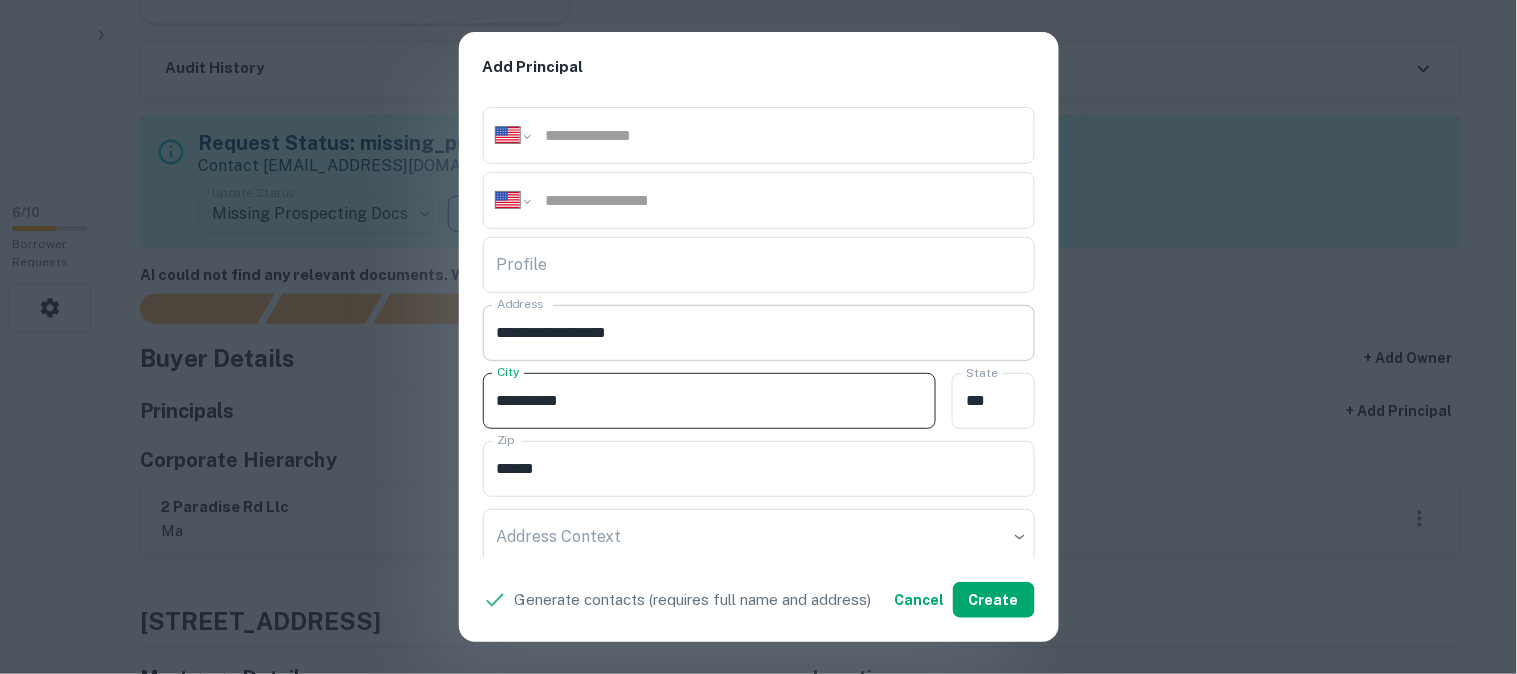 click on "**********" at bounding box center (759, 333) 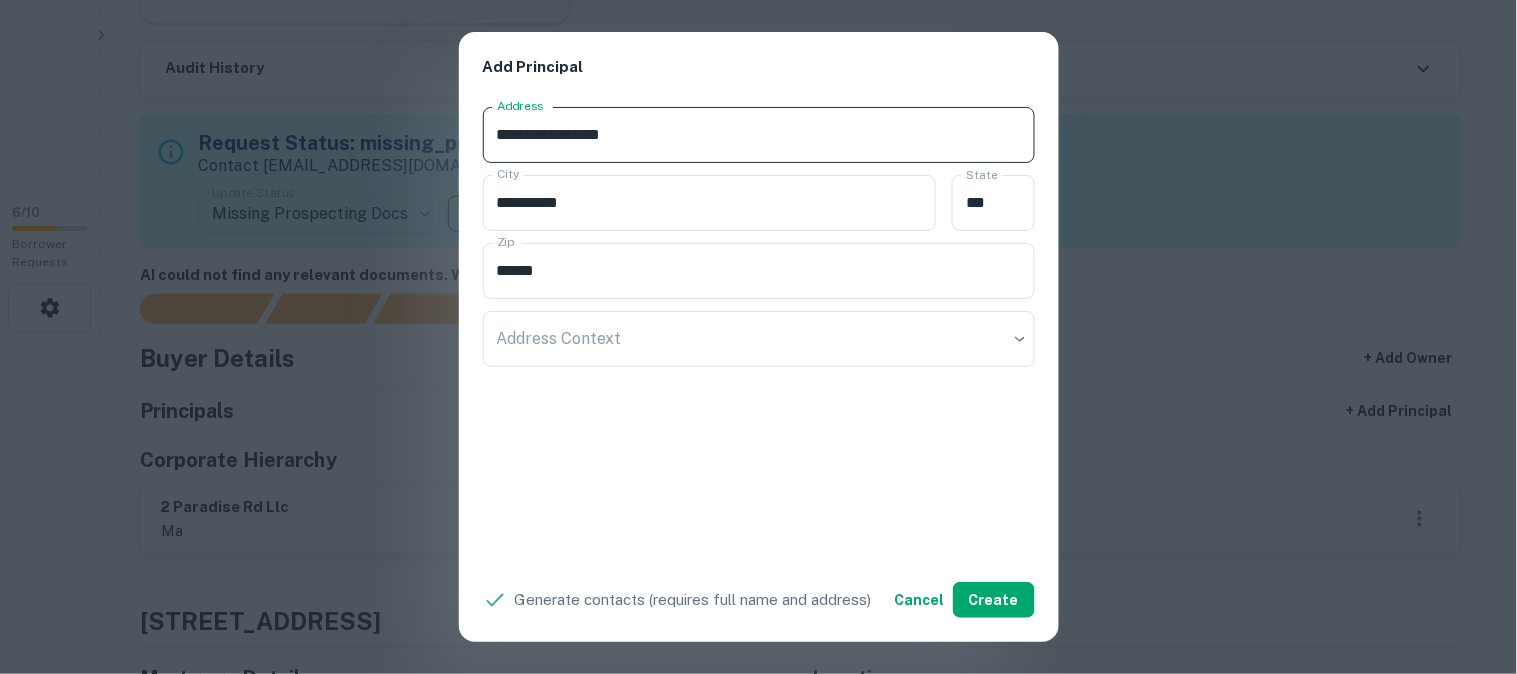scroll, scrollTop: 534, scrollLeft: 0, axis: vertical 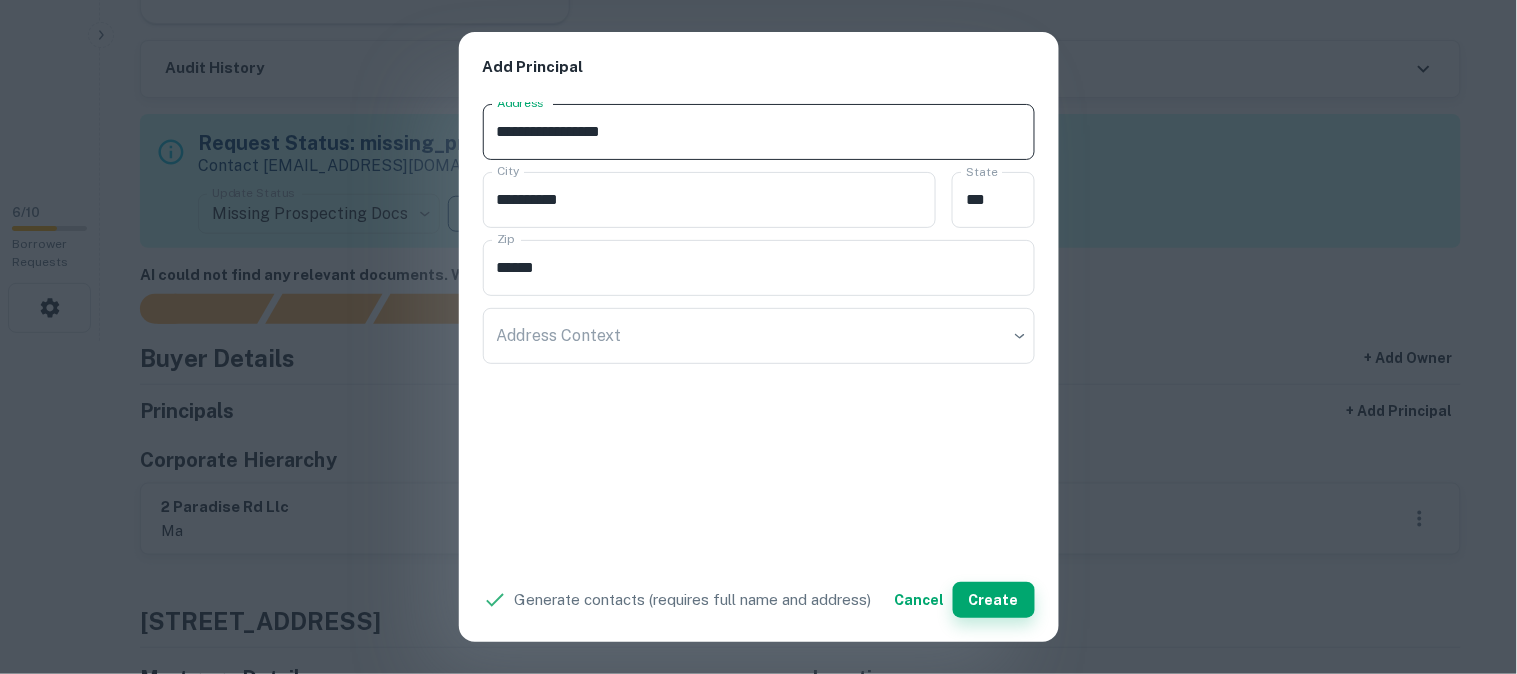 type on "**********" 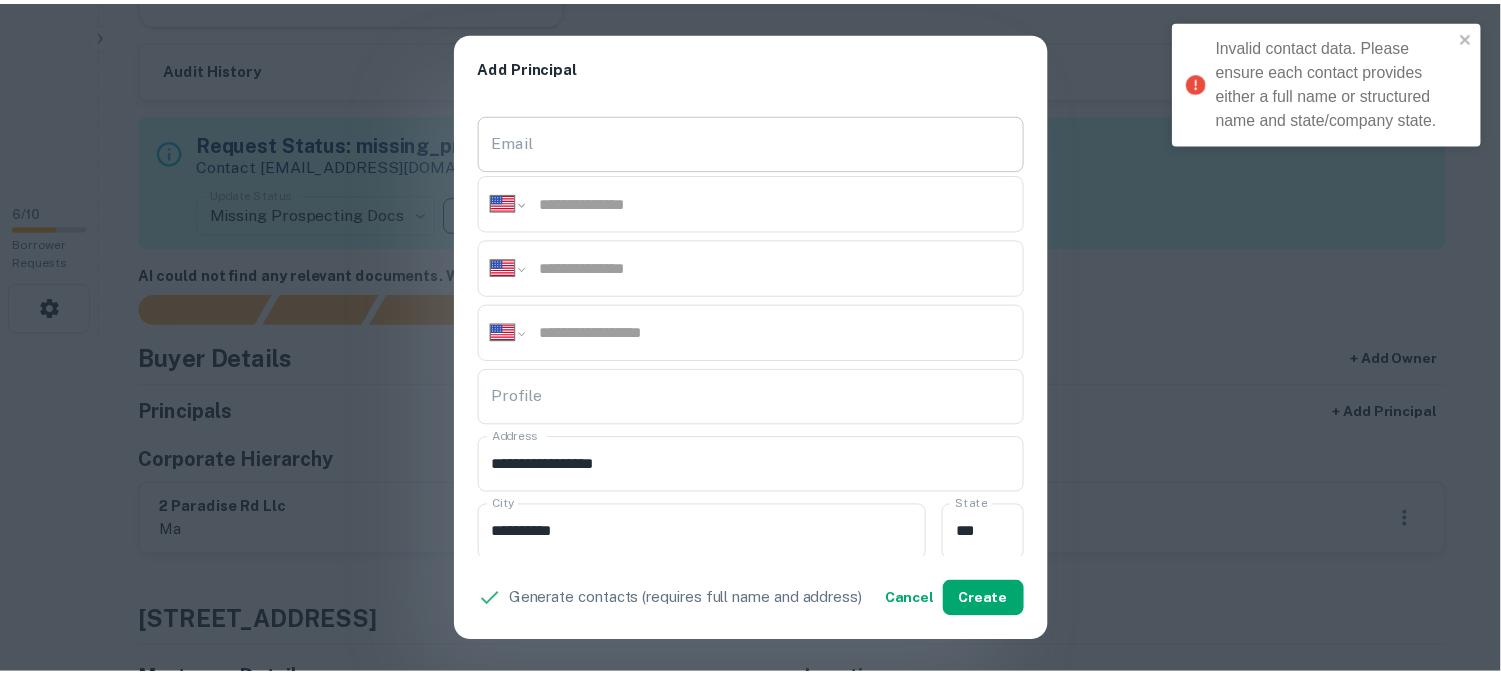 scroll, scrollTop: 0, scrollLeft: 0, axis: both 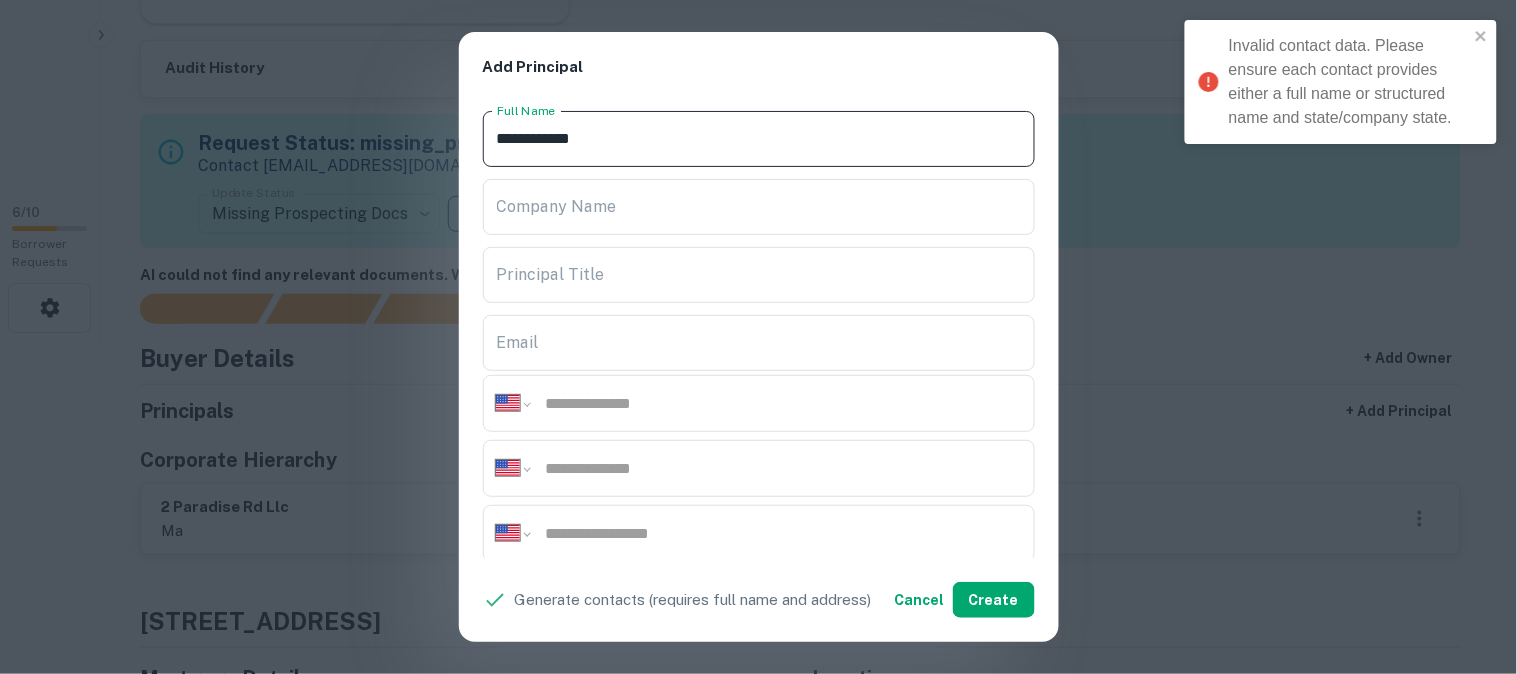 drag, startPoint x: 692, startPoint y: 144, endPoint x: 407, endPoint y: 174, distance: 286.5746 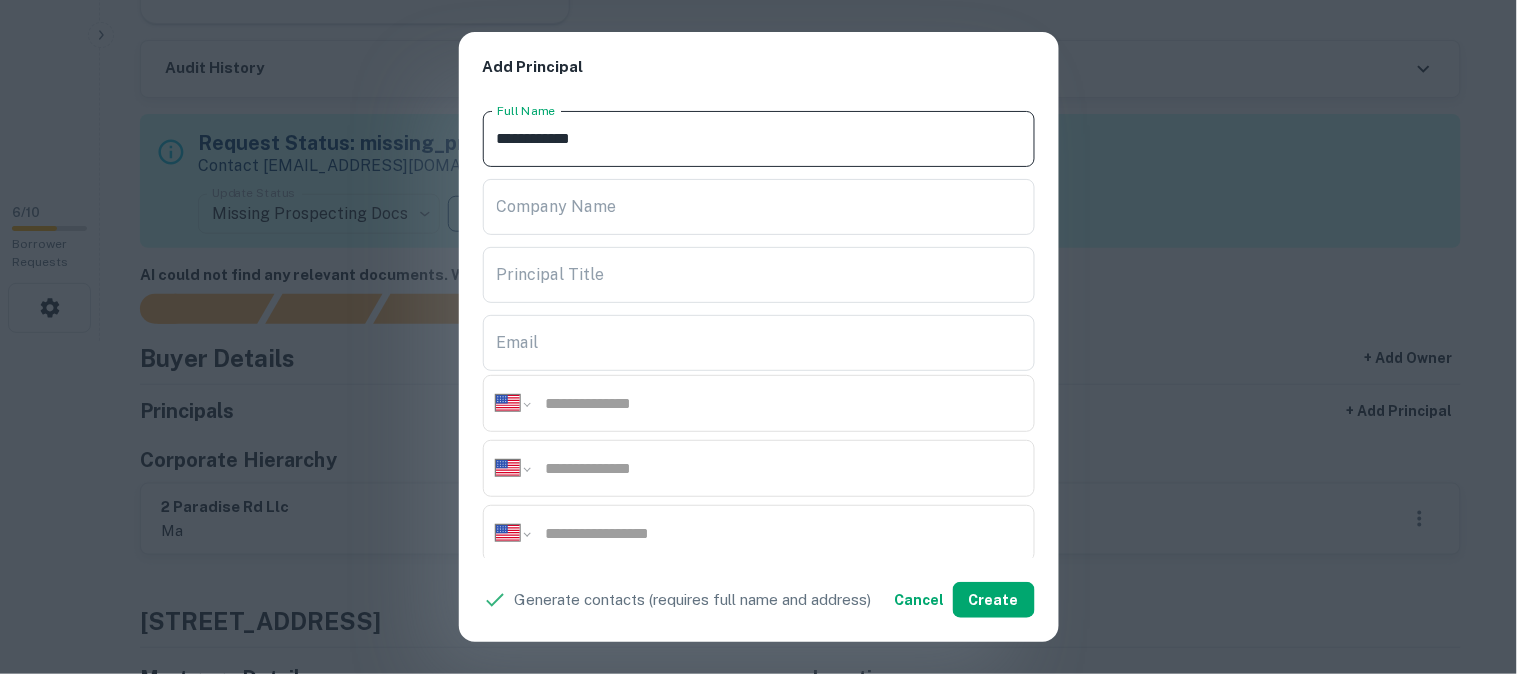 paste 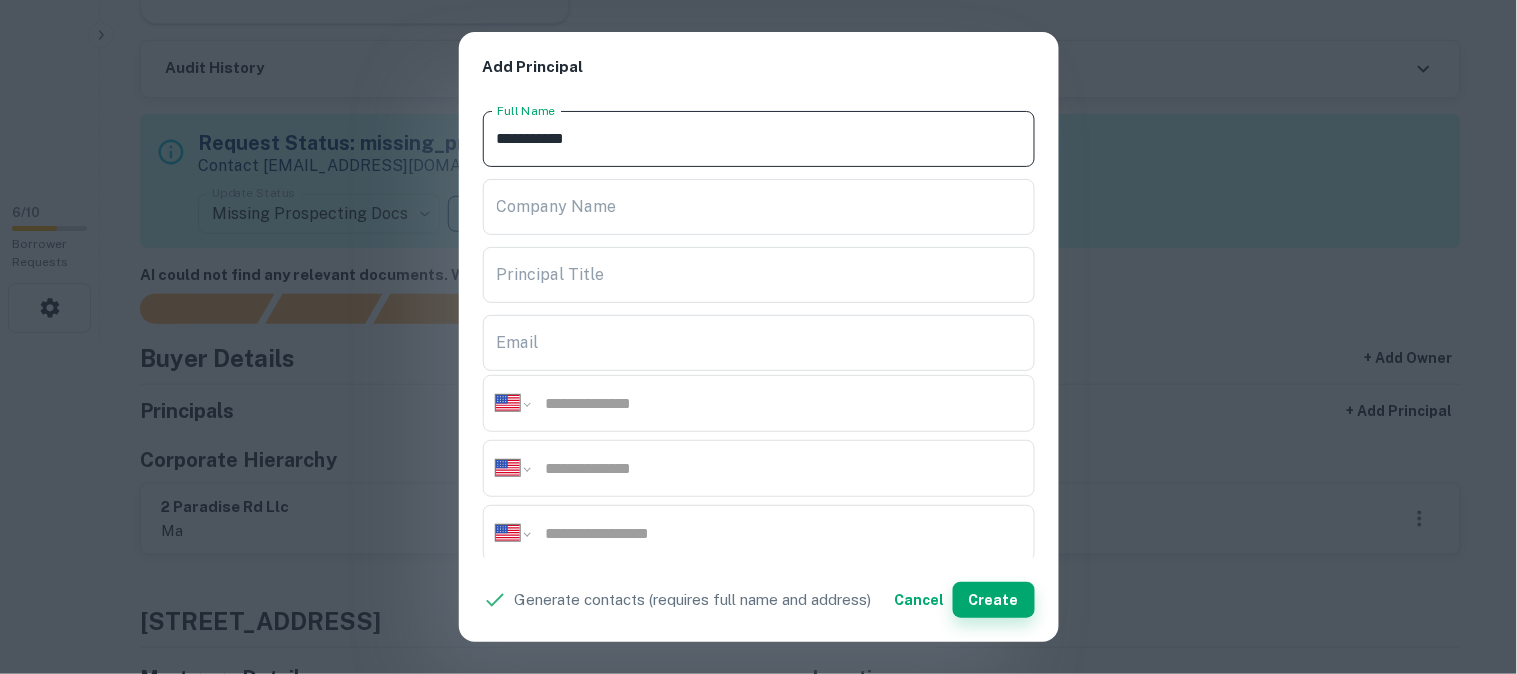 type on "**********" 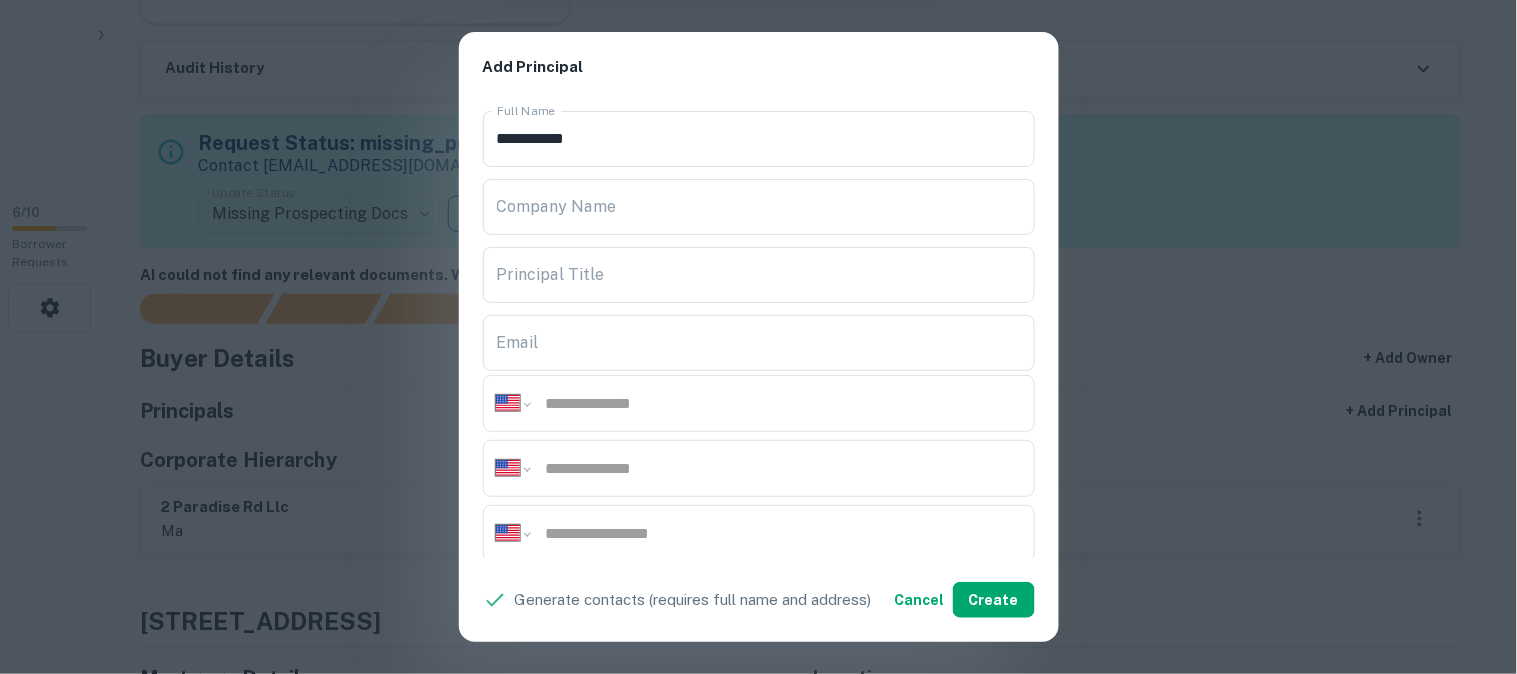 click on "**********" at bounding box center [758, 337] 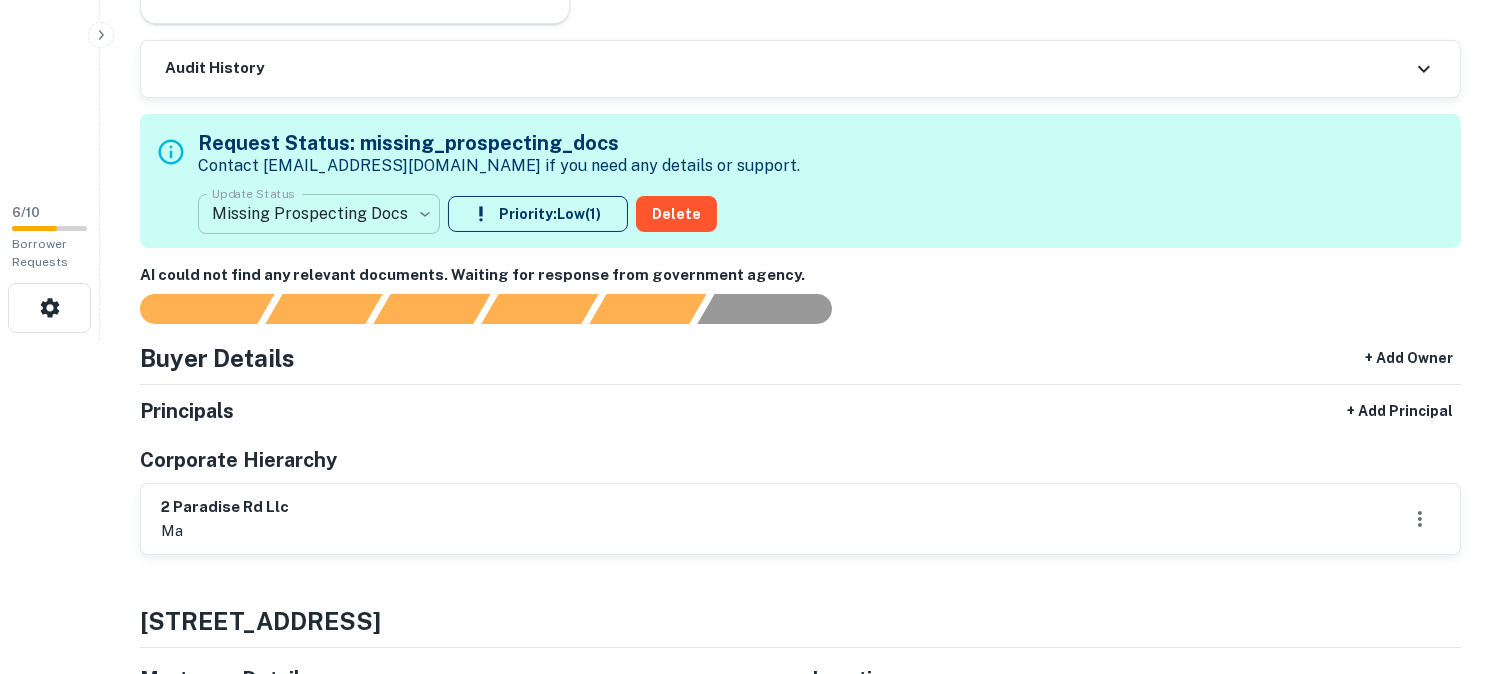 click on "**********" at bounding box center (750, 4) 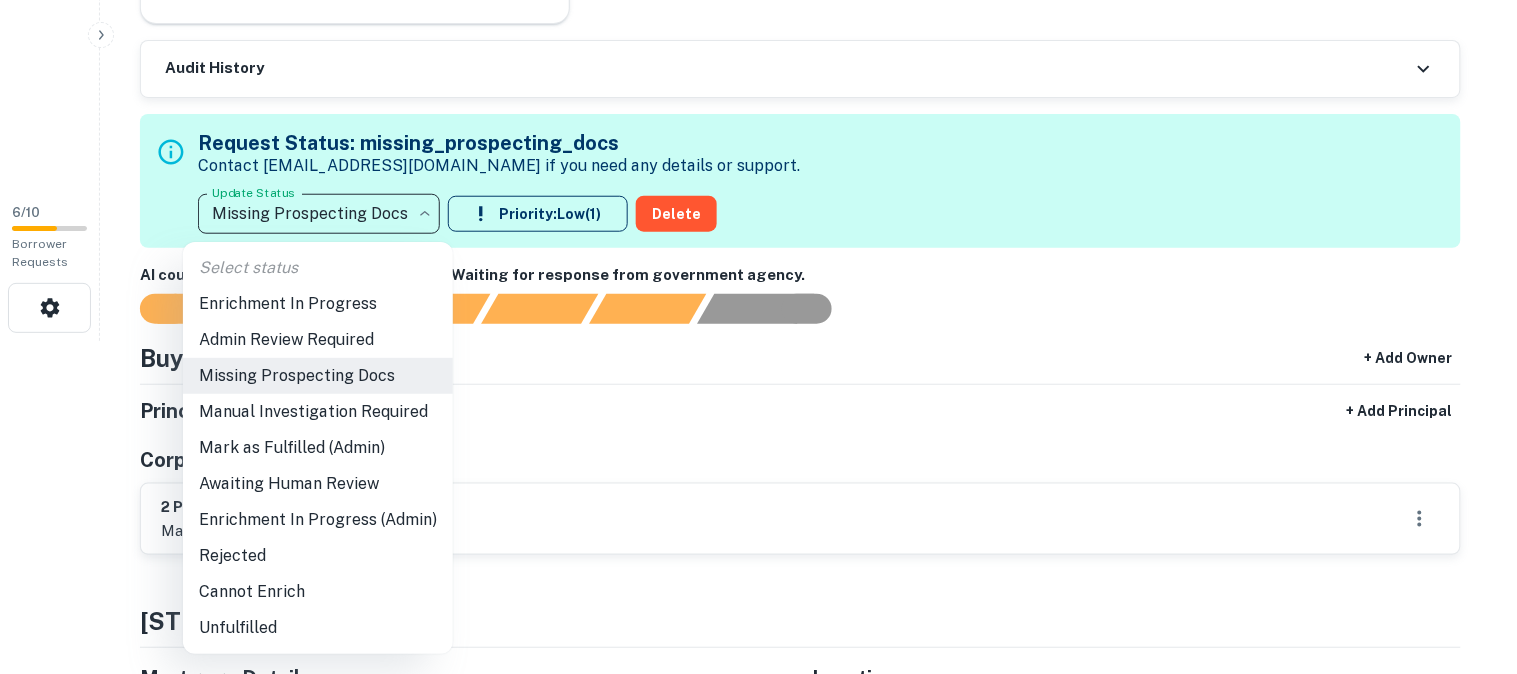 click at bounding box center [758, 337] 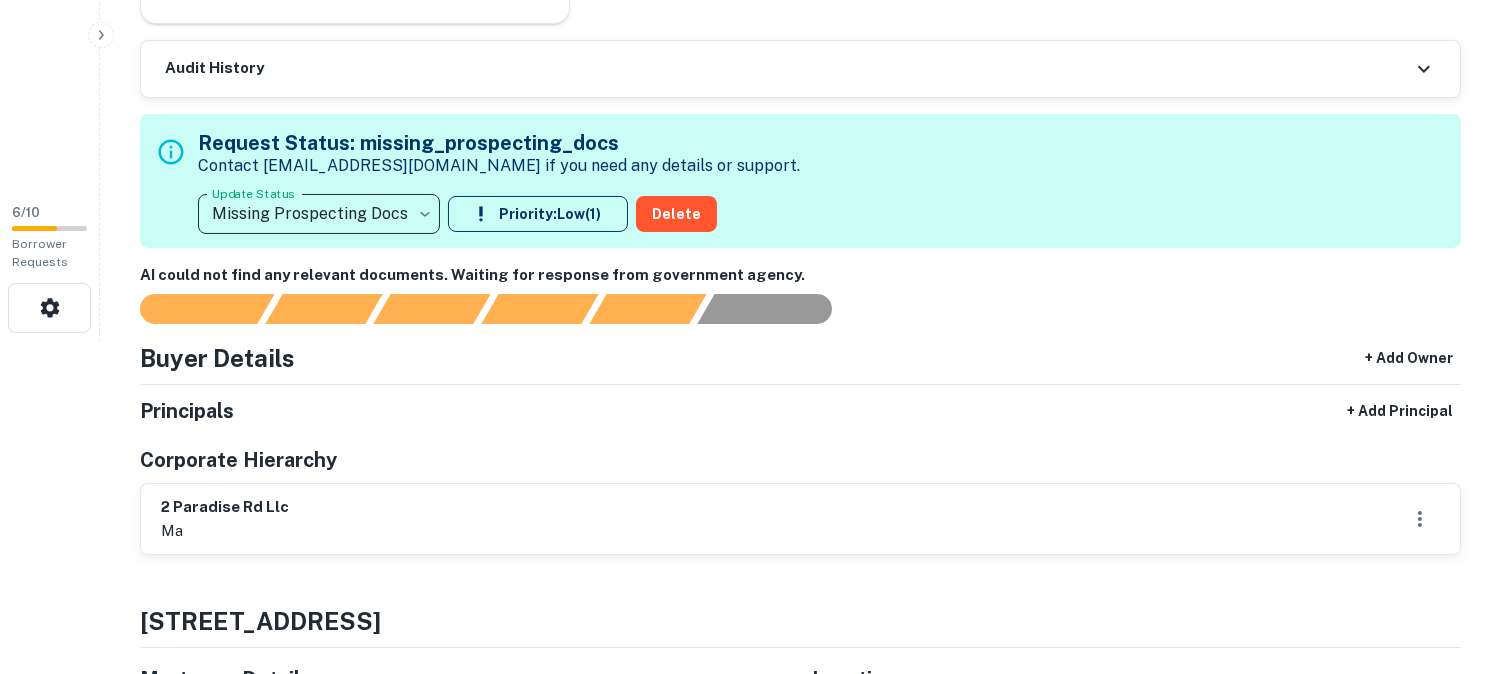 click on "**********" at bounding box center [750, 4] 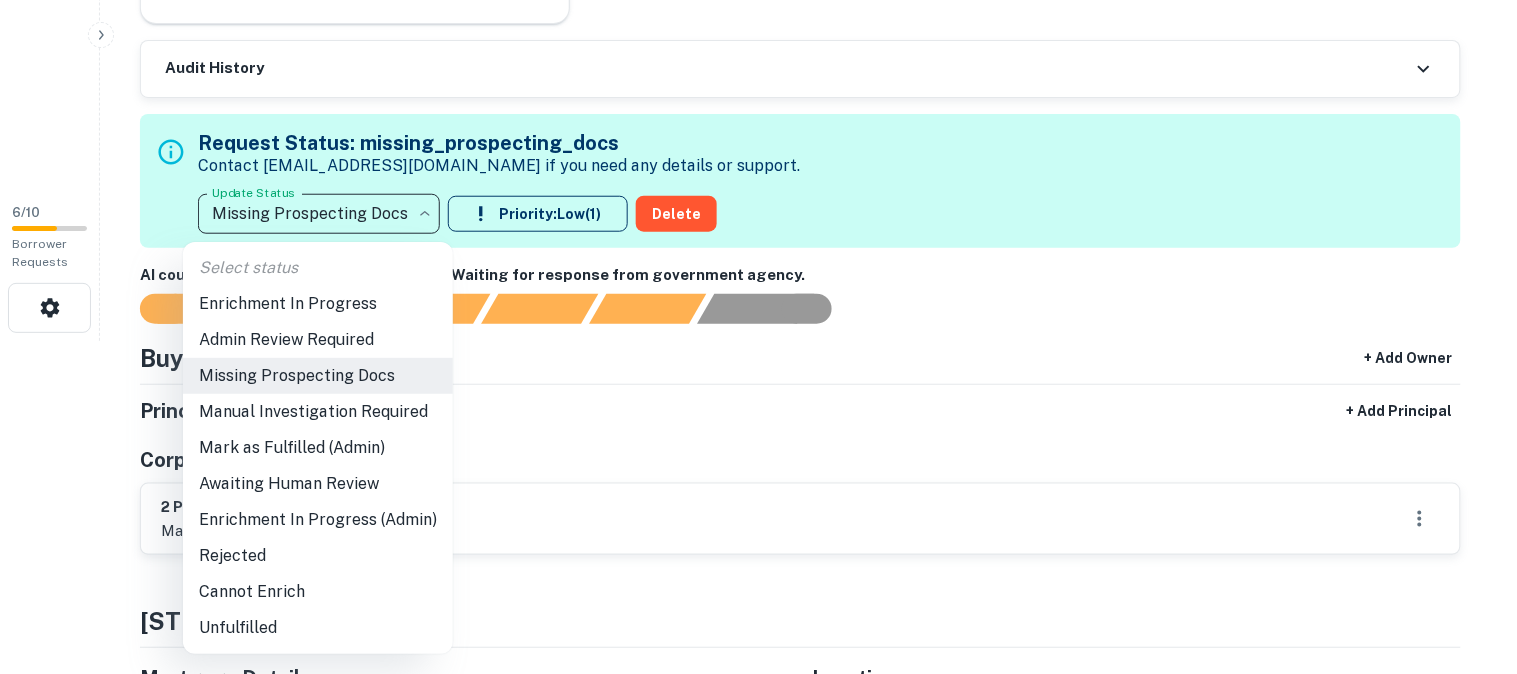 click on "Admin Review Required" at bounding box center [318, 340] 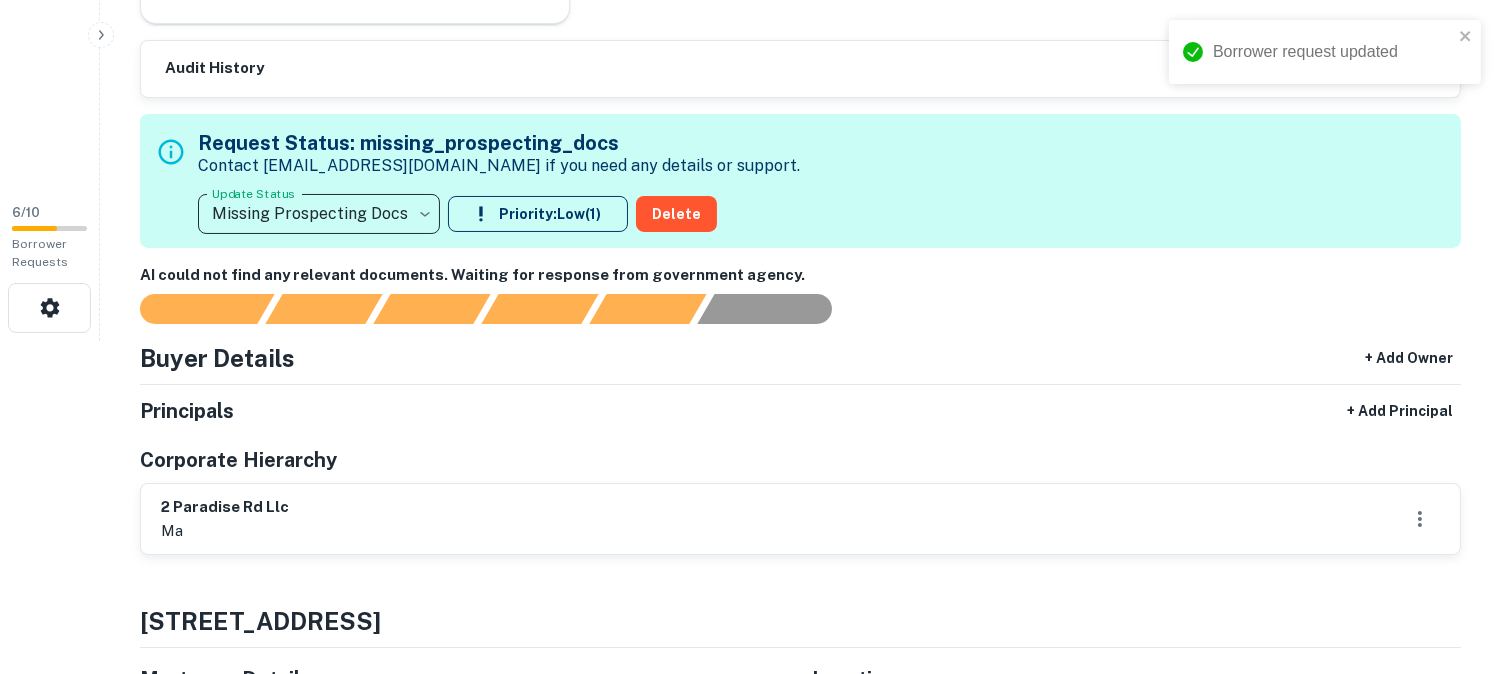 type on "**********" 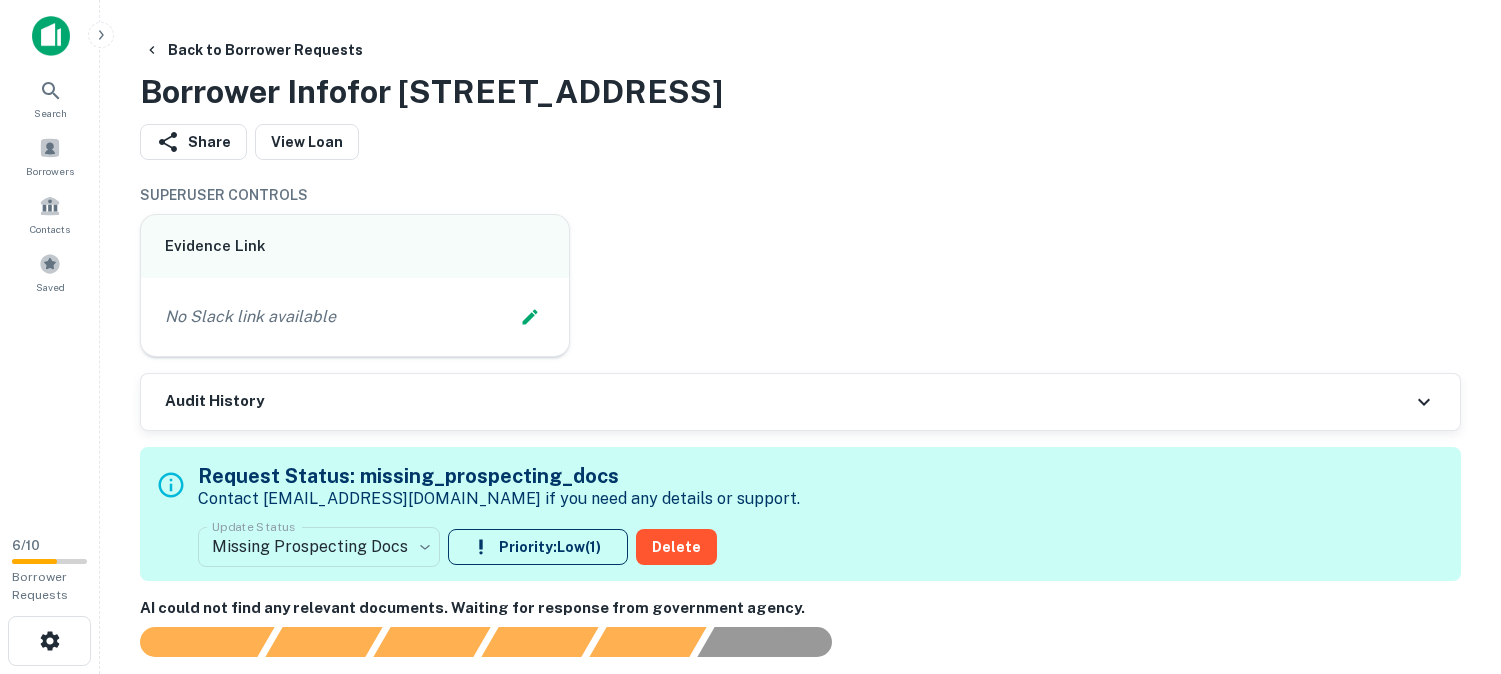 scroll, scrollTop: 0, scrollLeft: 0, axis: both 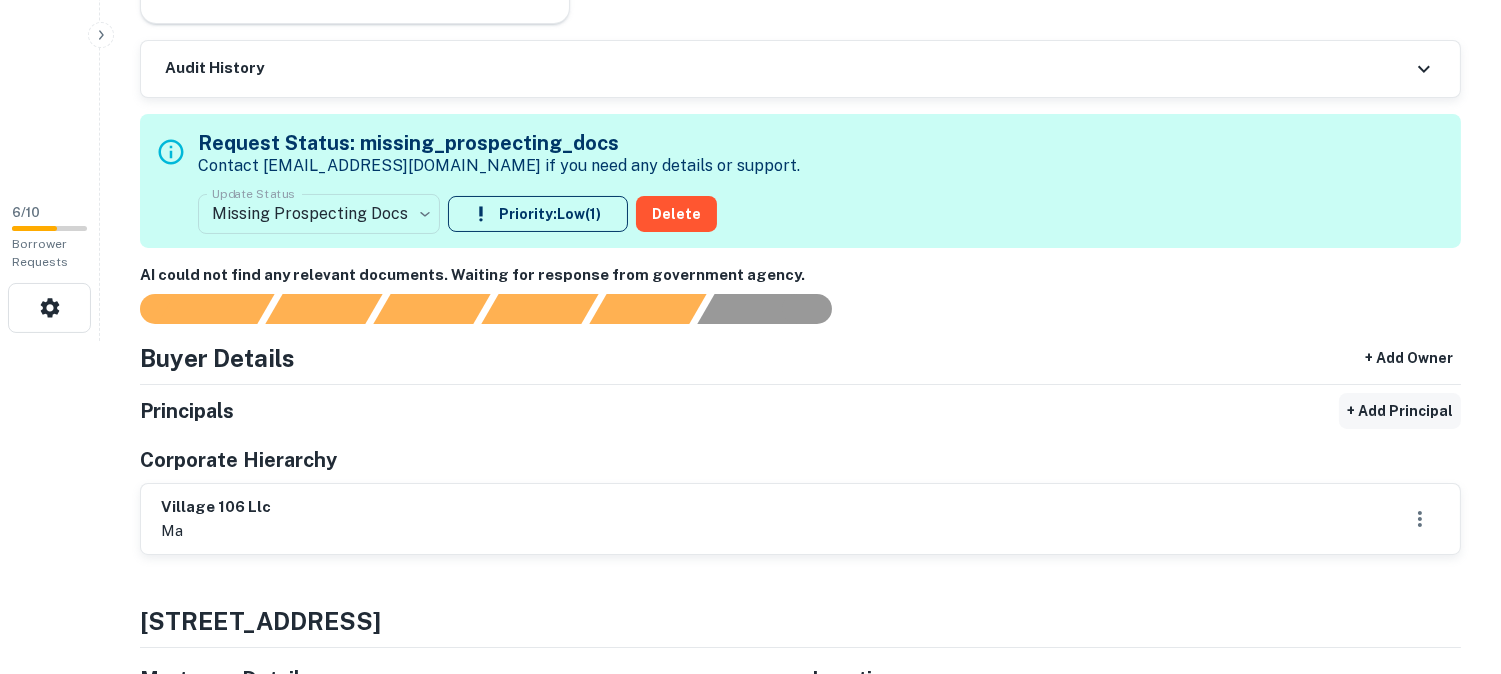 click on "+ Add Principal" at bounding box center (1400, 411) 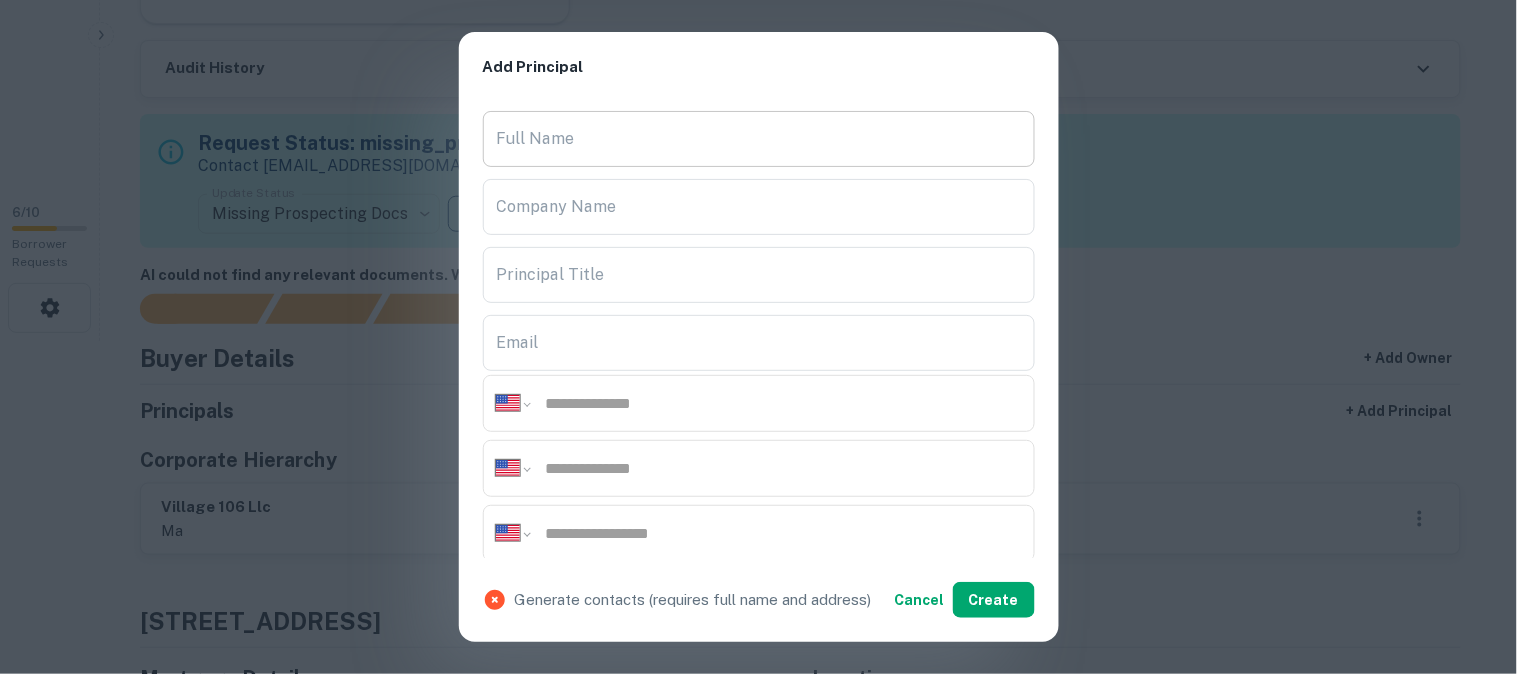 click on "Full Name" at bounding box center (759, 139) 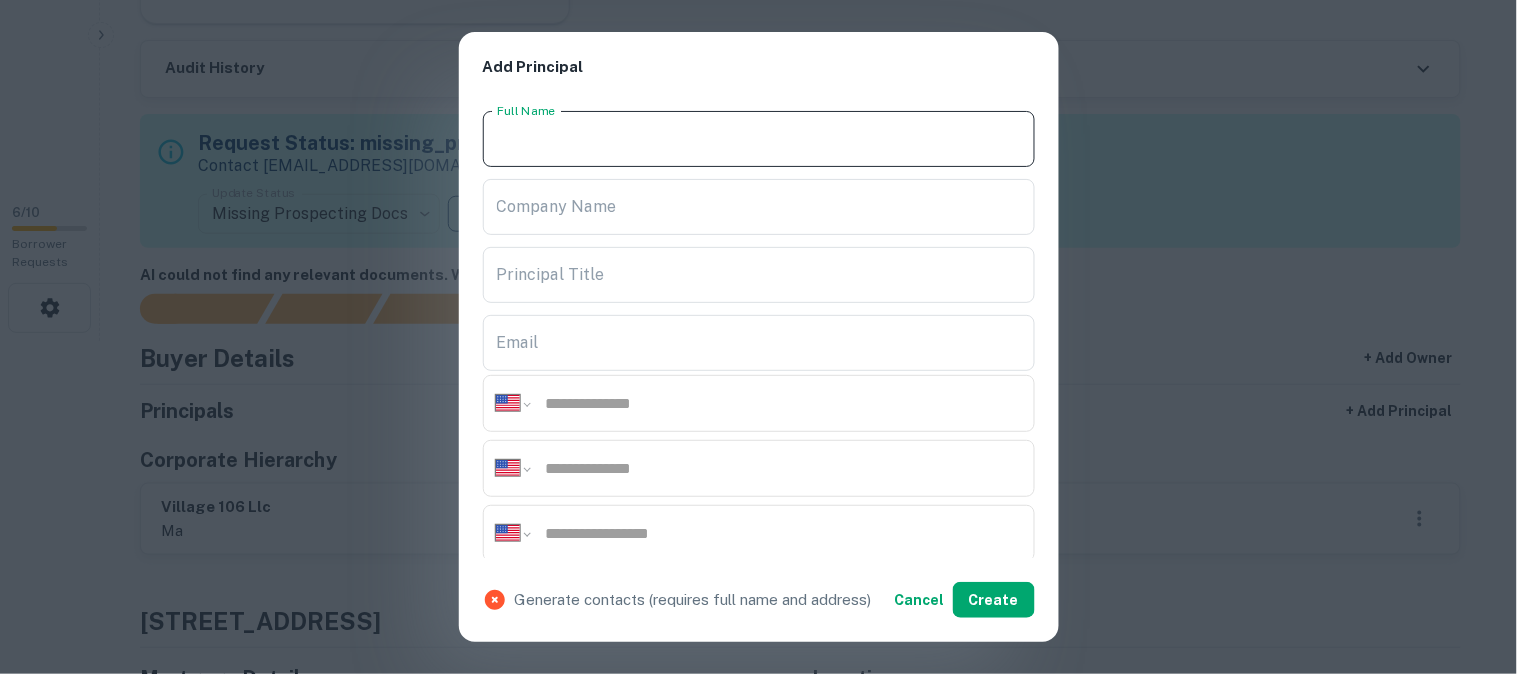 paste on "**********" 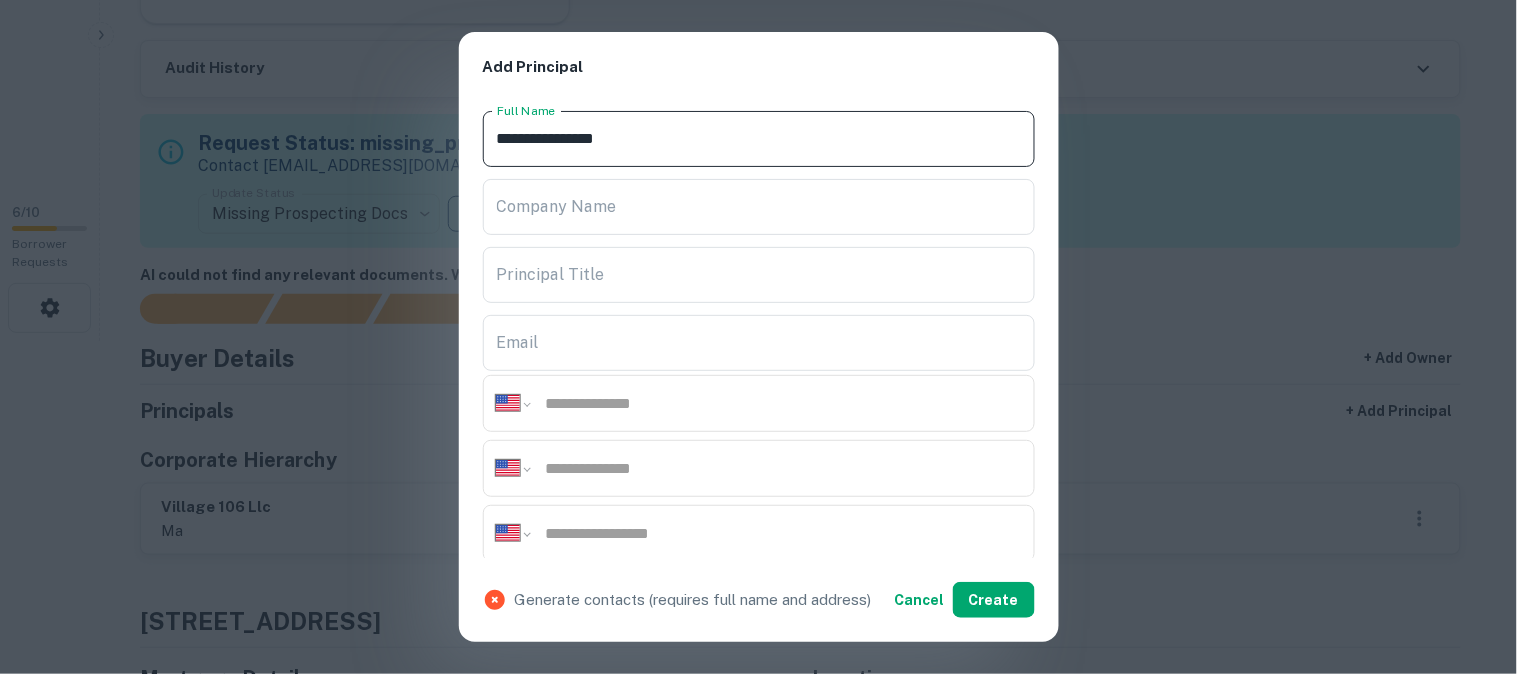 type on "**********" 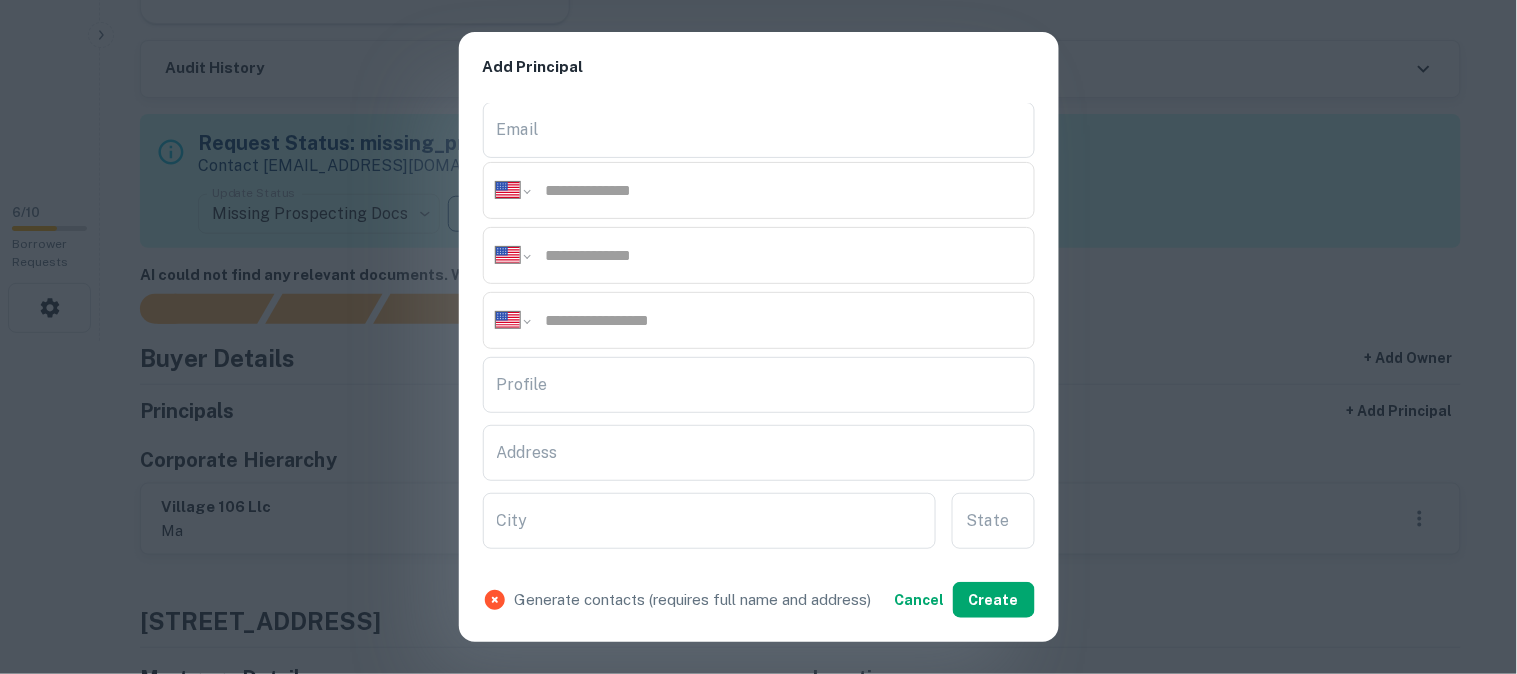 scroll, scrollTop: 222, scrollLeft: 0, axis: vertical 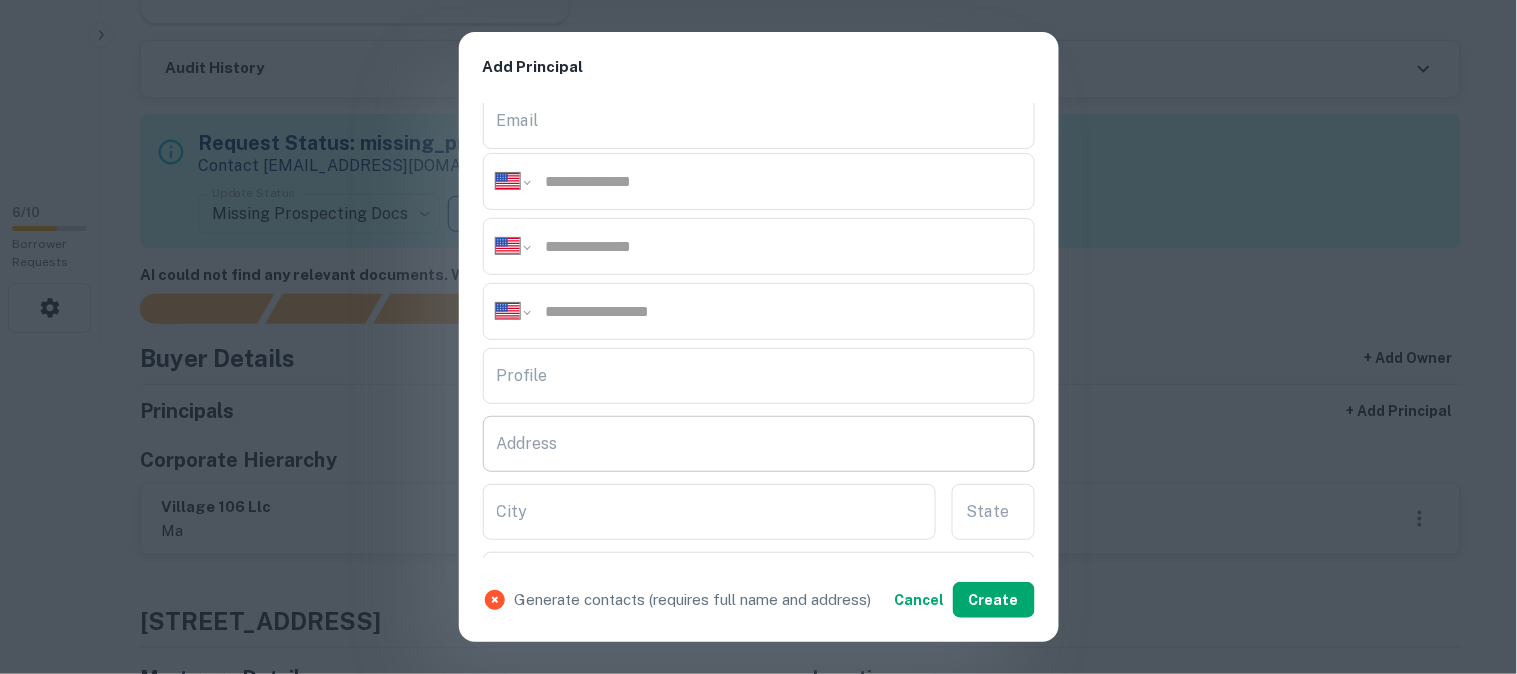 click on "Address" at bounding box center (759, 444) 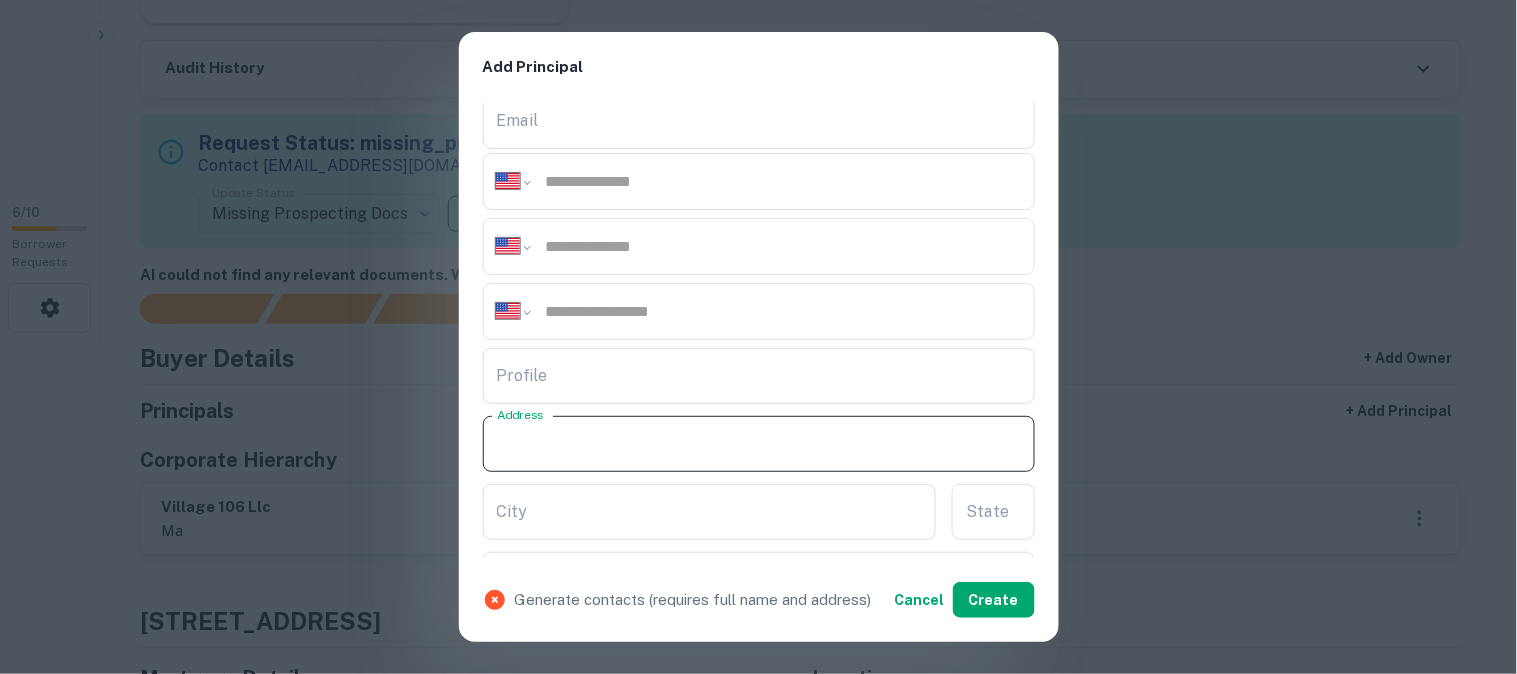 paste on "**********" 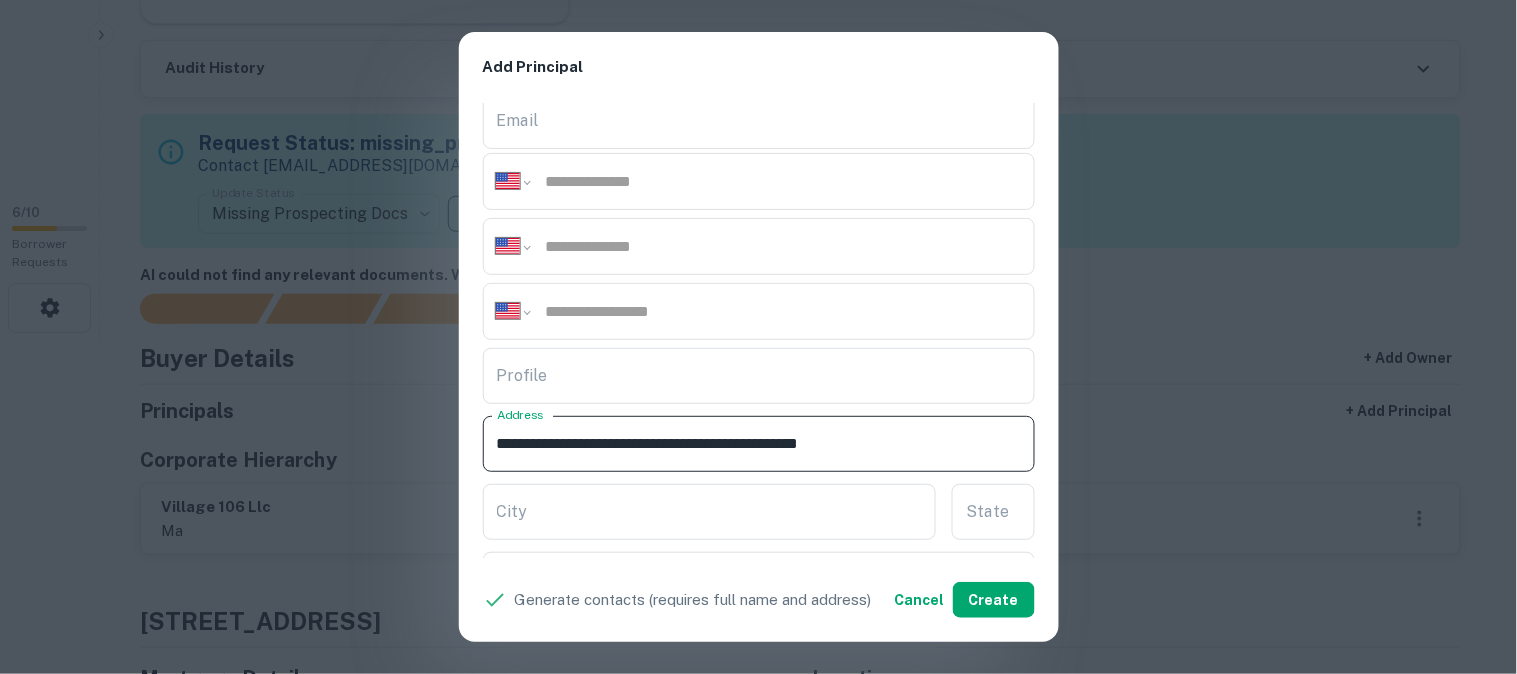 drag, startPoint x: 764, startPoint y: 444, endPoint x: 856, endPoint y: 481, distance: 99.16148 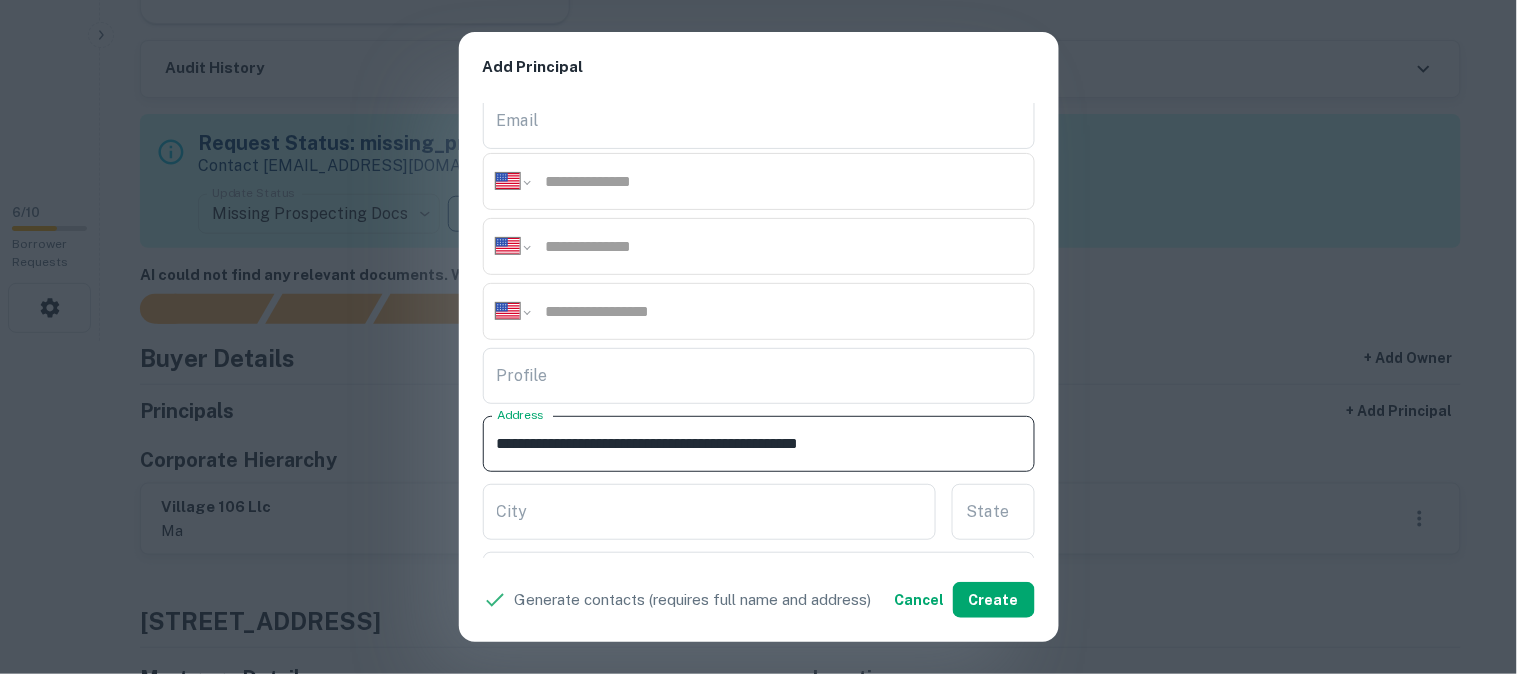 click on "**********" at bounding box center [759, 331] 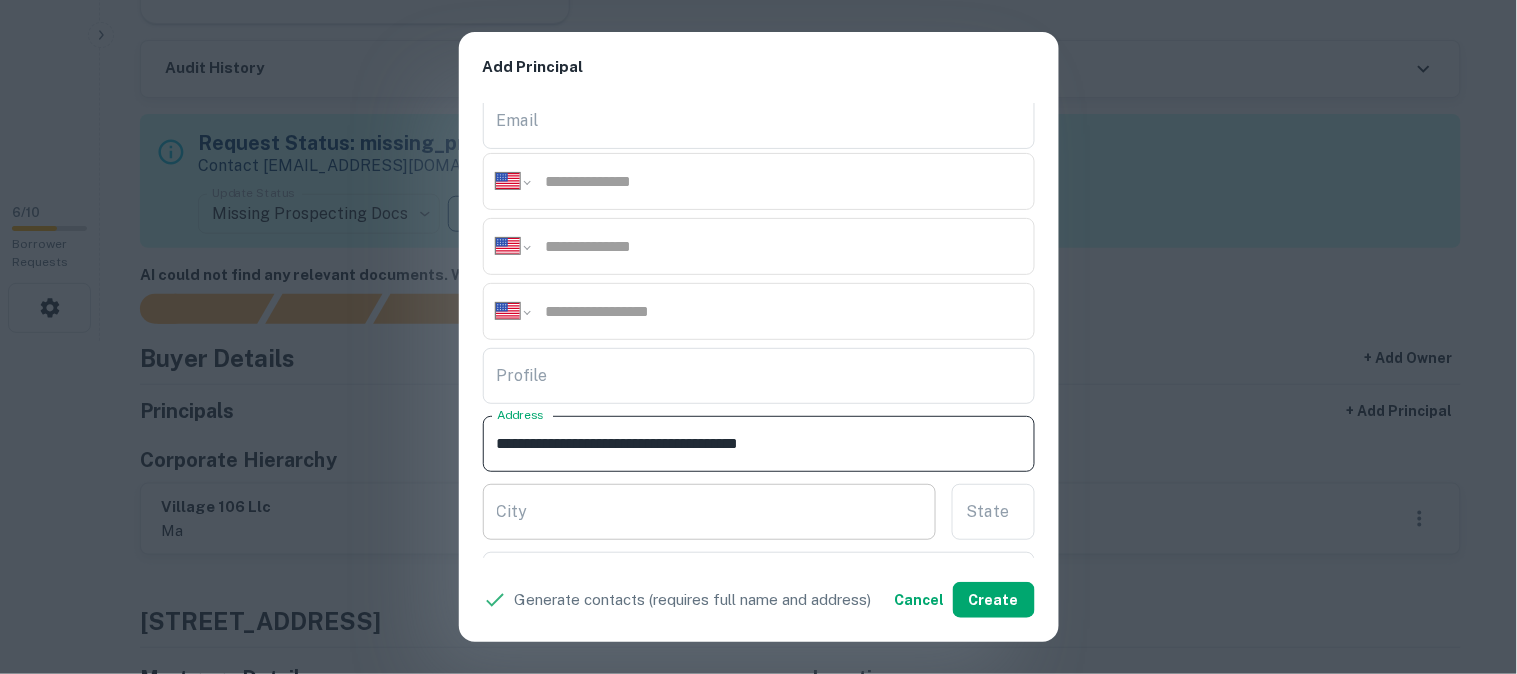 type on "**********" 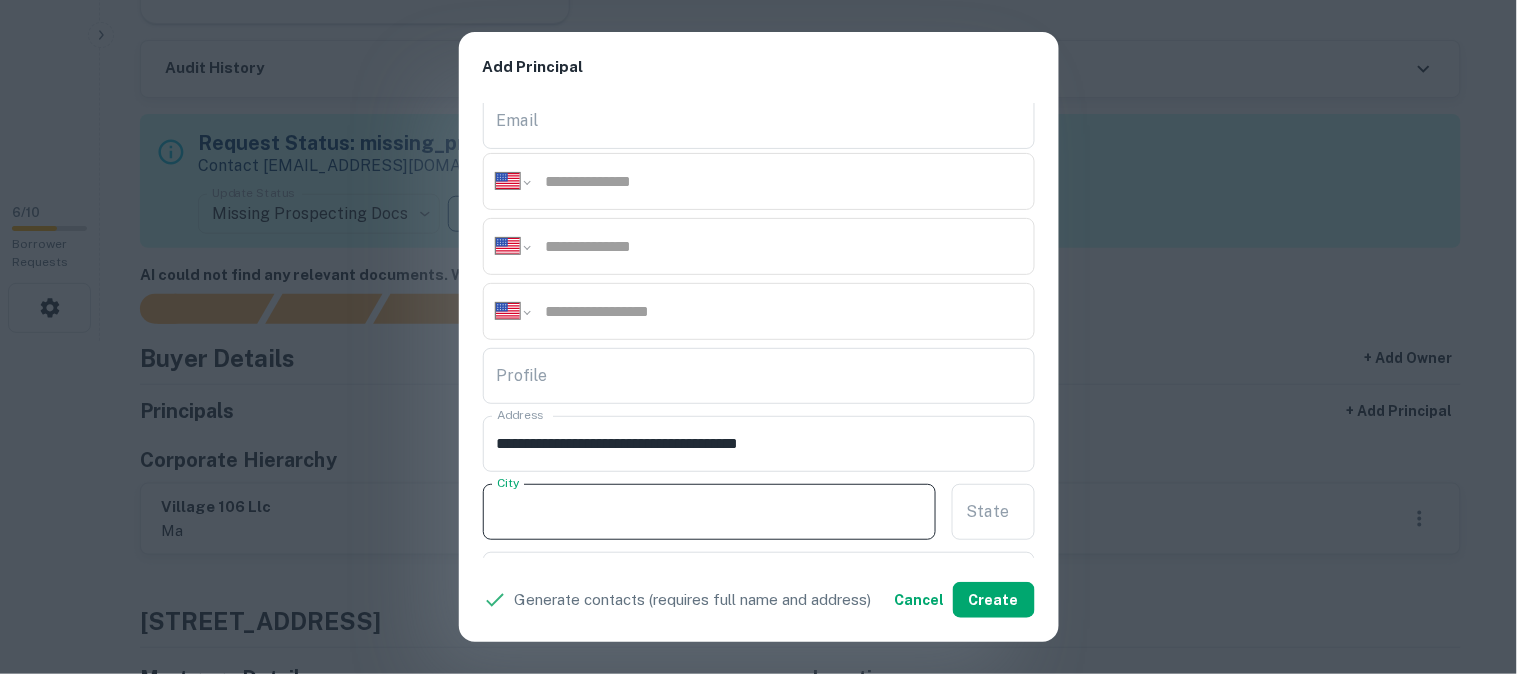 click on "City" at bounding box center [710, 512] 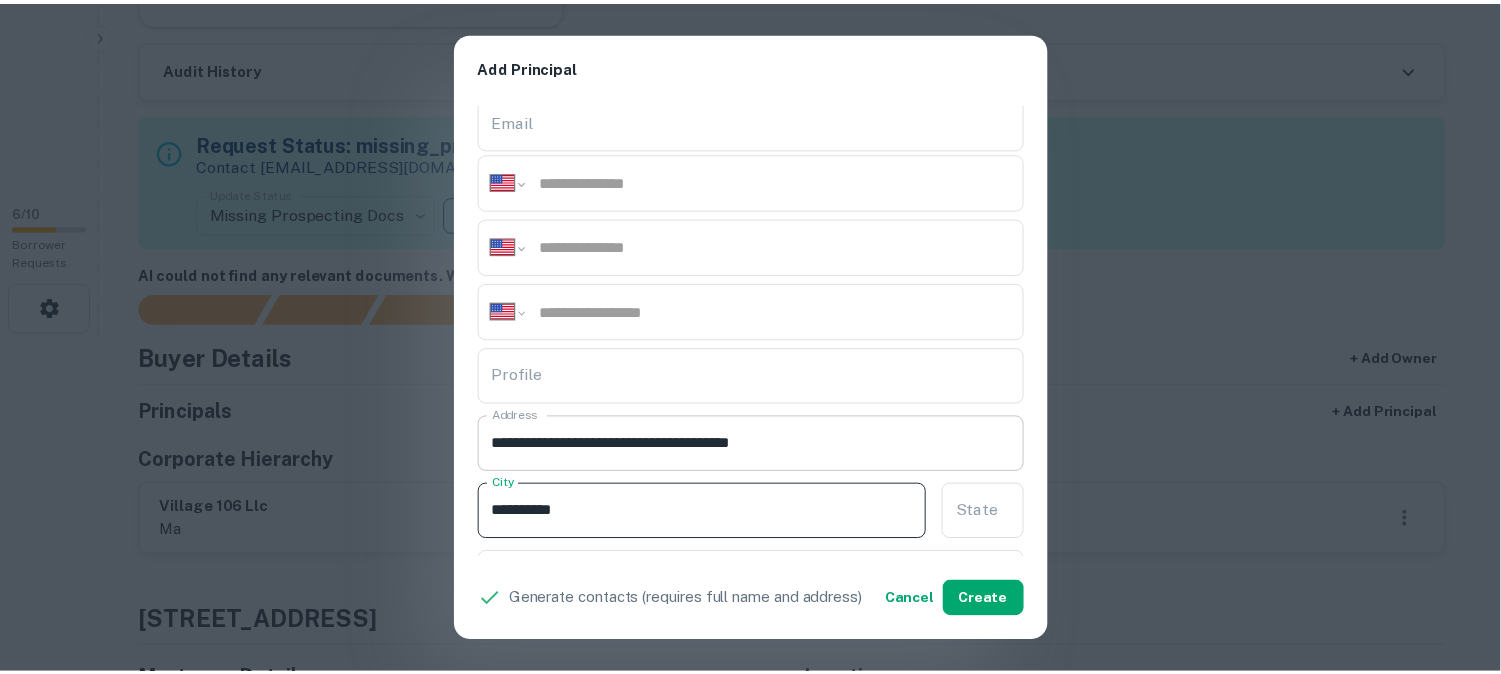 scroll, scrollTop: 333, scrollLeft: 0, axis: vertical 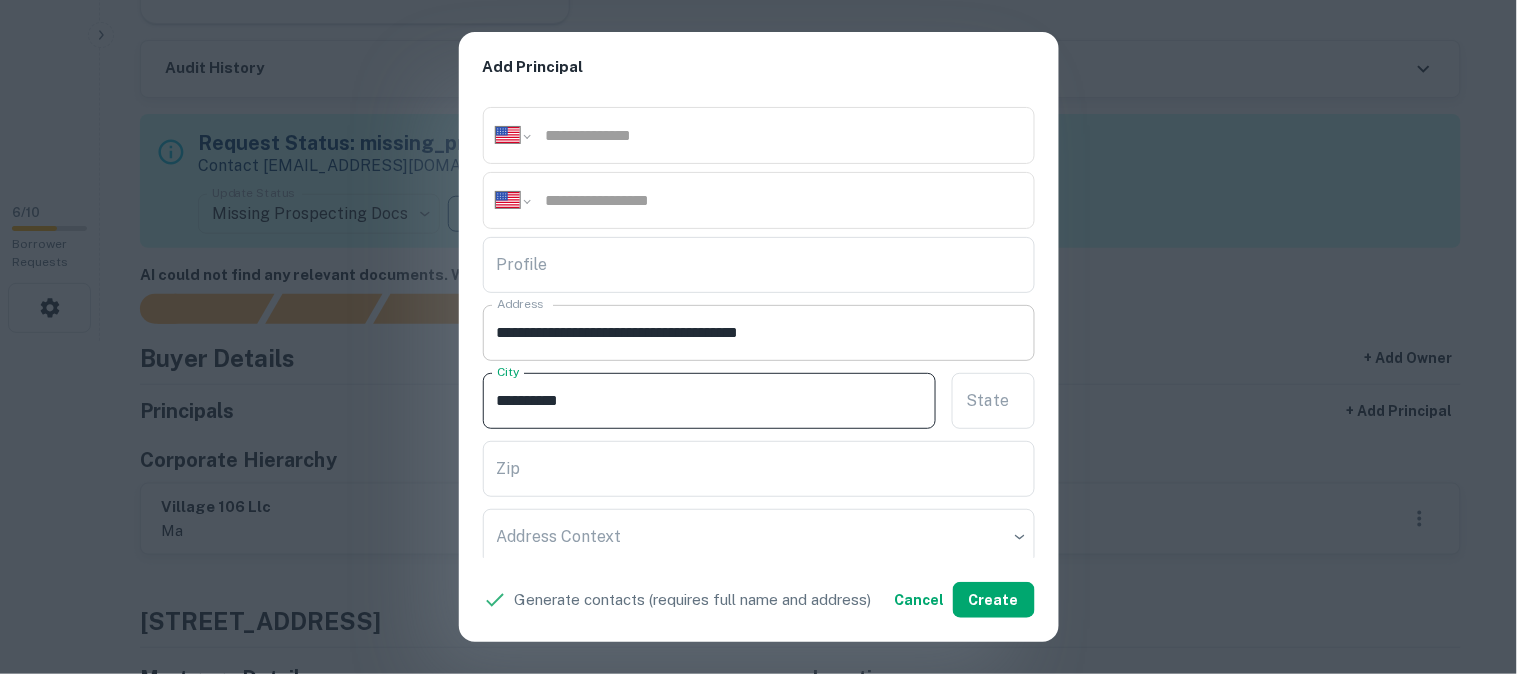 type on "**********" 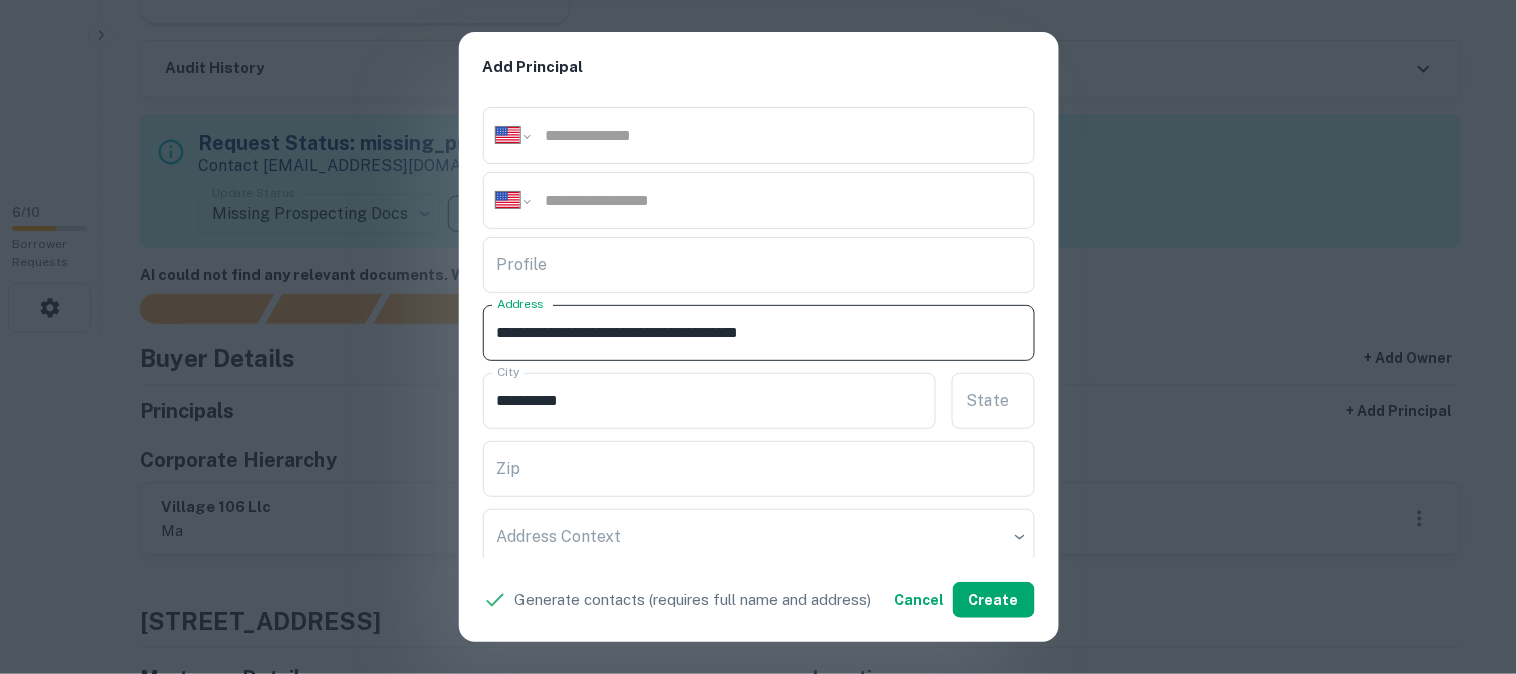 drag, startPoint x: 803, startPoint y: 326, endPoint x: 898, endPoint y: 356, distance: 99.62429 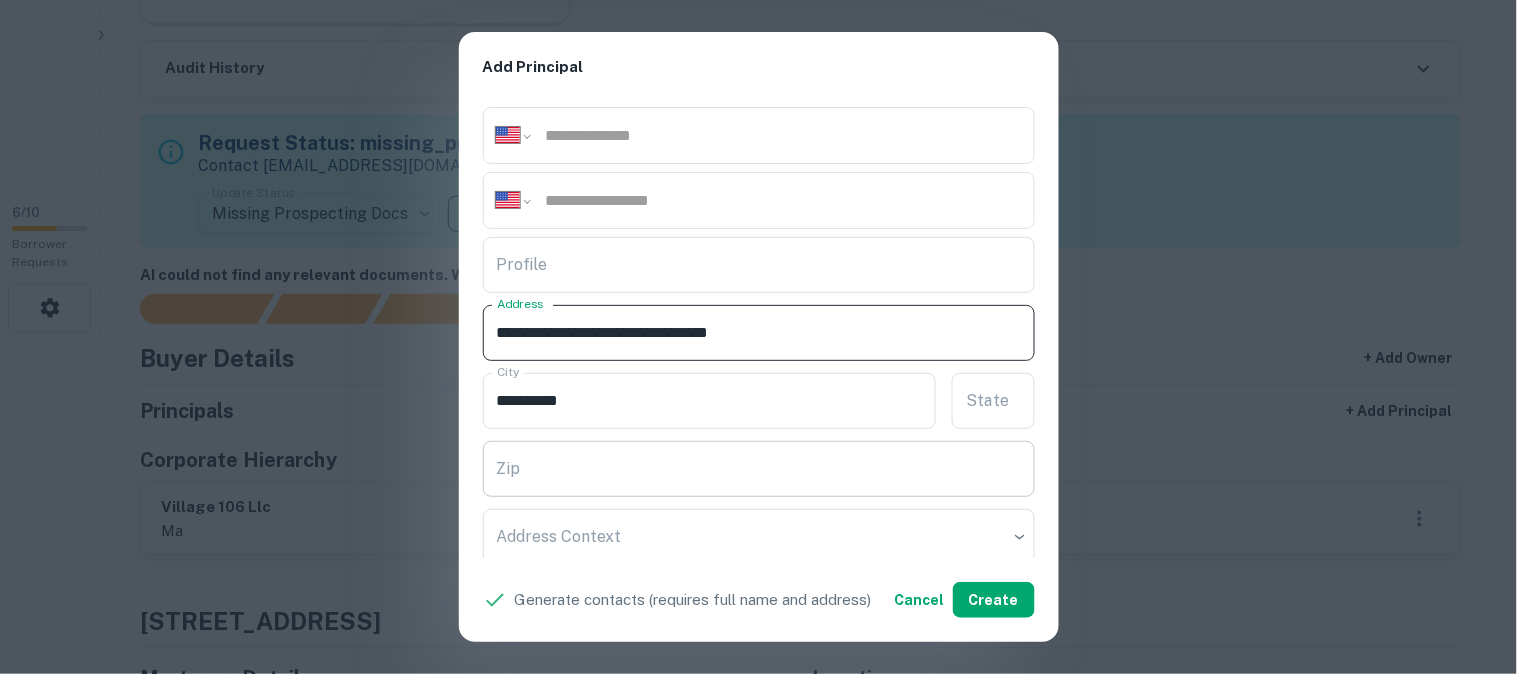 type on "**********" 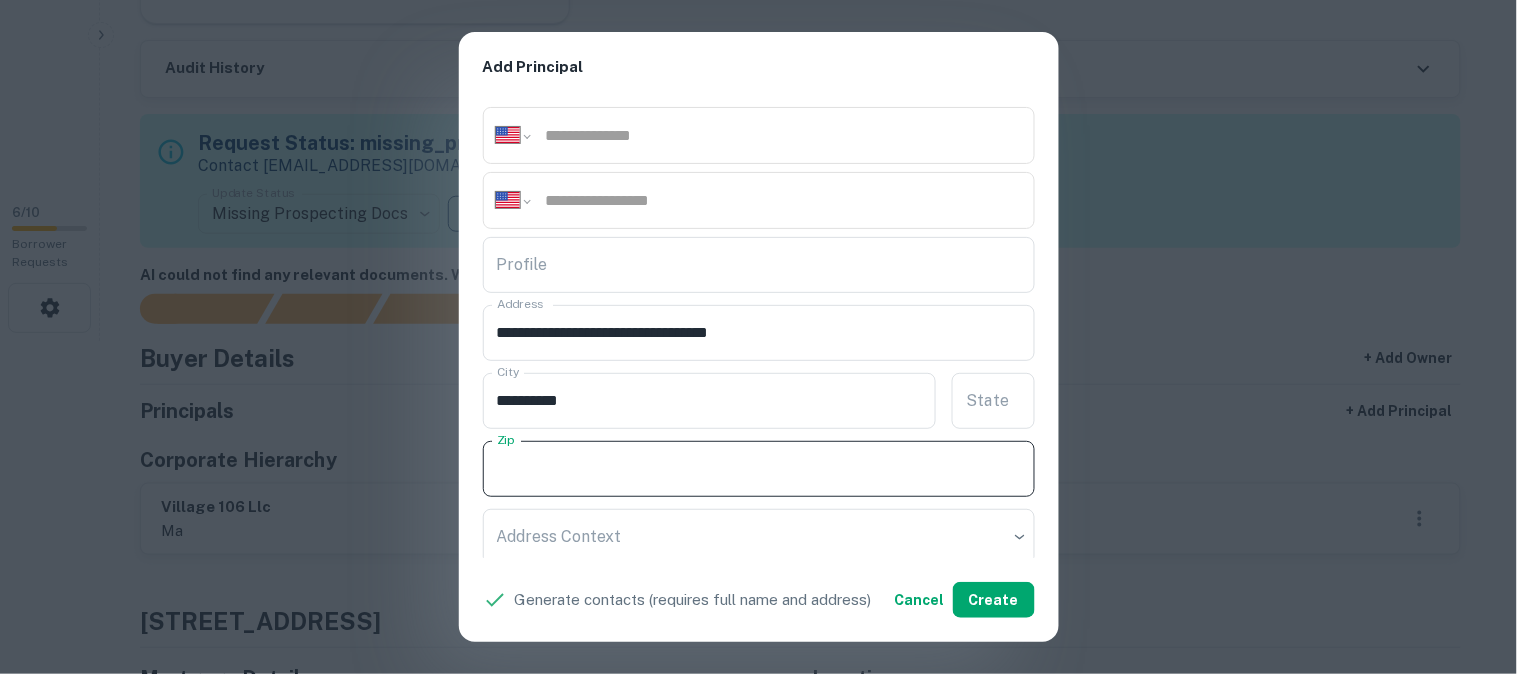 paste on "*****" 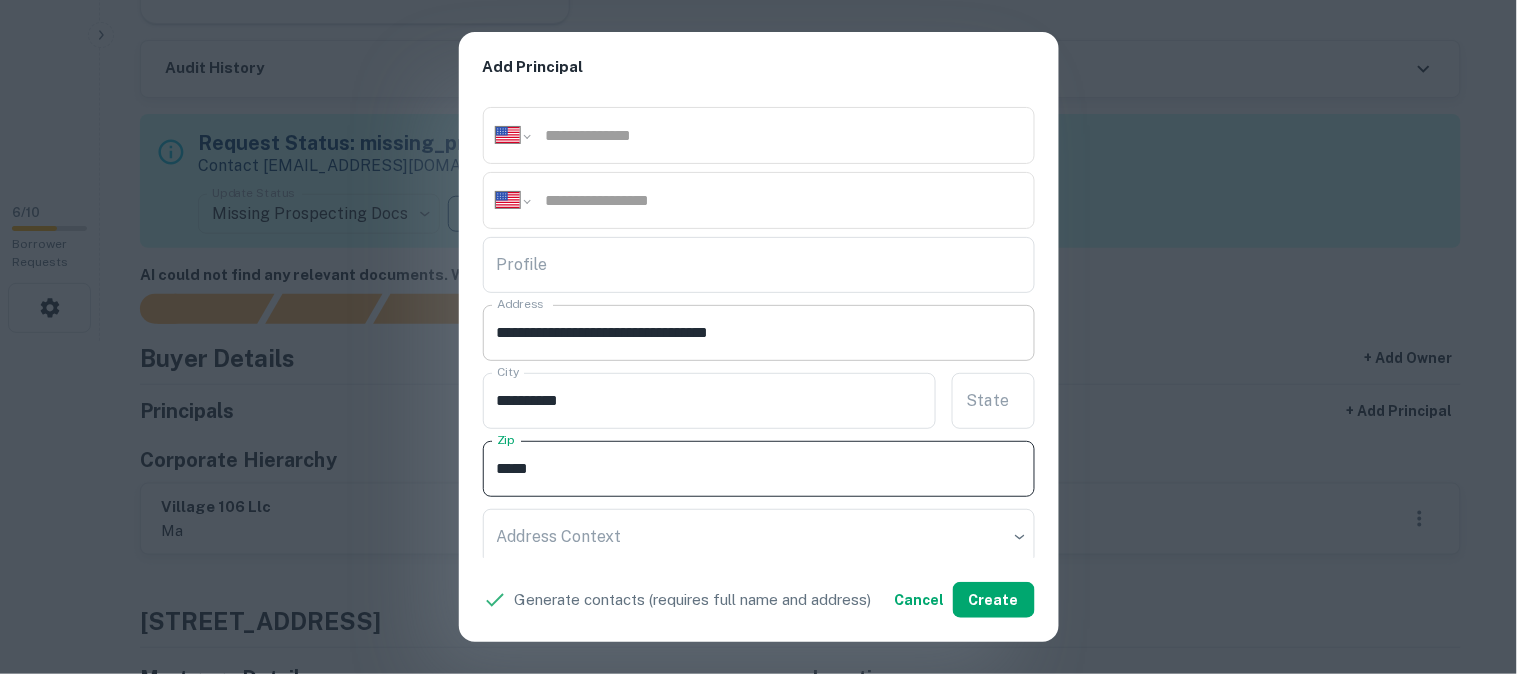 type on "*****" 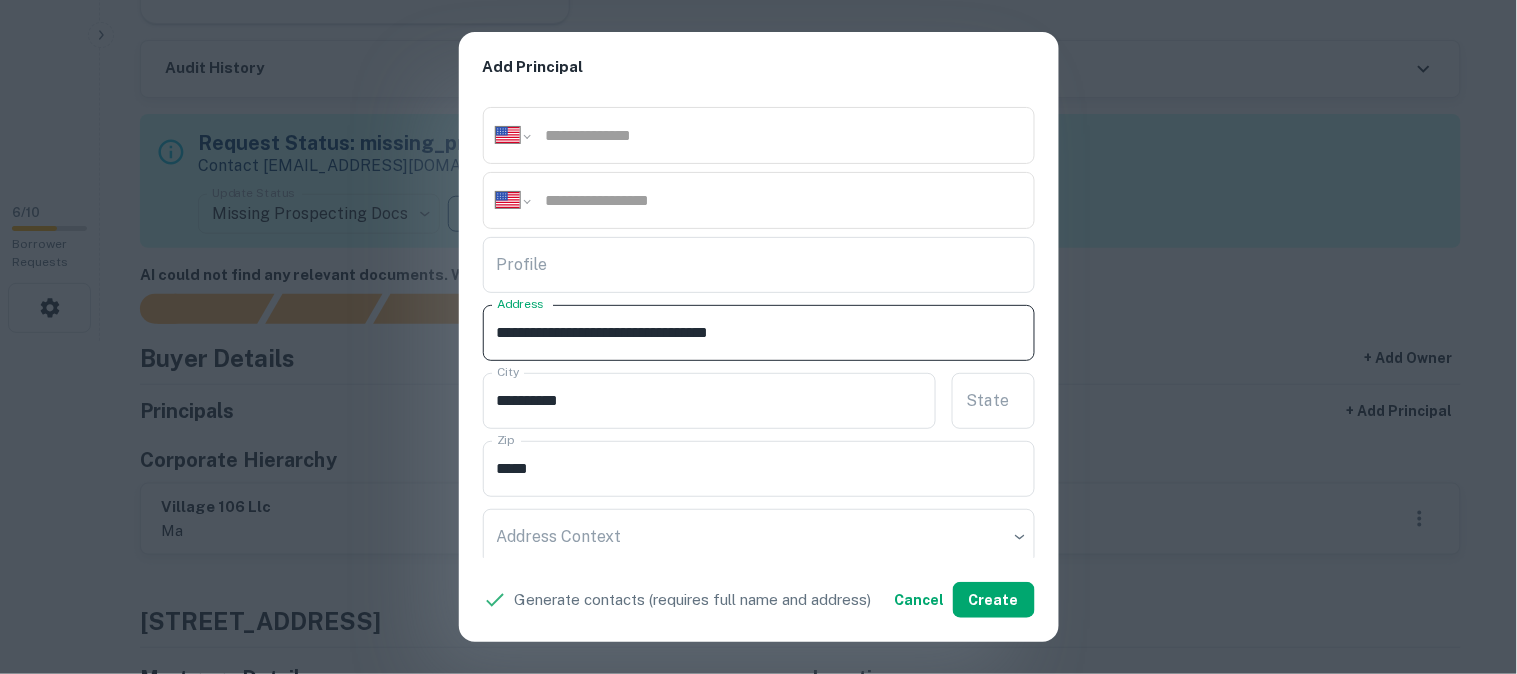 drag, startPoint x: 774, startPoint y: 335, endPoint x: 841, endPoint y: 345, distance: 67.74216 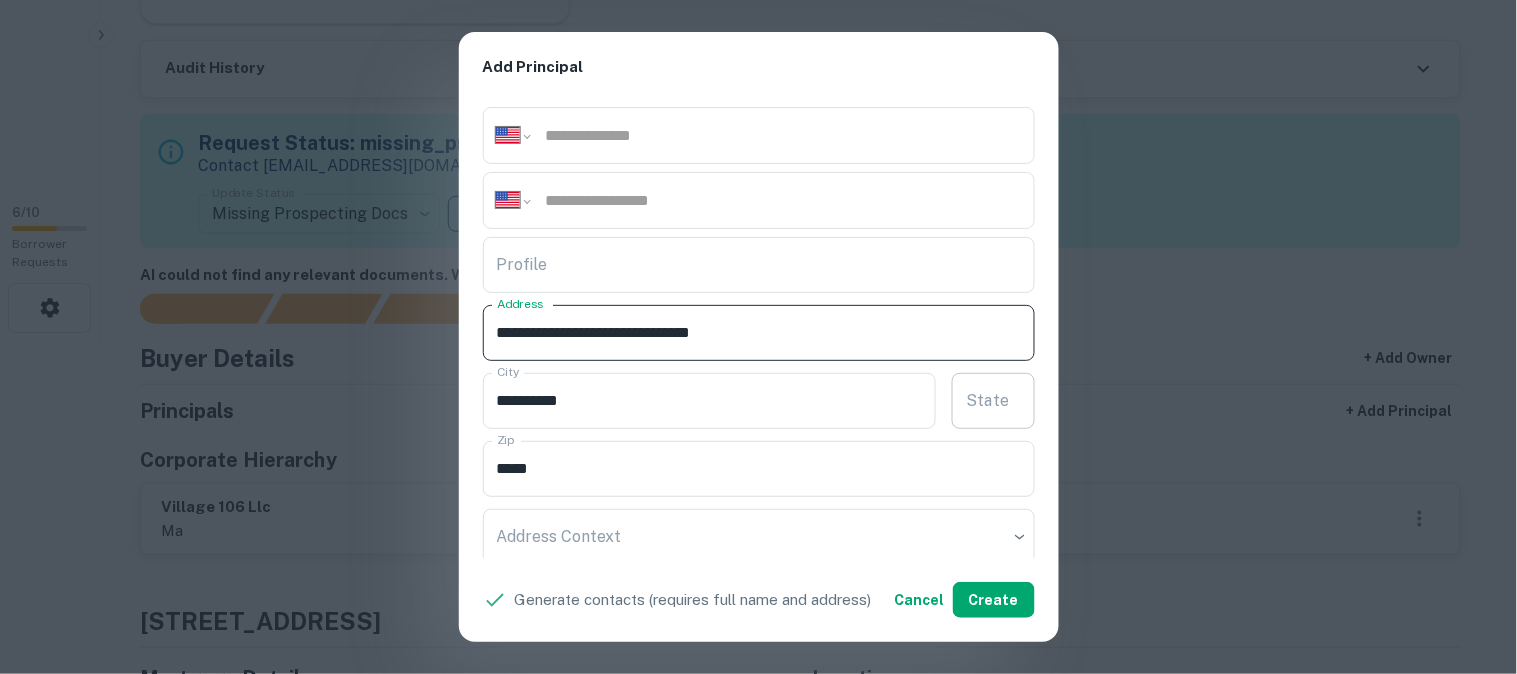 type on "**********" 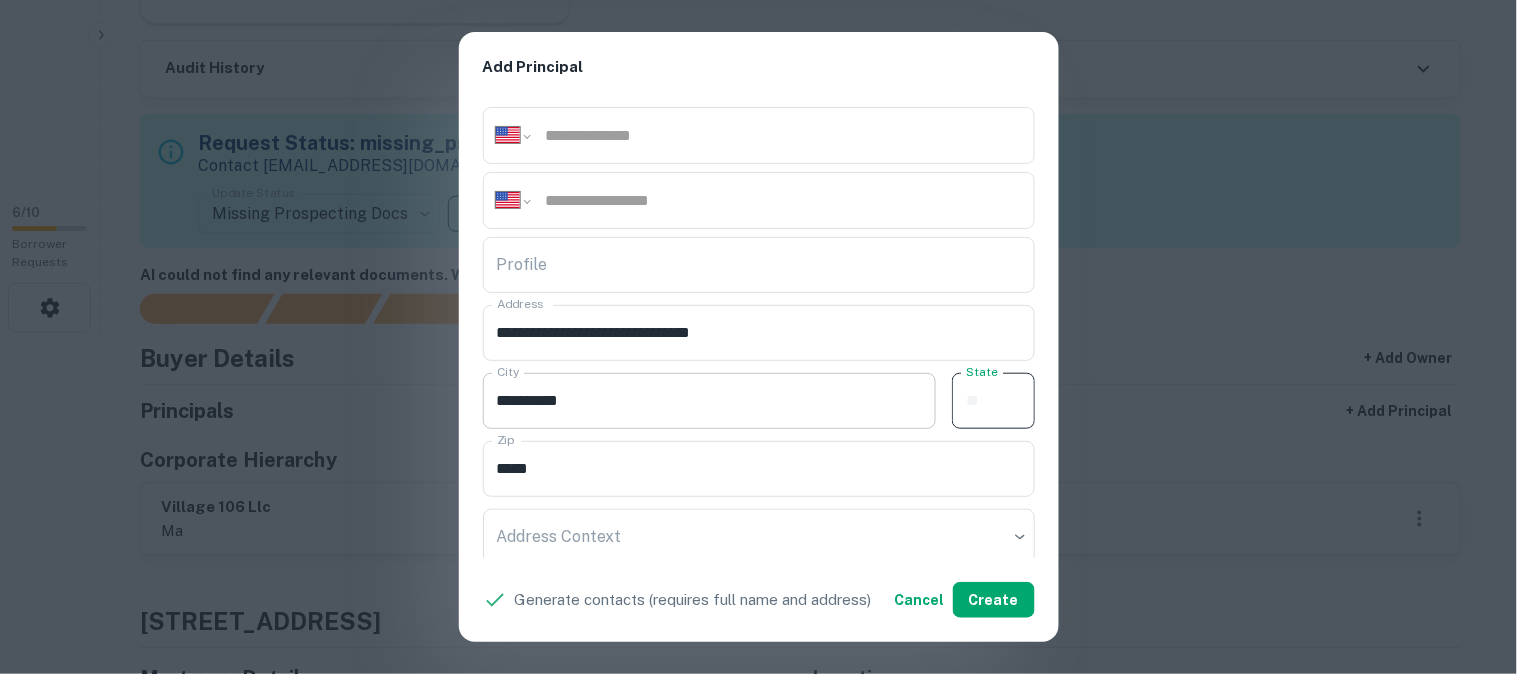 paste on "**" 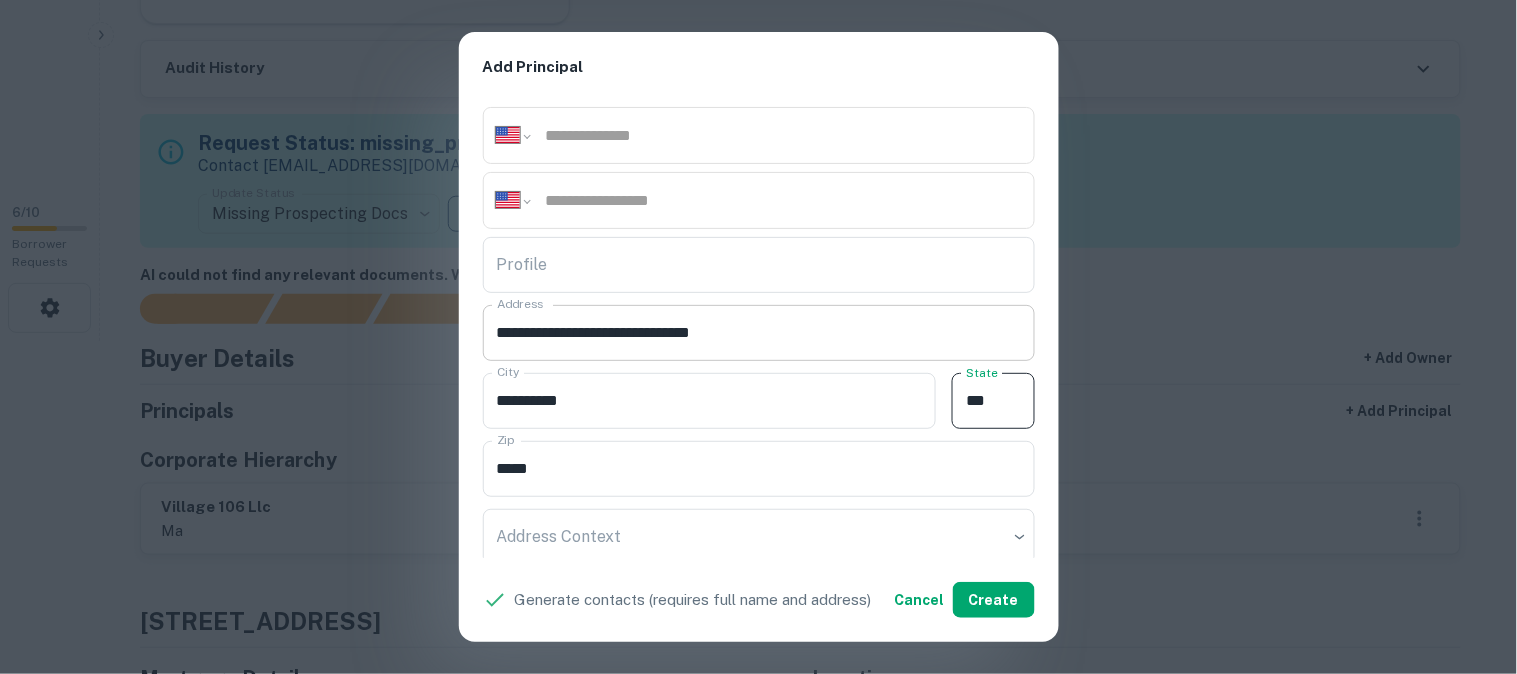 type on "**" 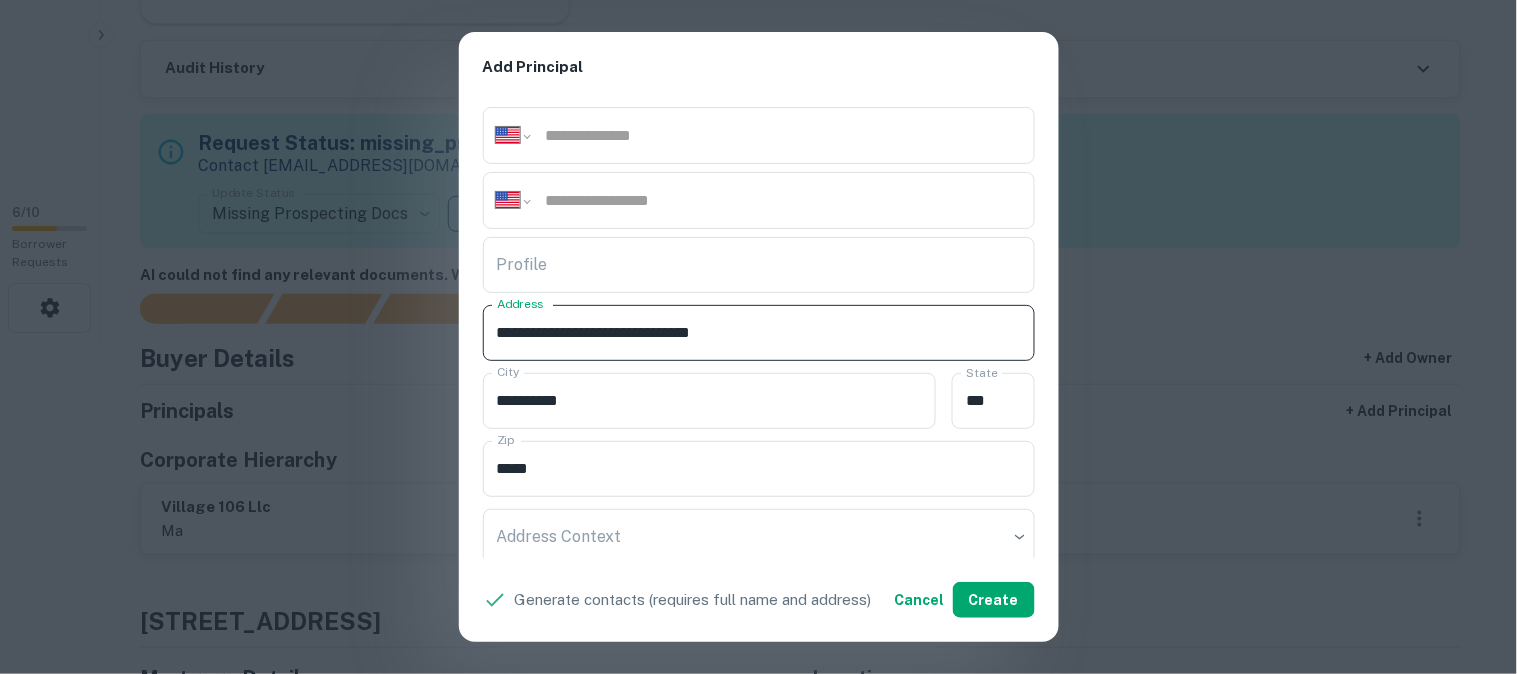 click on "**********" at bounding box center (759, 333) 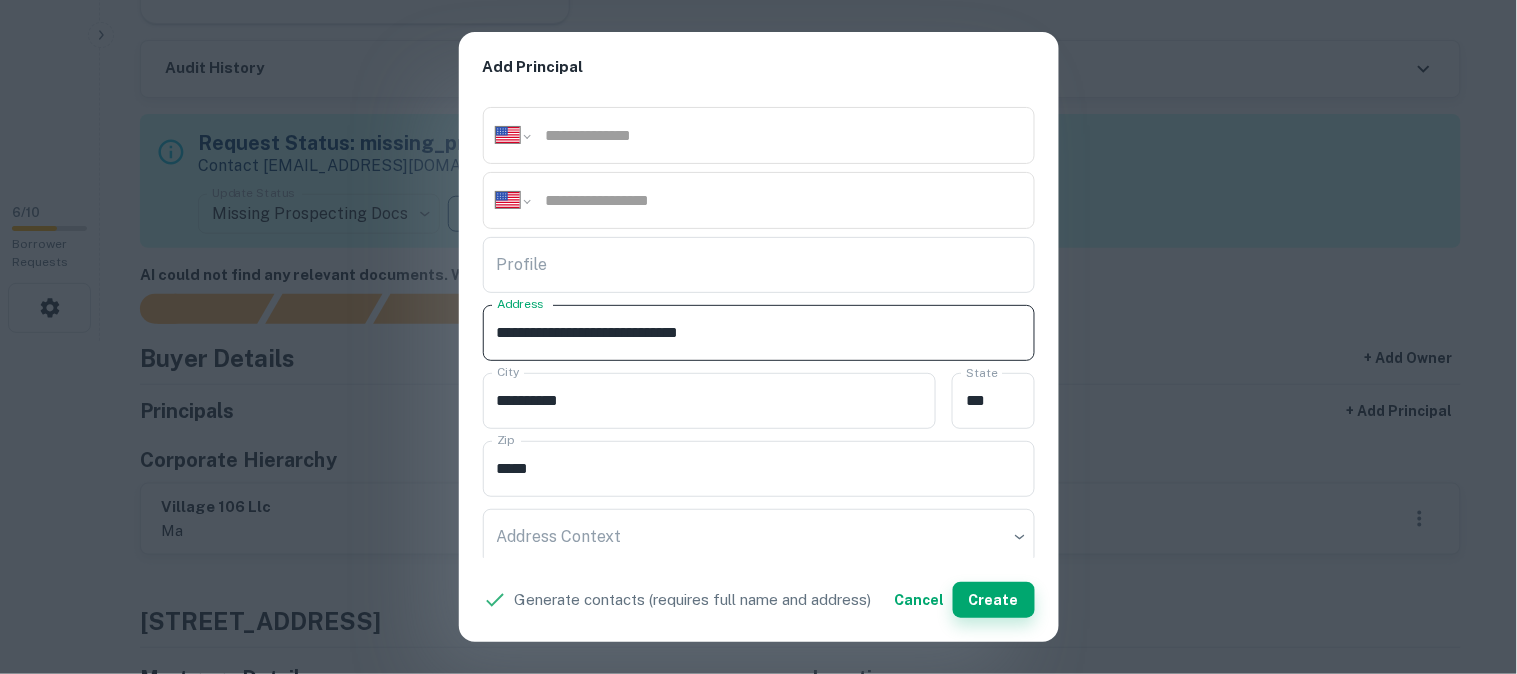 type on "**********" 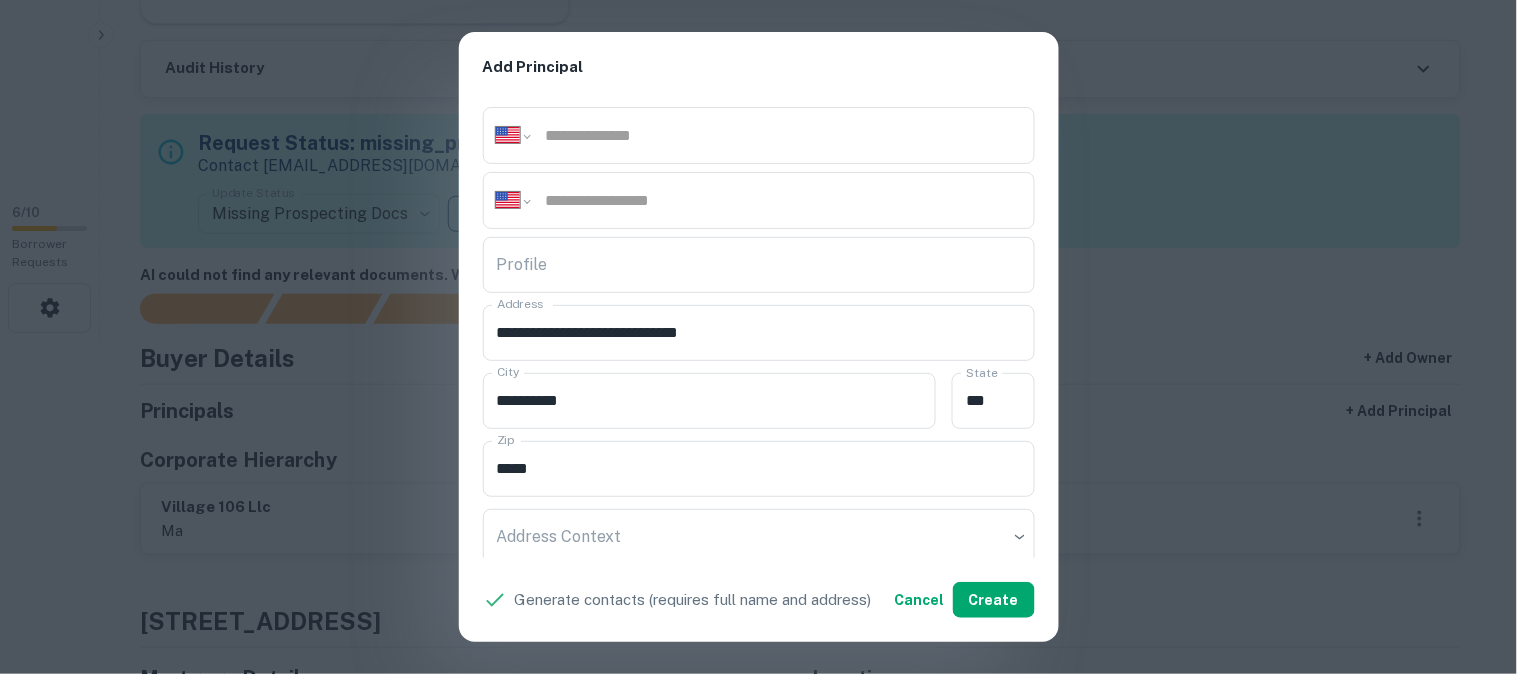 click on "**********" at bounding box center [758, 337] 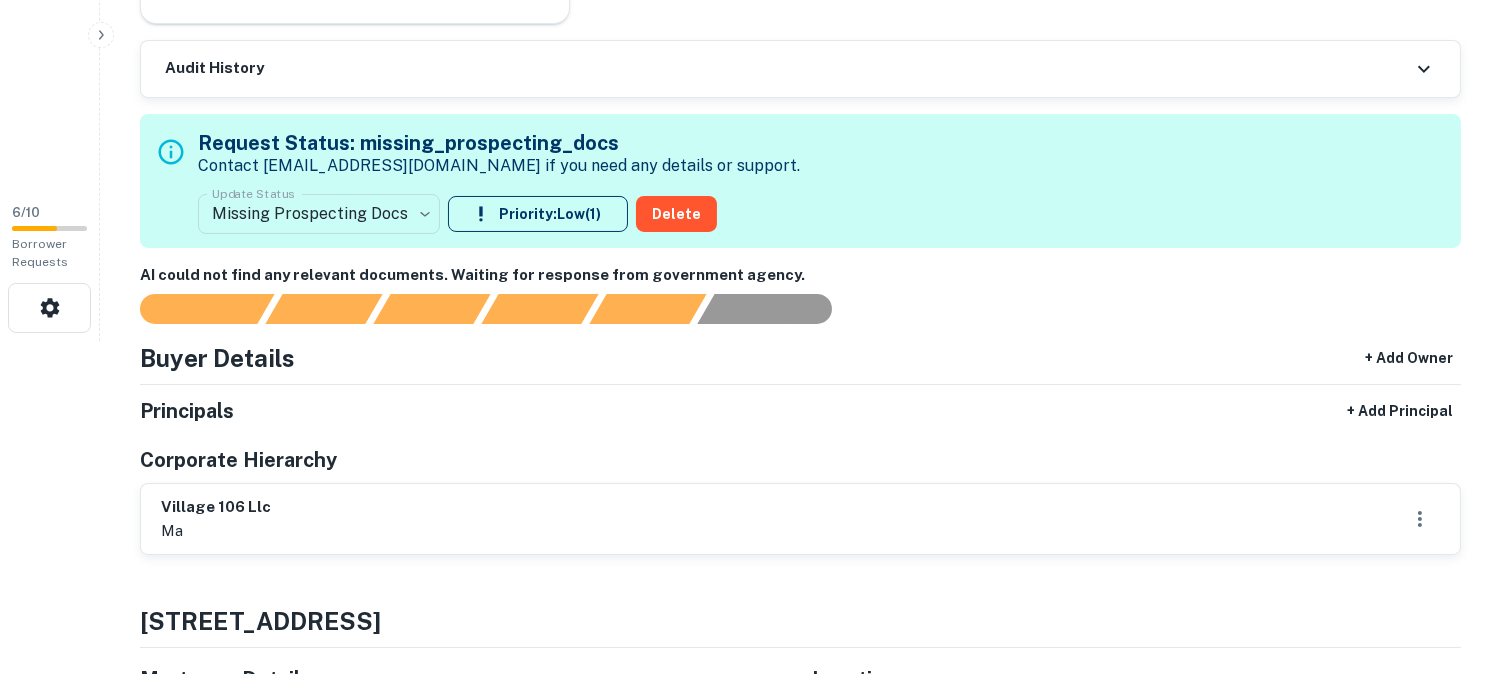 click on "**********" at bounding box center (750, 4) 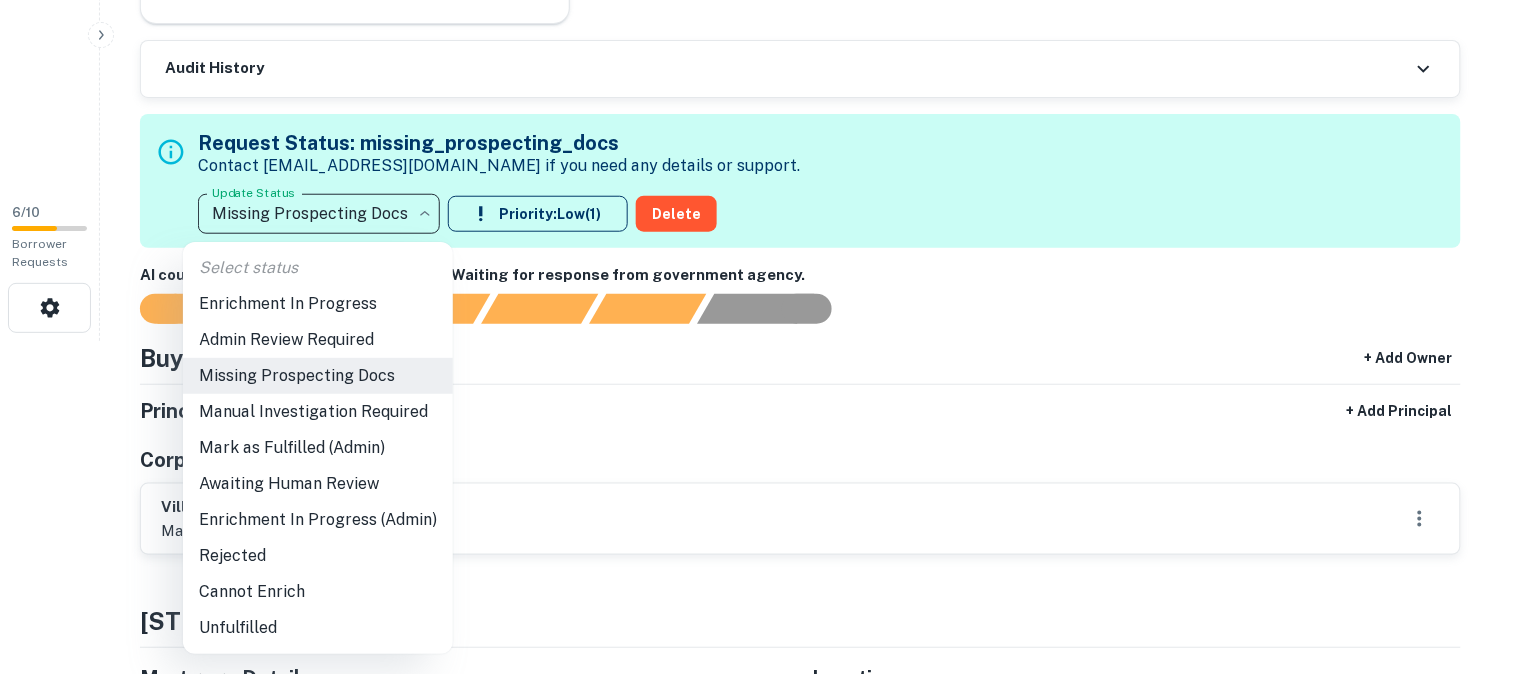 click on "Admin Review Required" at bounding box center (318, 340) 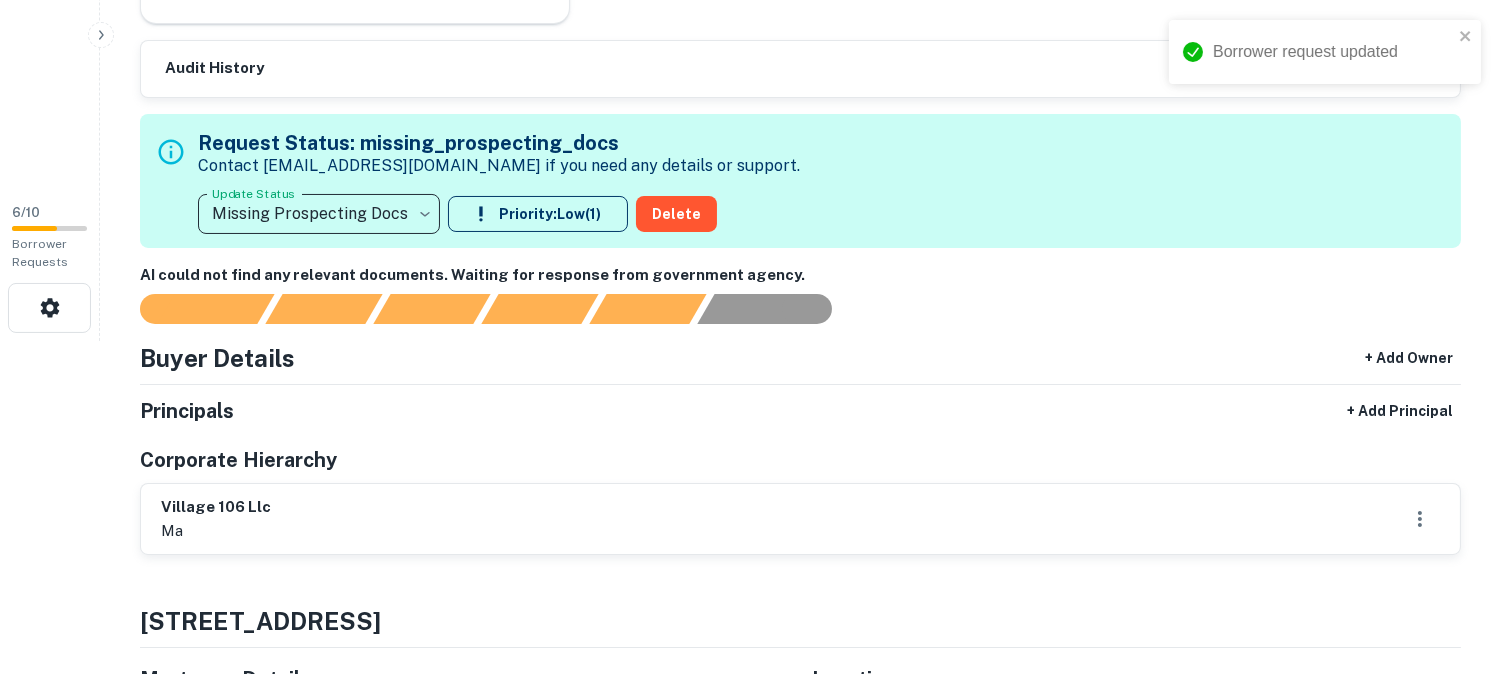 type on "**********" 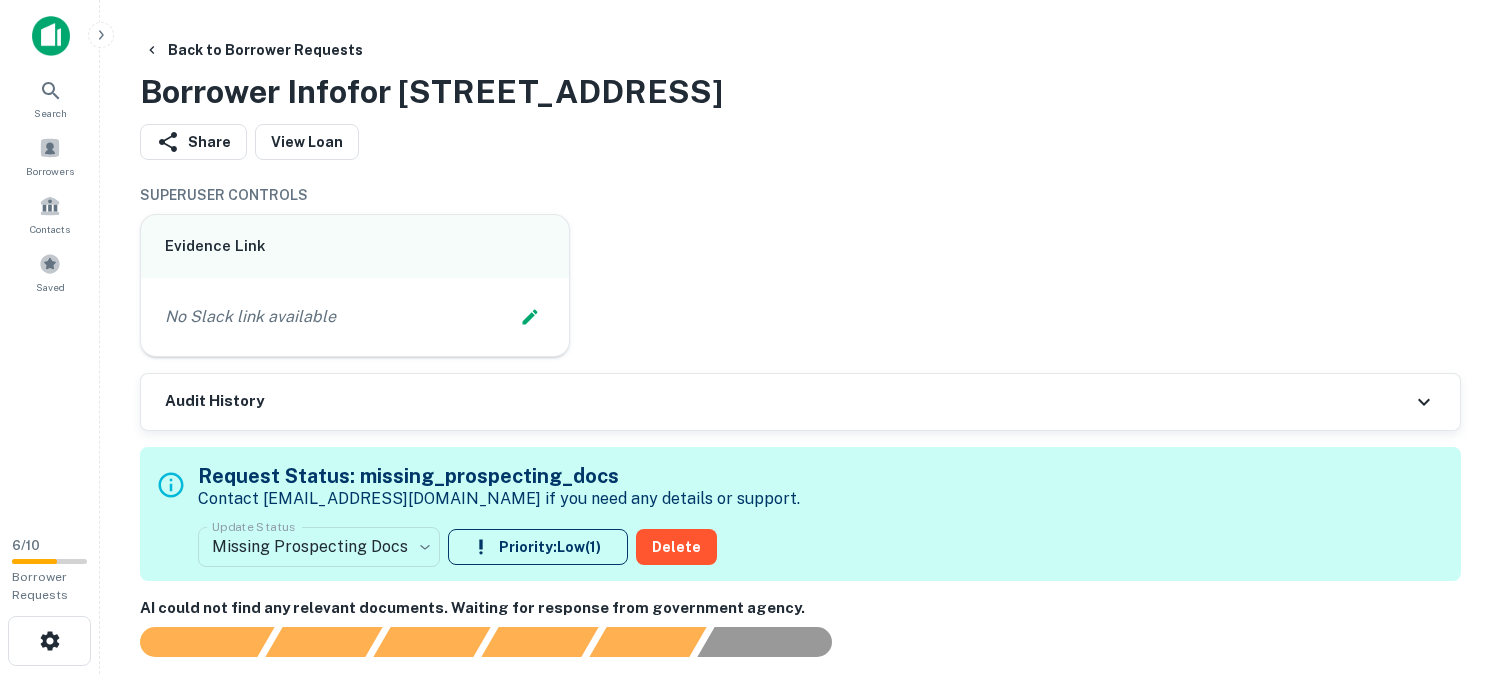 scroll, scrollTop: 0, scrollLeft: 0, axis: both 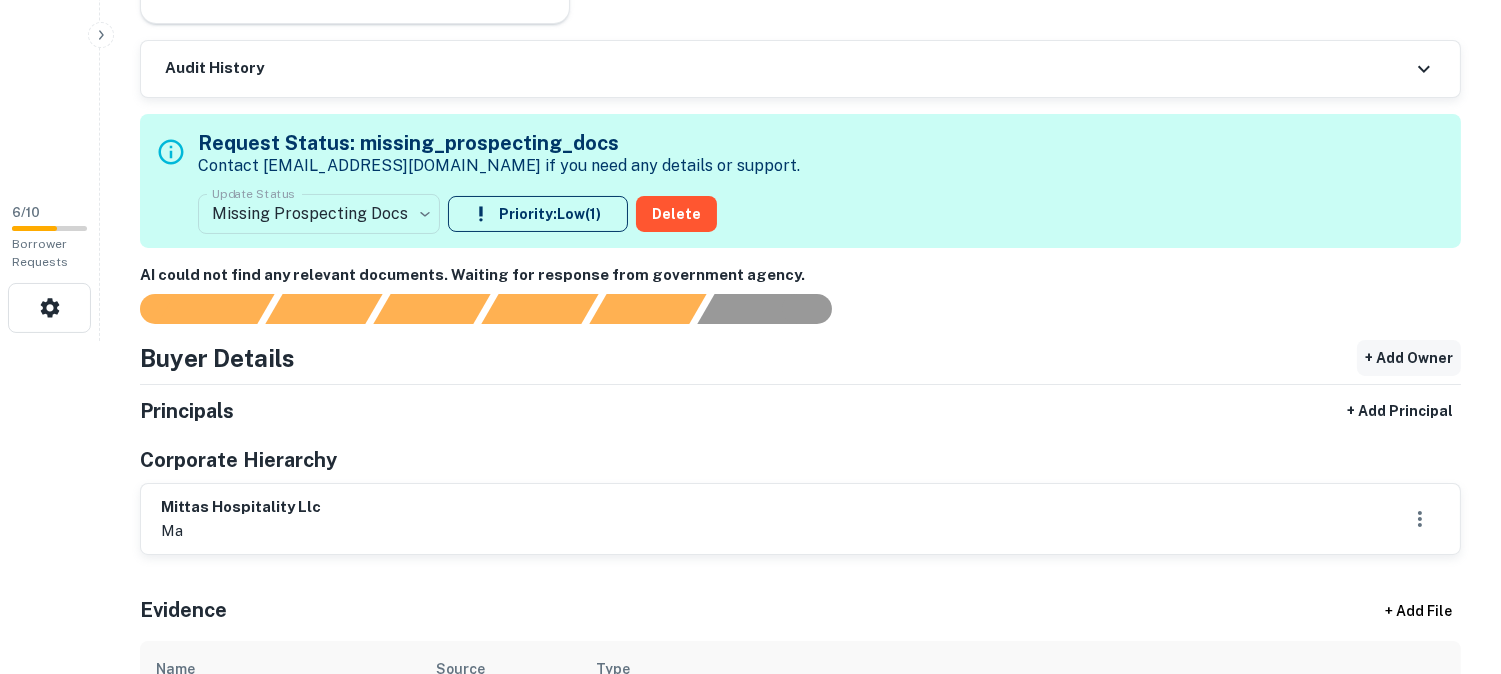 click on "+ Add Owner" at bounding box center [1409, 358] 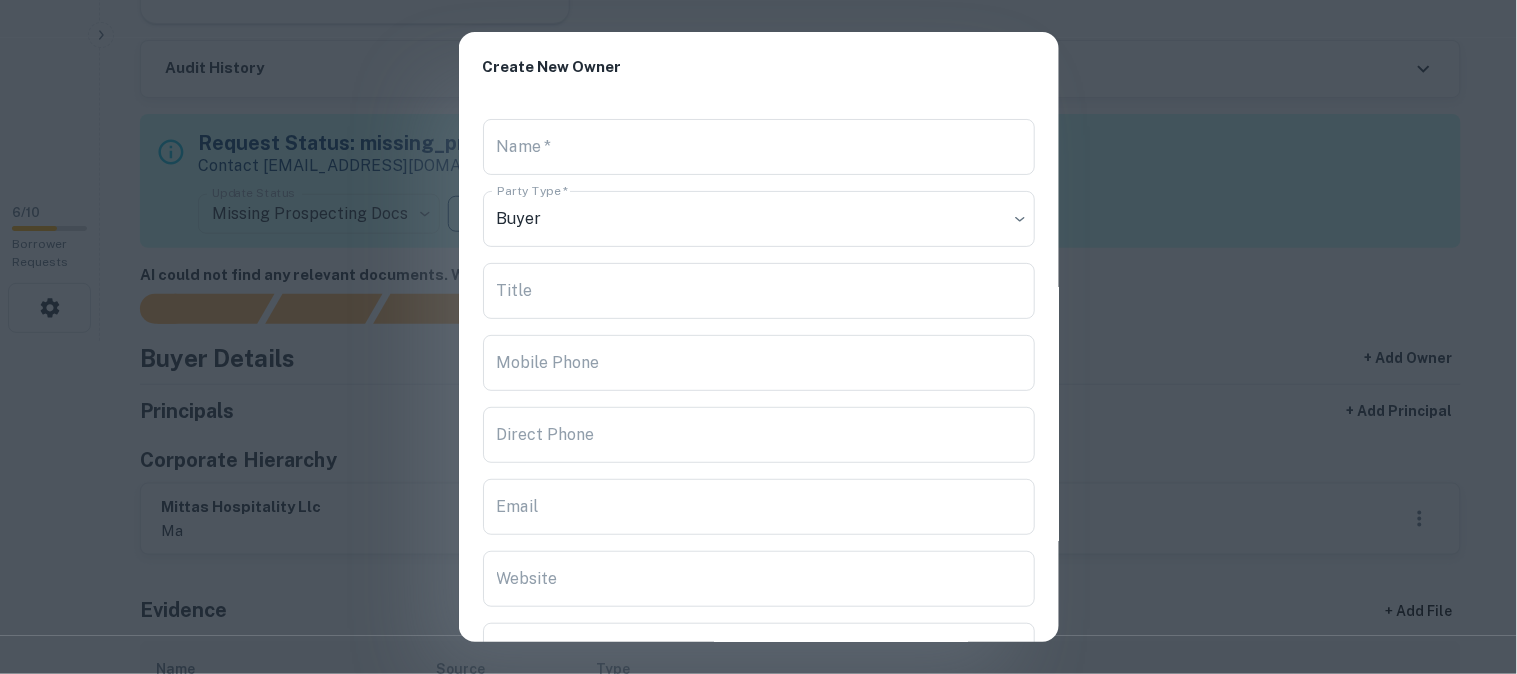 click on "Create New Owner Name   * Name   * Party Type   * Buyer ***** Party Type   * Title Title Mobile Phone Mobile Phone Direct Phone Direct Phone Email Email Website Website Address Address State State Cancel Create" at bounding box center [758, 337] 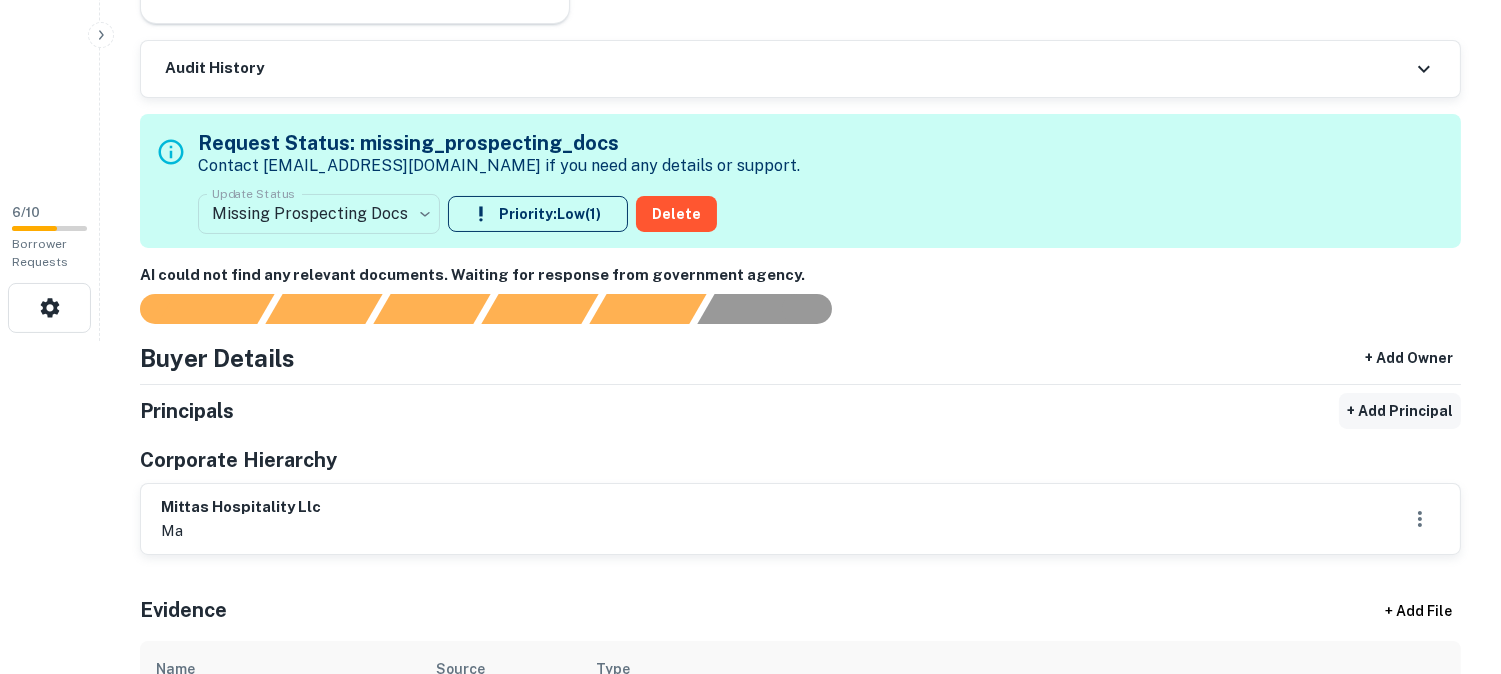 click on "+ Add Principal" at bounding box center (1400, 411) 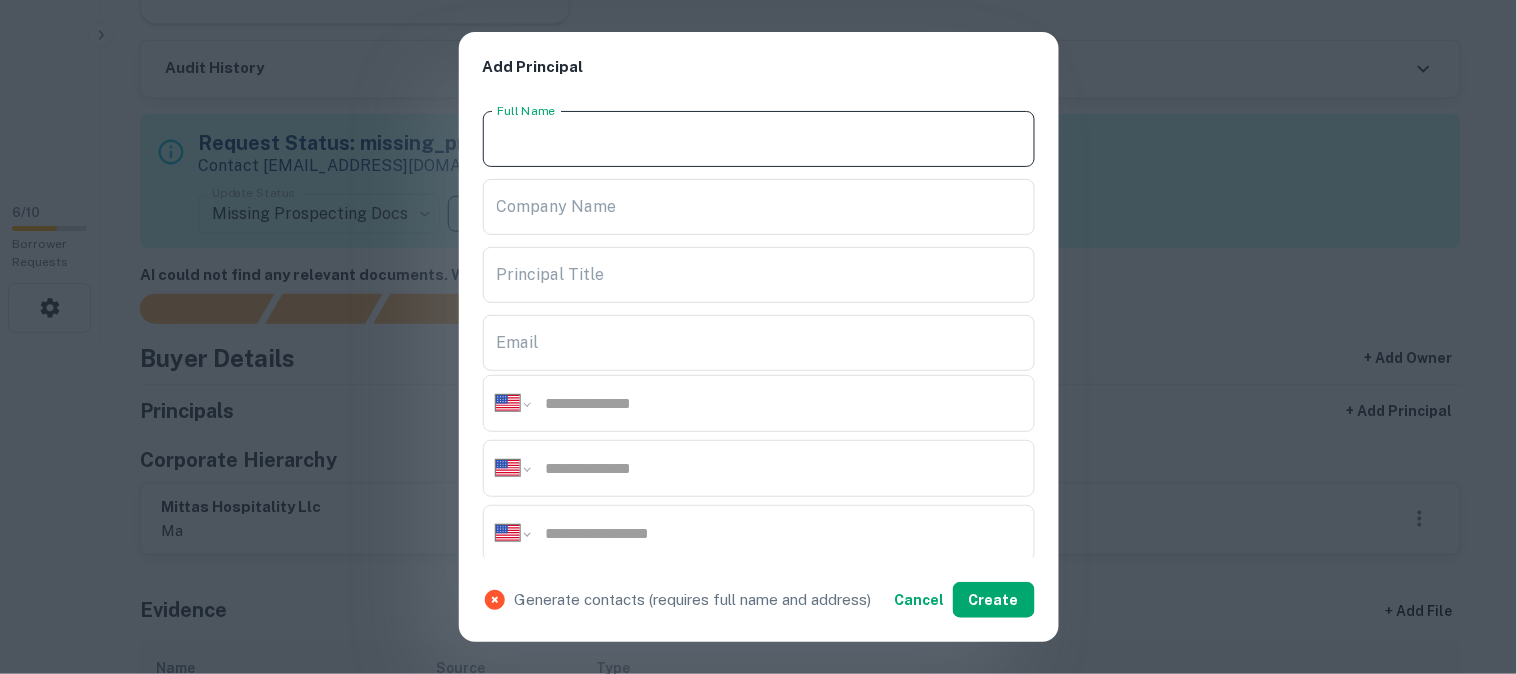 click on "Full Name" at bounding box center [759, 139] 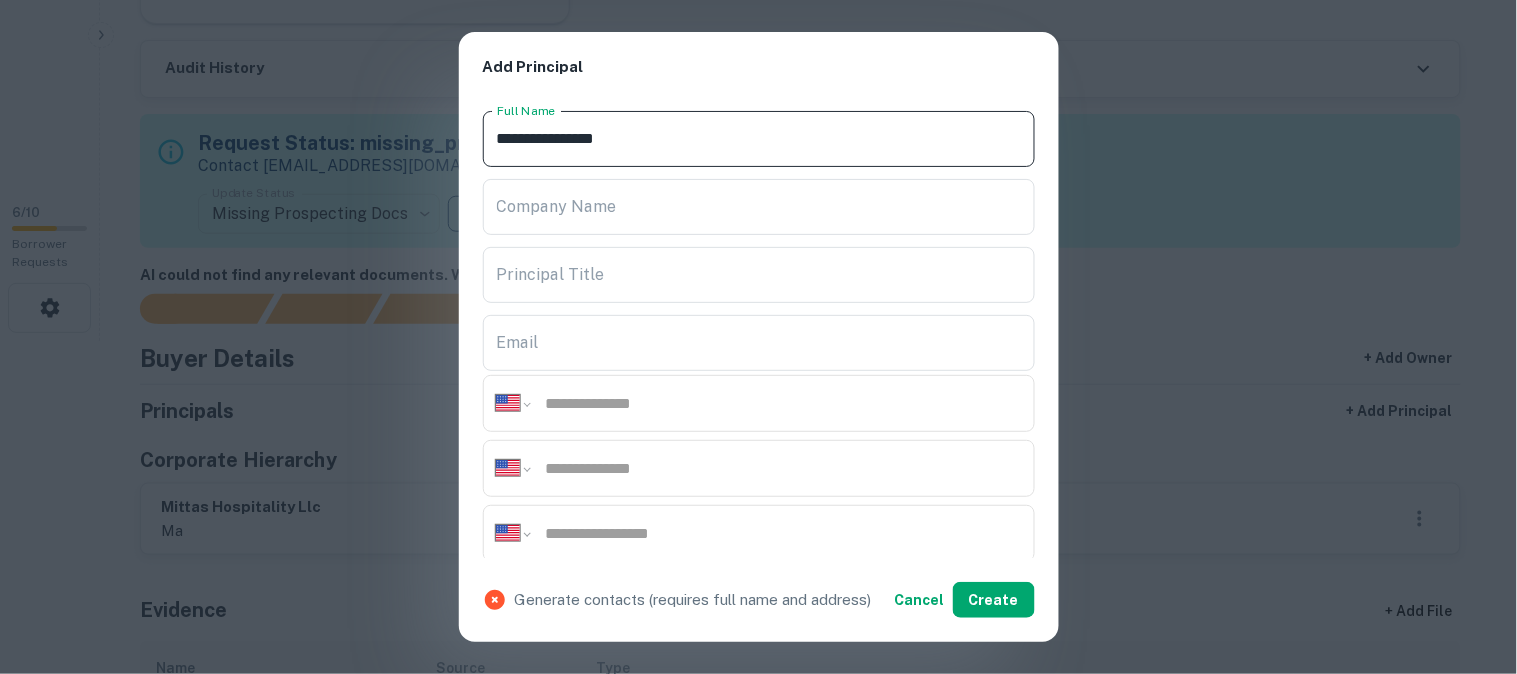 type on "**********" 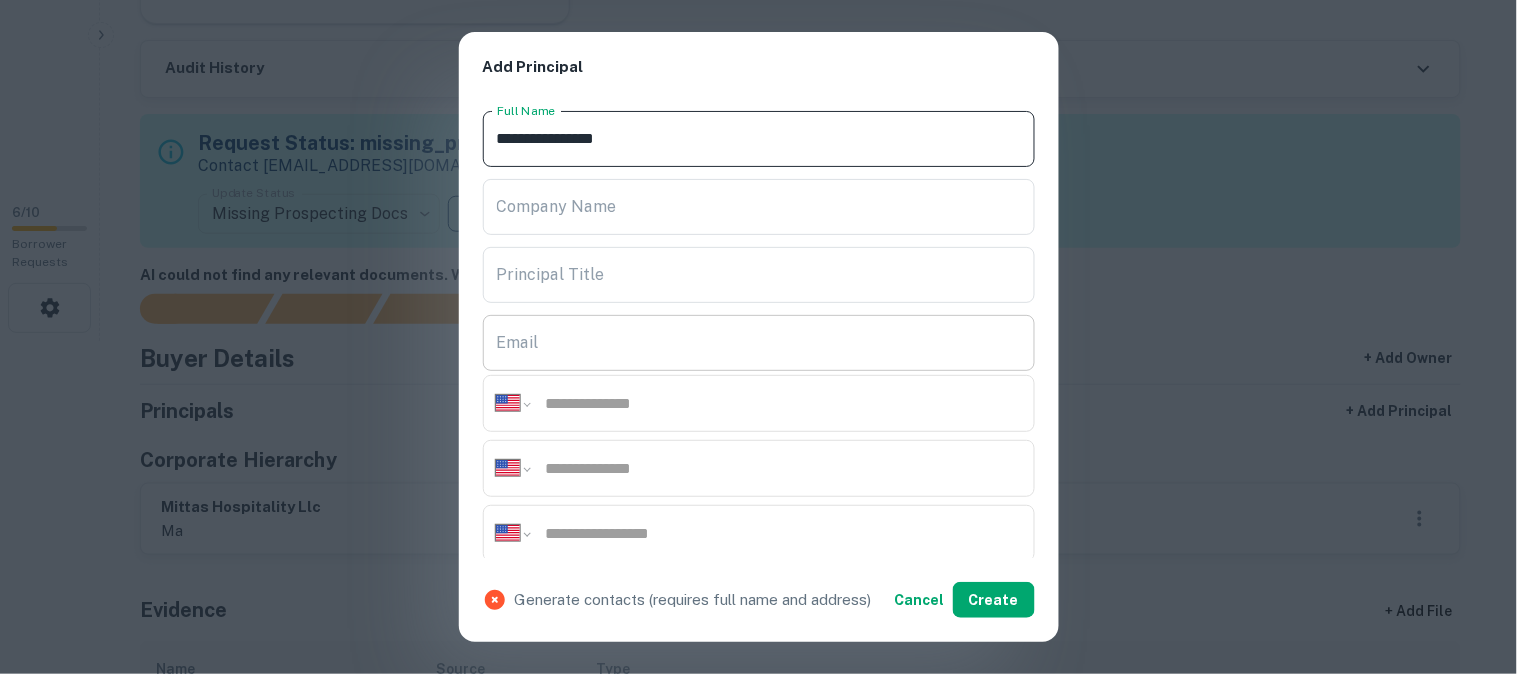 scroll, scrollTop: 222, scrollLeft: 0, axis: vertical 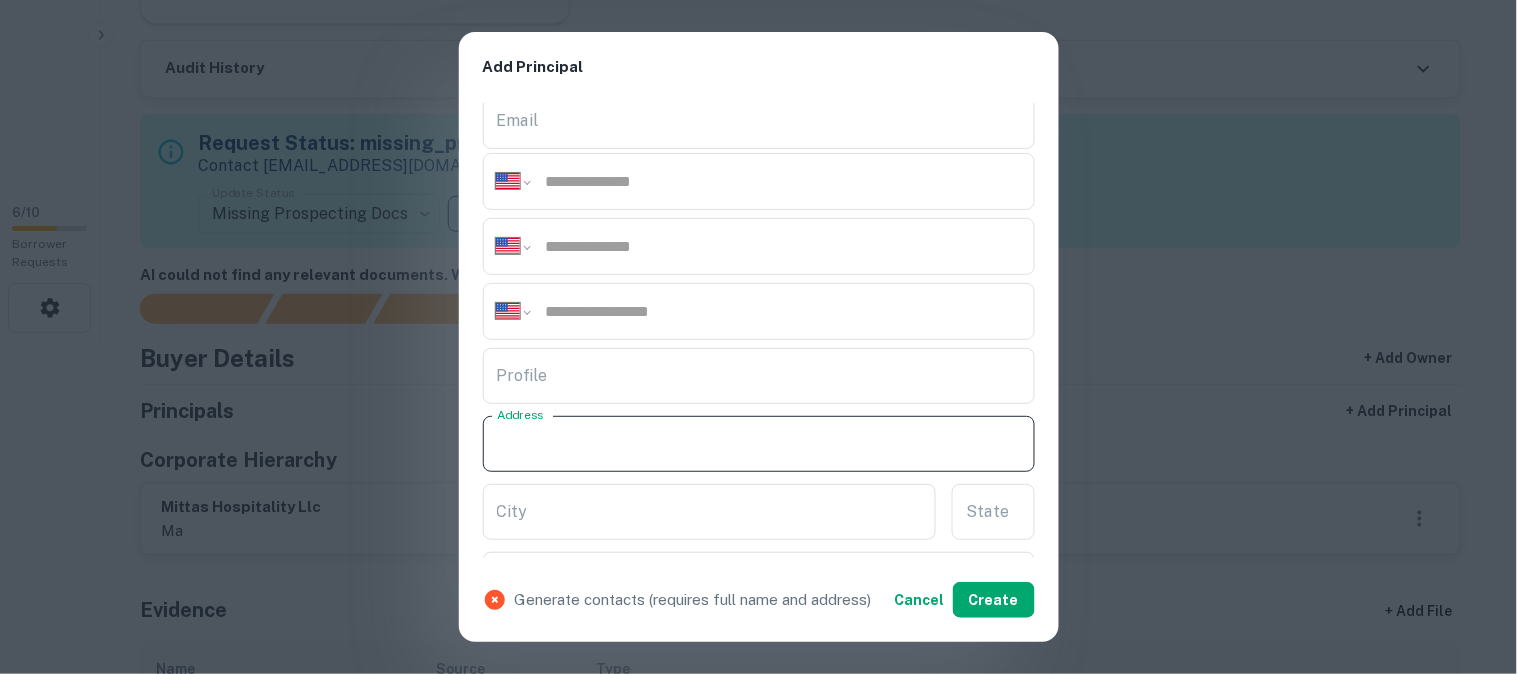 click on "Address" at bounding box center [759, 444] 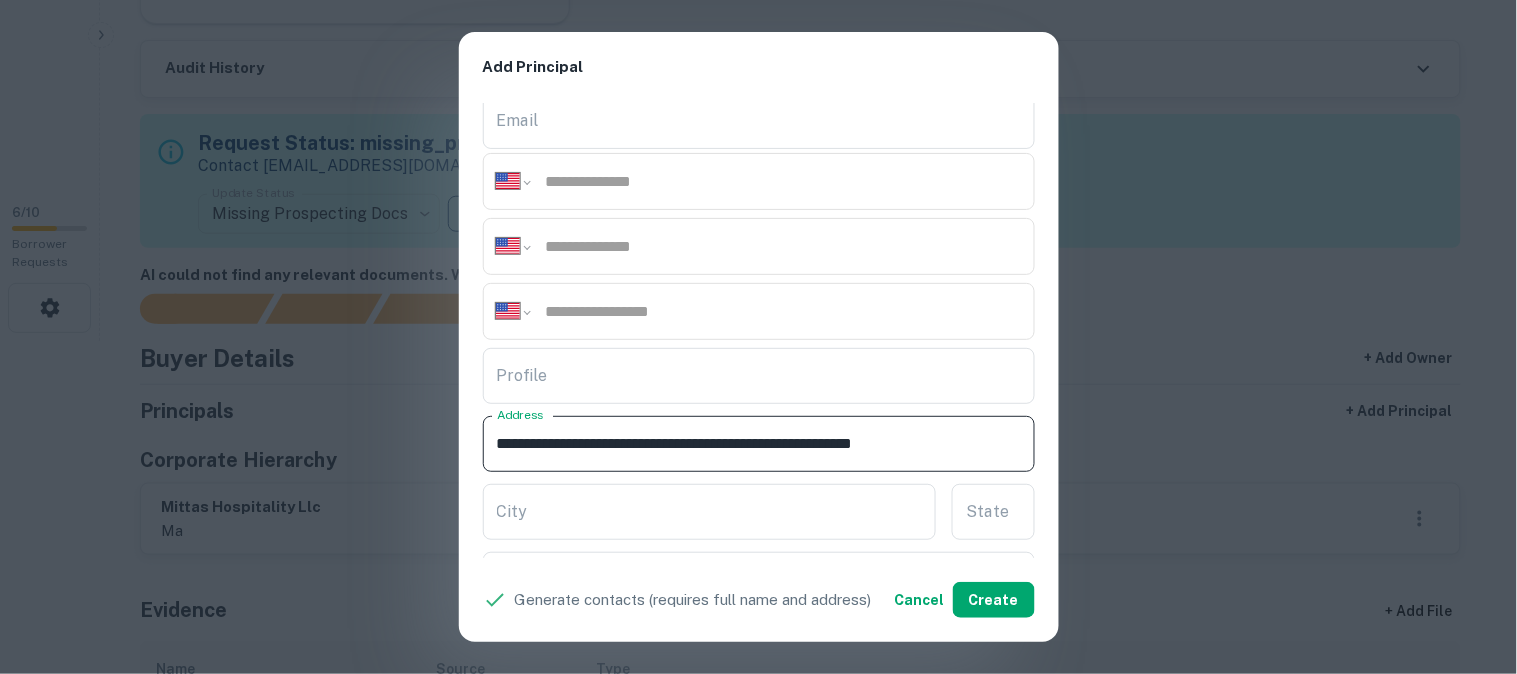 drag, startPoint x: 805, startPoint y: 442, endPoint x: 908, endPoint y: 466, distance: 105.75916 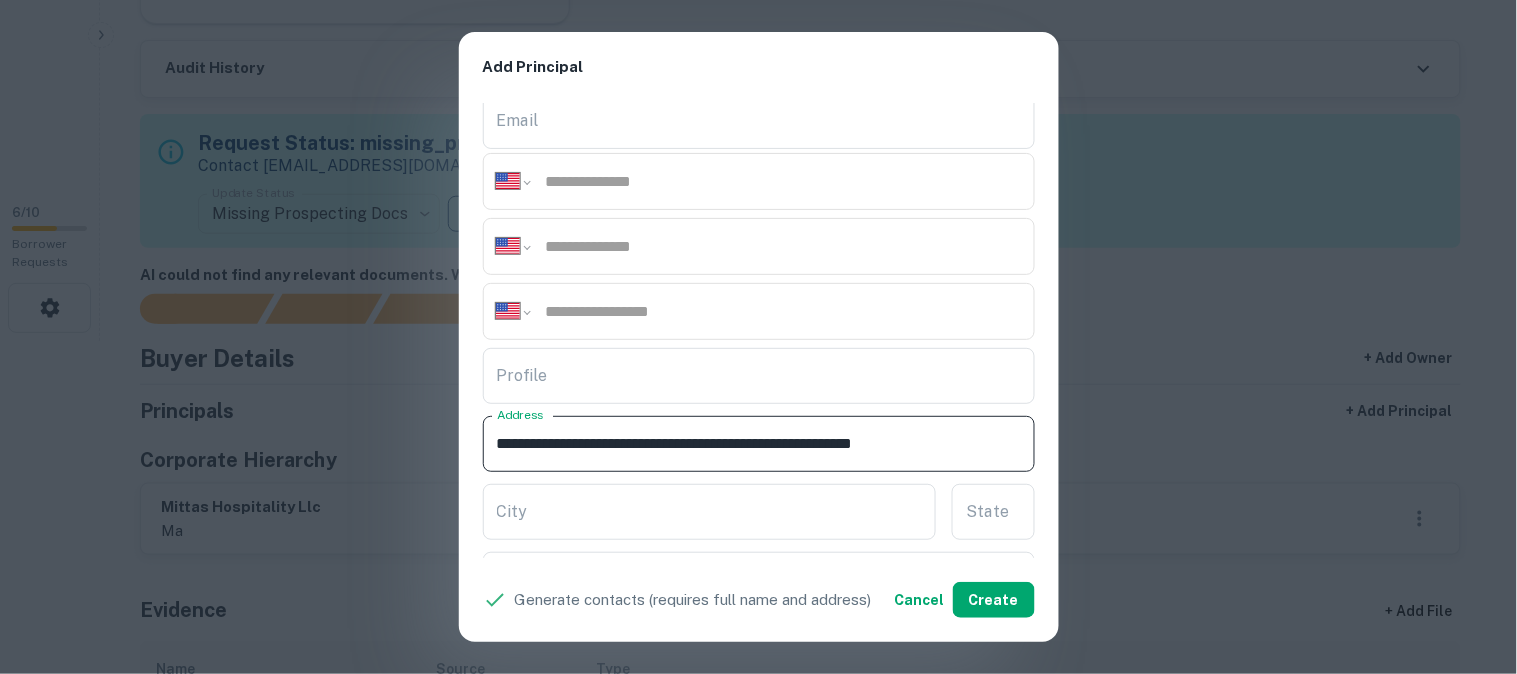 click on "**********" at bounding box center (759, 444) 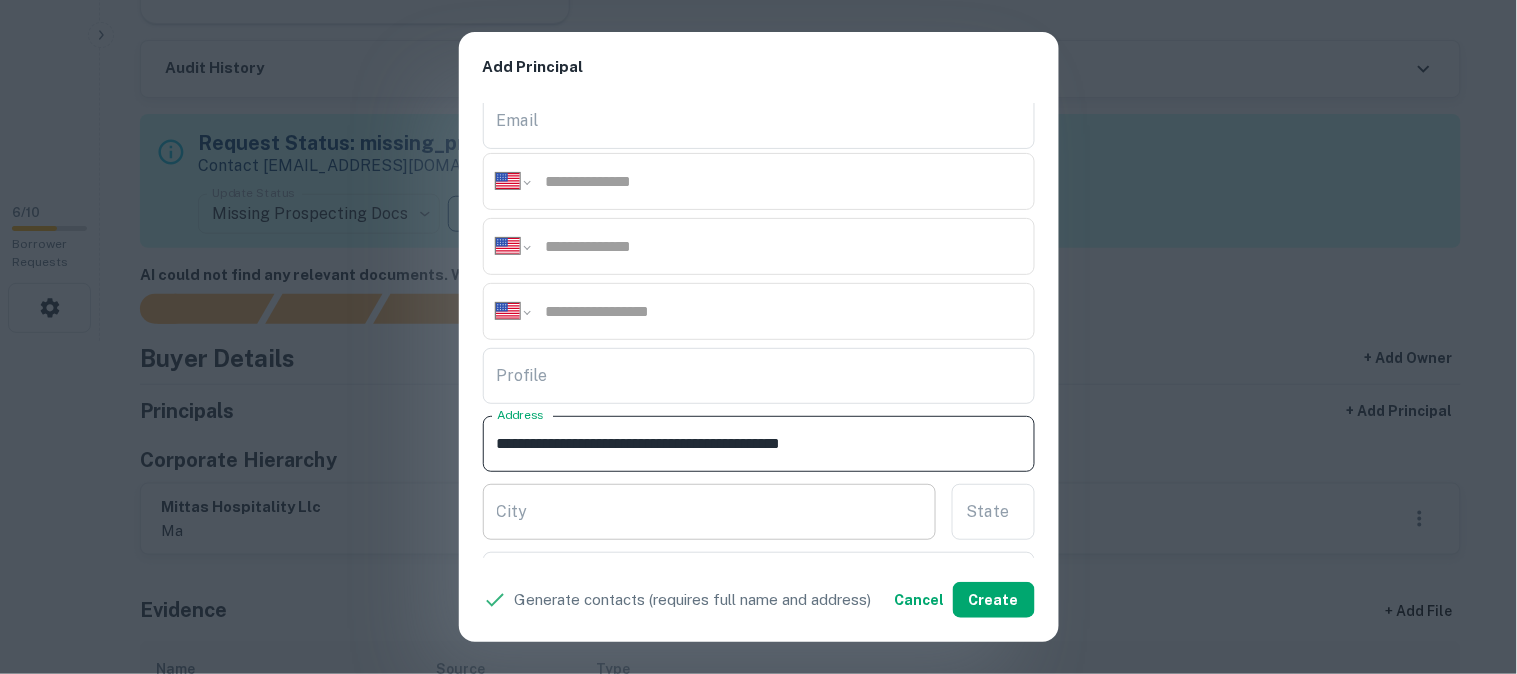 type on "**********" 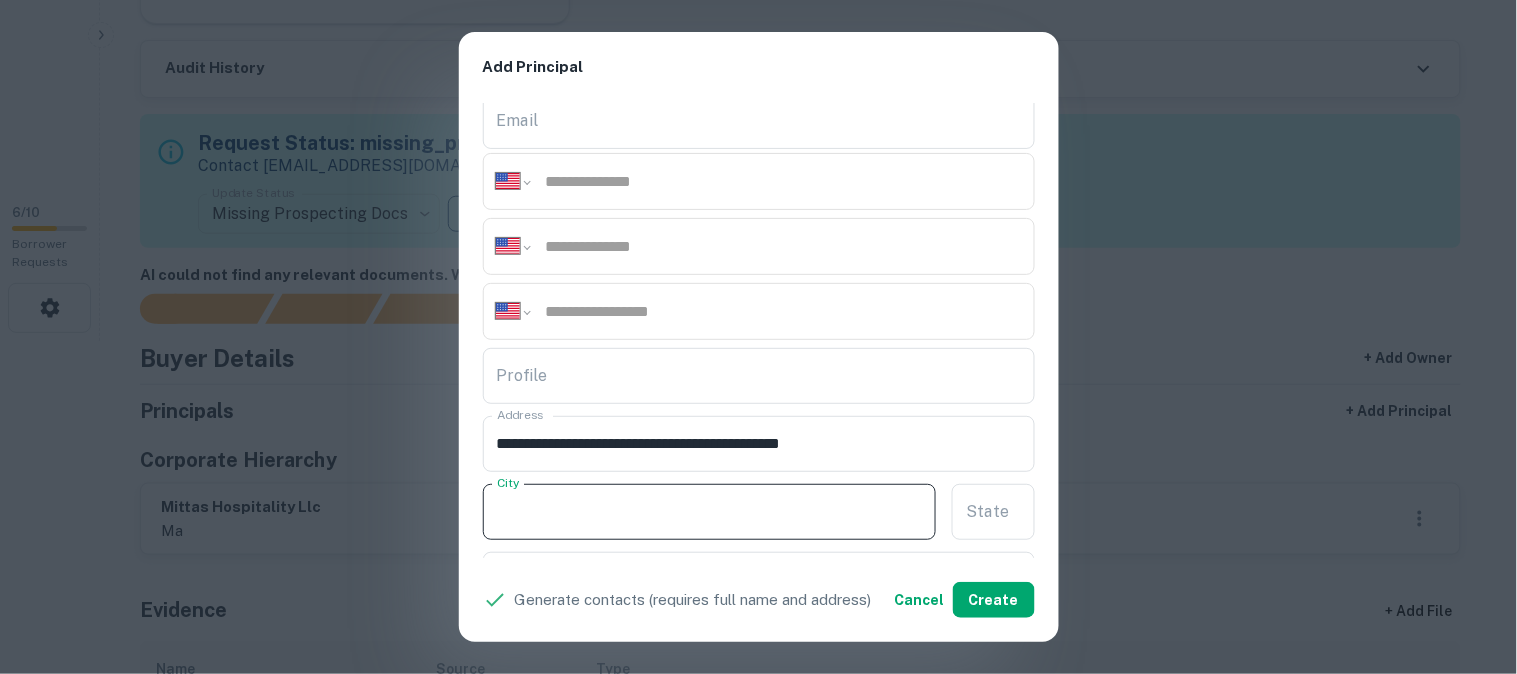paste on "**********" 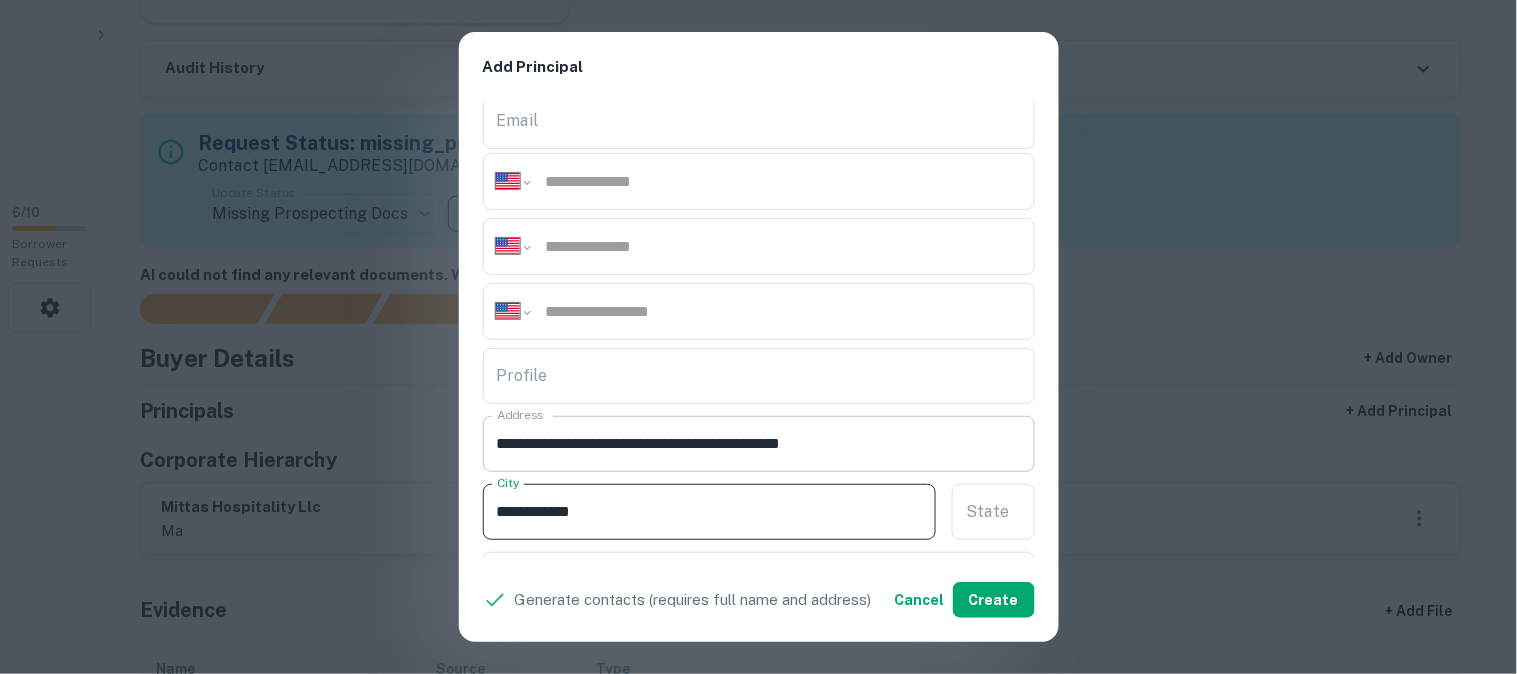 type on "**********" 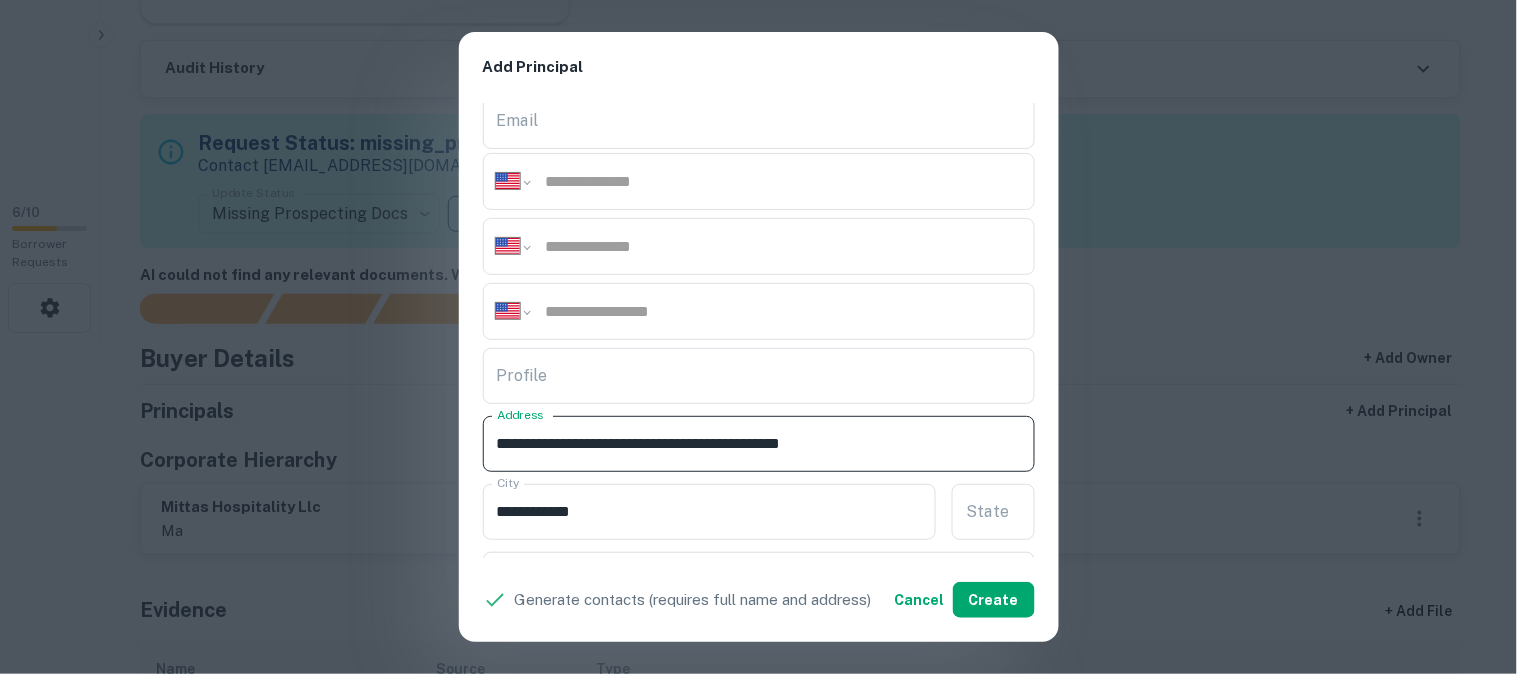 drag, startPoint x: 908, startPoint y: 452, endPoint x: 918, endPoint y: 454, distance: 10.198039 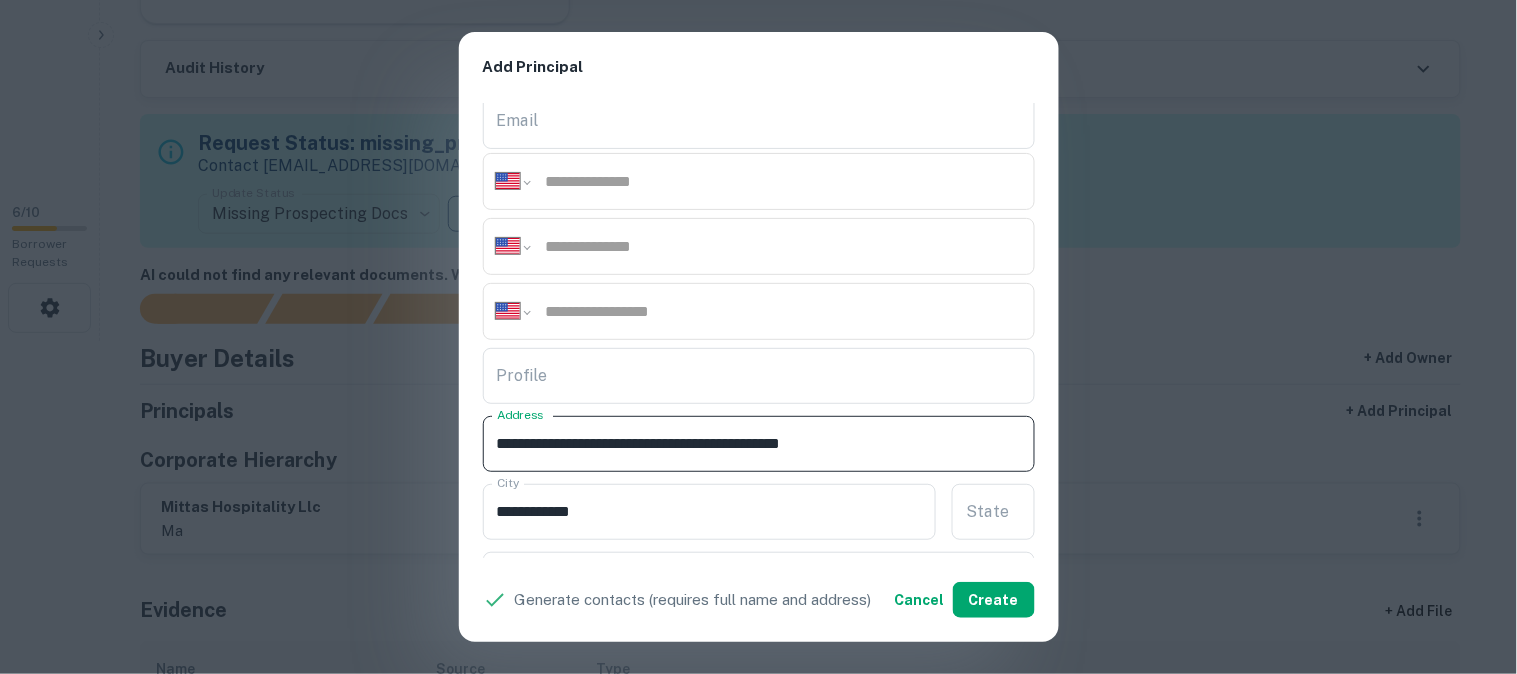 click on "**********" at bounding box center (759, 444) 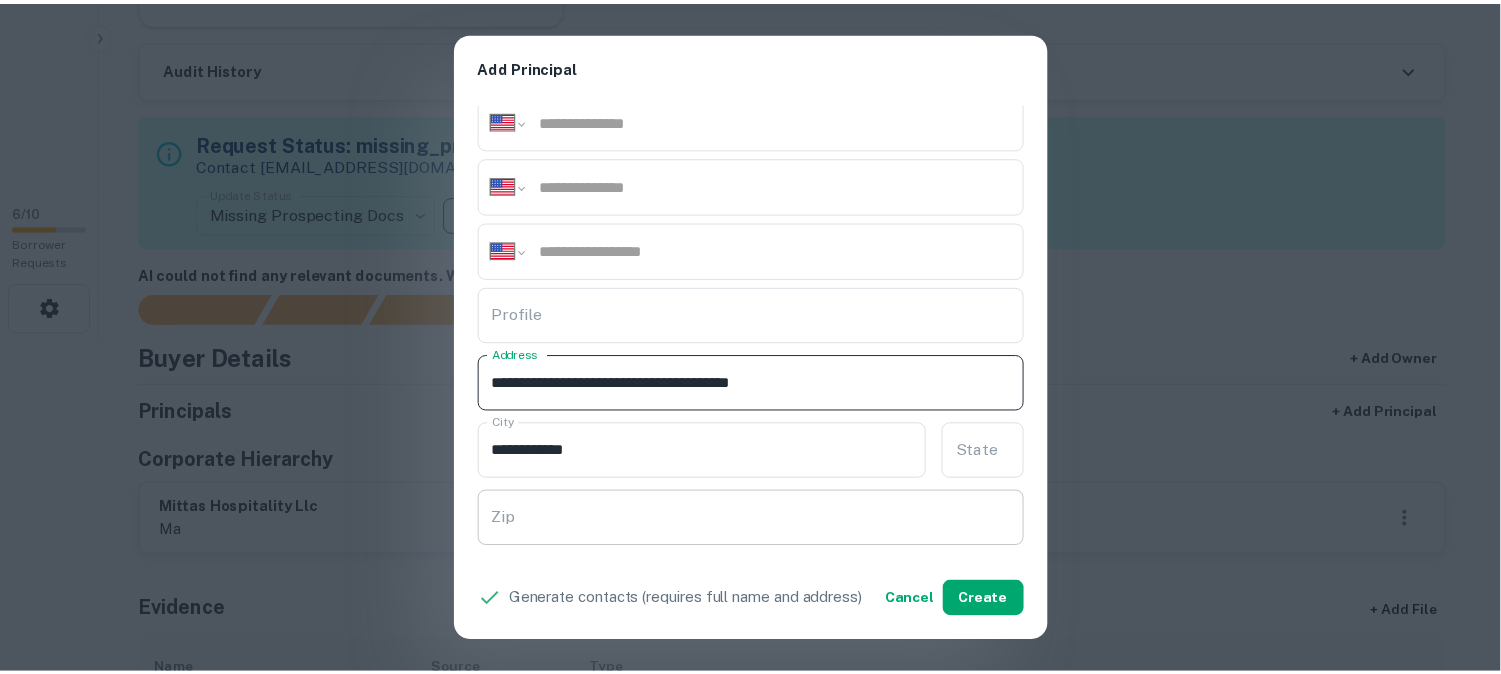 scroll, scrollTop: 333, scrollLeft: 0, axis: vertical 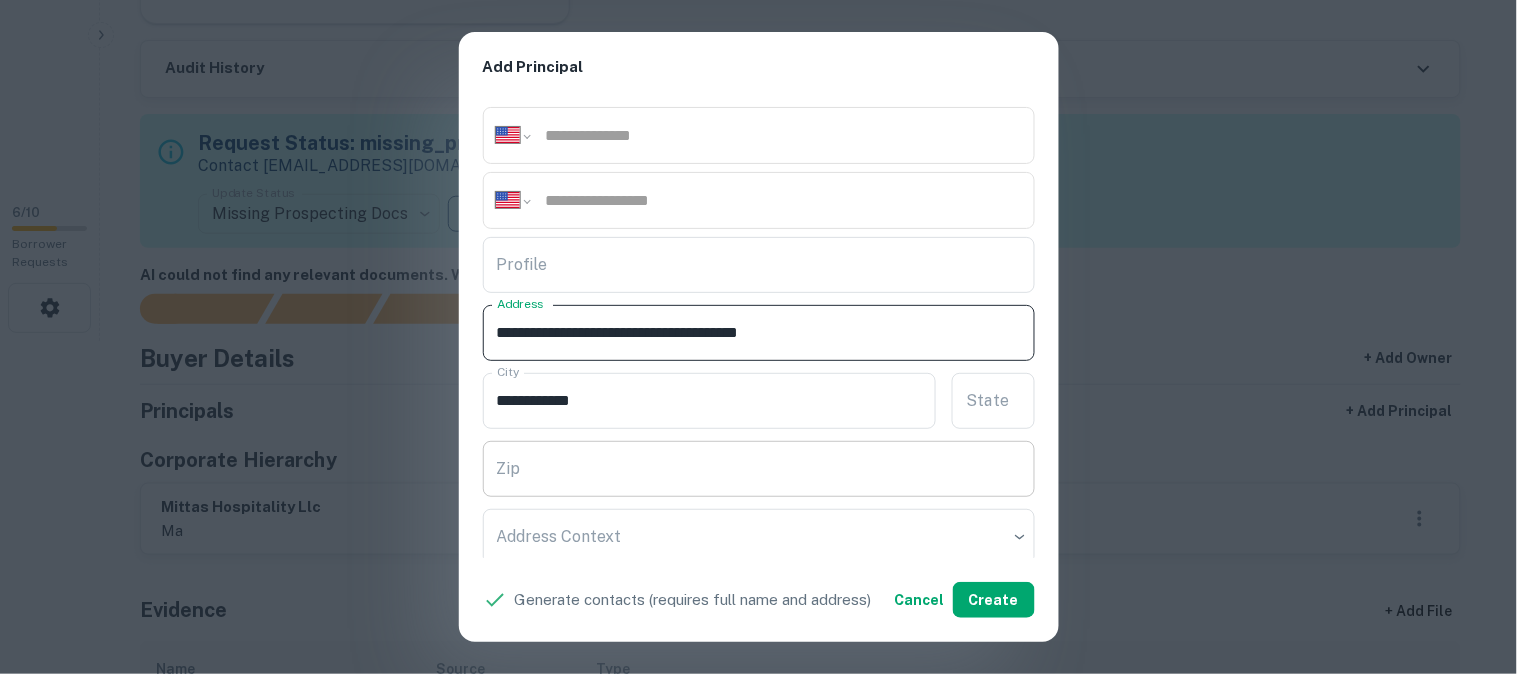 type on "**********" 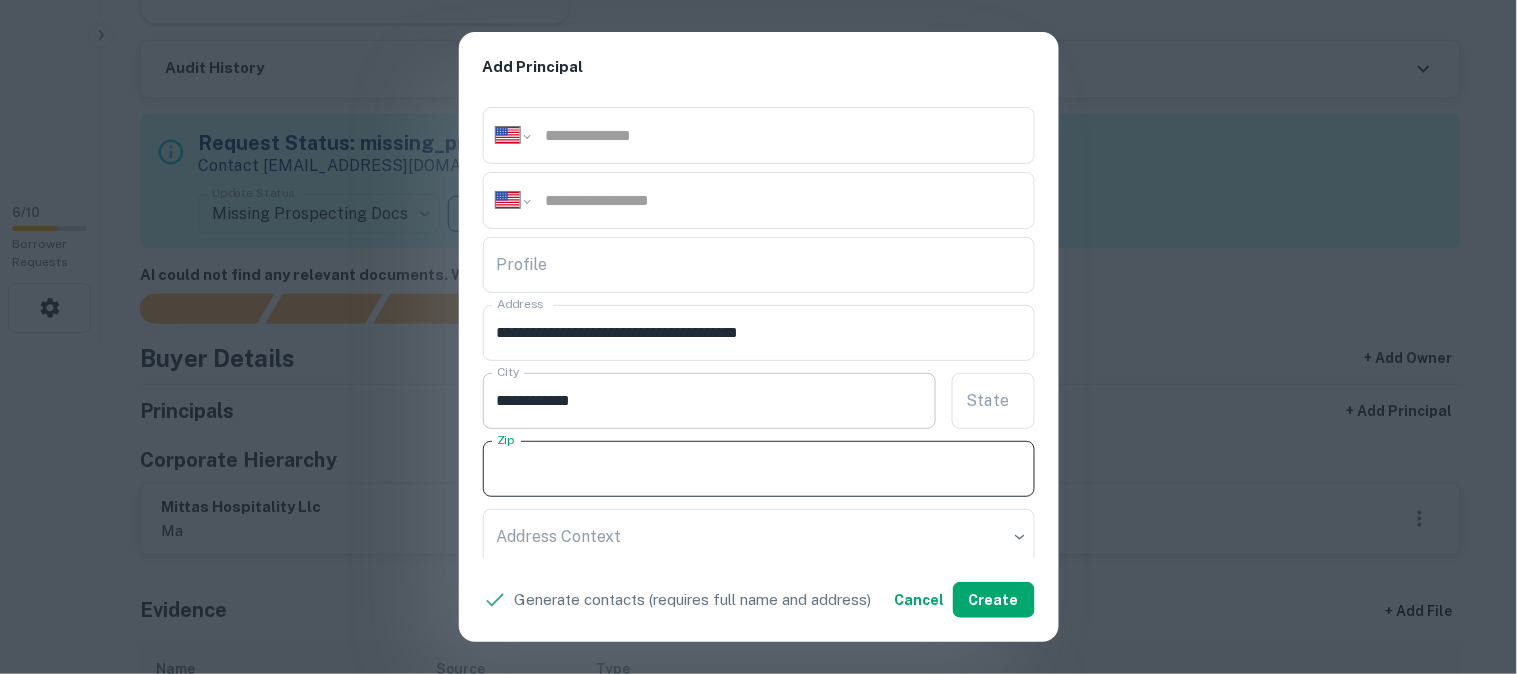 paste on "*****" 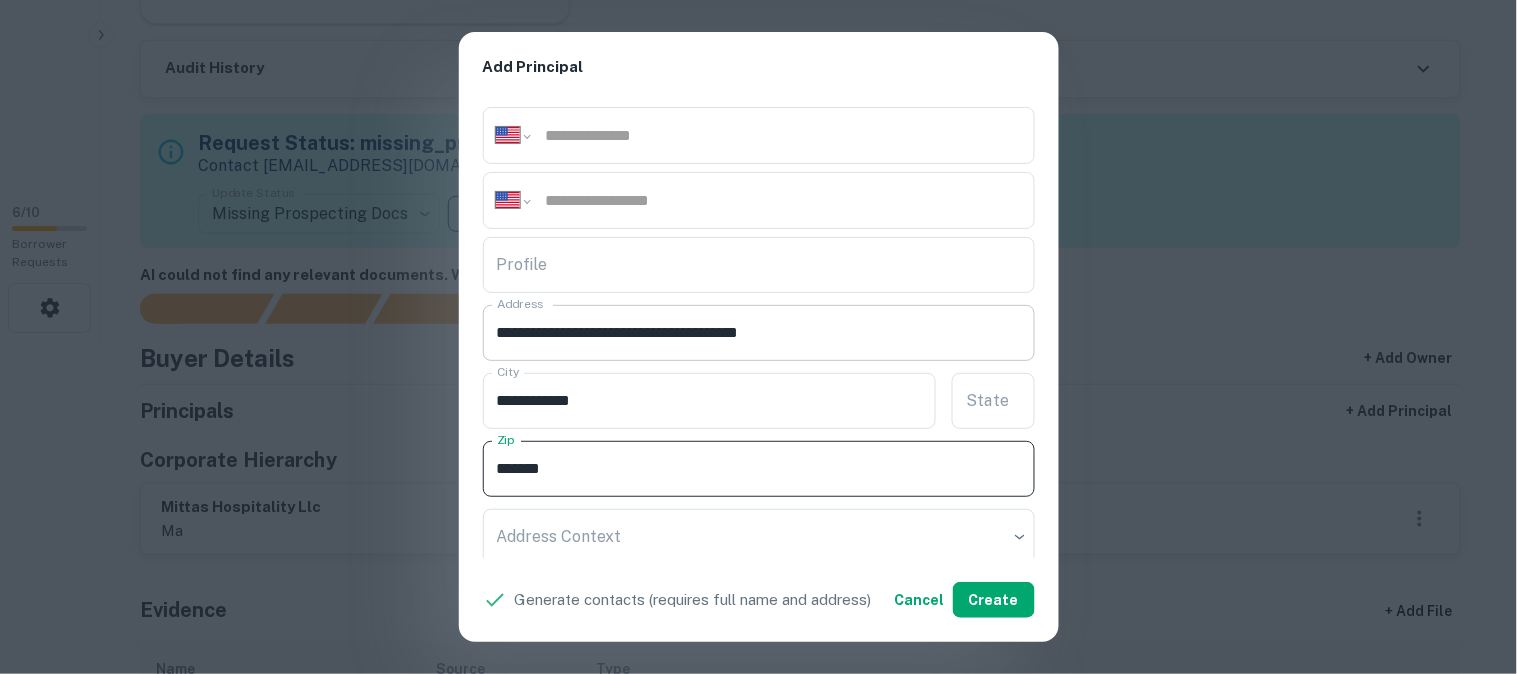 type on "*****" 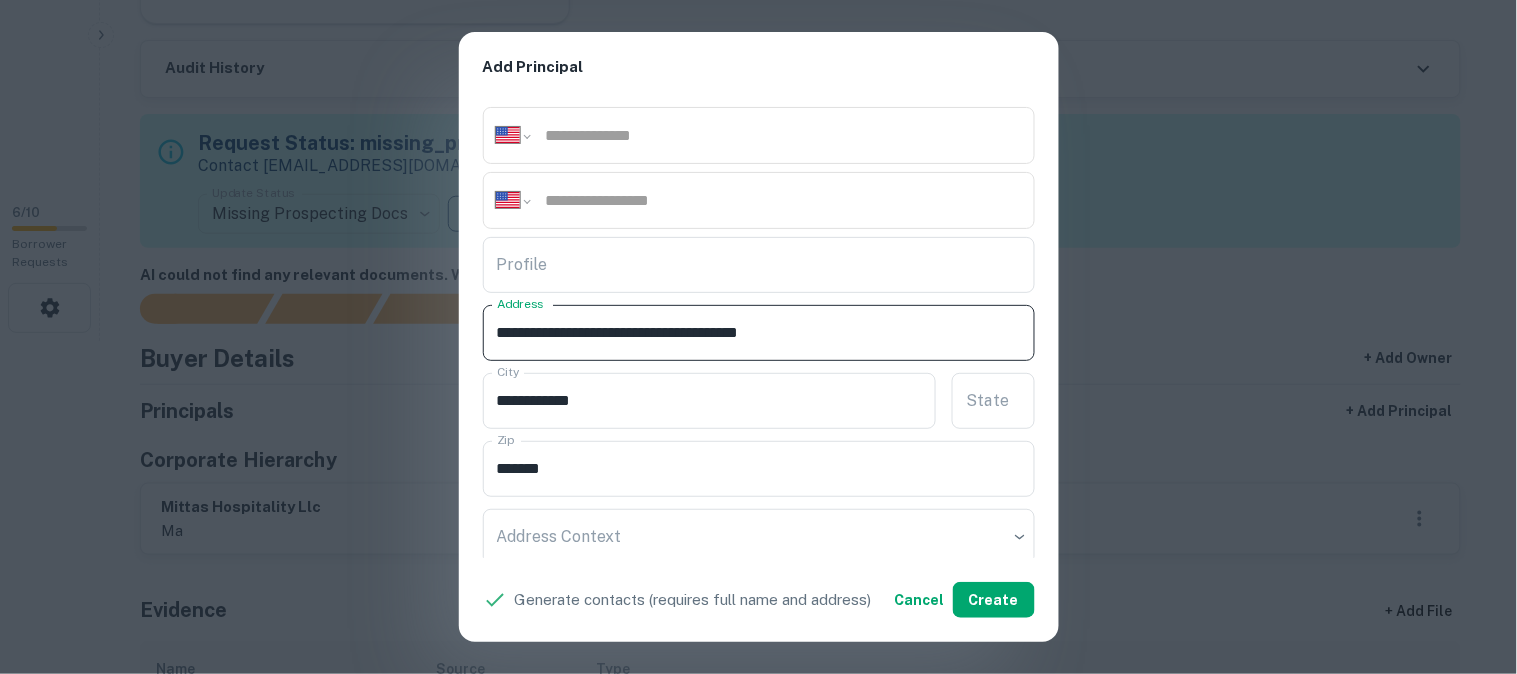 drag, startPoint x: 815, startPoint y: 333, endPoint x: 890, endPoint y: 356, distance: 78.44743 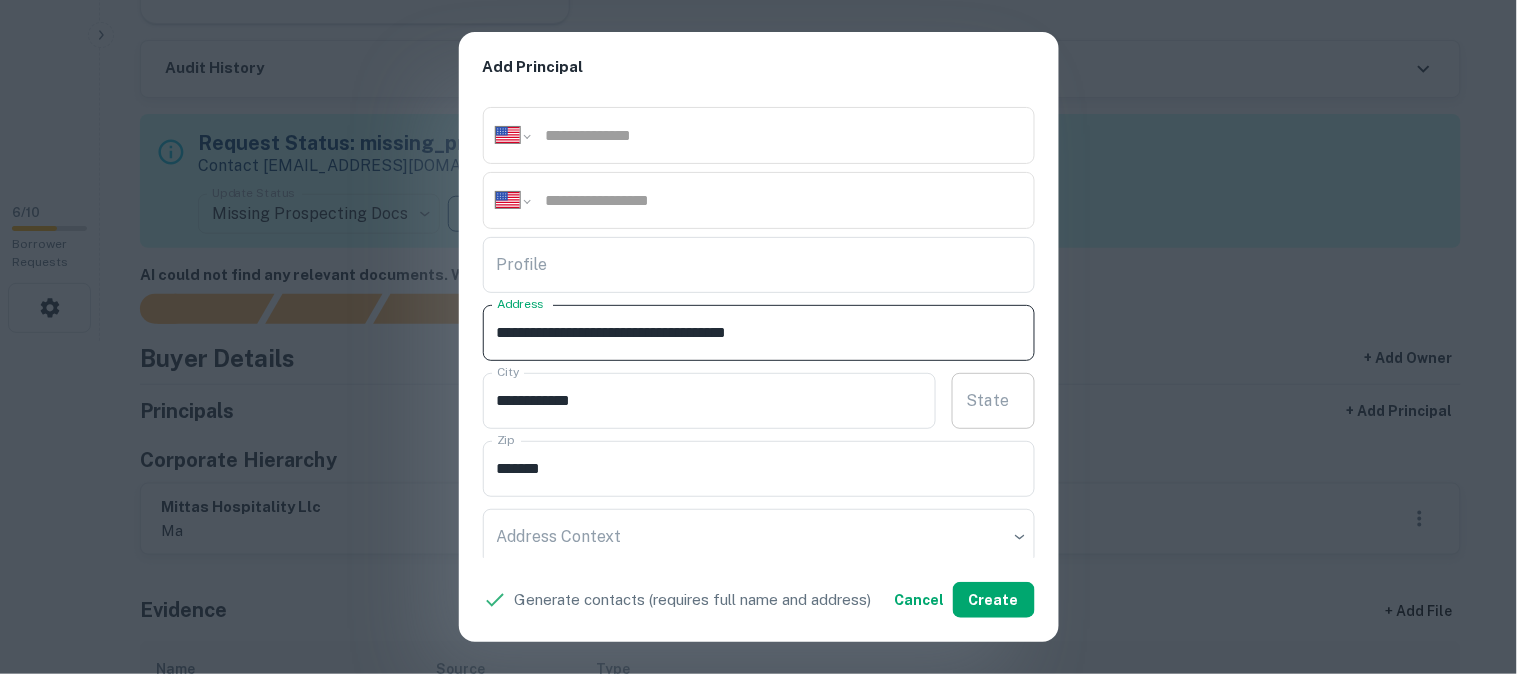 type on "**********" 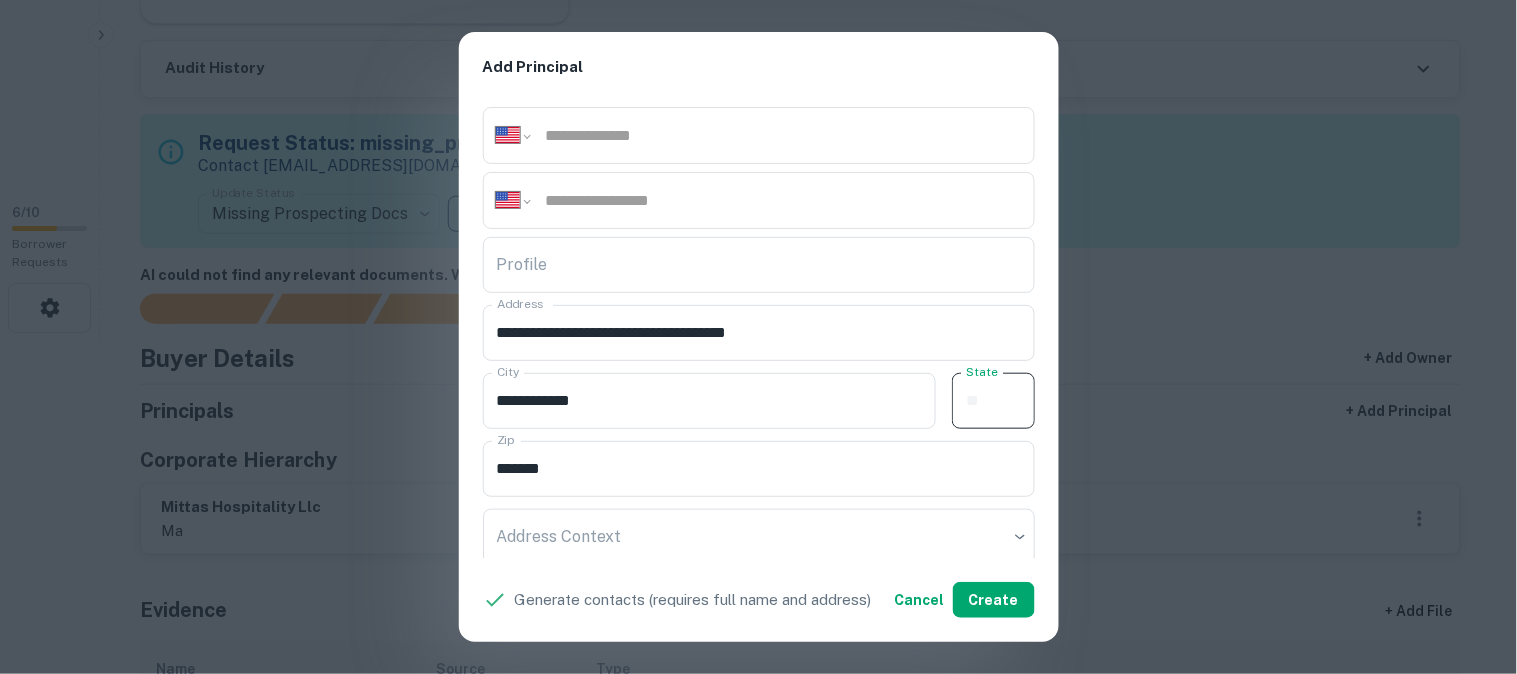 paste on "**" 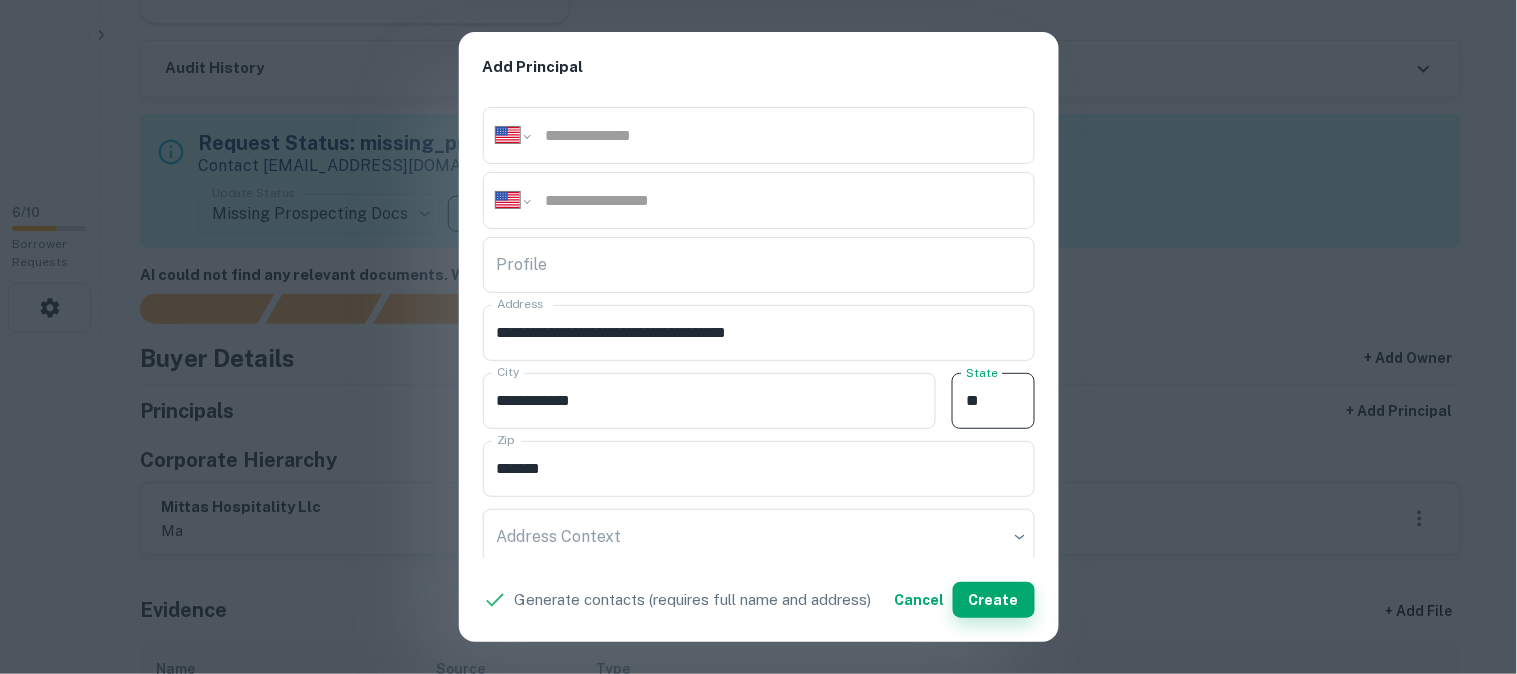 type on "**" 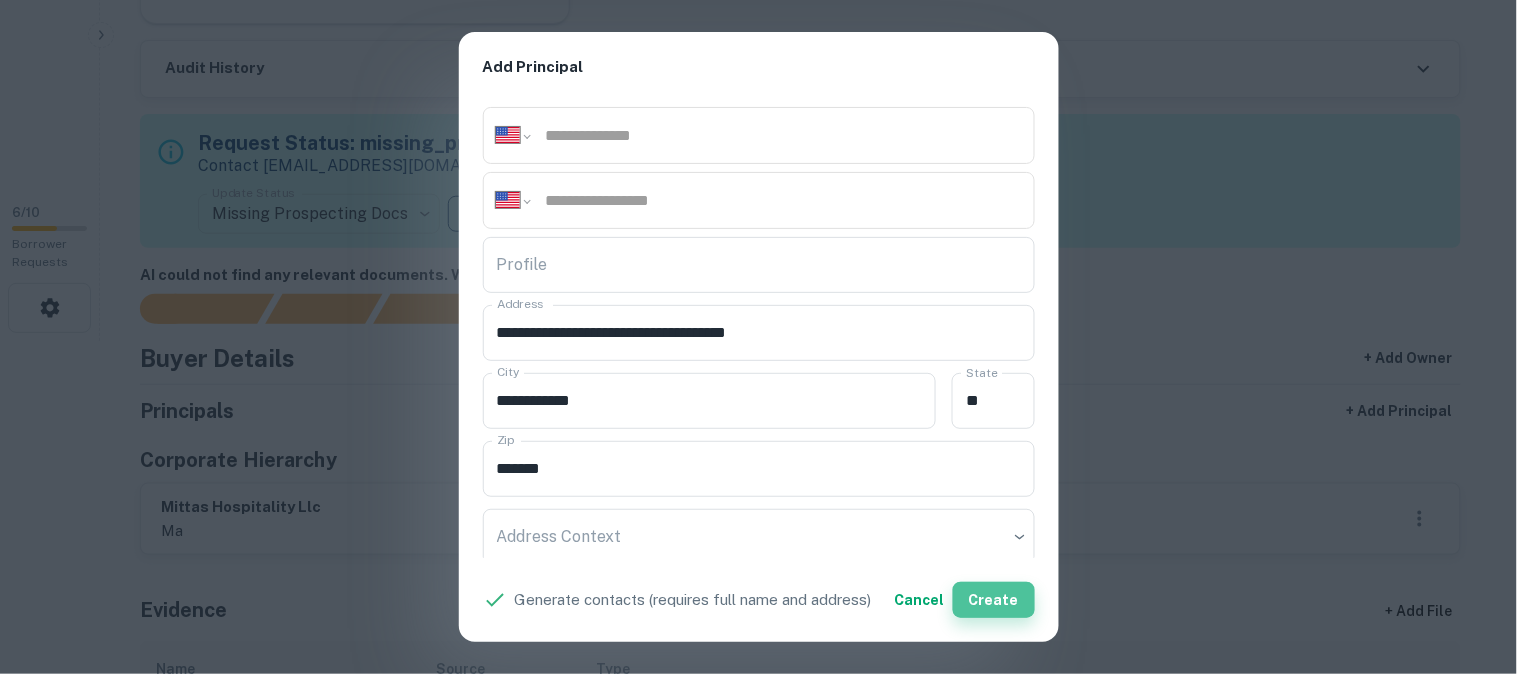 click on "Create" at bounding box center [994, 600] 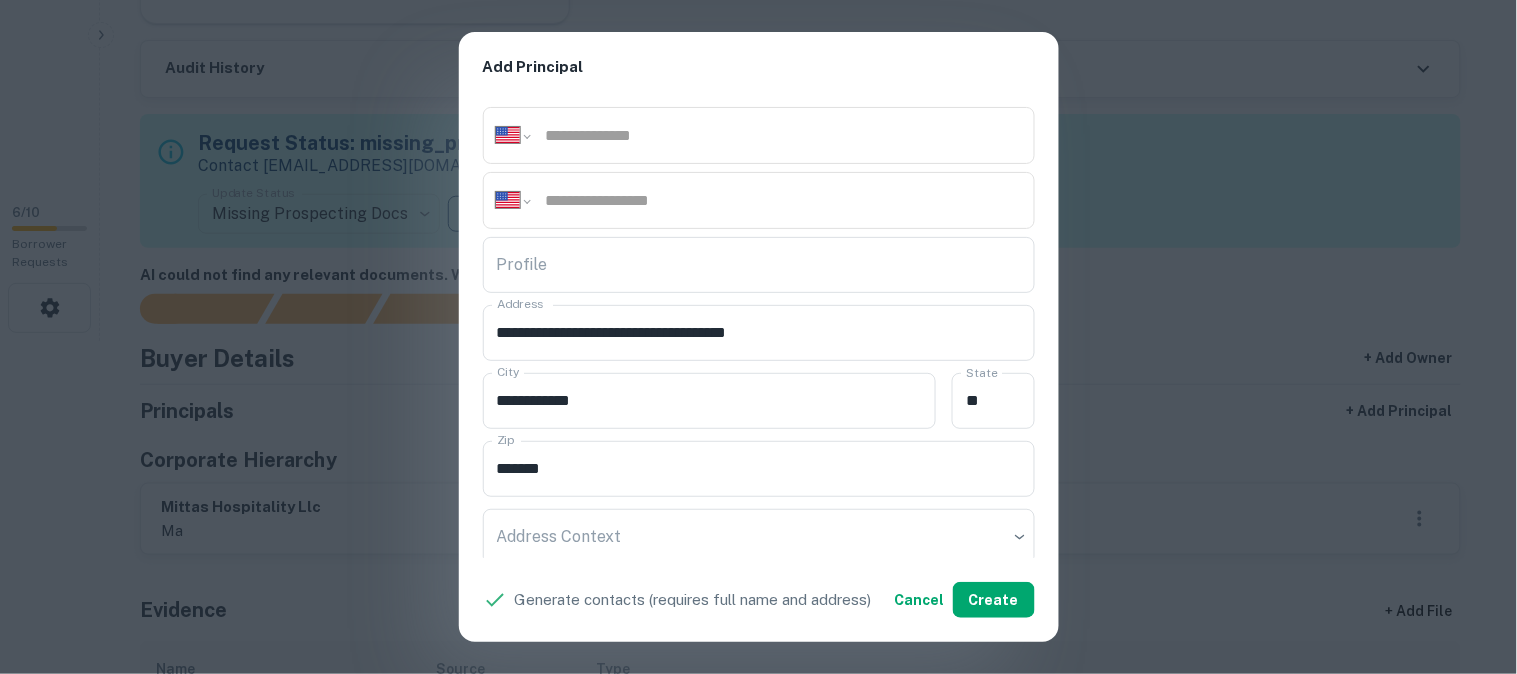 click on "**********" at bounding box center (758, 337) 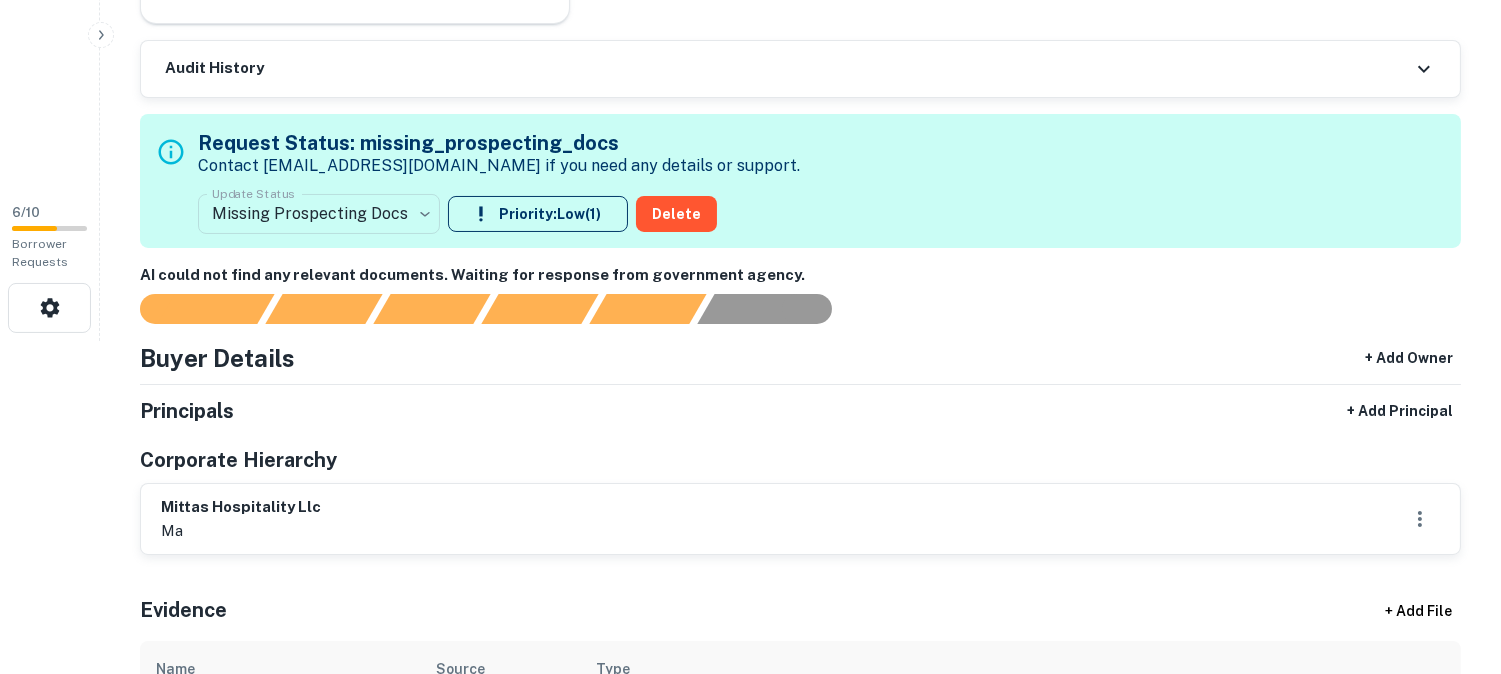 click on "**********" at bounding box center [750, 4] 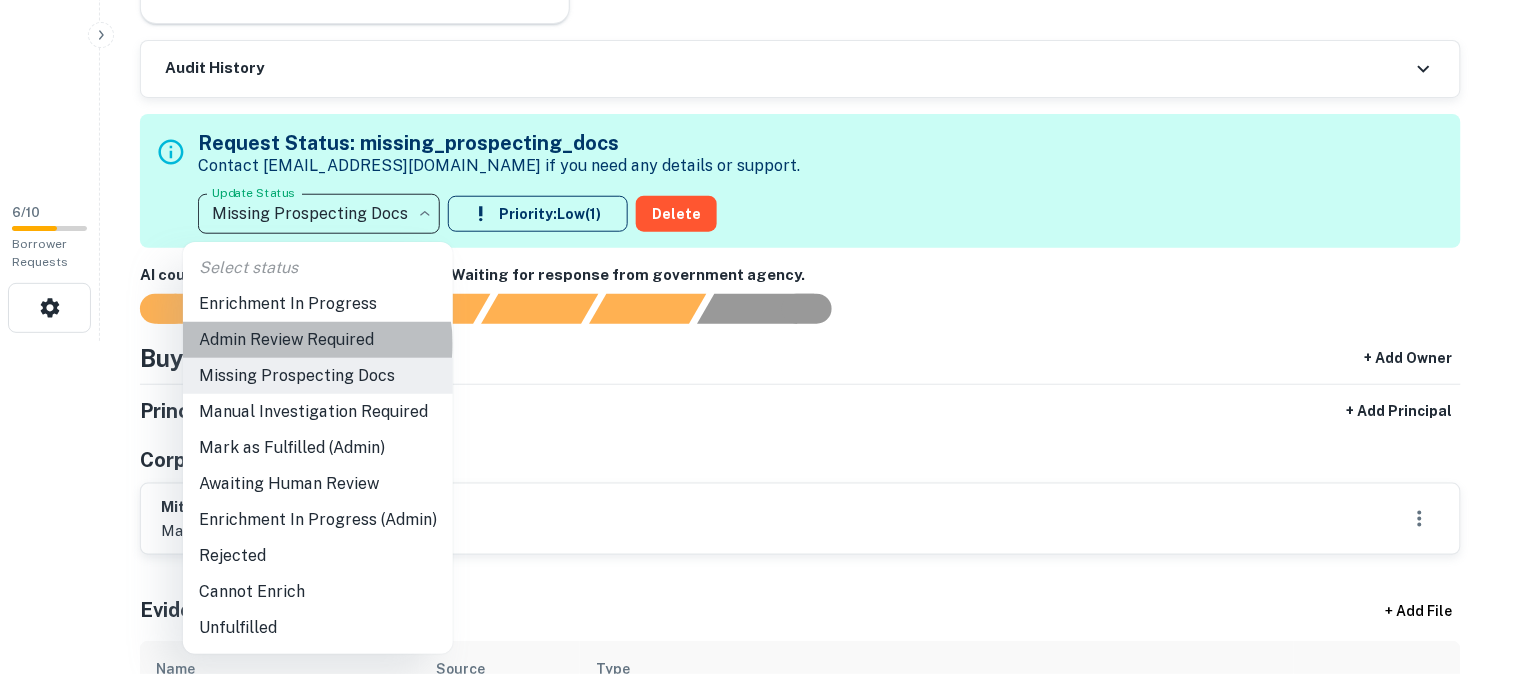 click on "Admin Review Required" at bounding box center (318, 340) 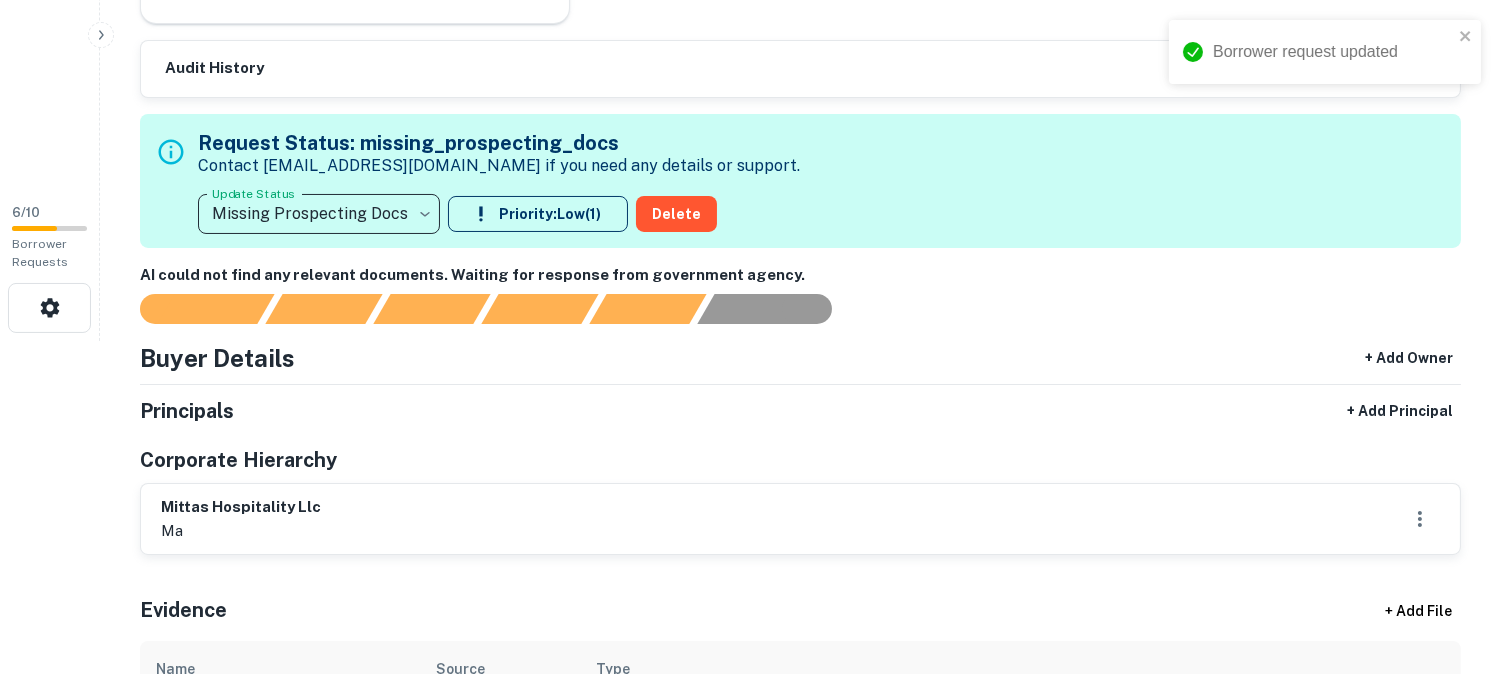 type on "**********" 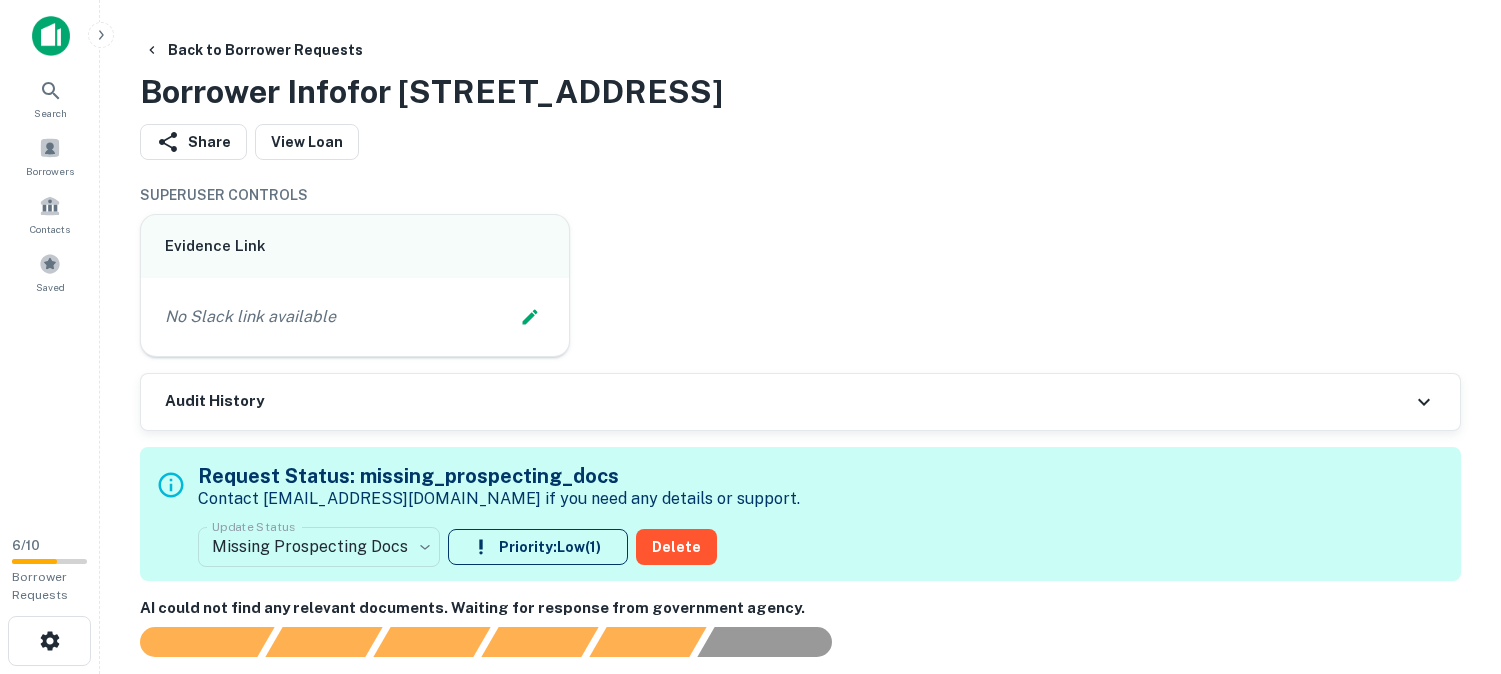 scroll, scrollTop: 0, scrollLeft: 0, axis: both 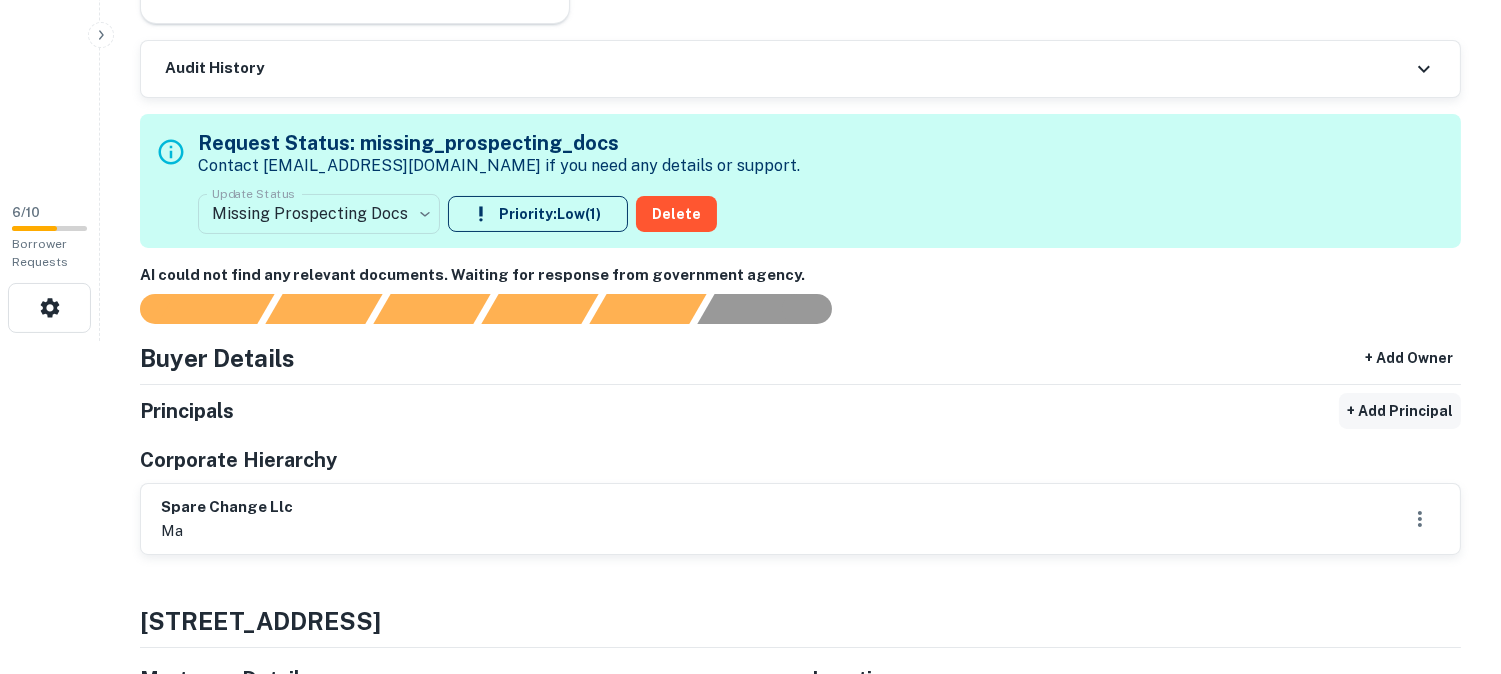 click on "+ Add Principal" at bounding box center (1400, 411) 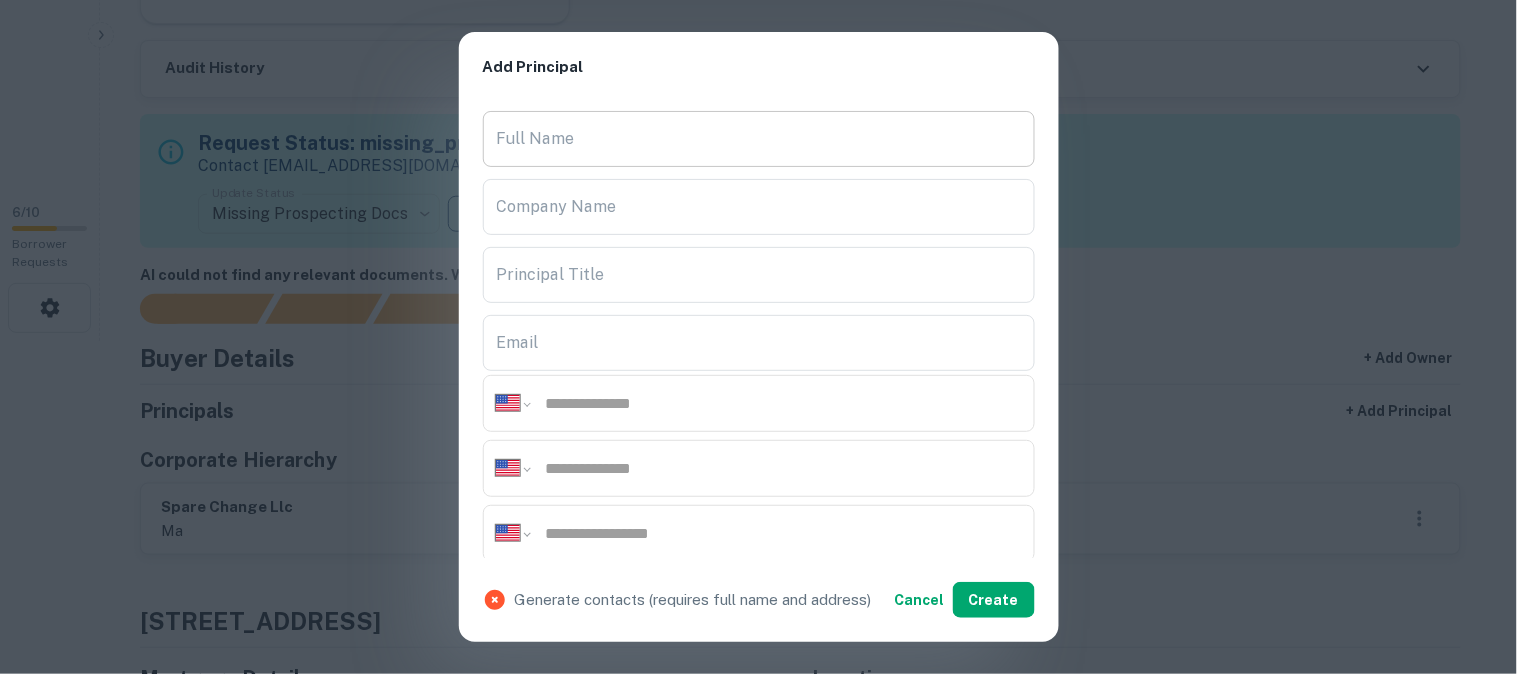 click on "Full Name" at bounding box center [759, 139] 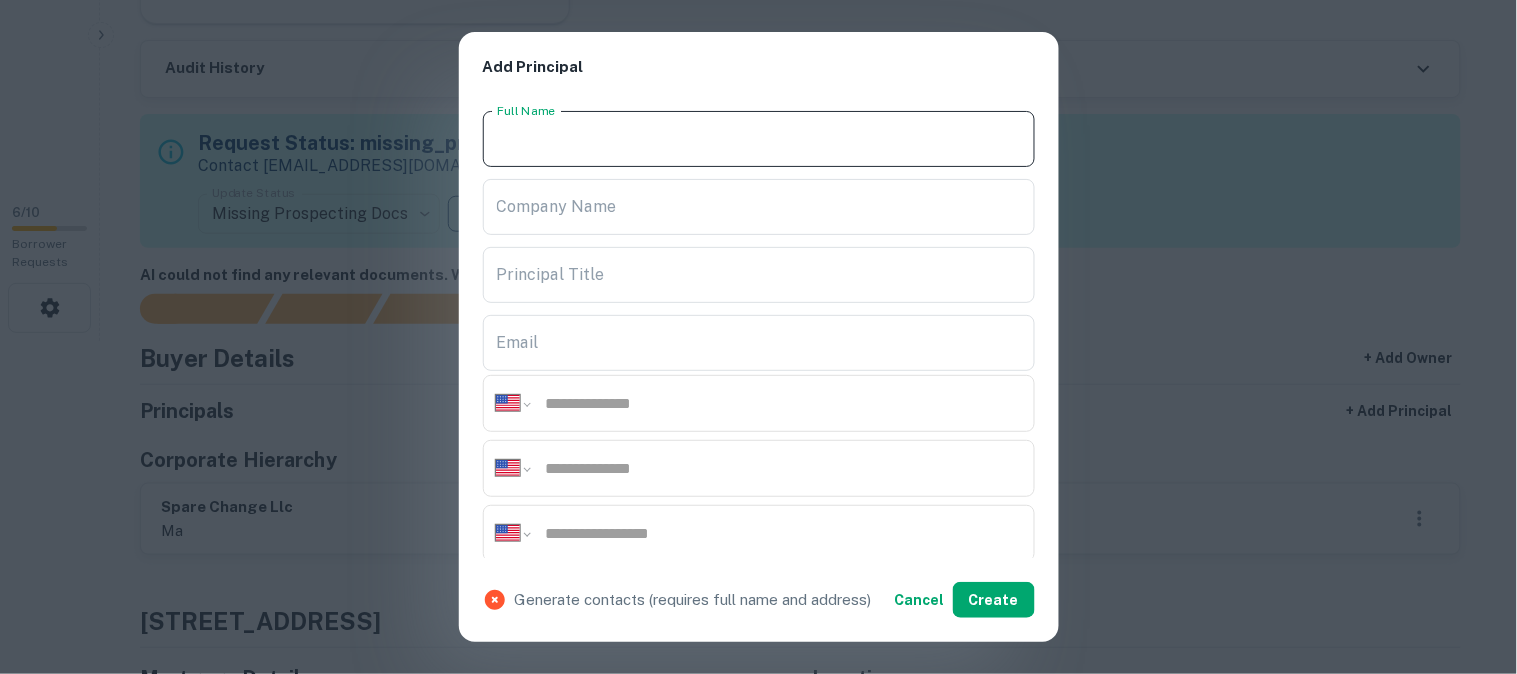 paste on "**********" 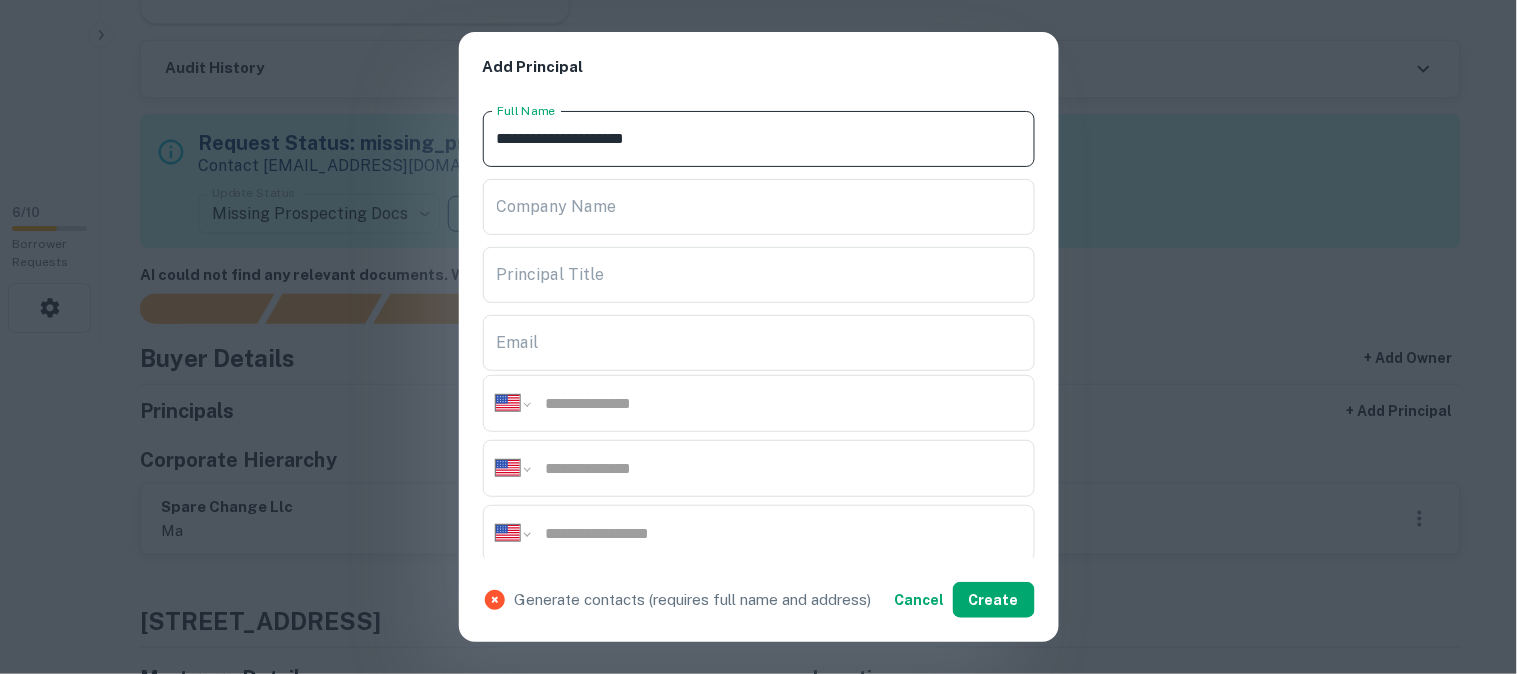 type on "**********" 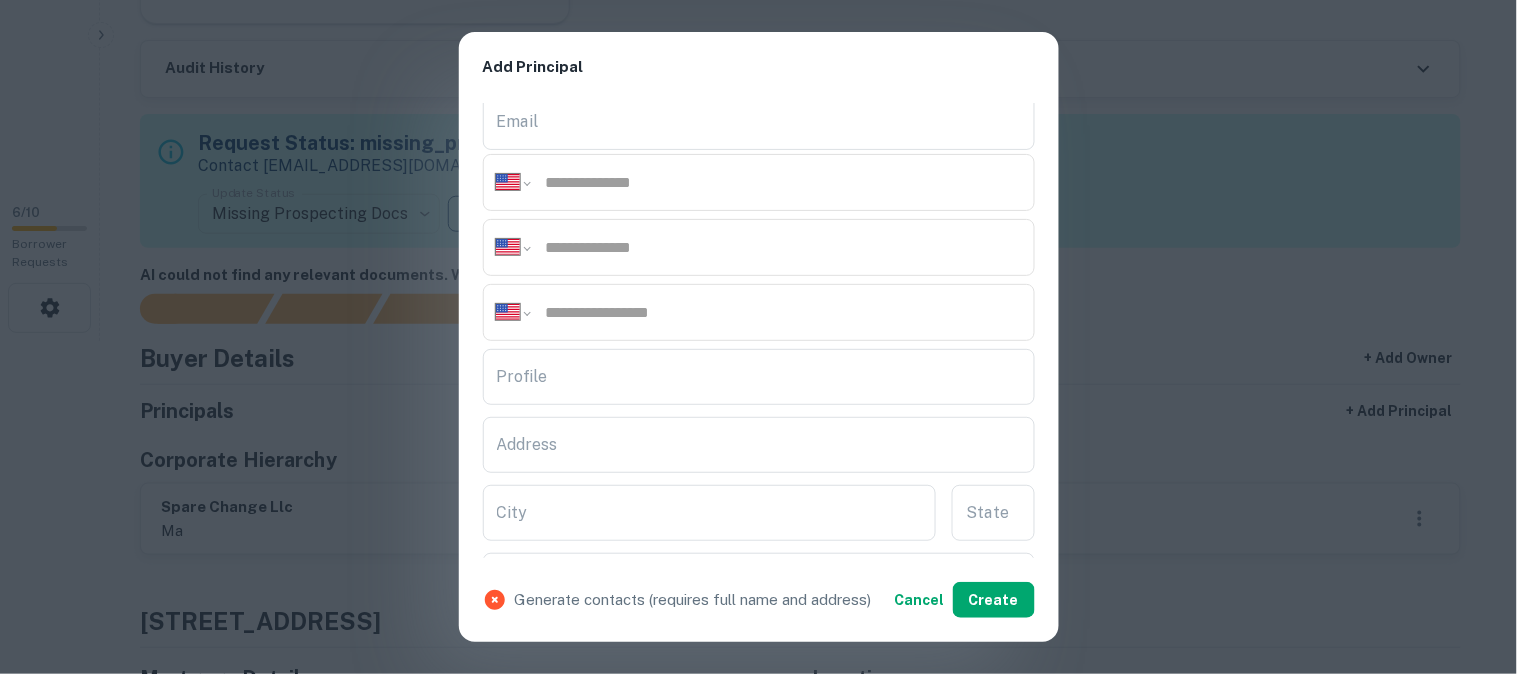scroll, scrollTop: 222, scrollLeft: 0, axis: vertical 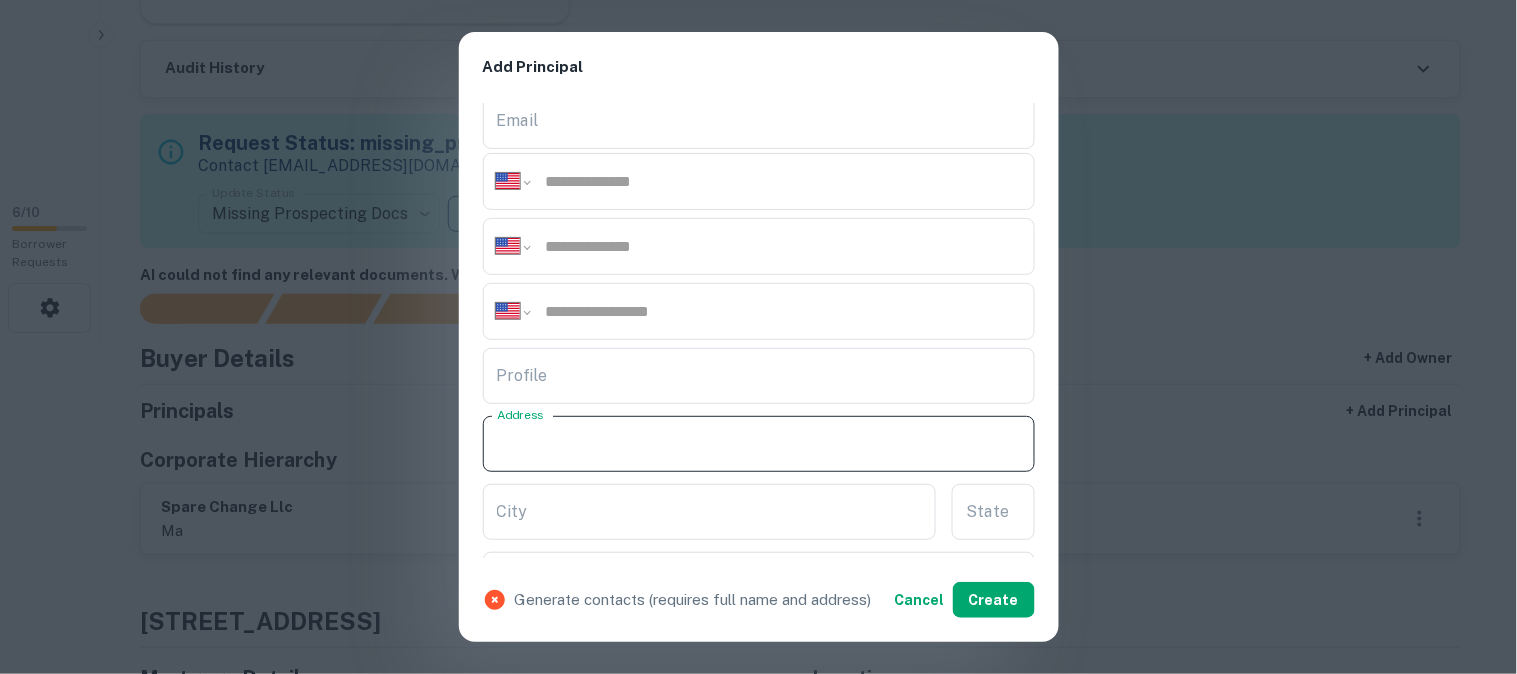 click on "Address" at bounding box center (759, 444) 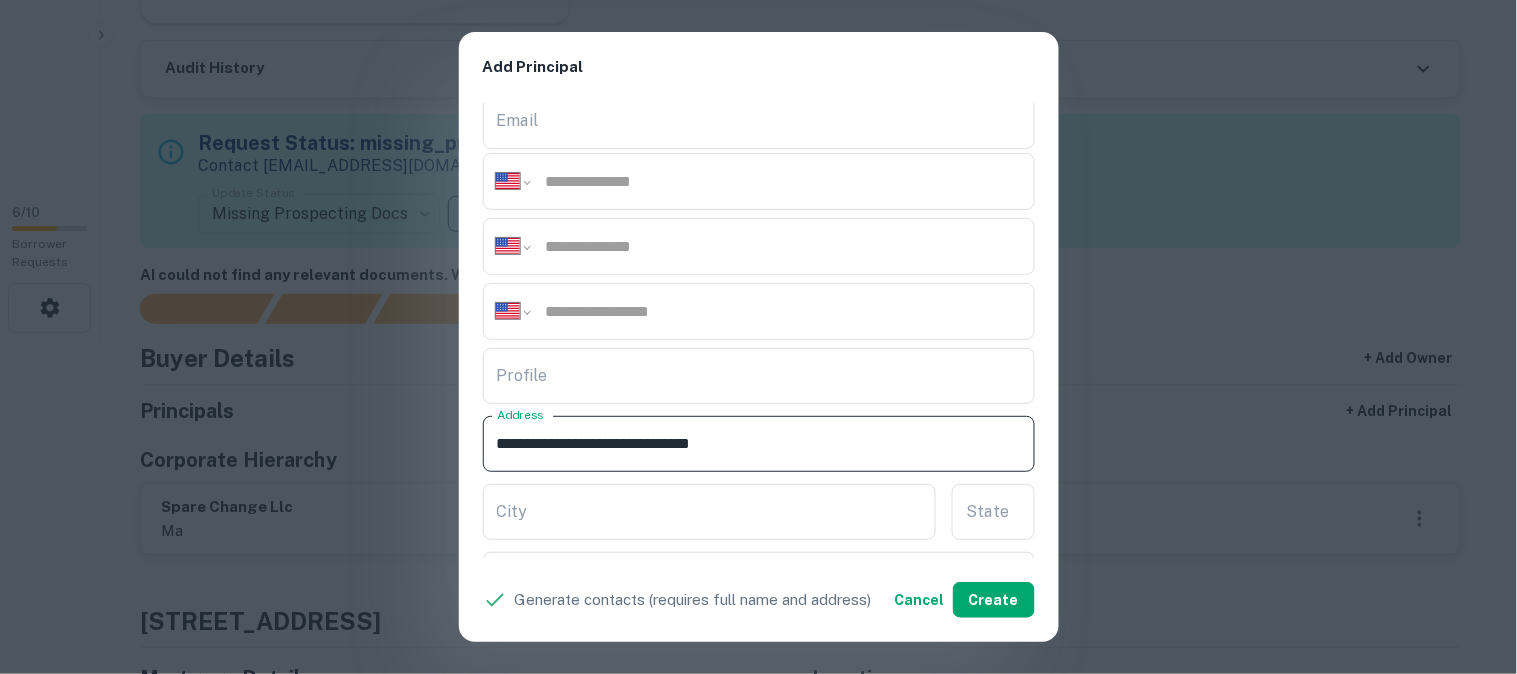 drag, startPoint x: 610, startPoint y: 445, endPoint x: 691, endPoint y: 473, distance: 85.70297 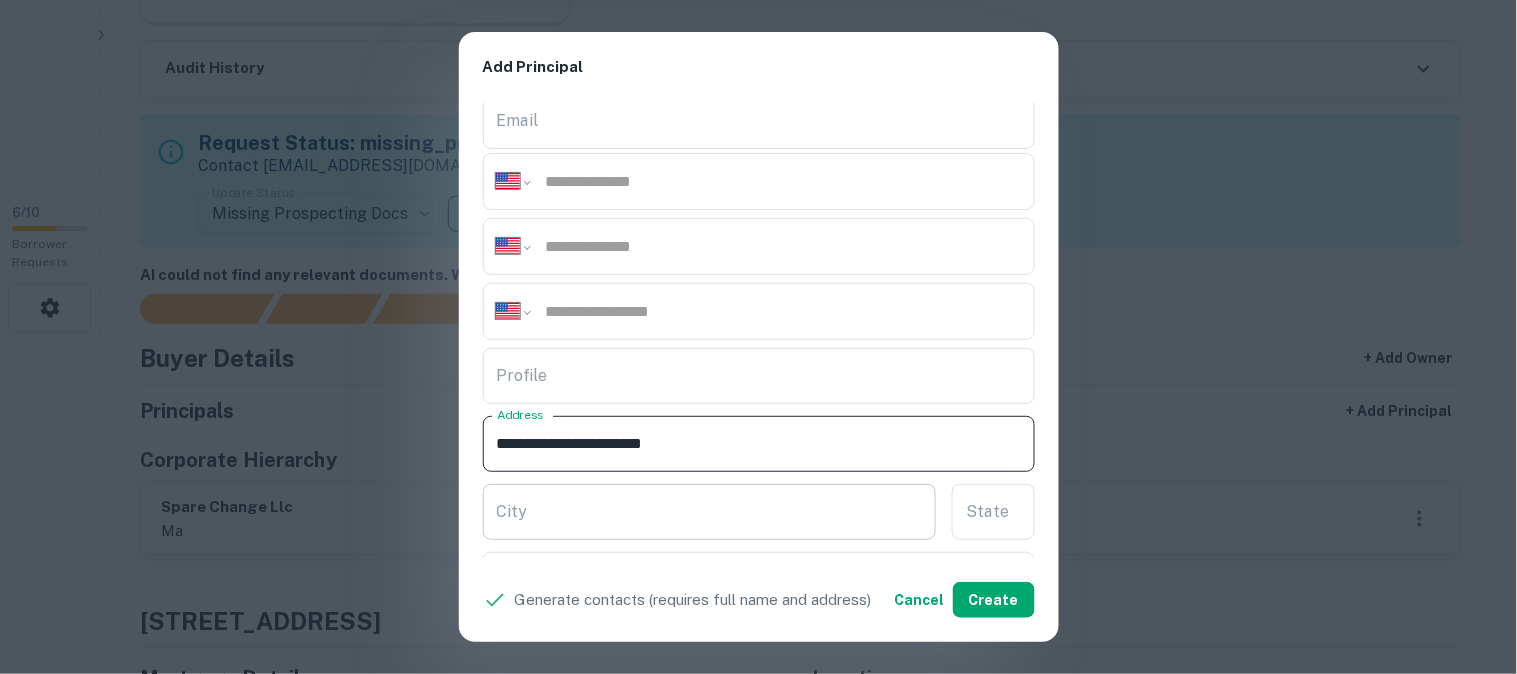 type on "**********" 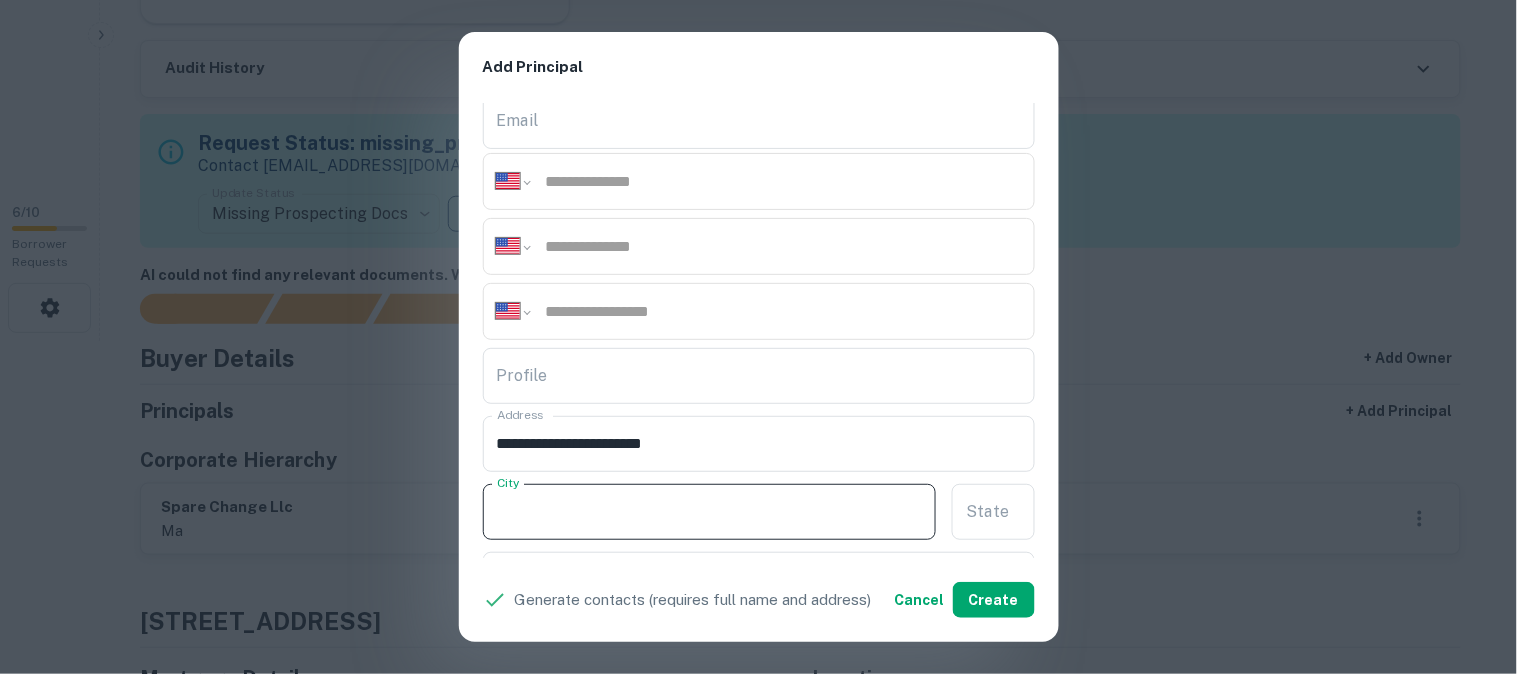 paste on "********" 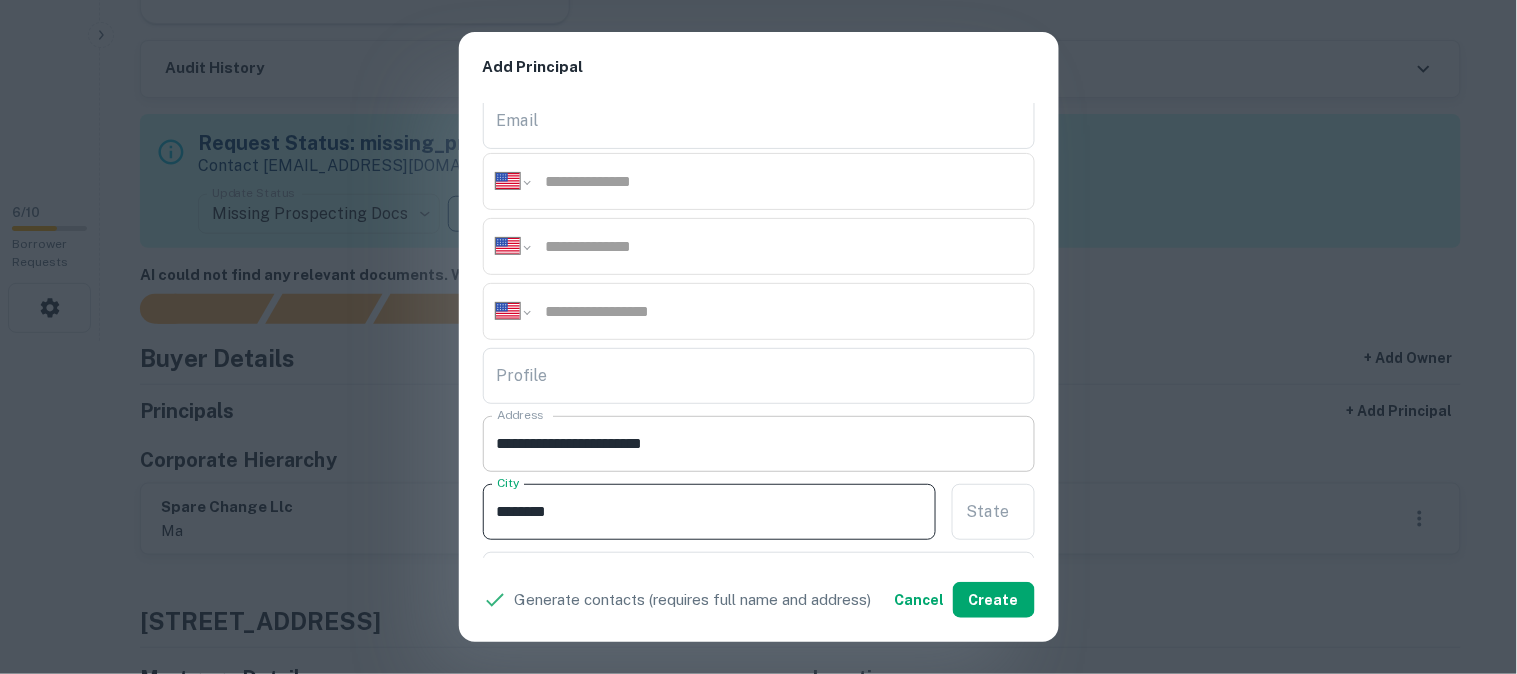 type on "********" 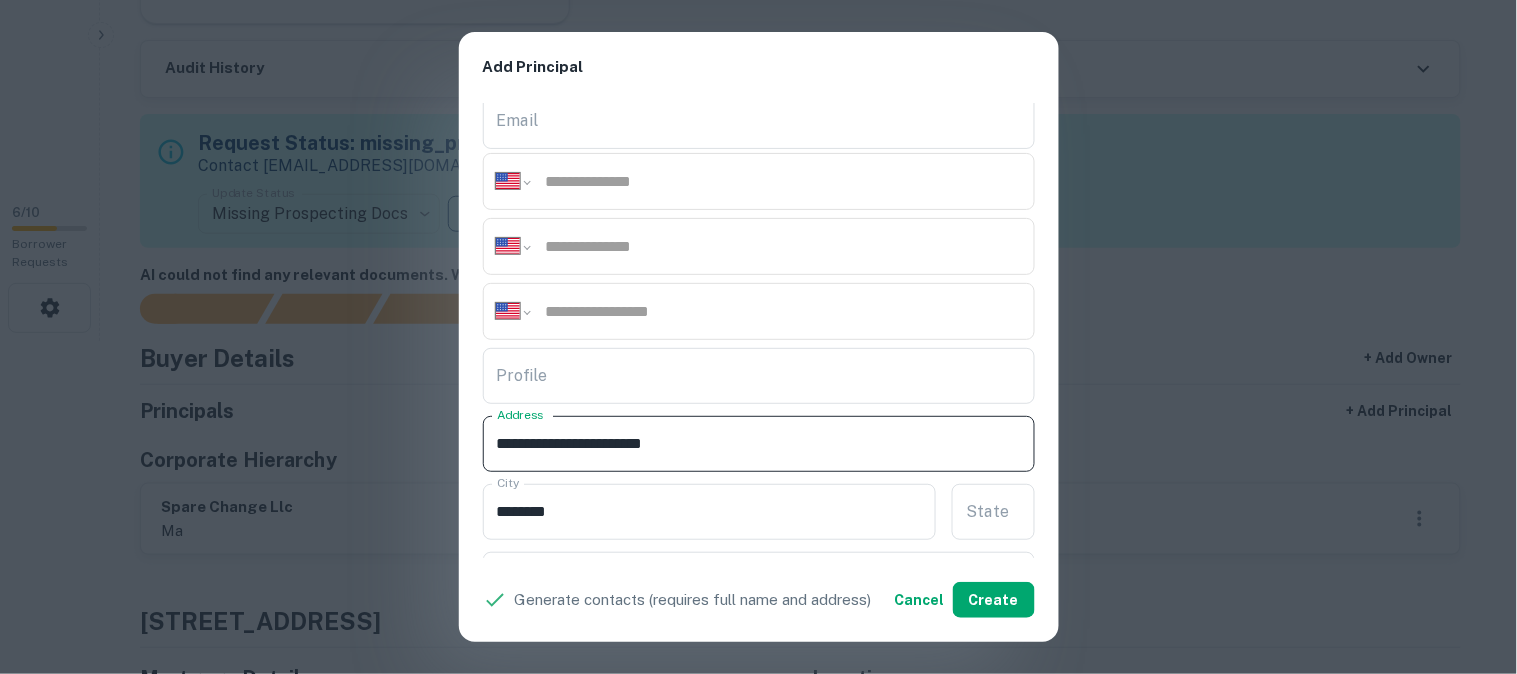 drag, startPoint x: 643, startPoint y: 448, endPoint x: 721, endPoint y: 470, distance: 81.0432 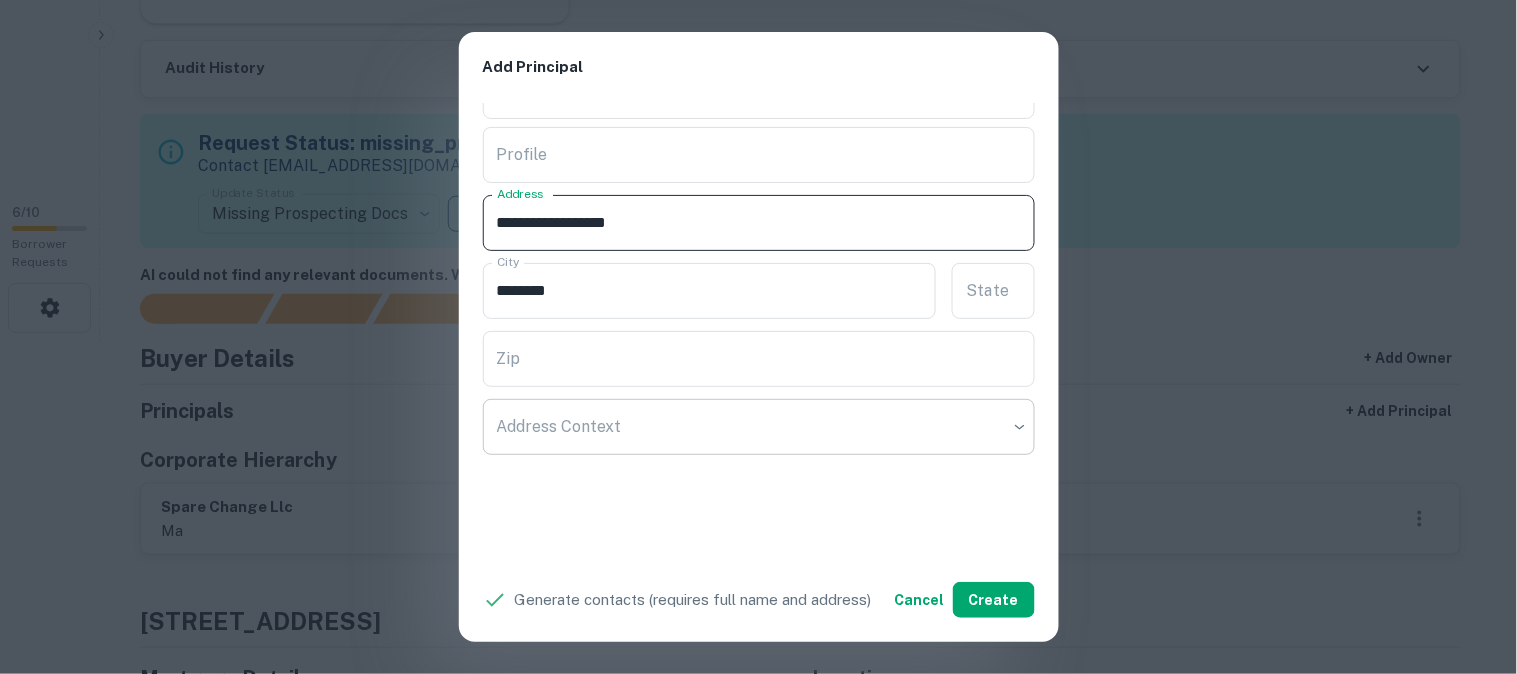 scroll, scrollTop: 444, scrollLeft: 0, axis: vertical 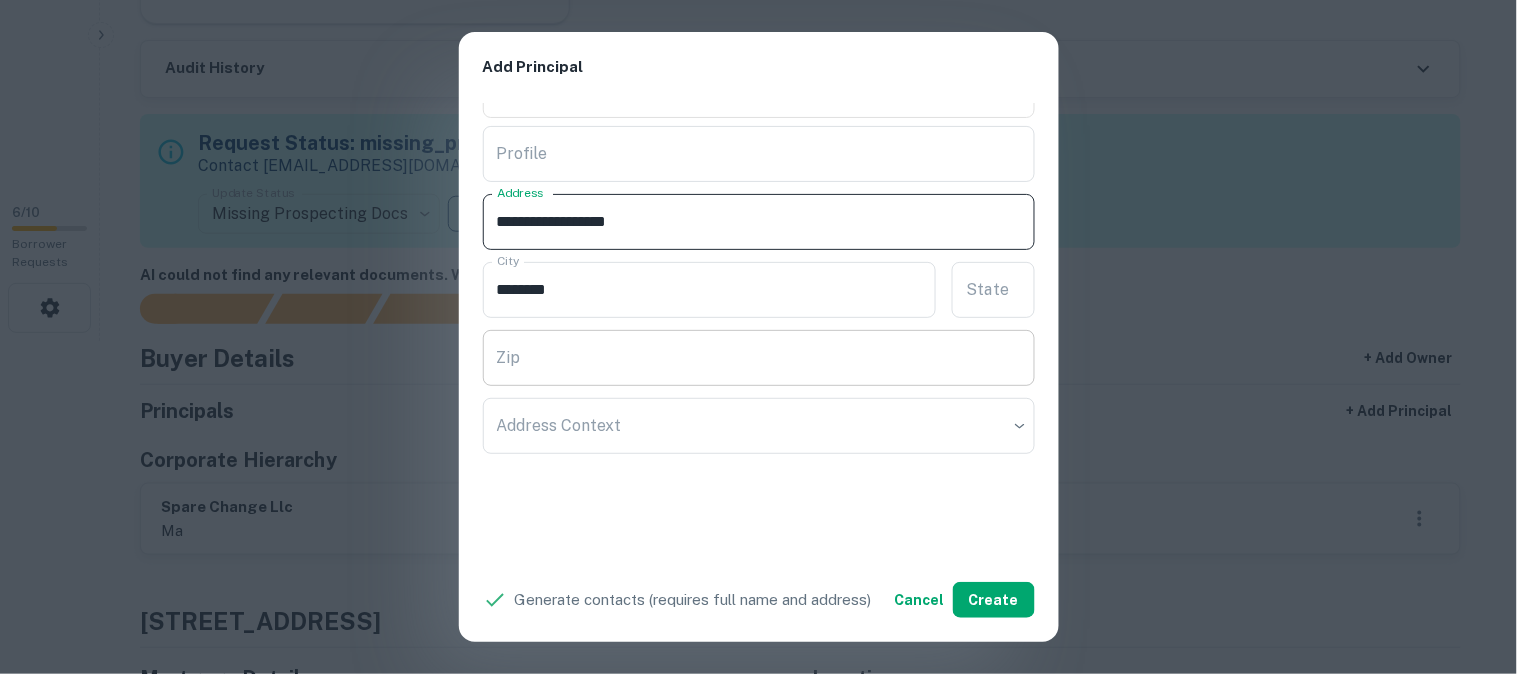 type on "**********" 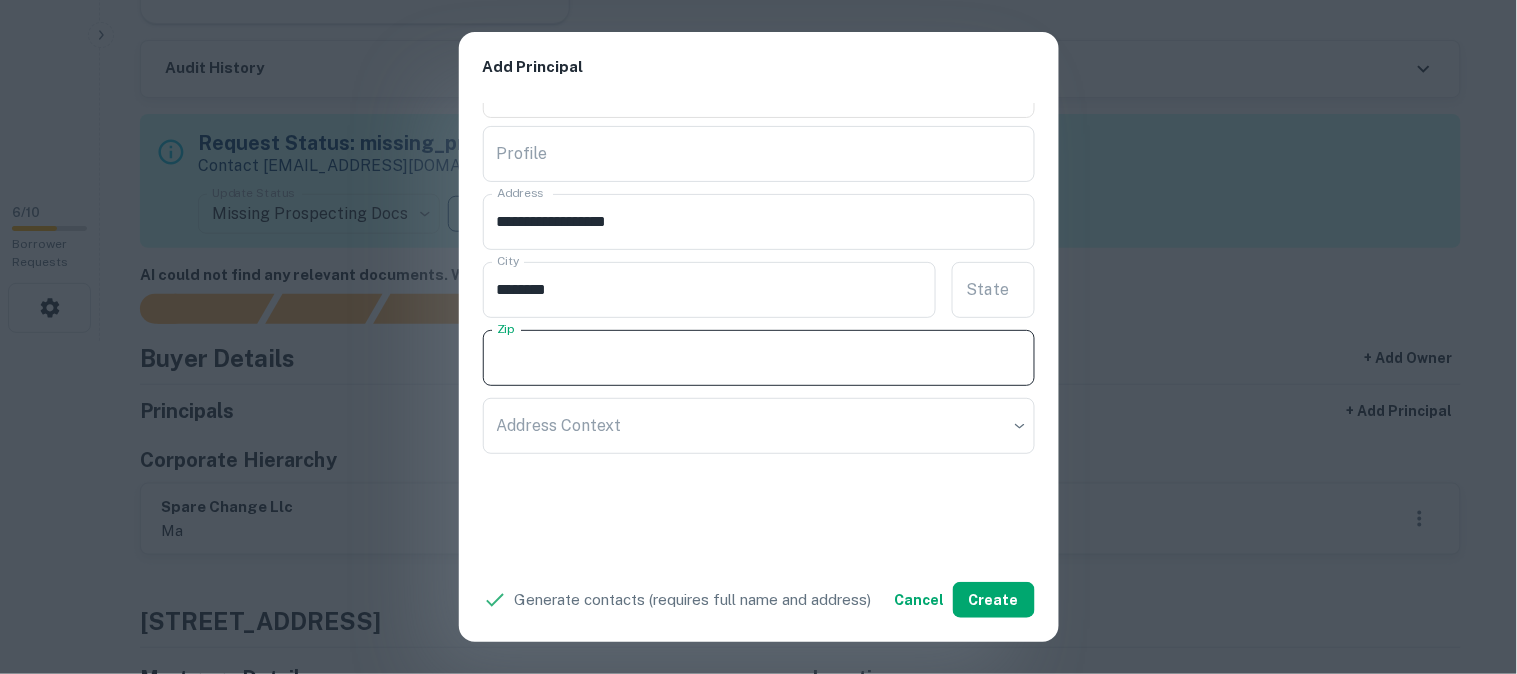 paste on "*****" 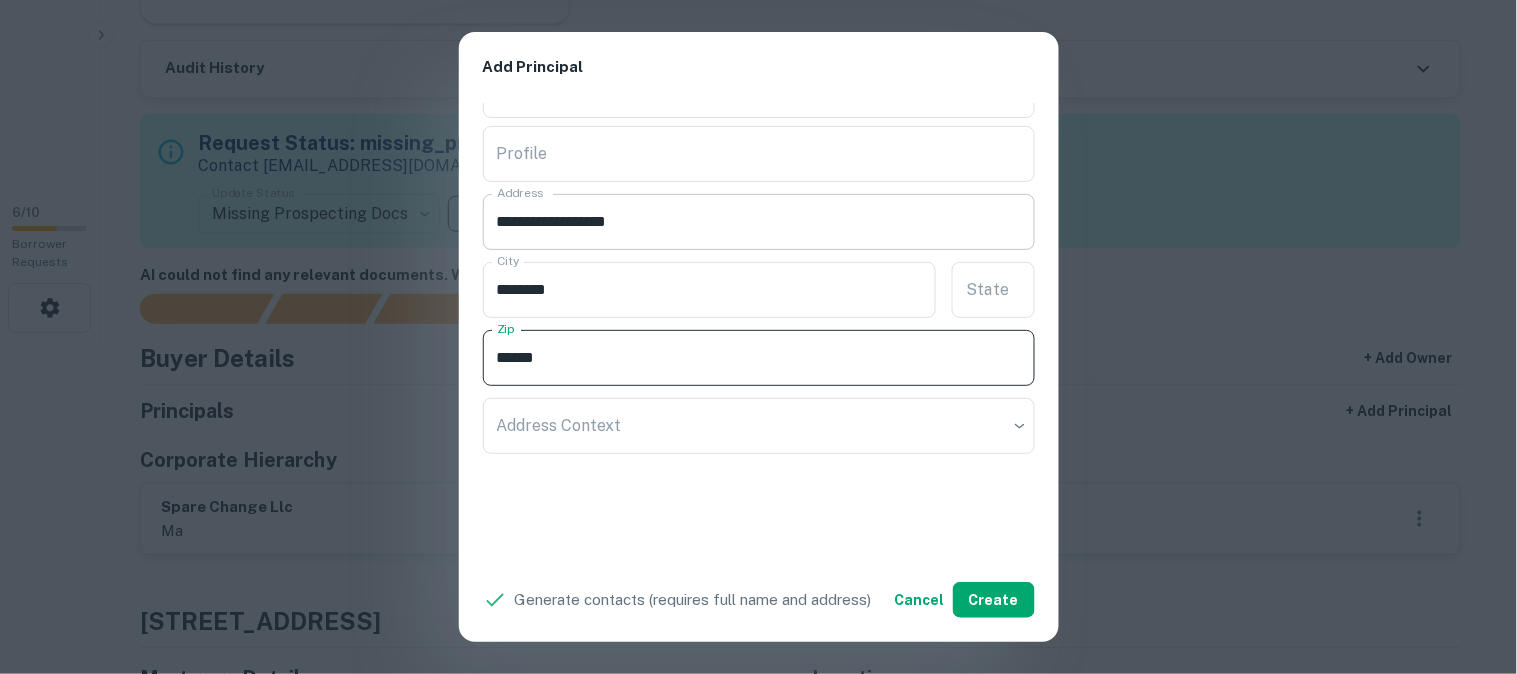 type on "*****" 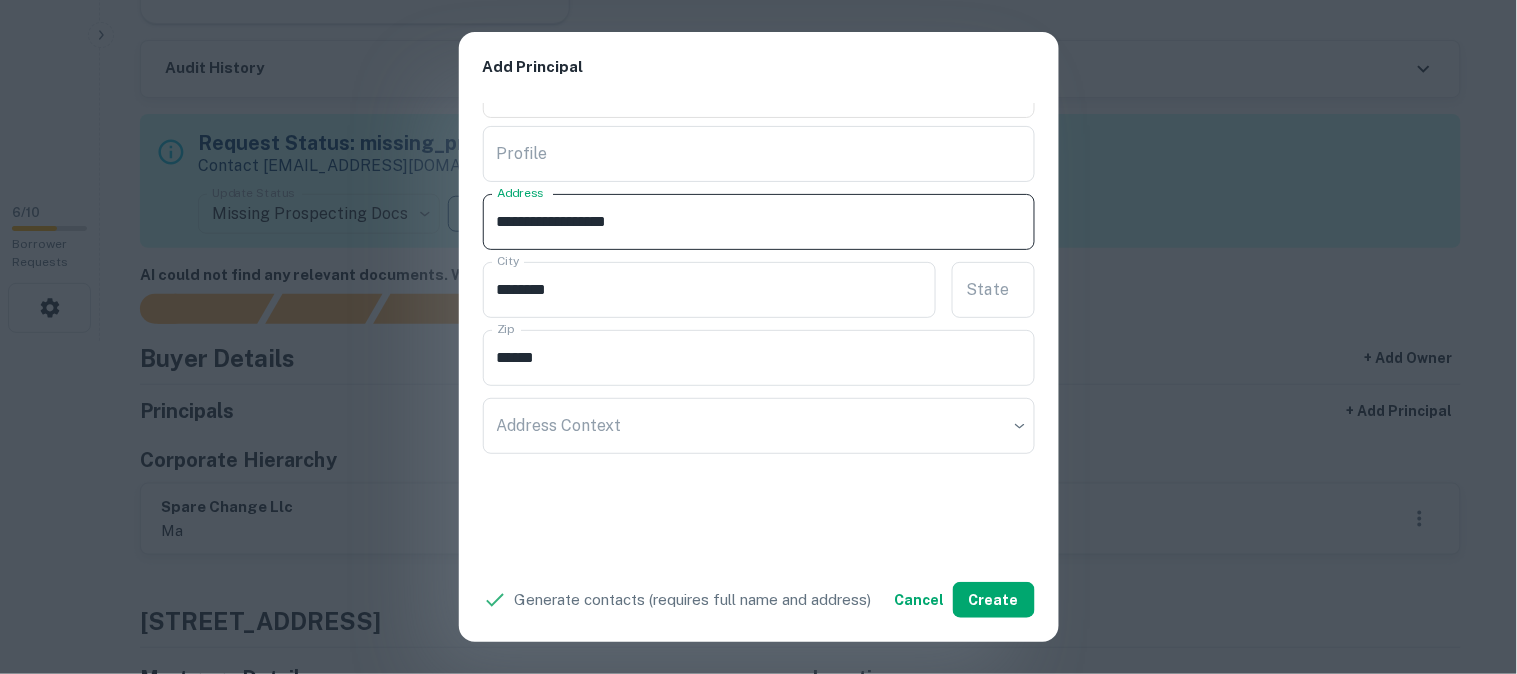 drag, startPoint x: 617, startPoint y: 221, endPoint x: 698, endPoint y: 240, distance: 83.198555 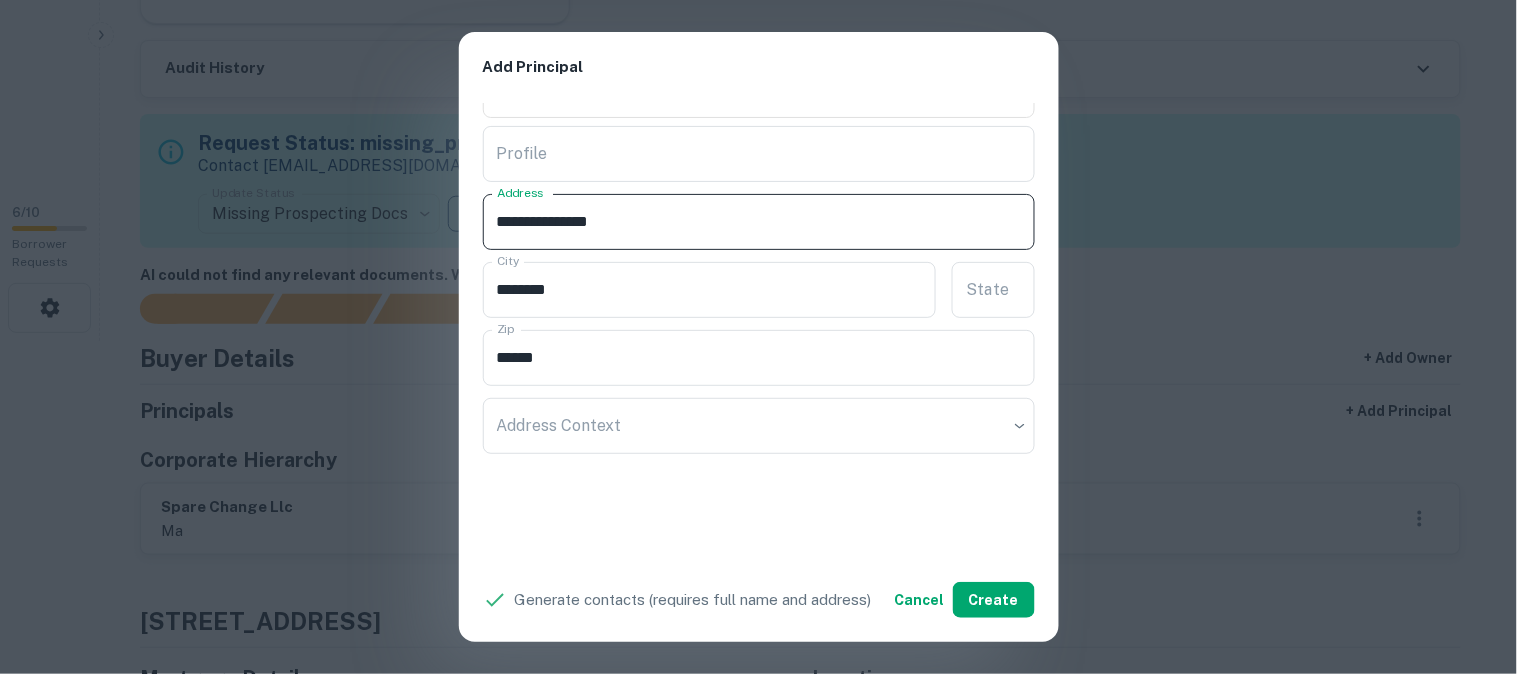 type on "**********" 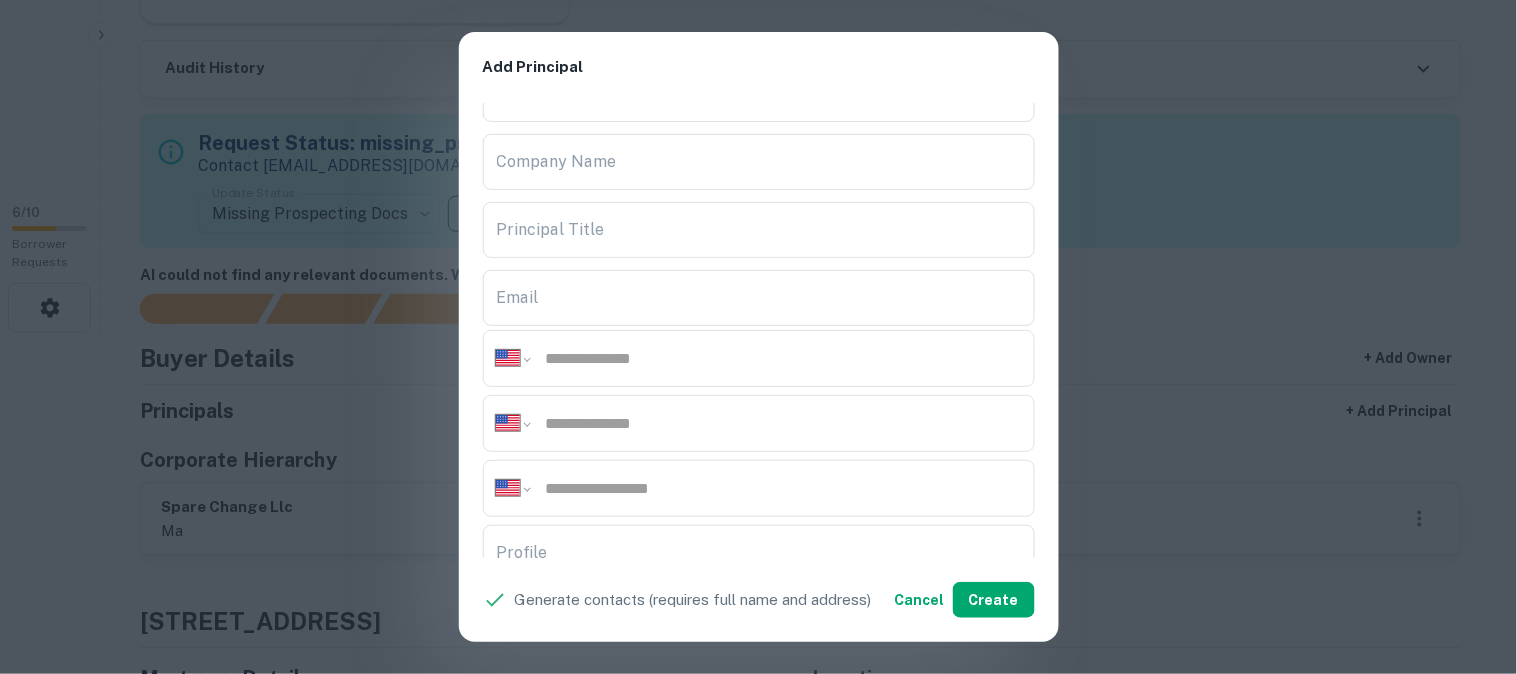 scroll, scrollTop: 490, scrollLeft: 0, axis: vertical 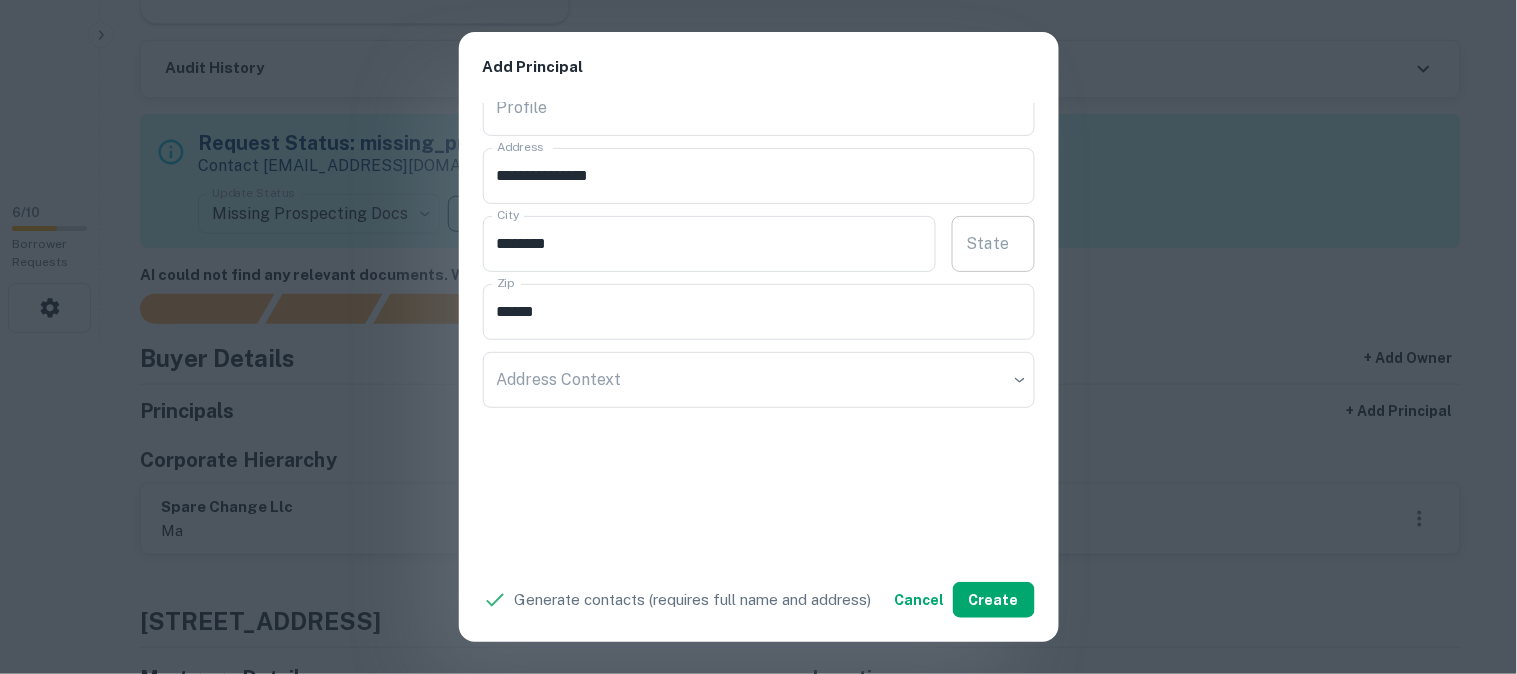 click on "State" at bounding box center (993, 244) 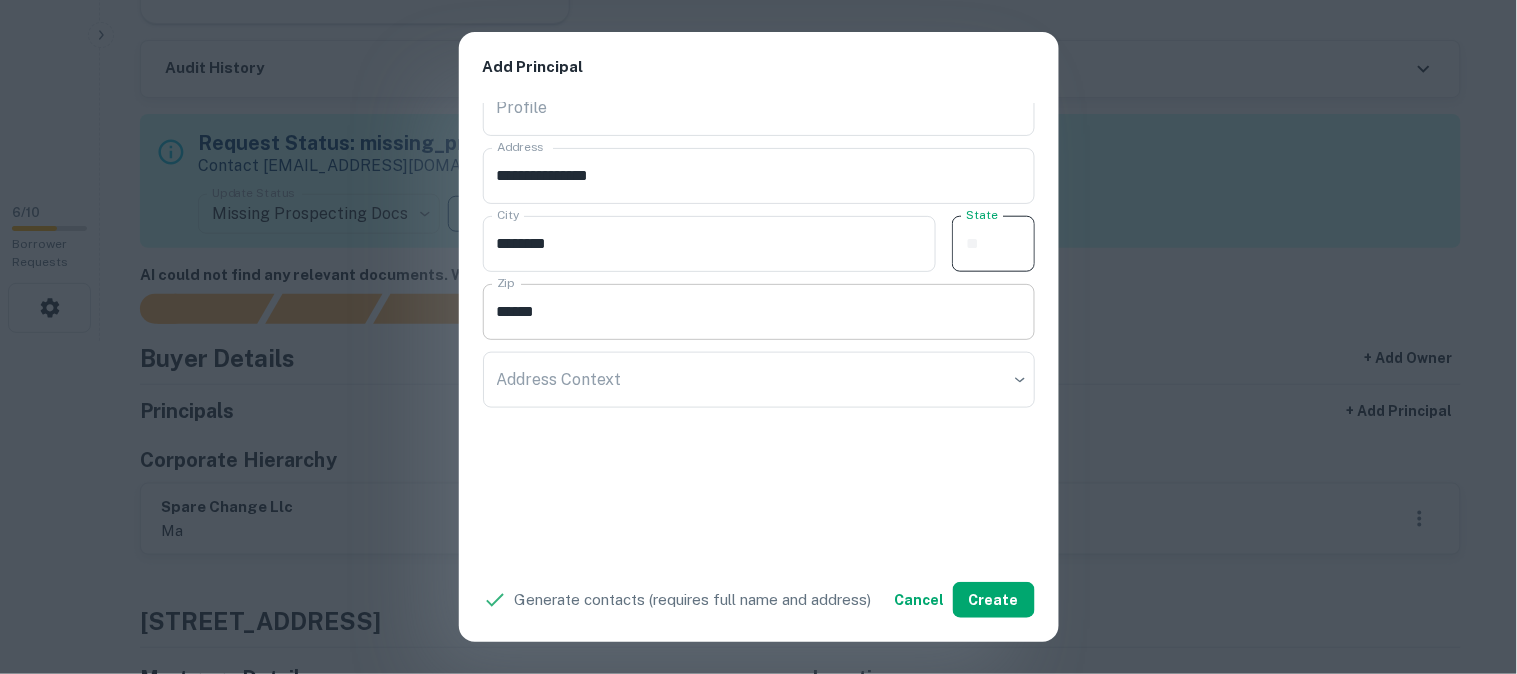 paste on "**" 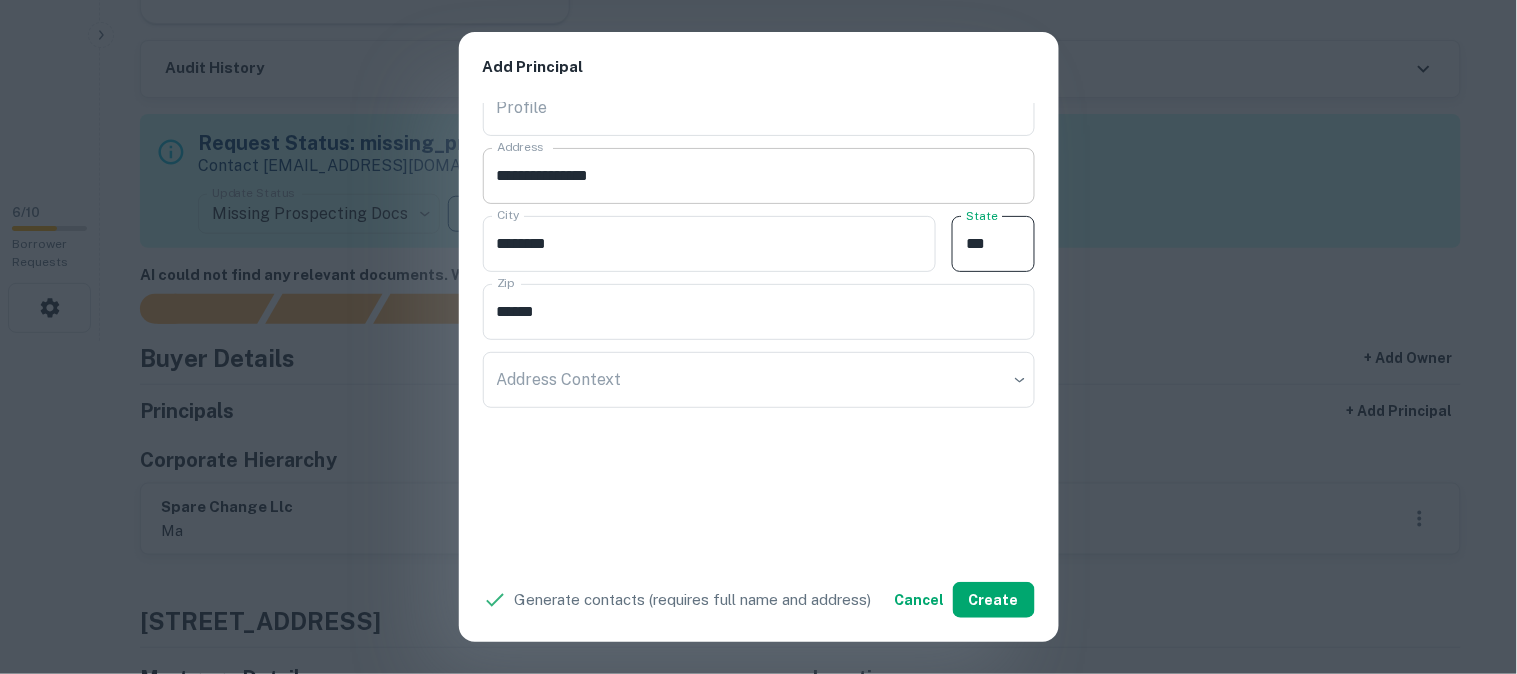 type on "**" 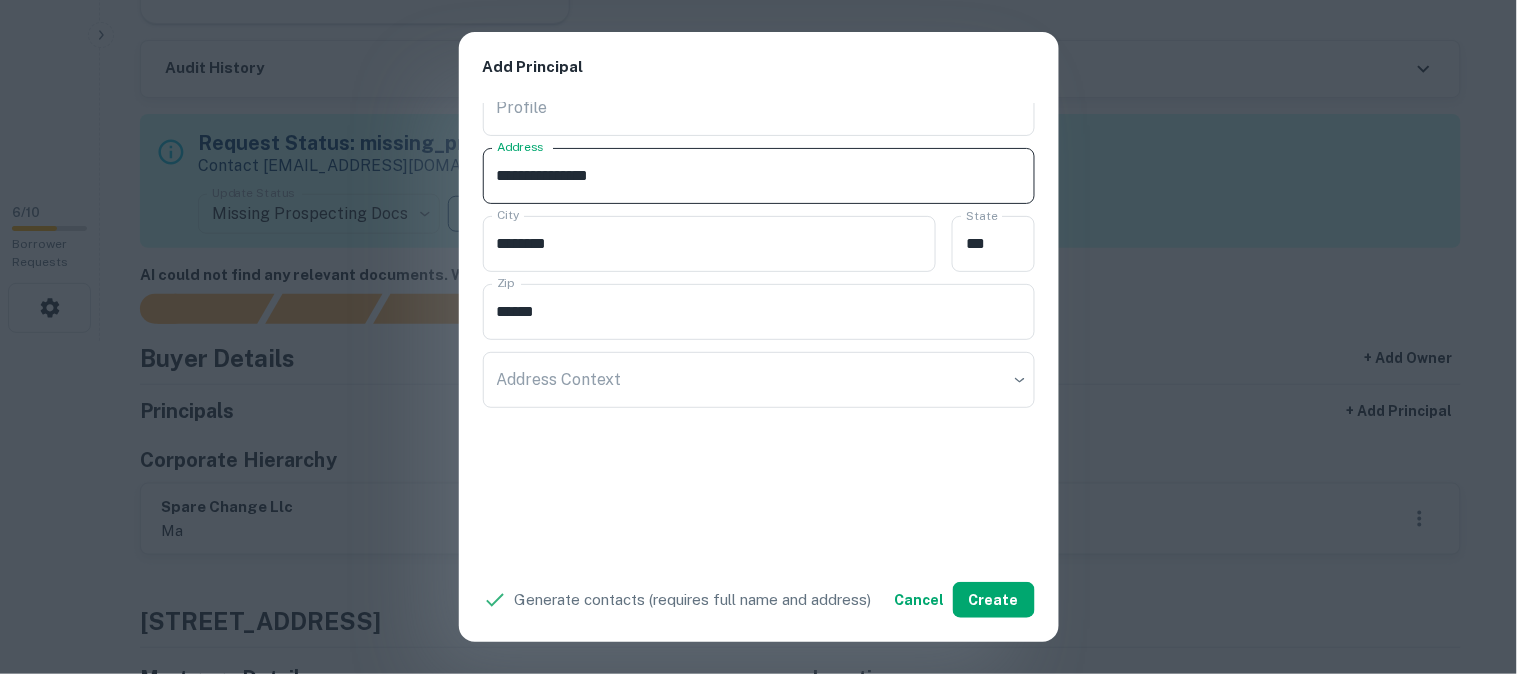 click on "**********" at bounding box center (759, 176) 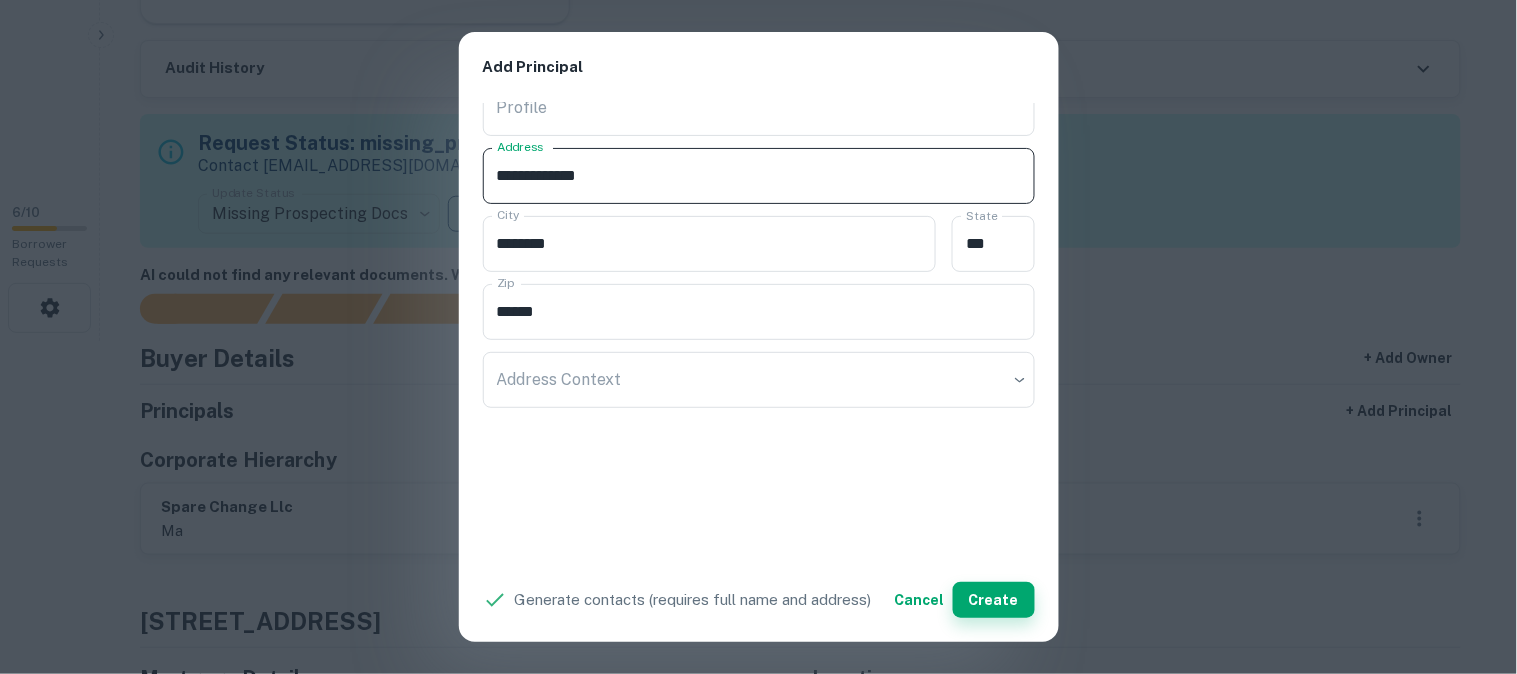 type on "**********" 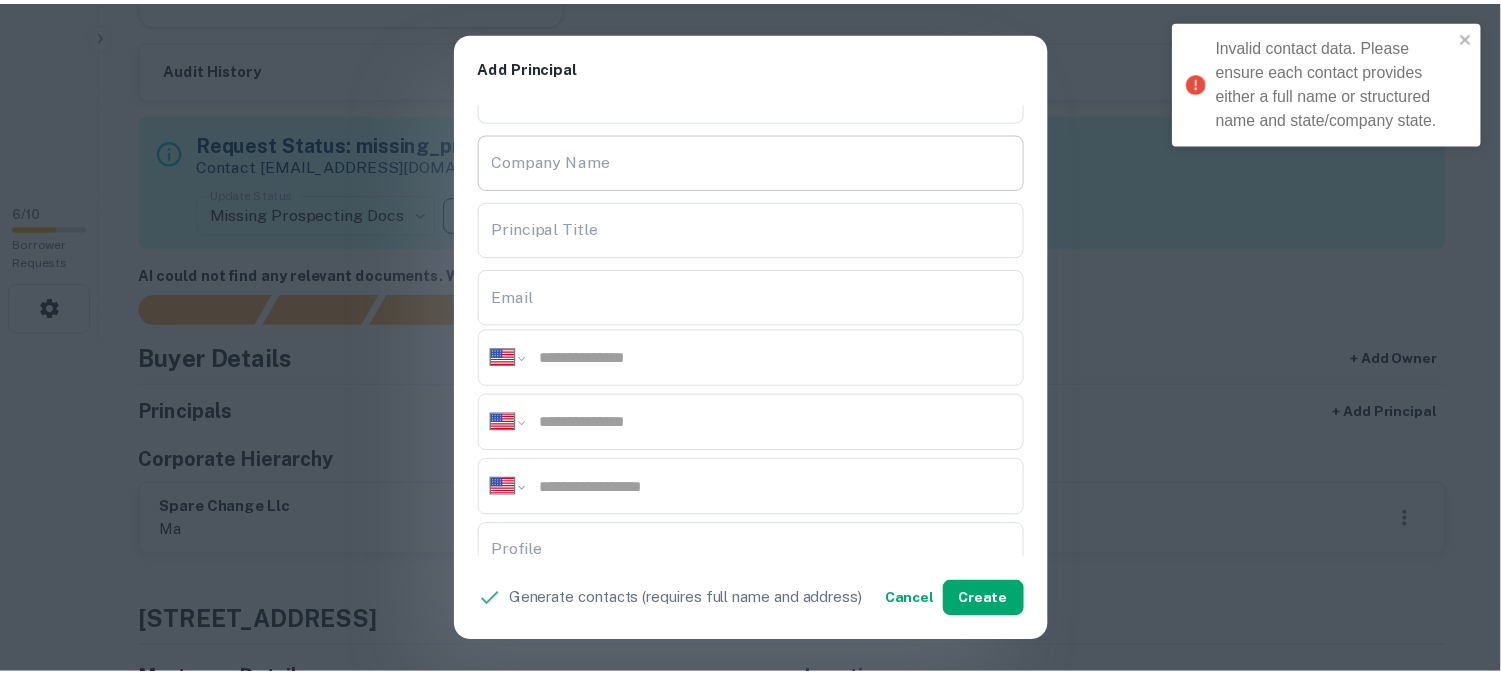 scroll, scrollTop: 0, scrollLeft: 0, axis: both 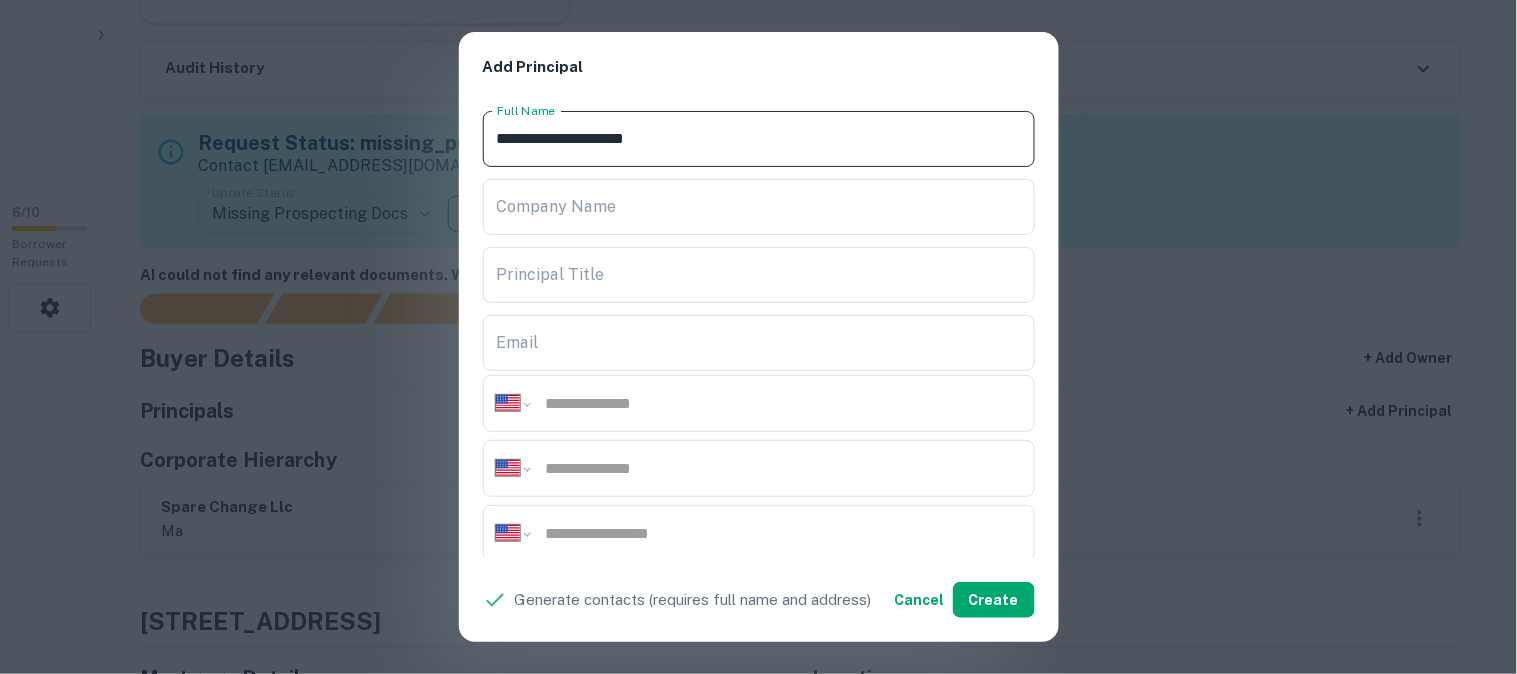 drag, startPoint x: 761, startPoint y: 135, endPoint x: 454, endPoint y: 193, distance: 312.4308 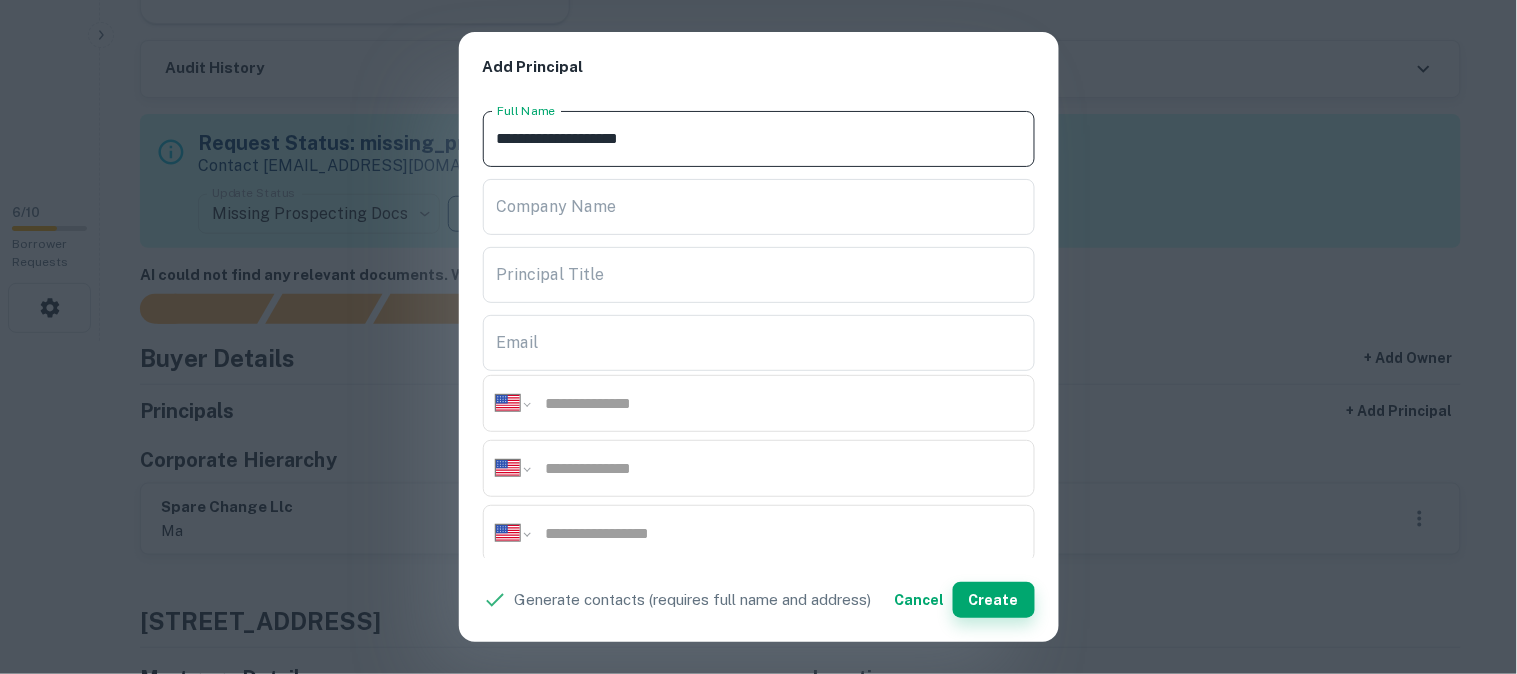 type on "**********" 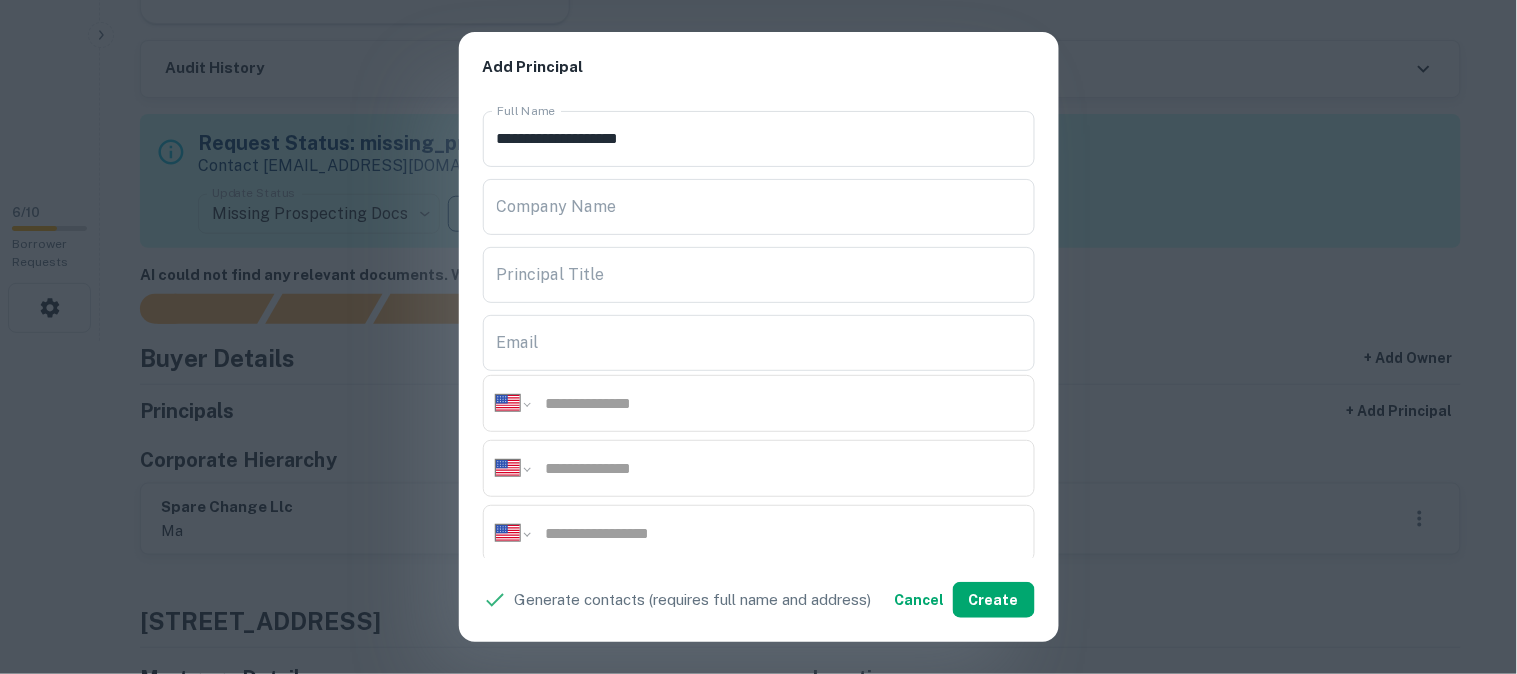 click on "**********" at bounding box center [758, 337] 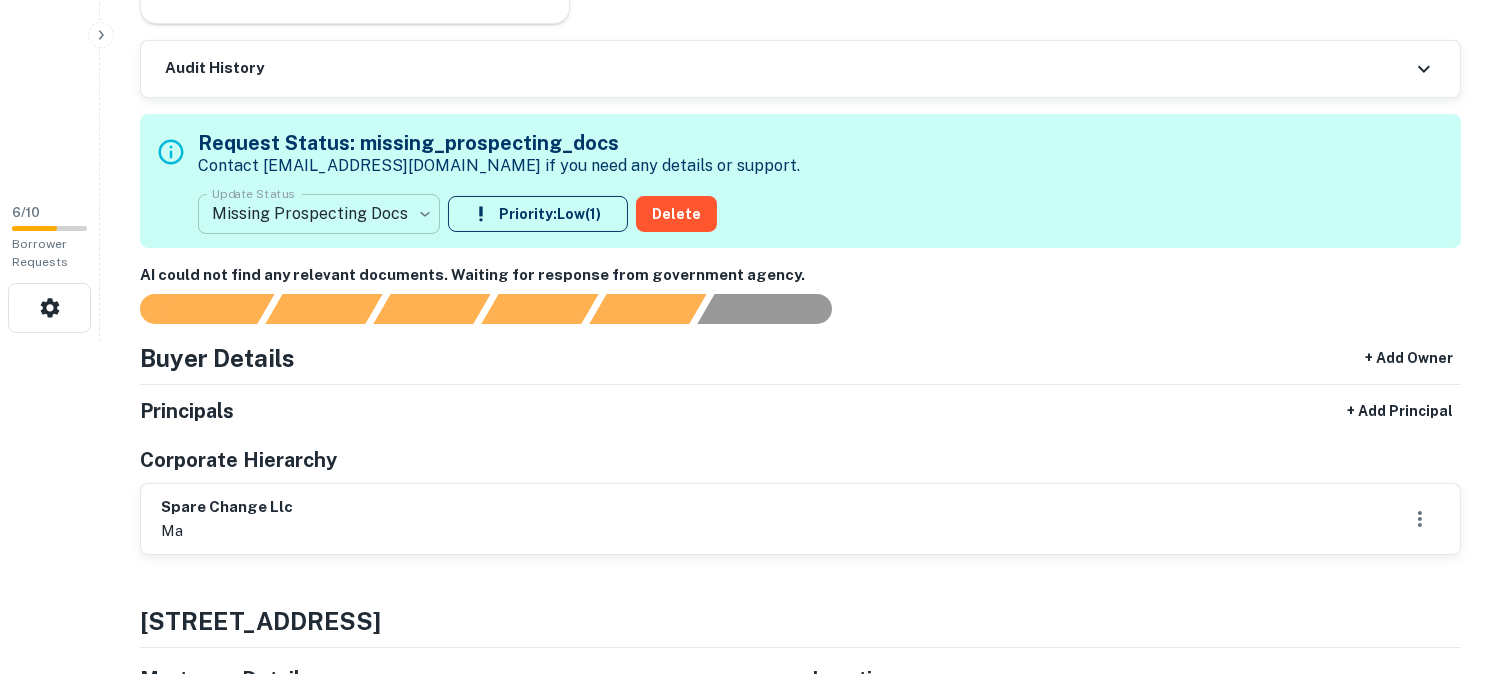click on "**********" at bounding box center (750, 4) 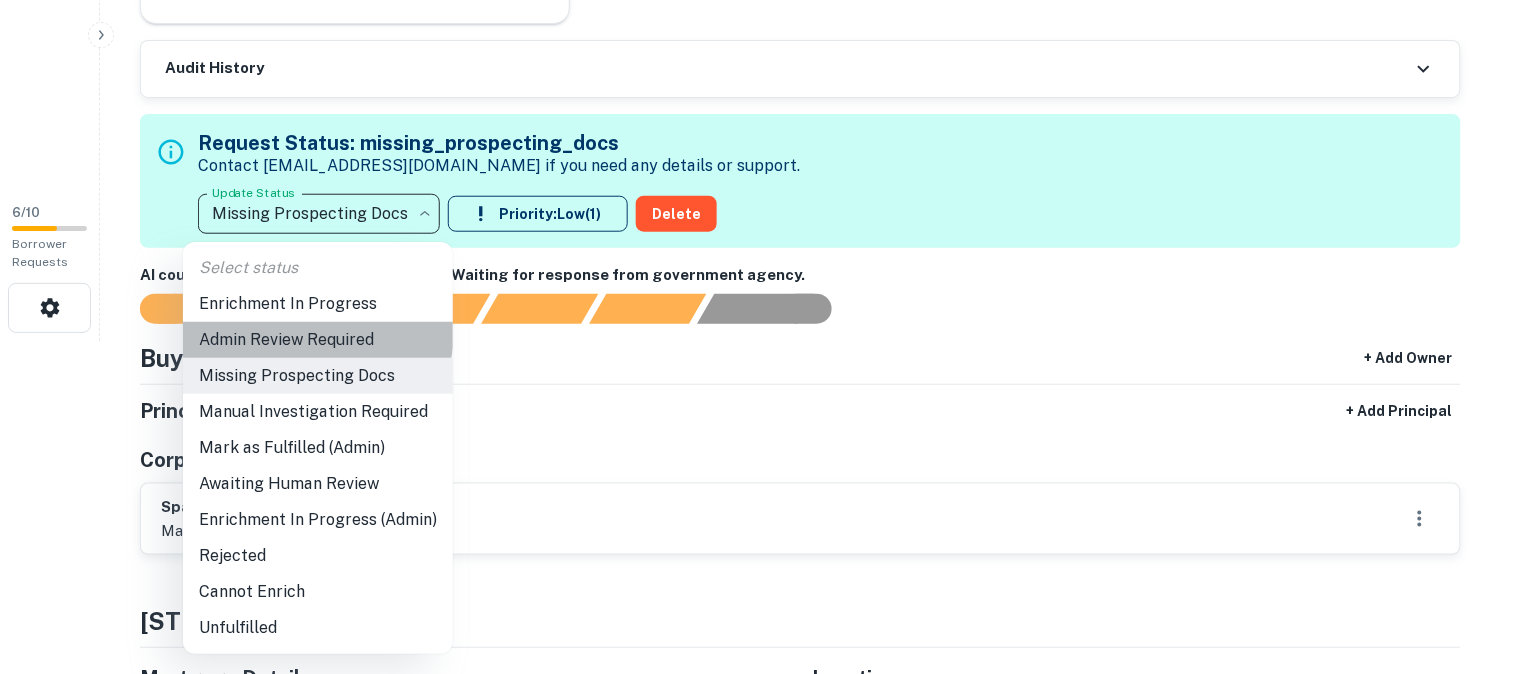 click on "Admin Review Required" at bounding box center [318, 340] 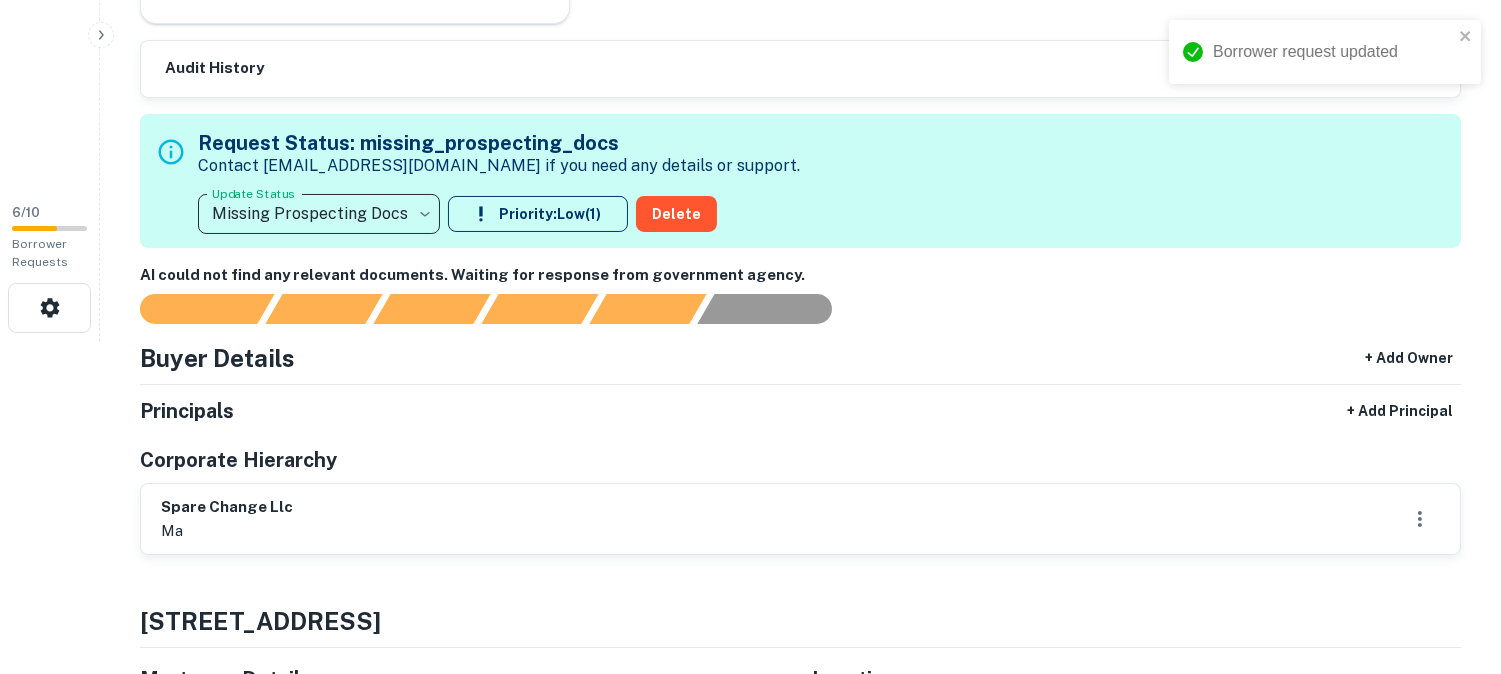 type on "**********" 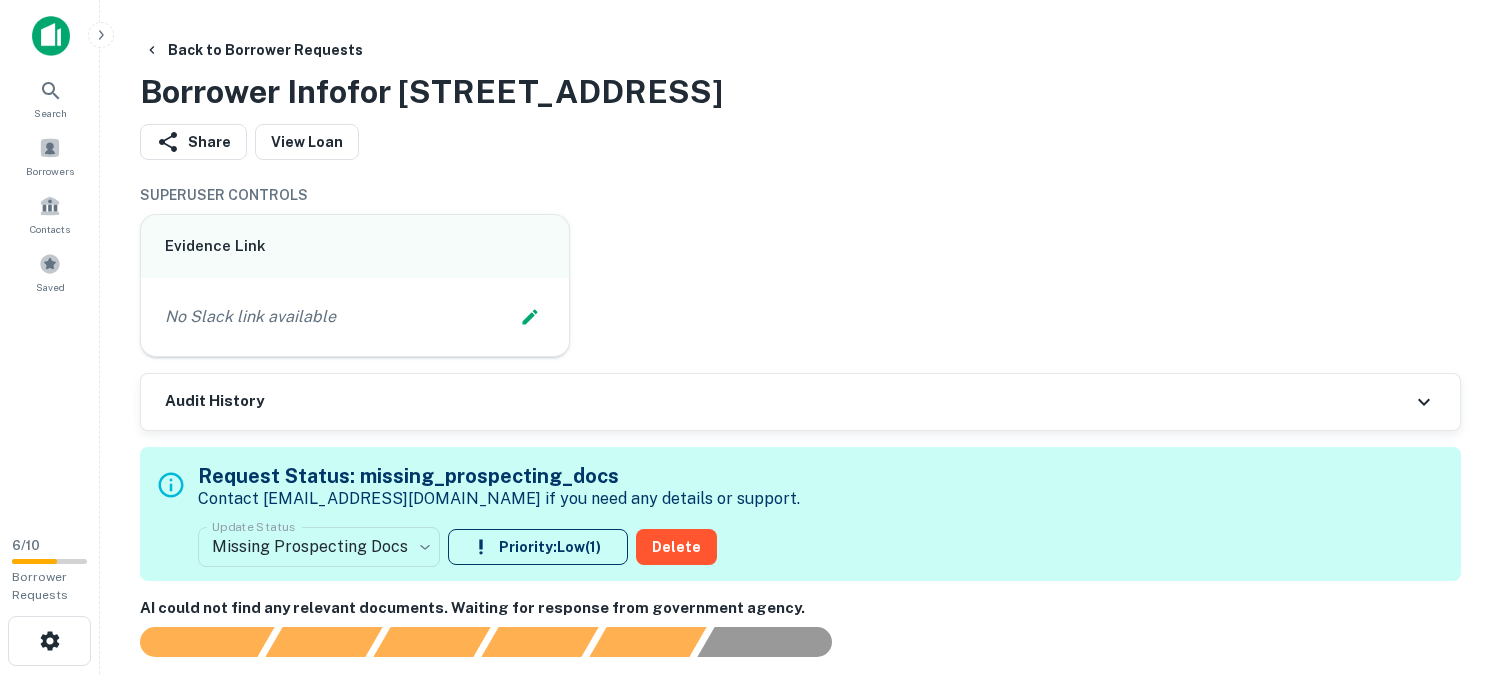 scroll, scrollTop: 0, scrollLeft: 0, axis: both 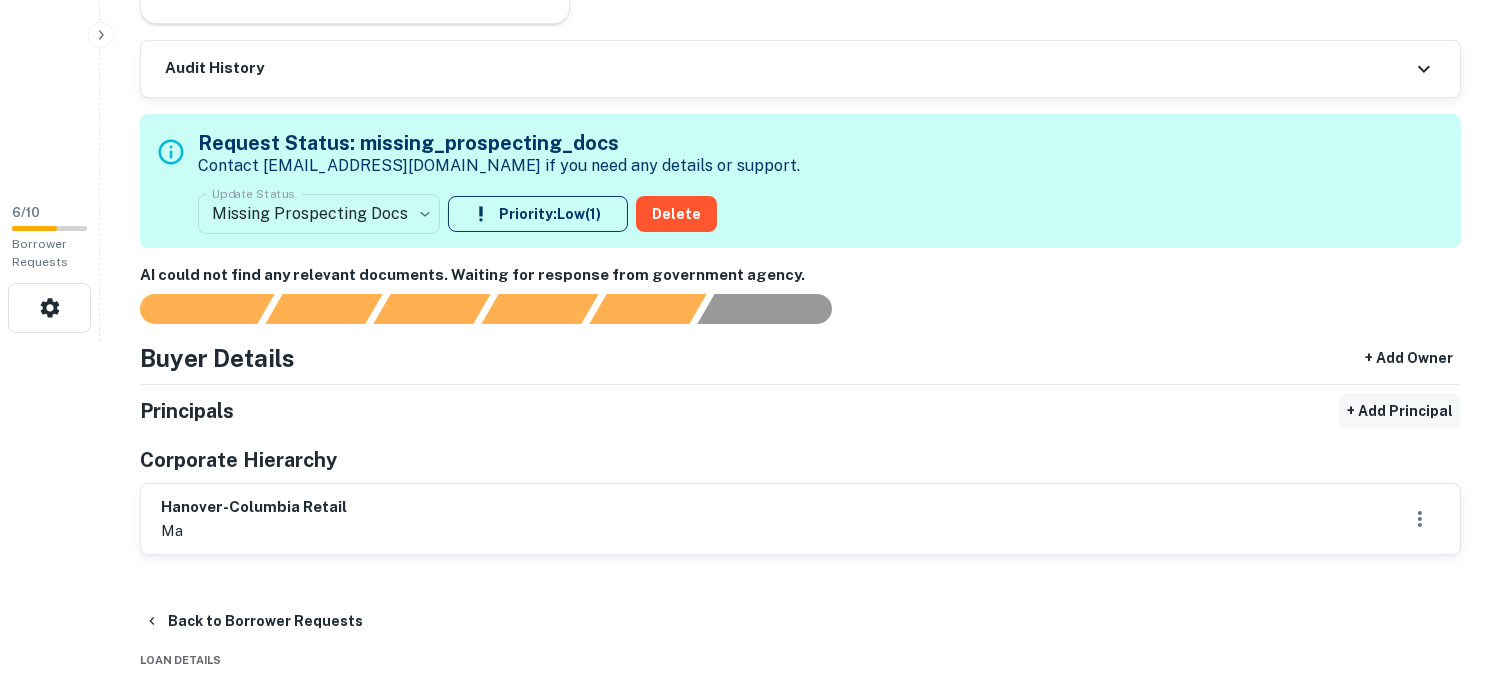 click on "+ Add Principal" at bounding box center [1400, 411] 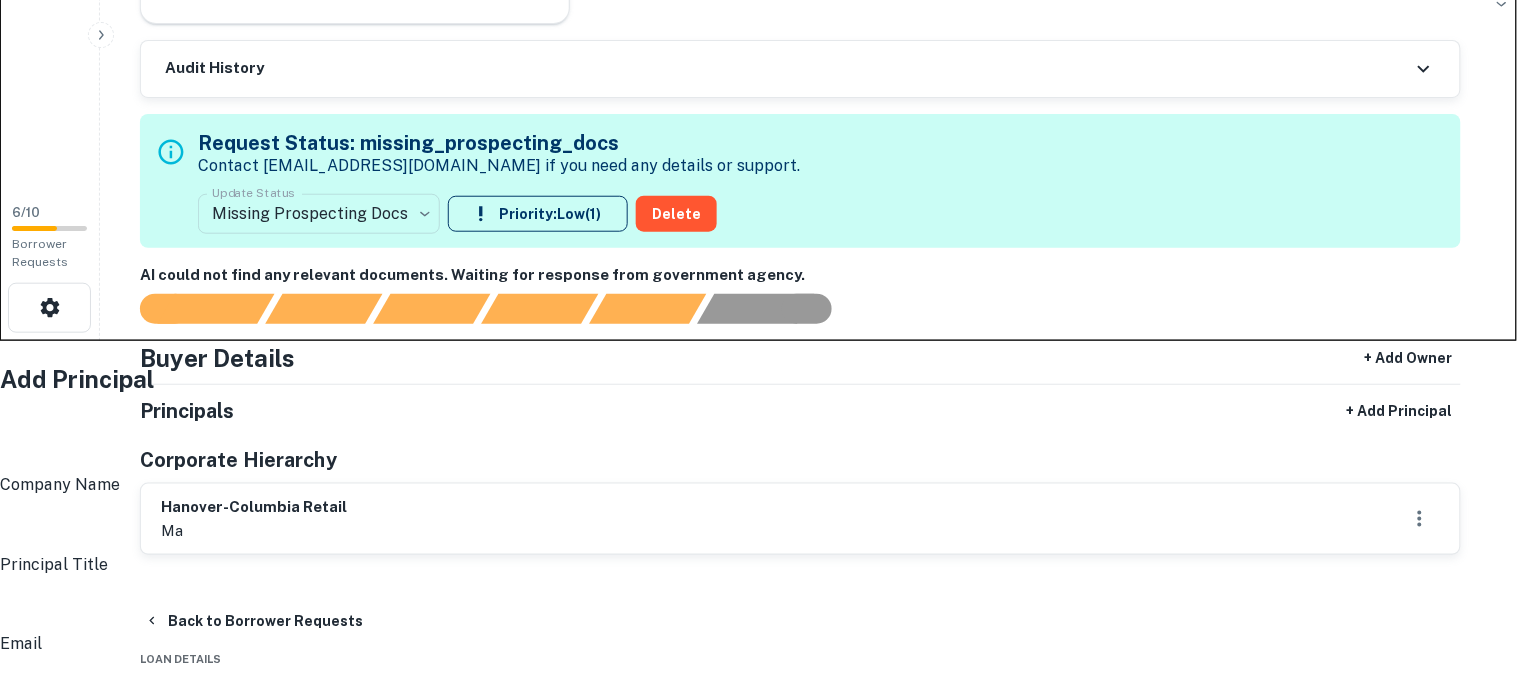 click on "Full Name" at bounding box center (764, 445) 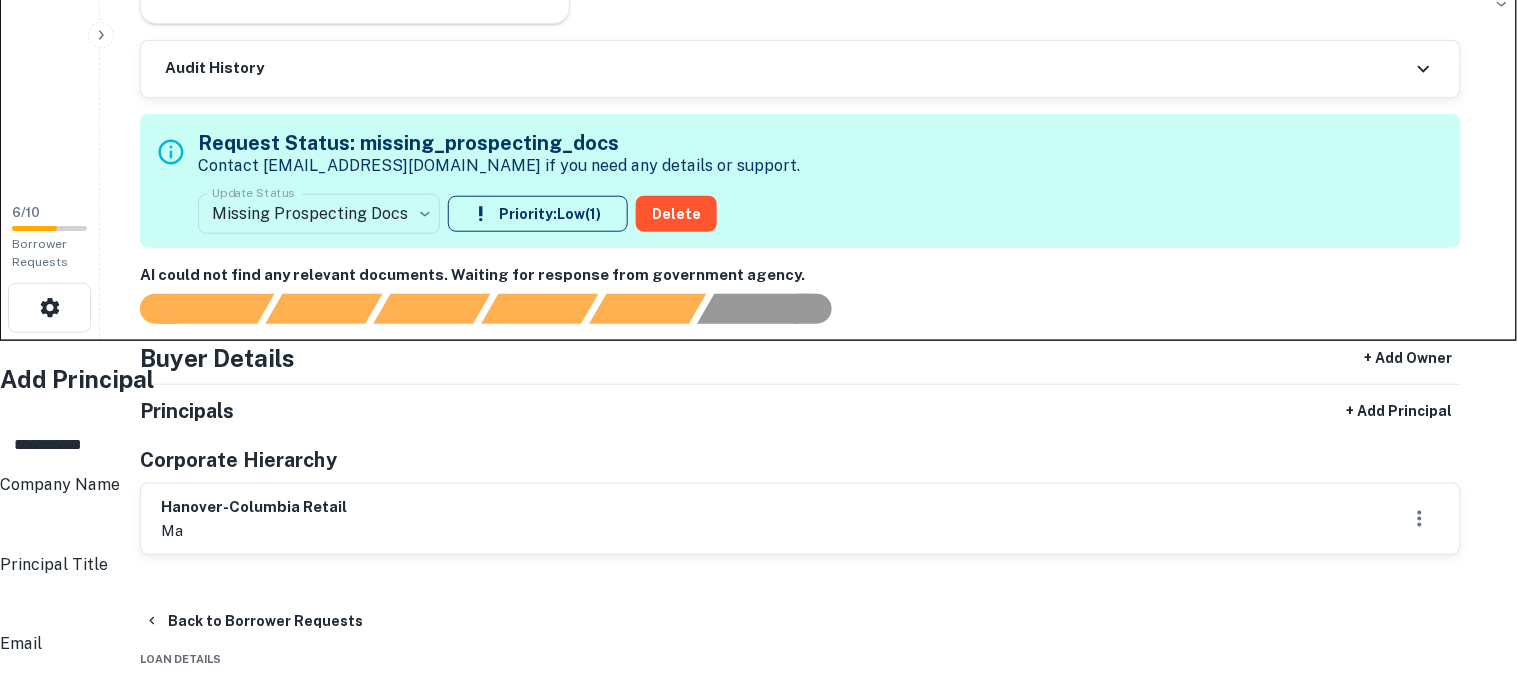 type on "**********" 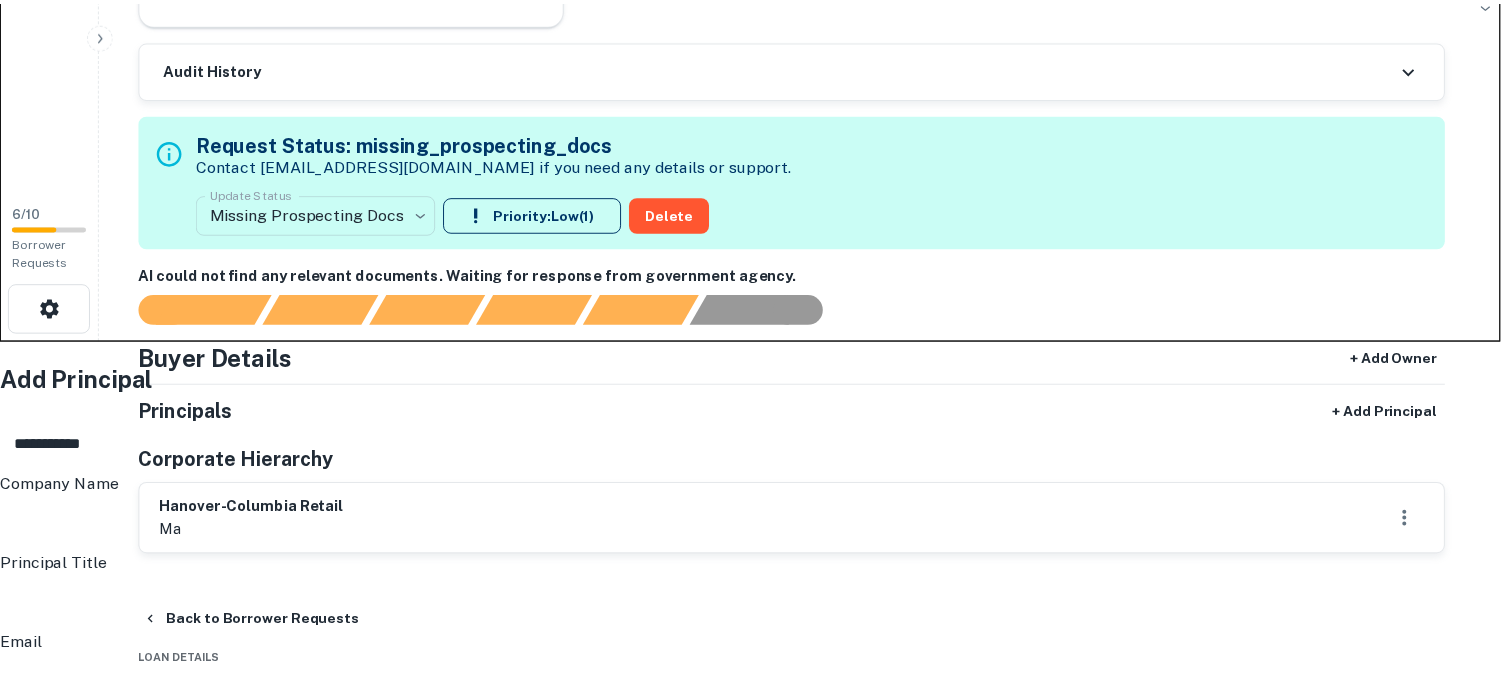 scroll, scrollTop: 333, scrollLeft: 0, axis: vertical 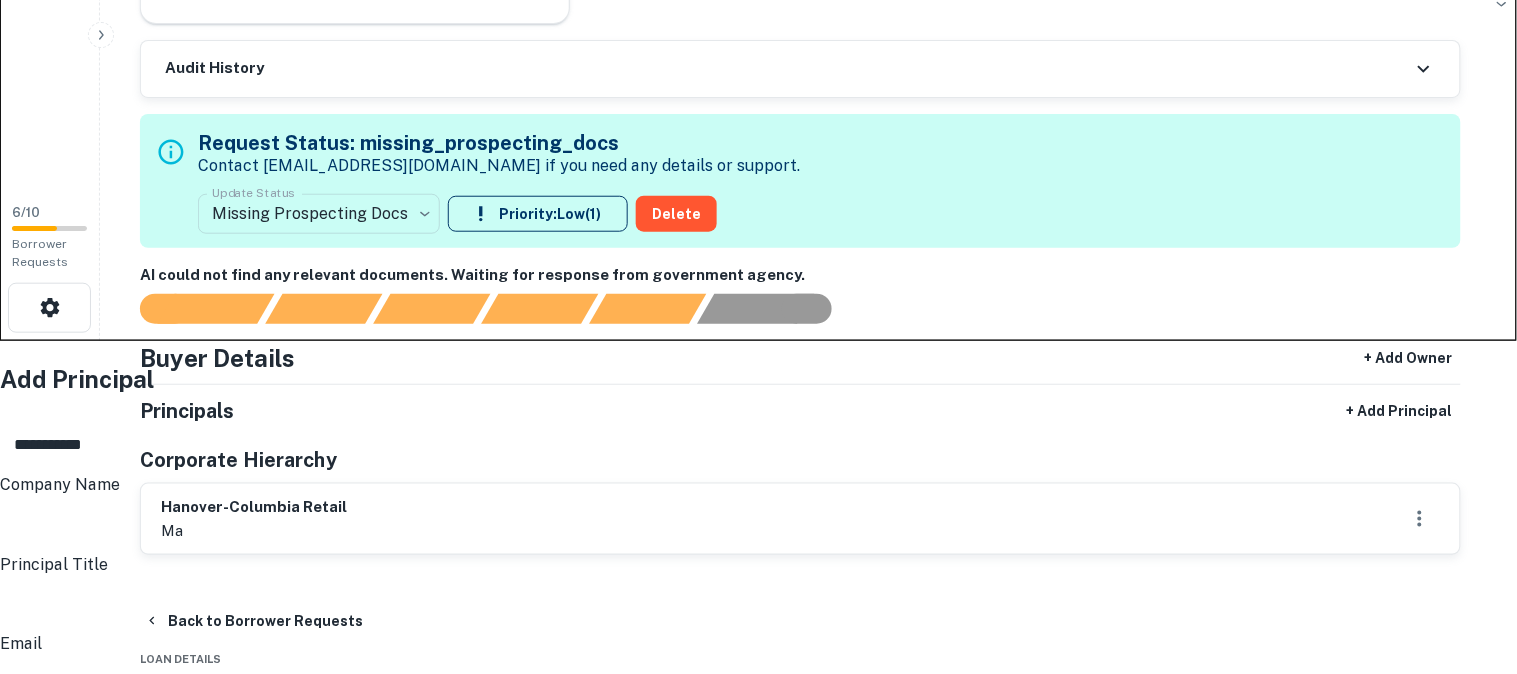 click on "Address" at bounding box center [764, 921] 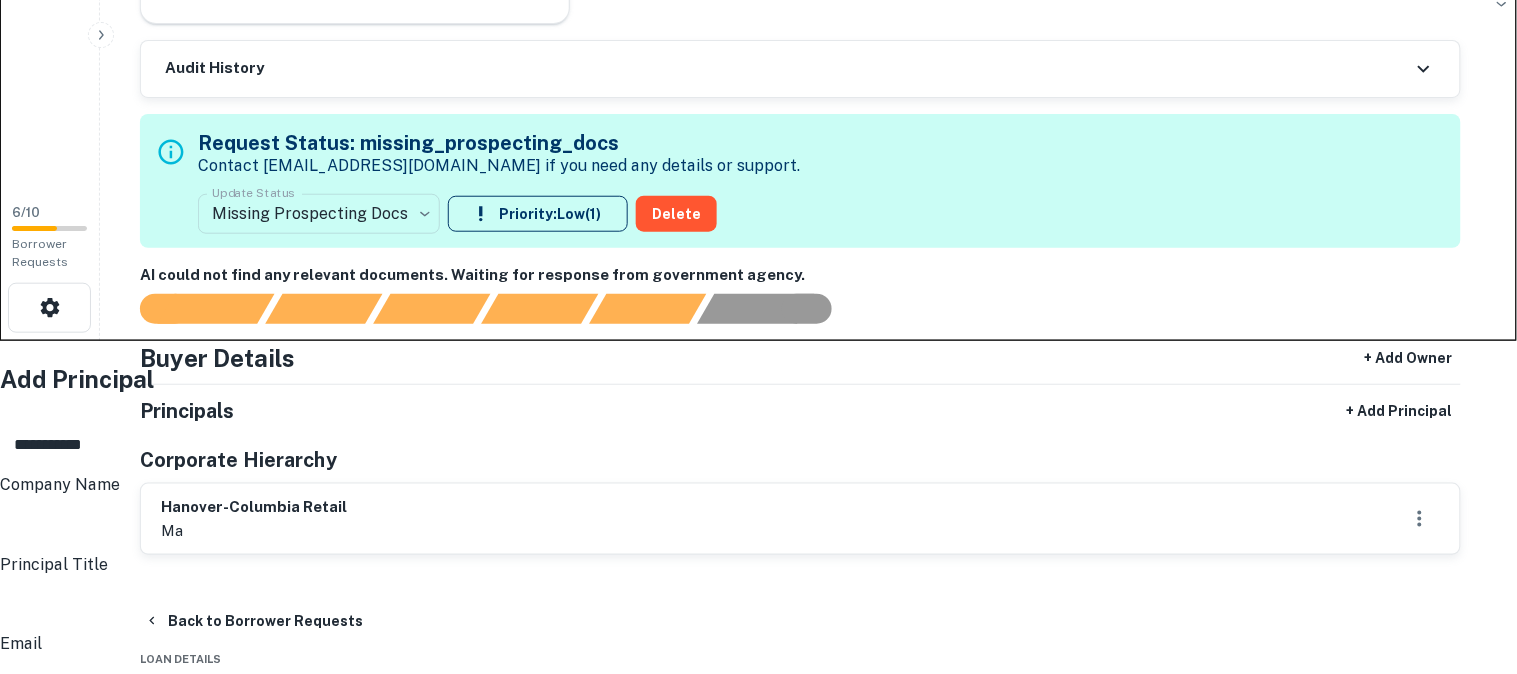 click on "City" at bounding box center [764, 977] 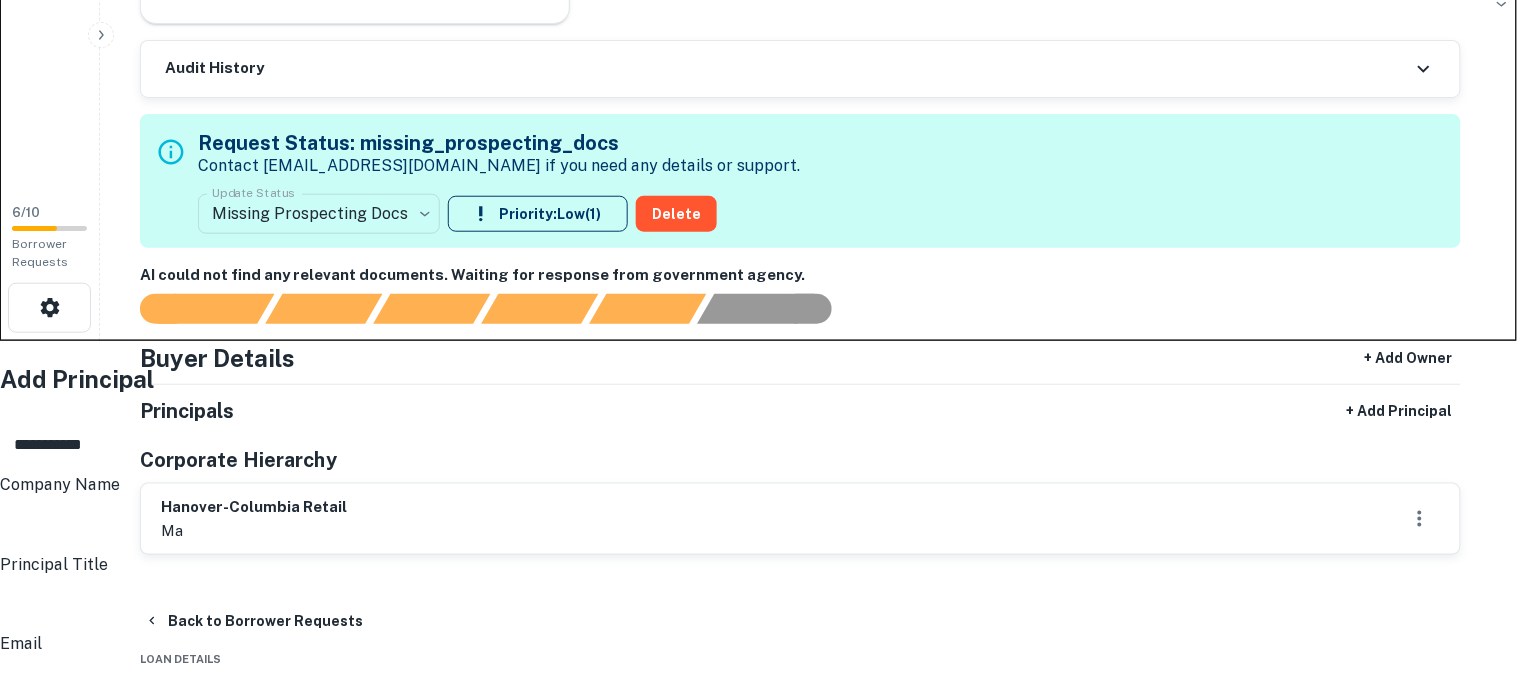 click on "*******" at bounding box center (764, 953) 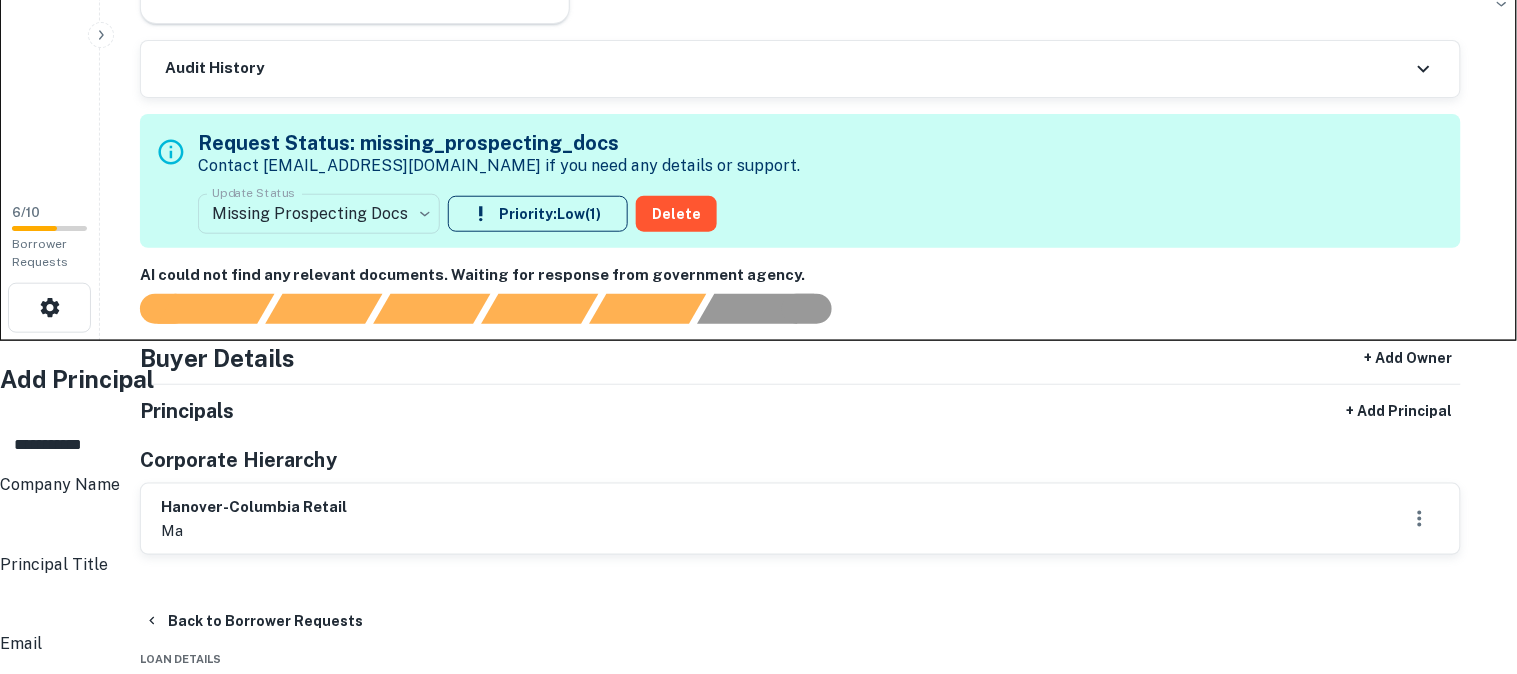 type on "******" 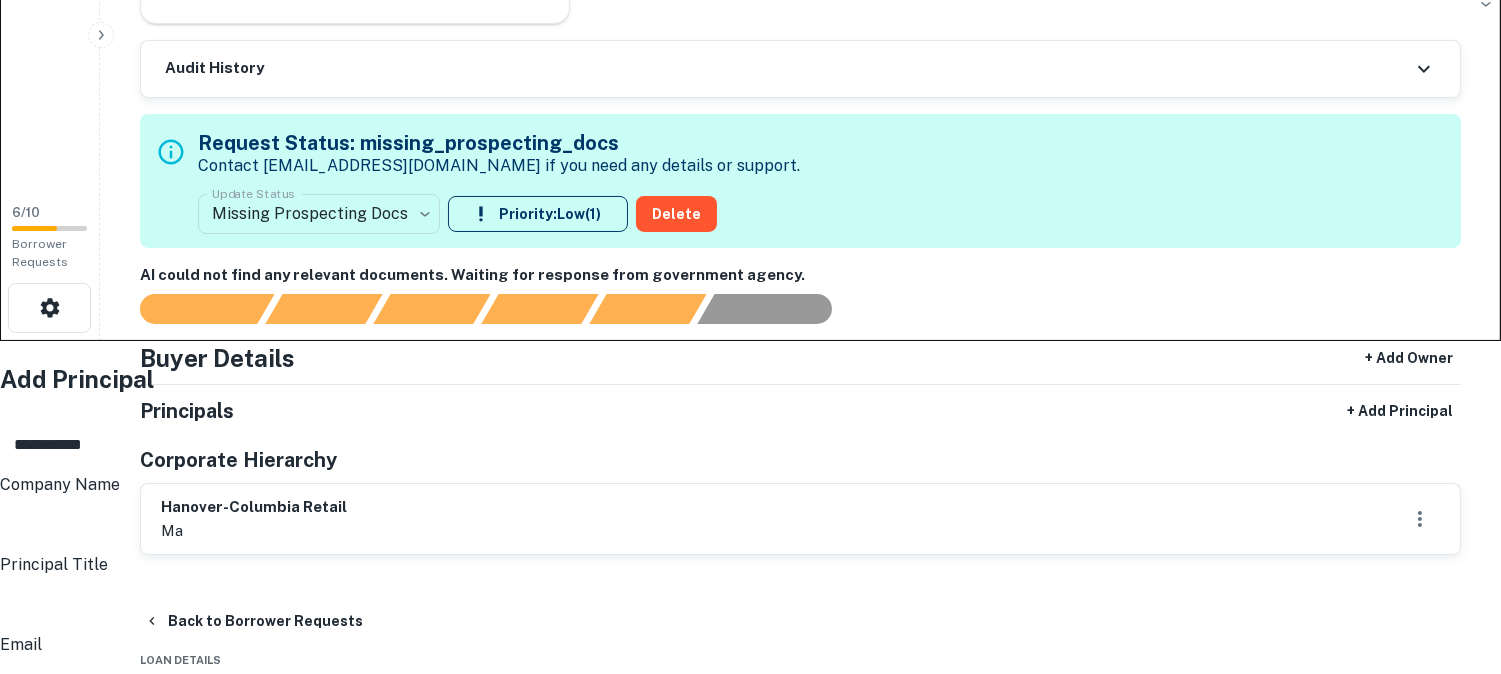 click on "Create" at bounding box center [86, 2750] 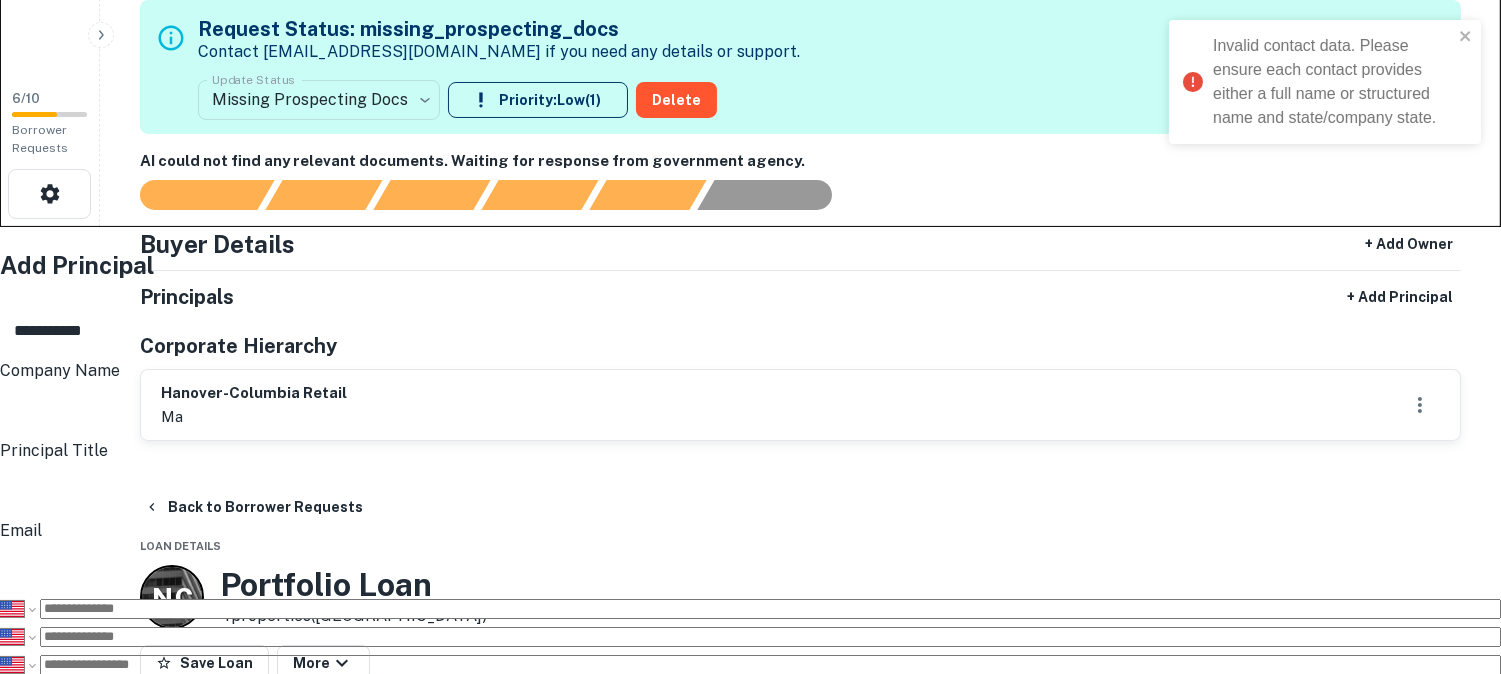 scroll, scrollTop: 444, scrollLeft: 0, axis: vertical 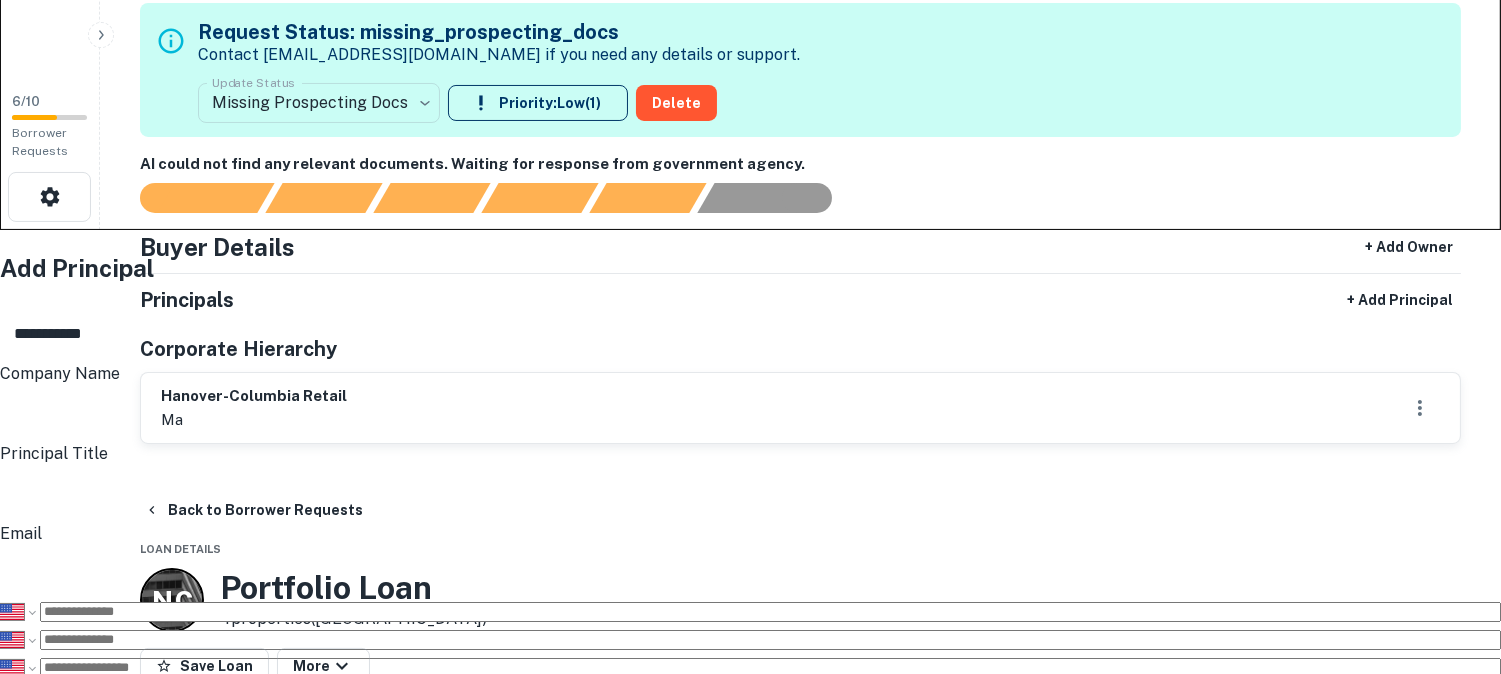 click on "**********" at bounding box center [750, 1450] 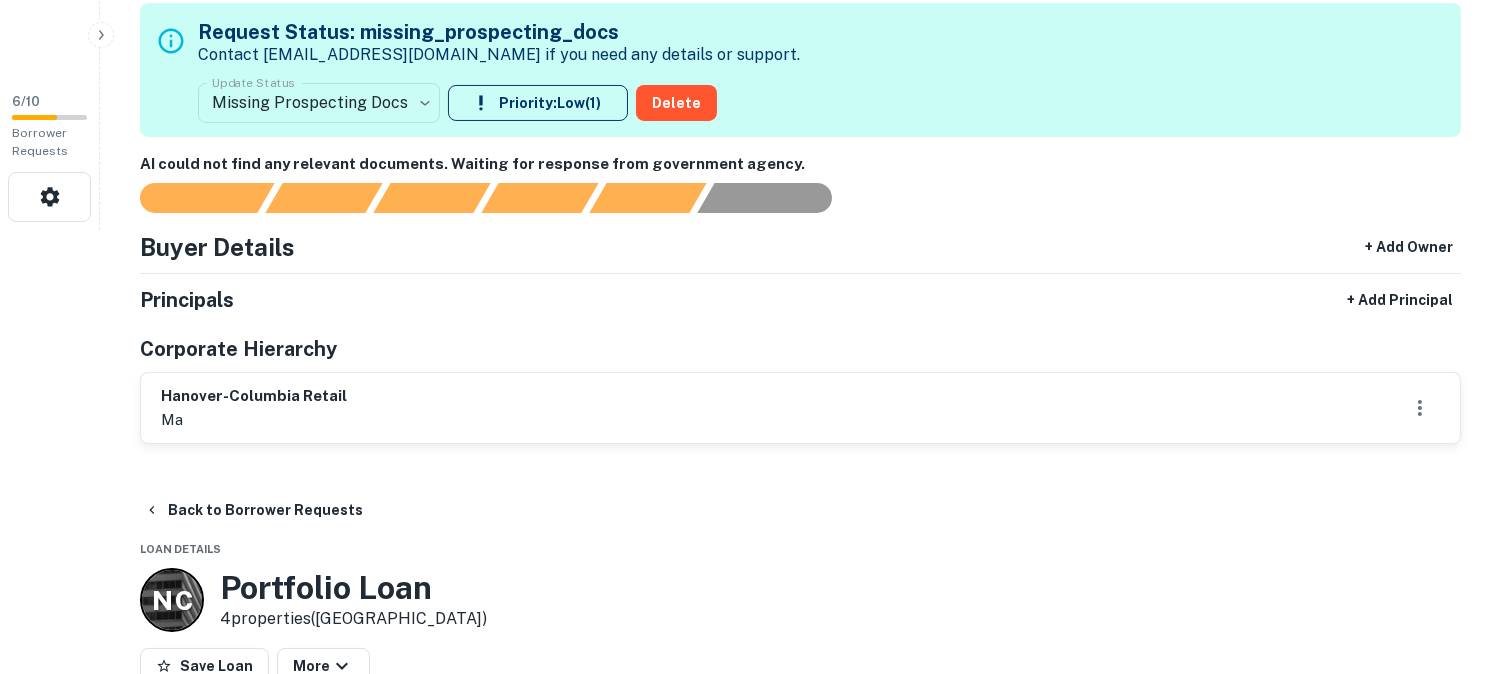 click on "**********" at bounding box center (750, -107) 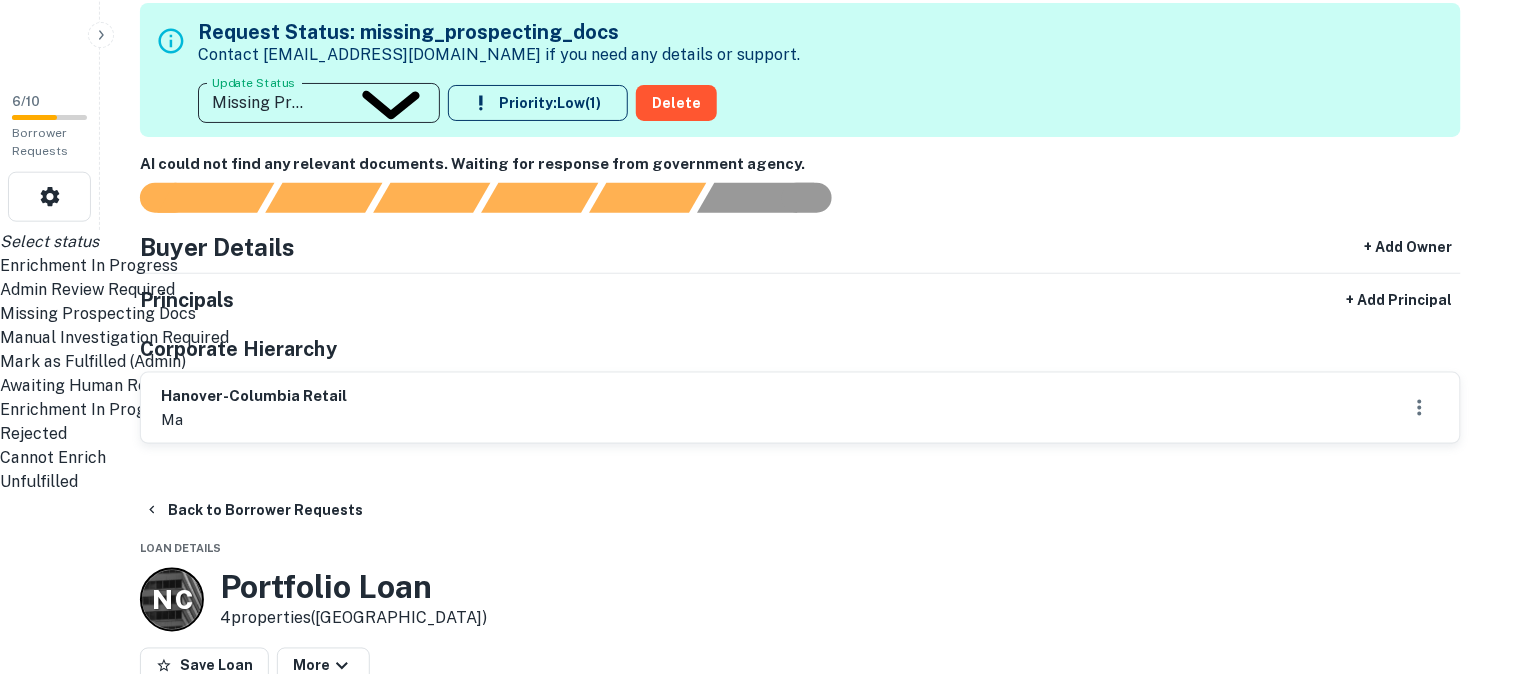click on "Admin Review Required" at bounding box center (750, 290) 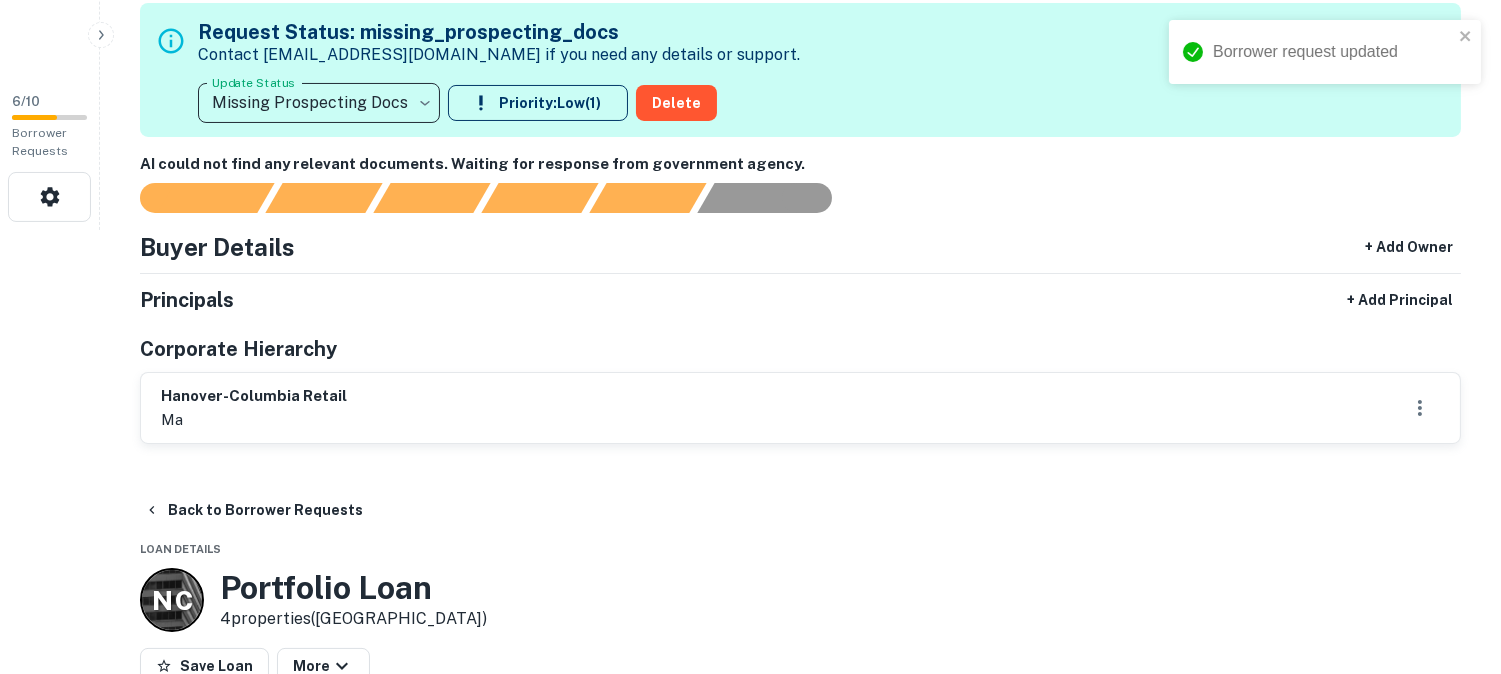type on "**********" 